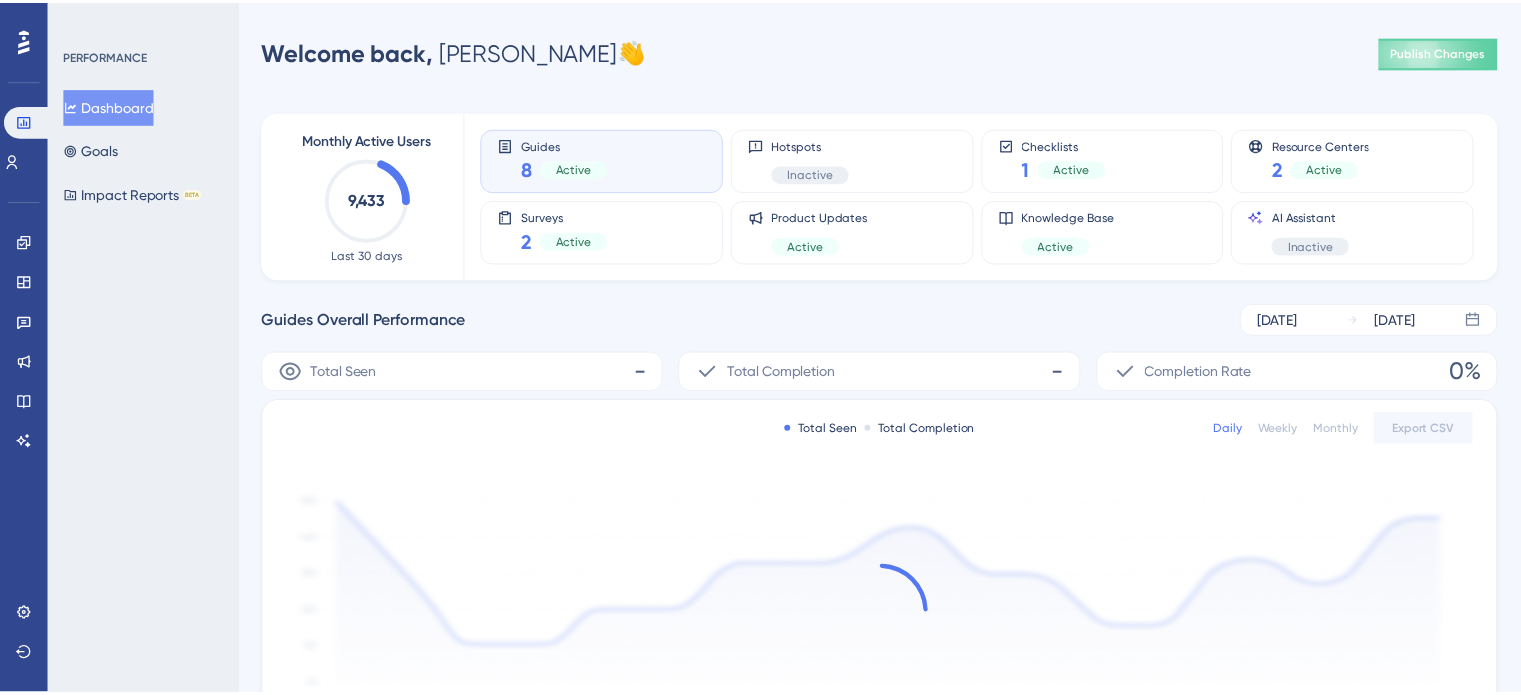 scroll, scrollTop: 0, scrollLeft: 0, axis: both 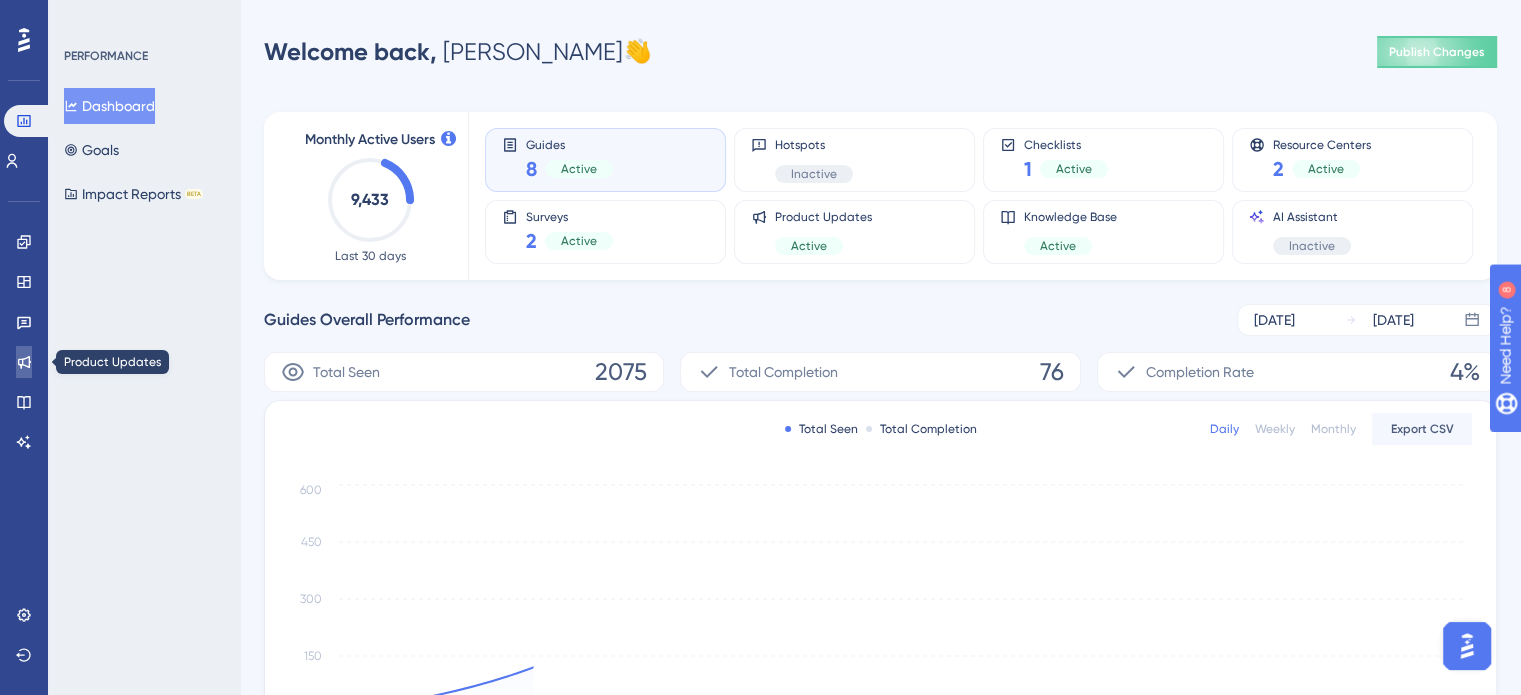 click 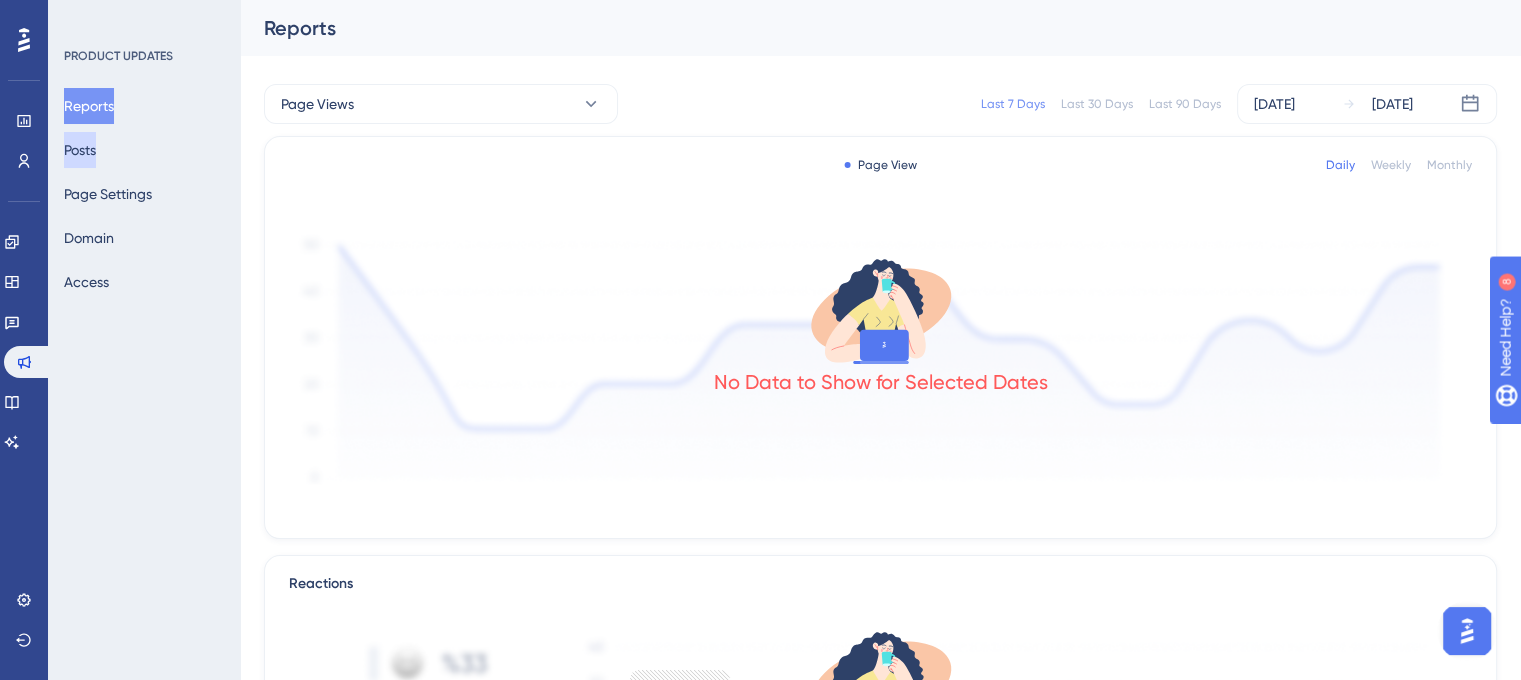 scroll, scrollTop: 0, scrollLeft: 0, axis: both 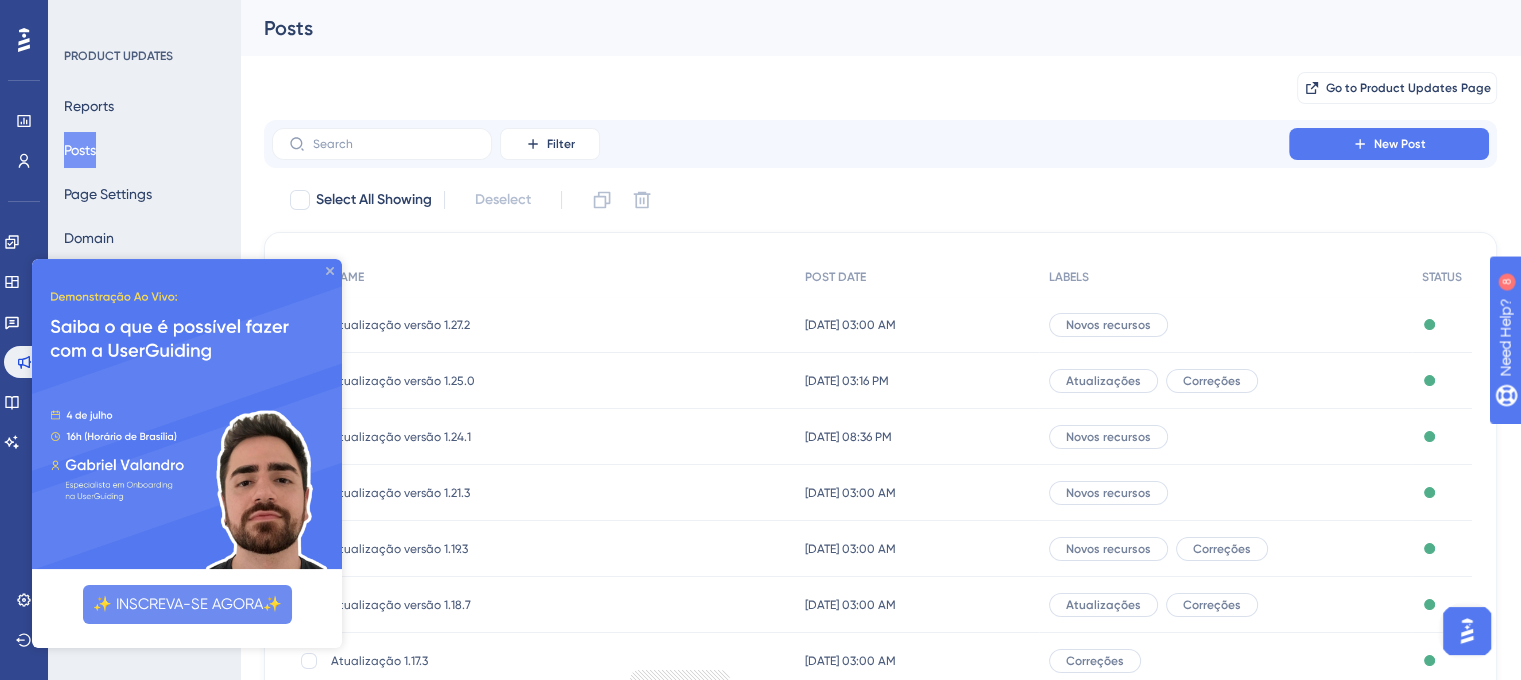 click 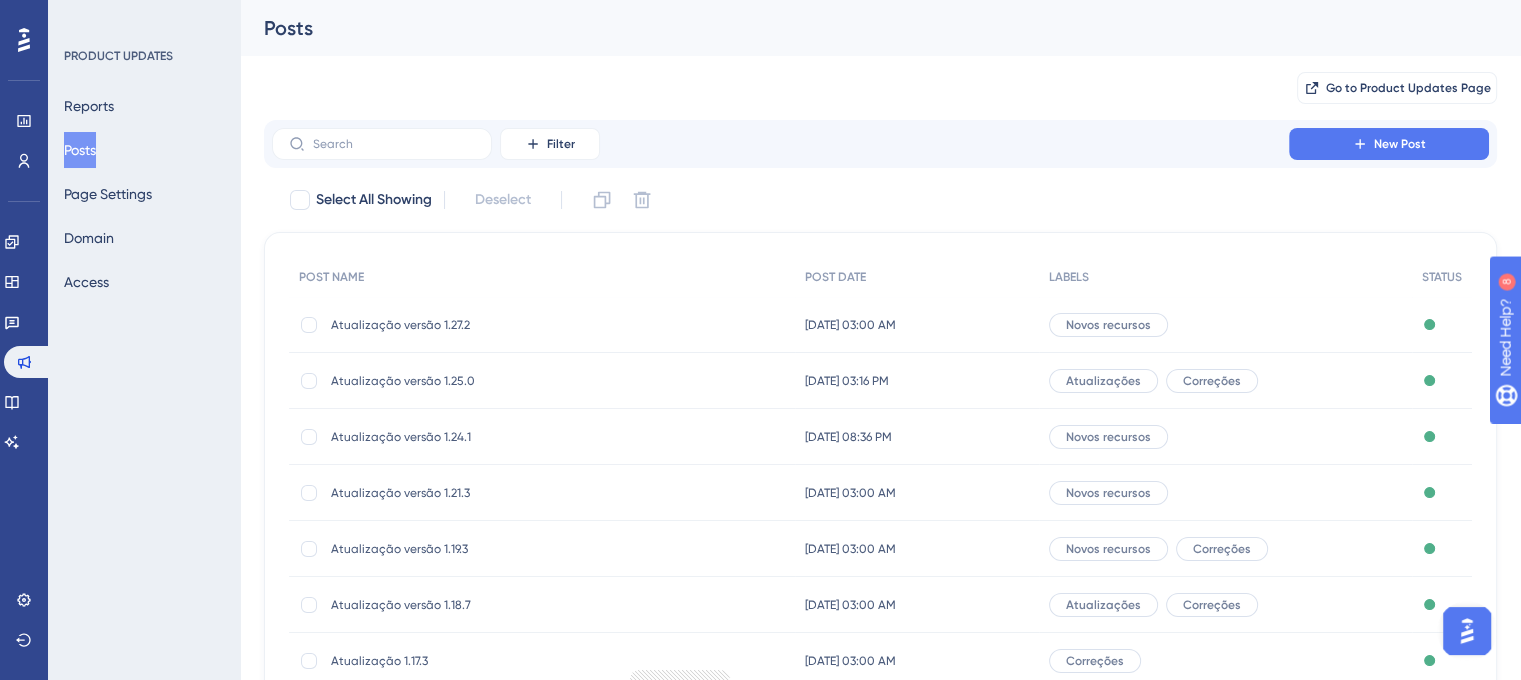 drag, startPoint x: 412, startPoint y: 319, endPoint x: 386, endPoint y: 295, distance: 35.383614 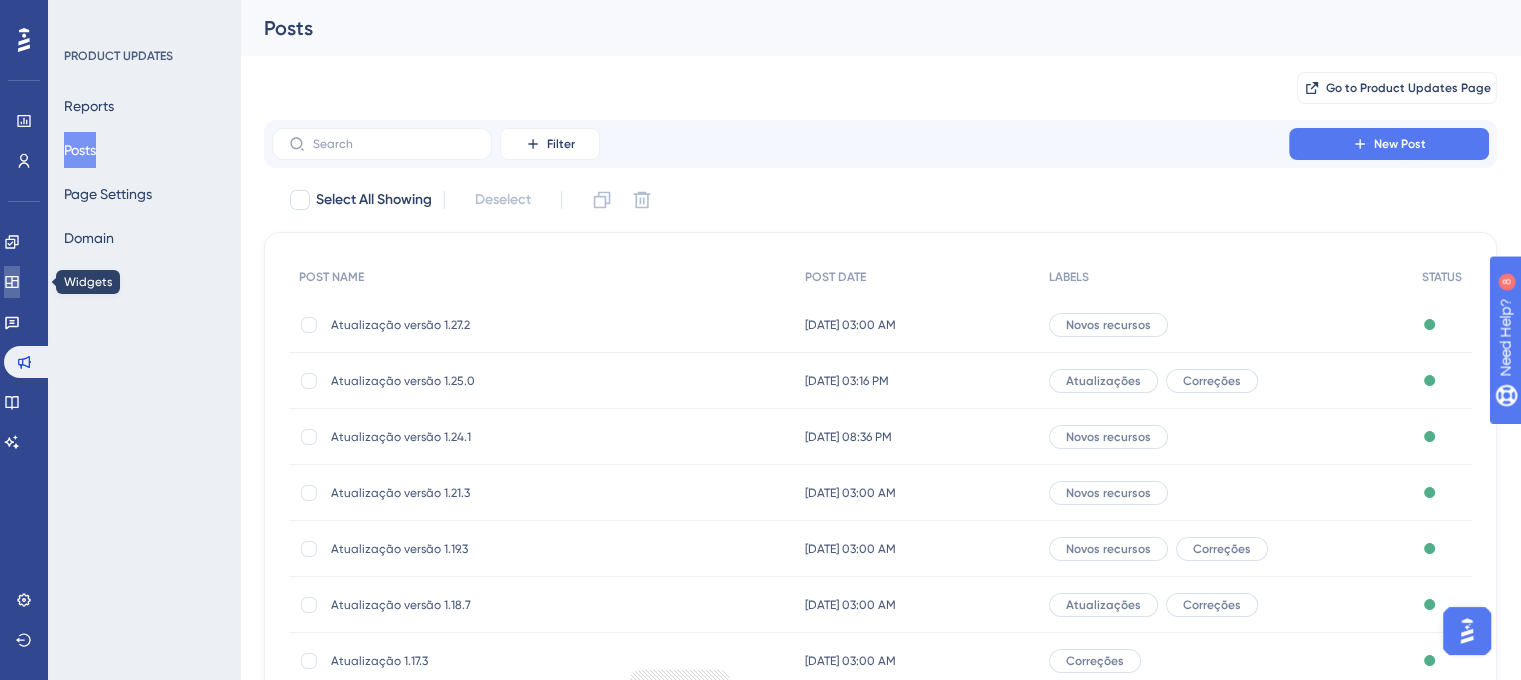 click 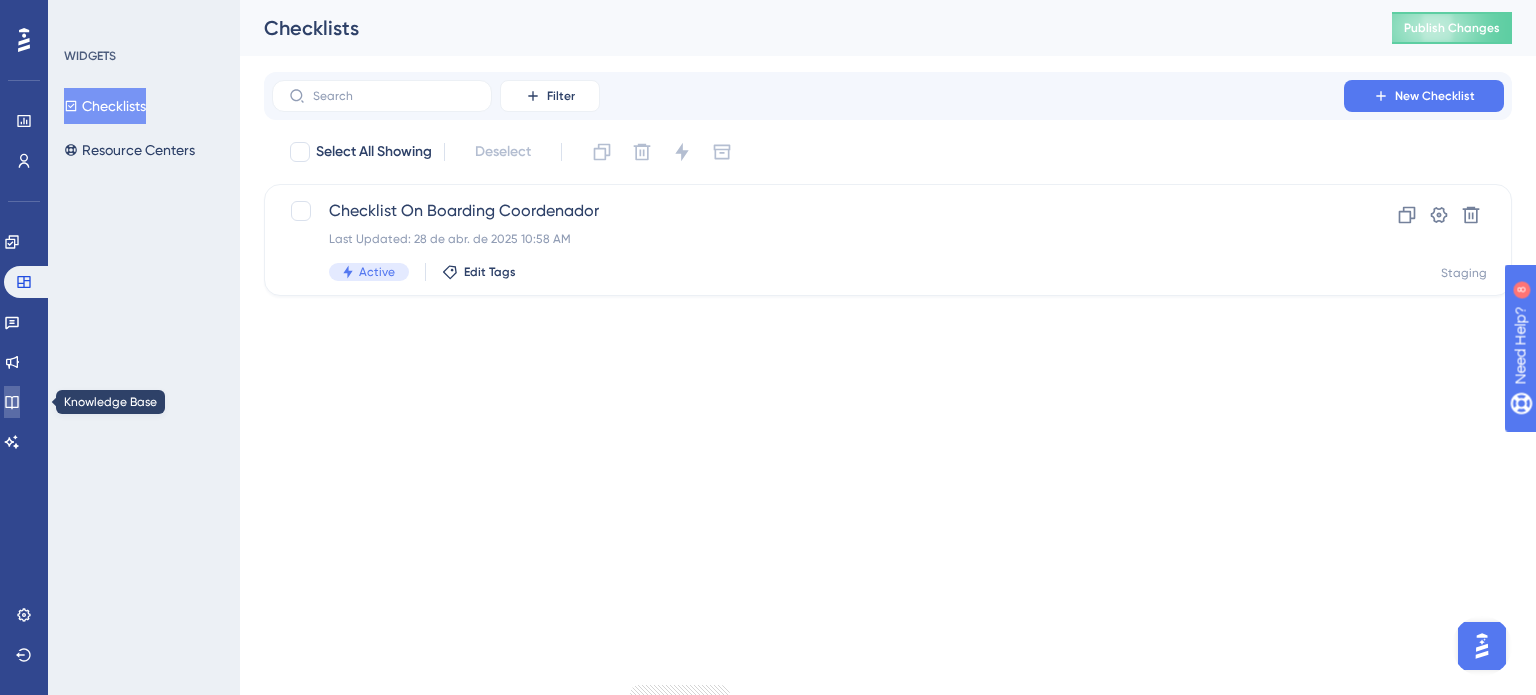click at bounding box center (12, 402) 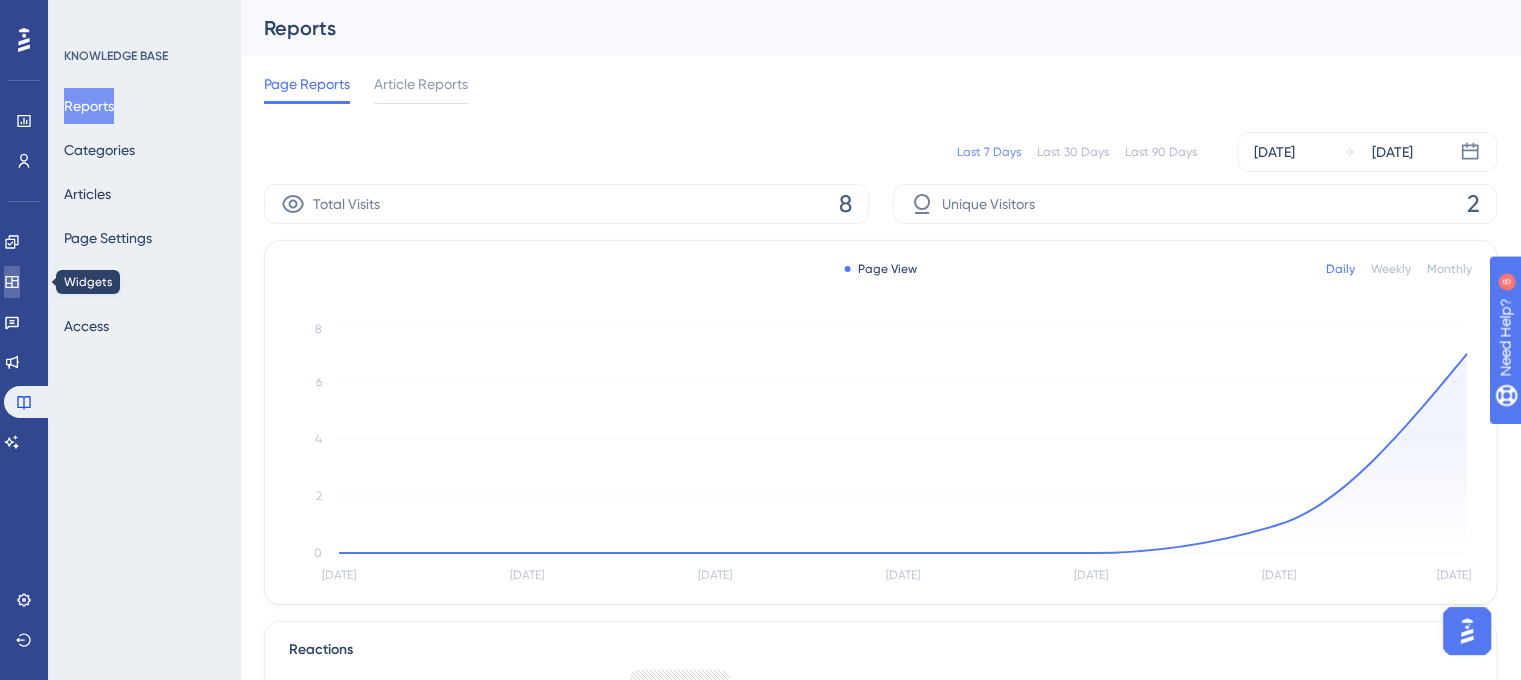 click at bounding box center (12, 282) 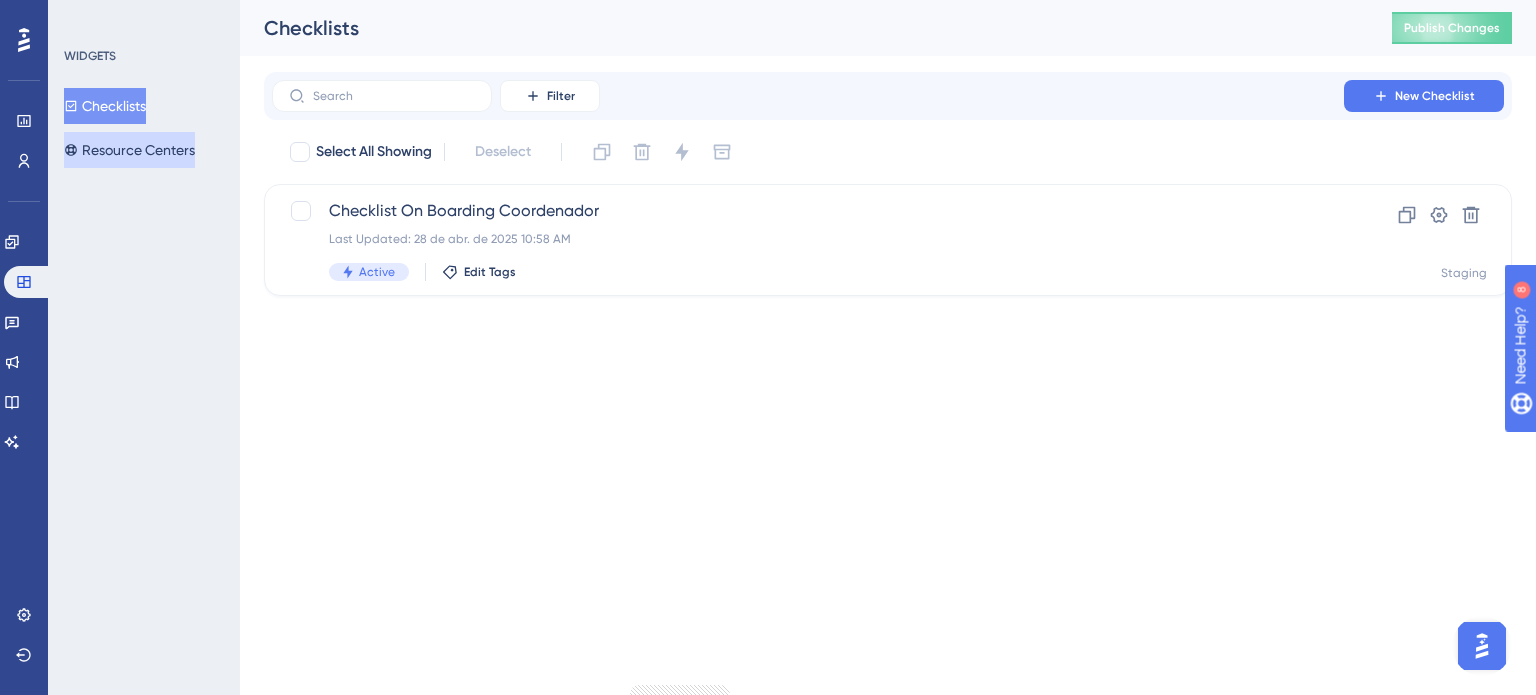 click on "Resource Centers" at bounding box center [129, 150] 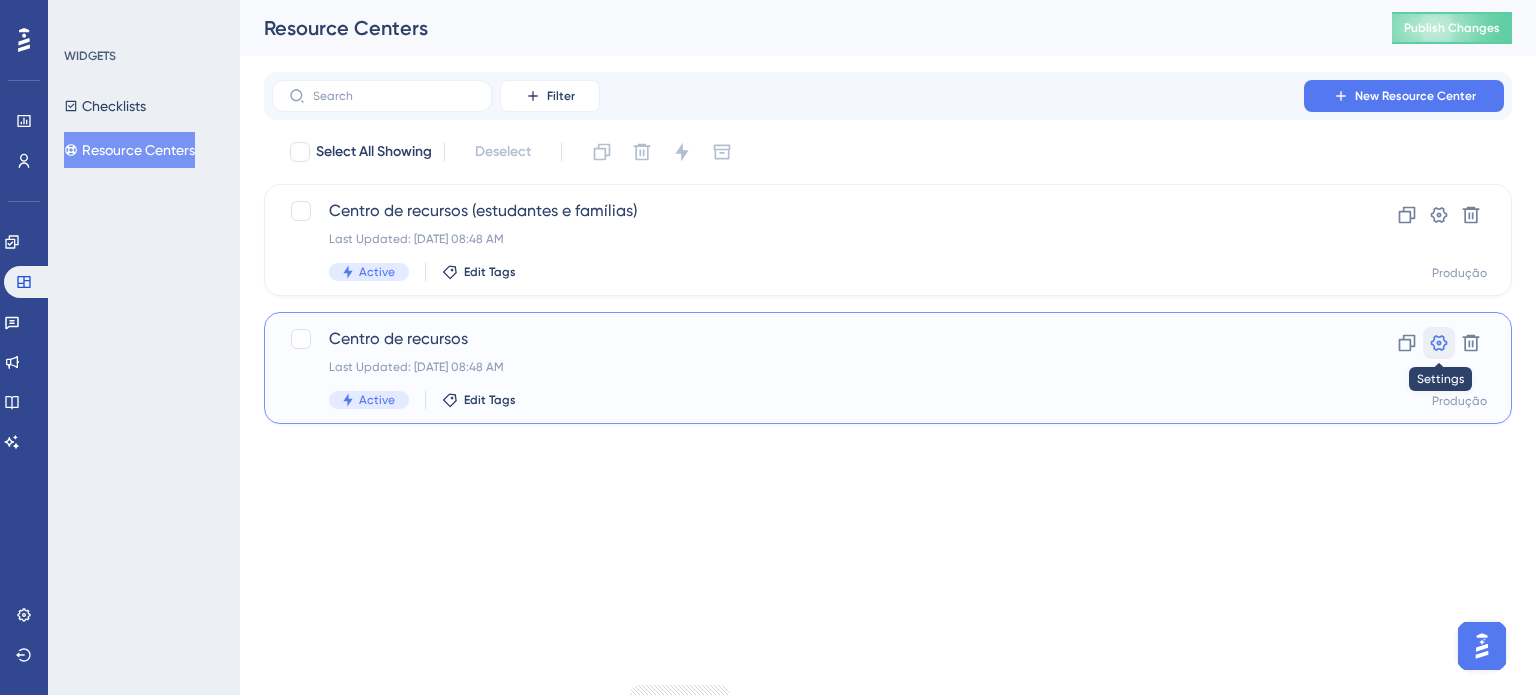 click 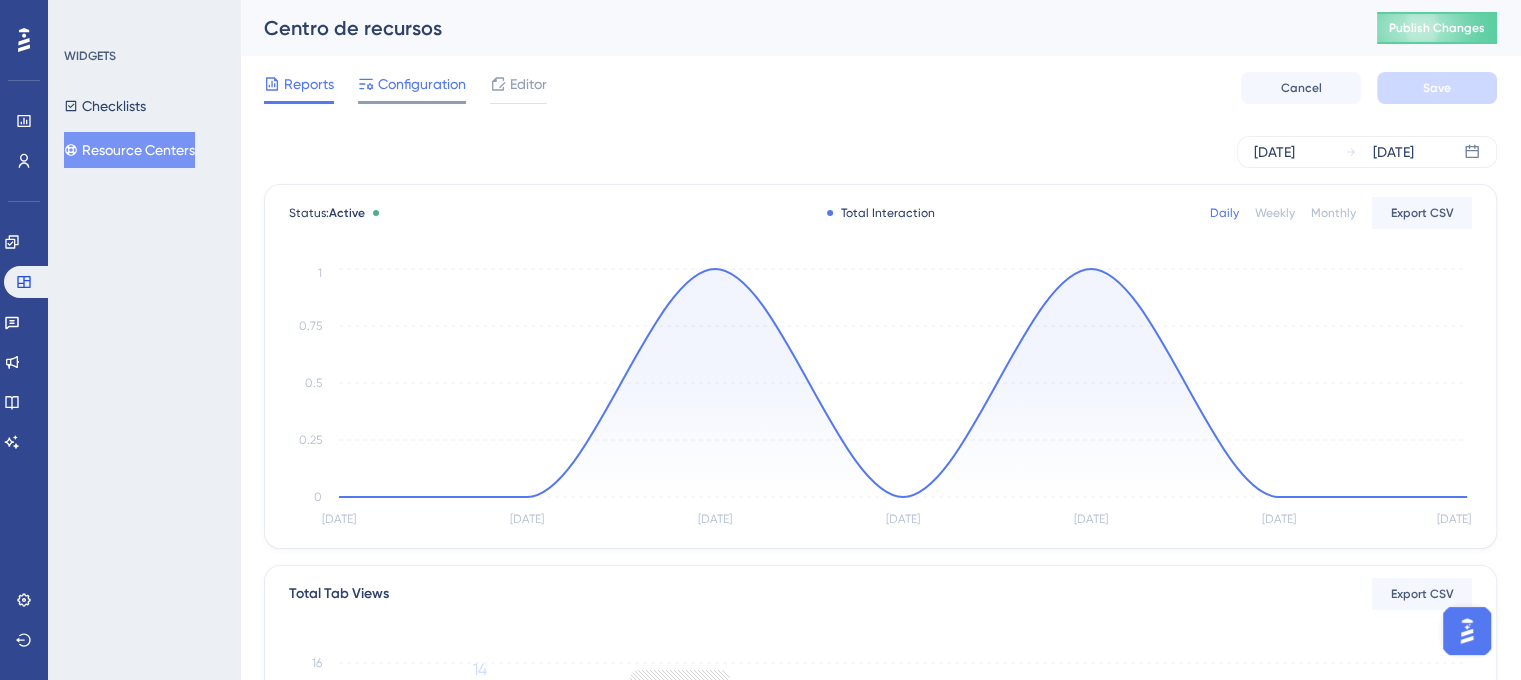 click on "Configuration" at bounding box center (422, 84) 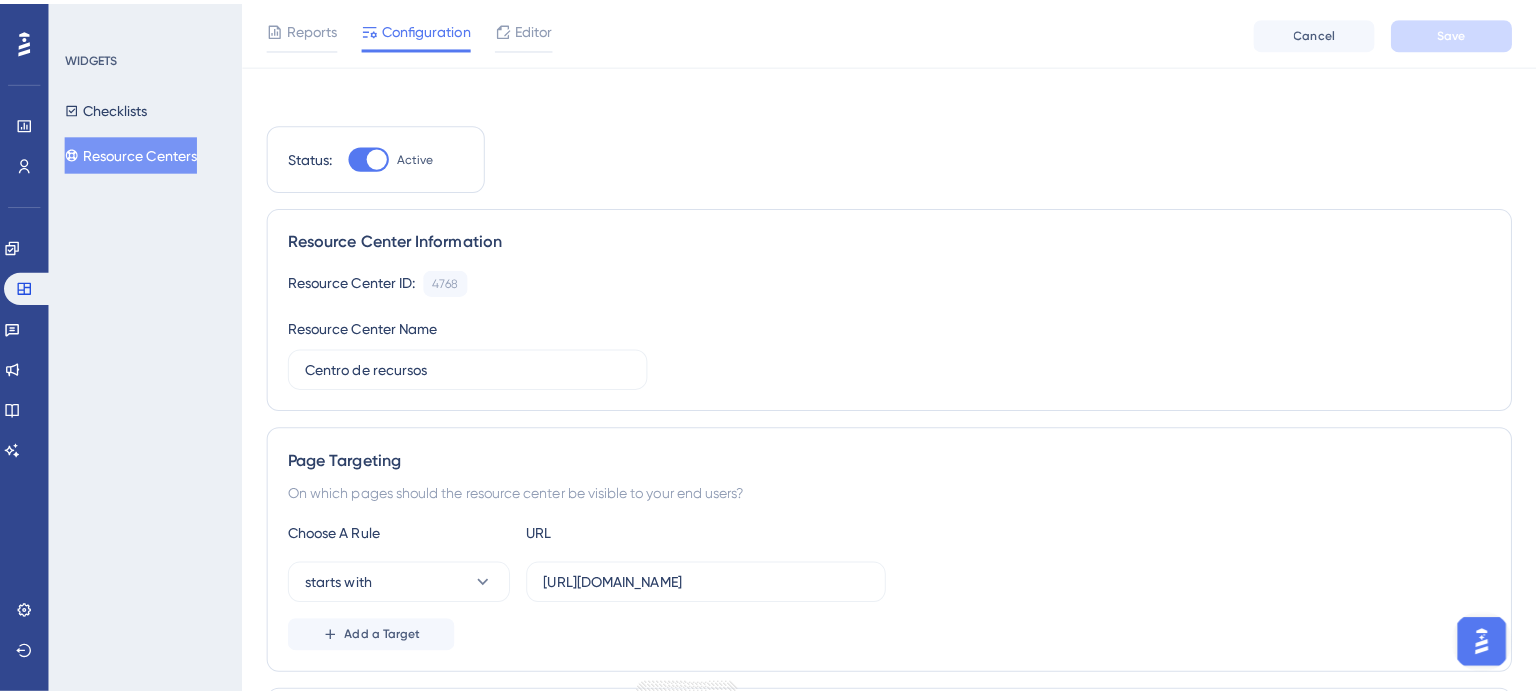 scroll, scrollTop: 0, scrollLeft: 0, axis: both 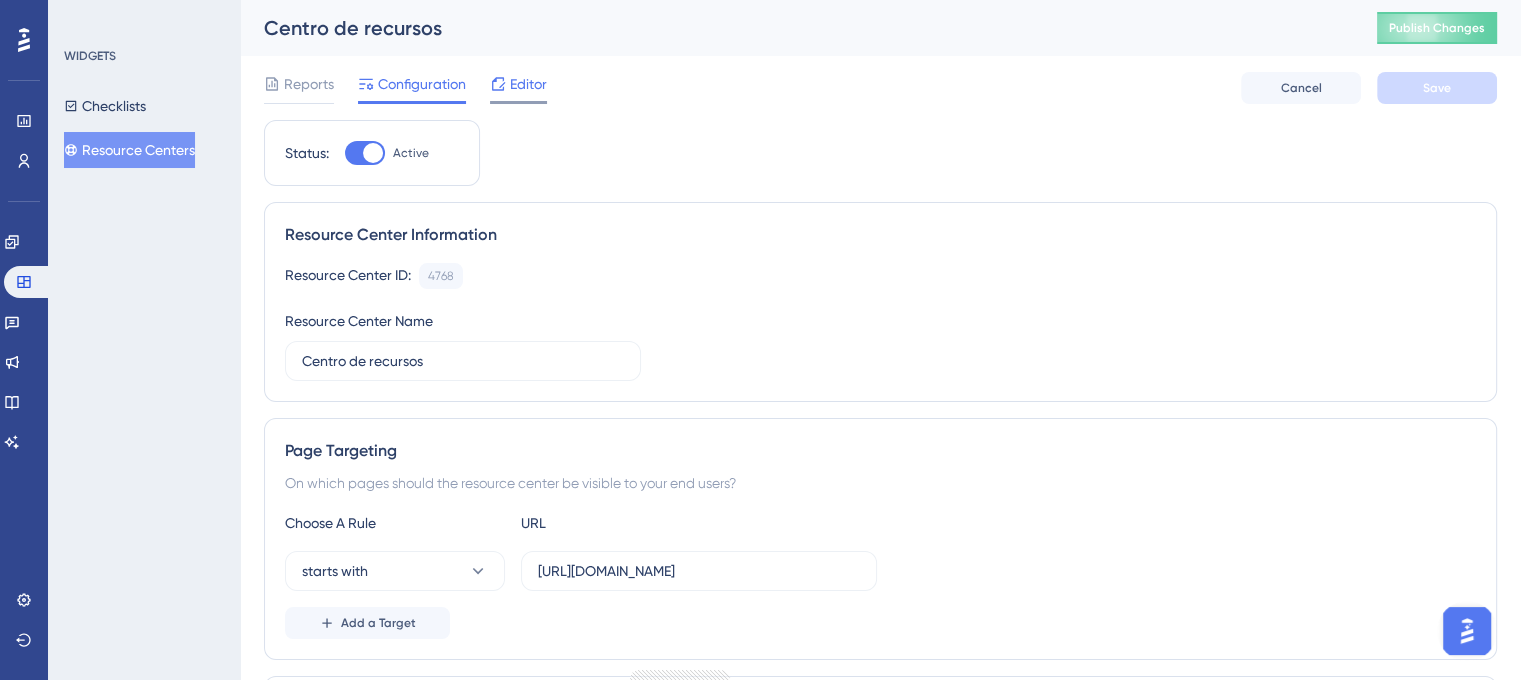 click on "Editor" at bounding box center (528, 84) 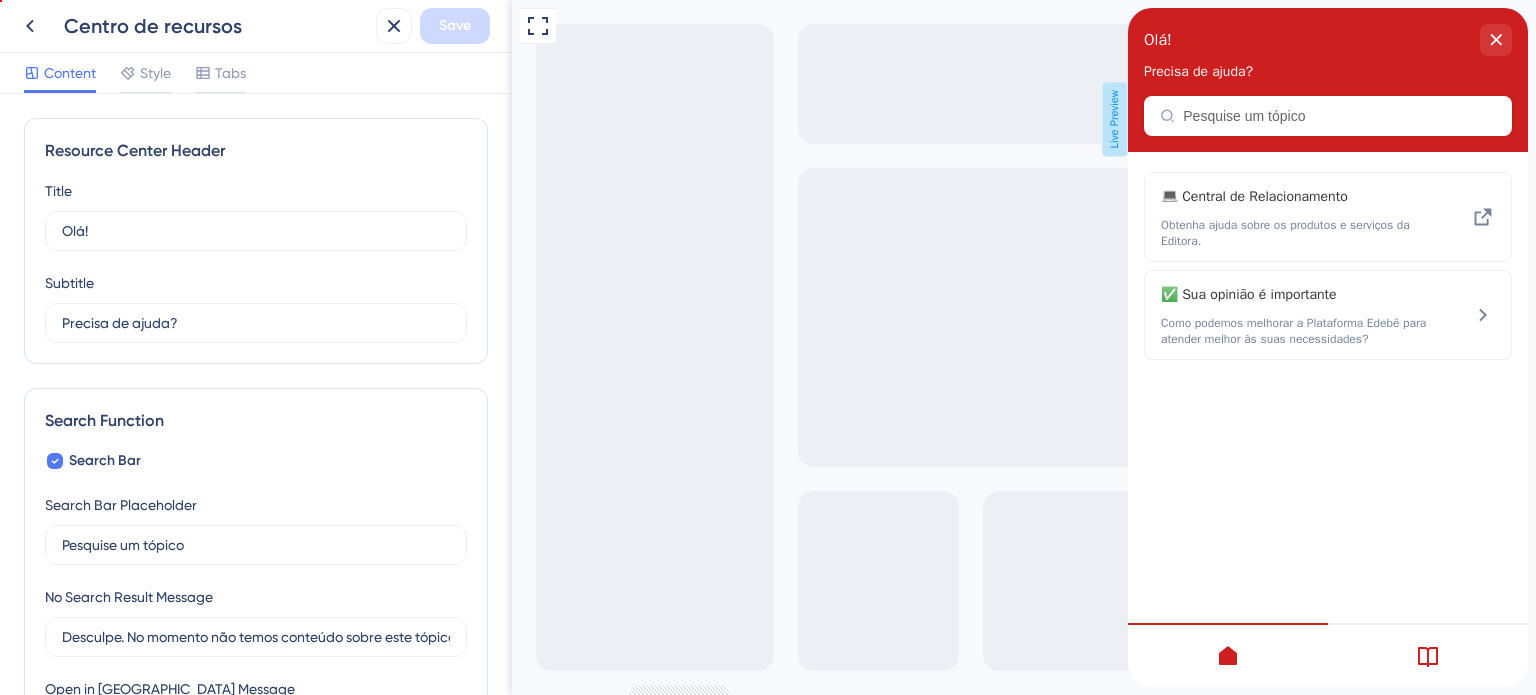 scroll, scrollTop: 0, scrollLeft: 0, axis: both 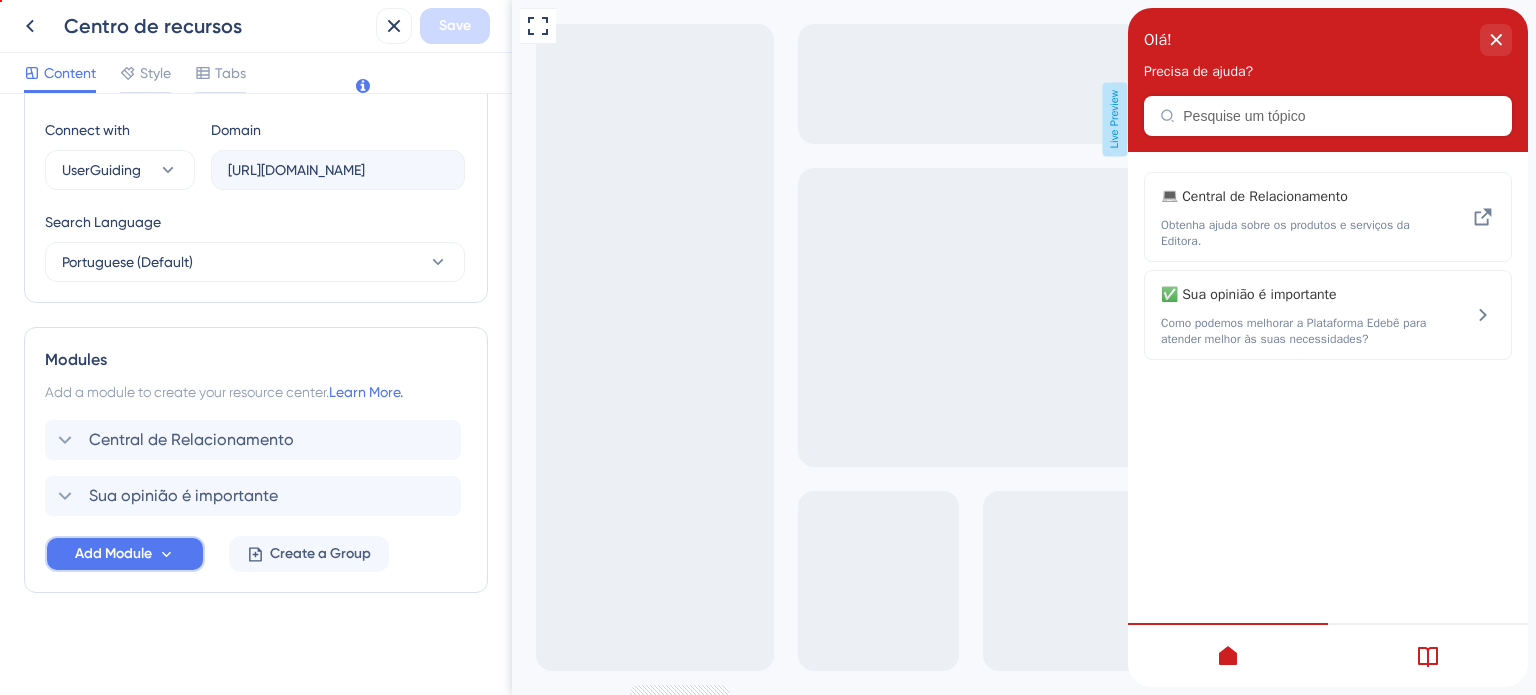 click 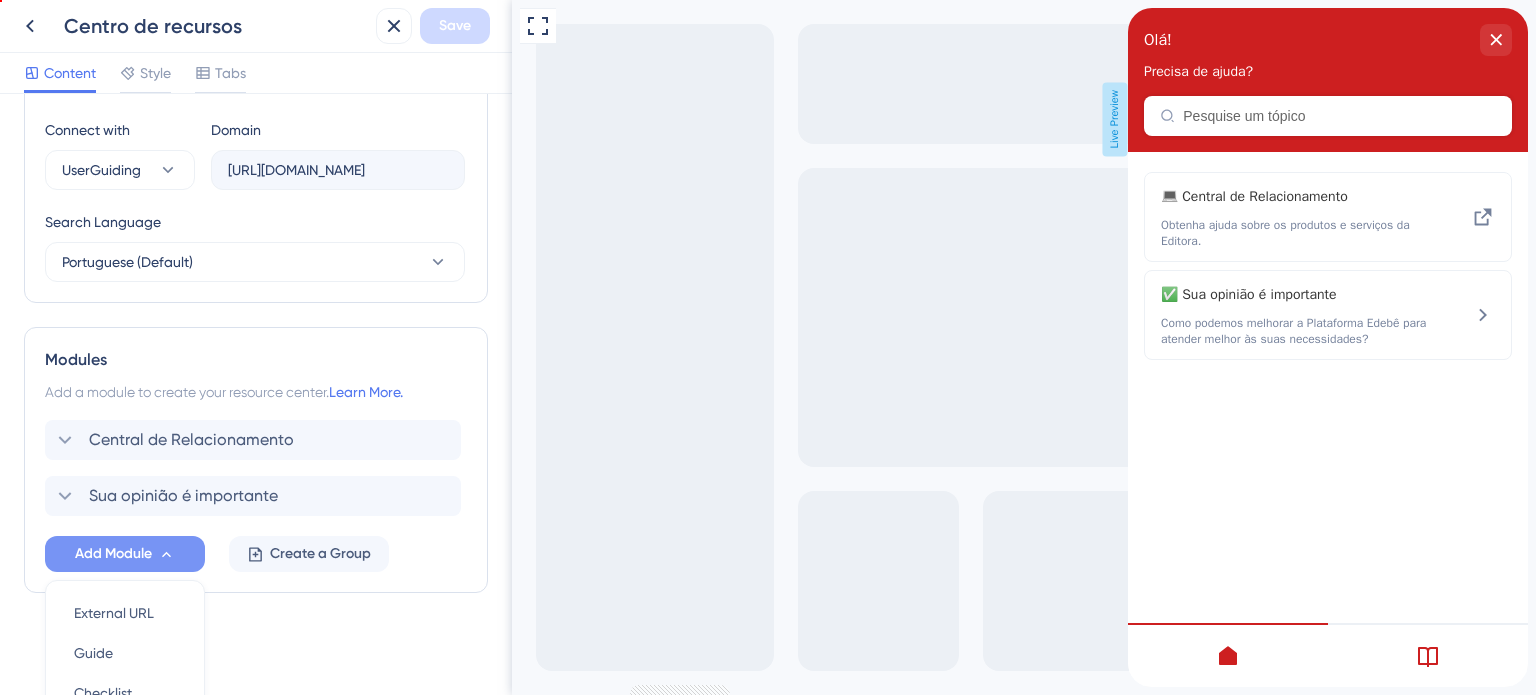 scroll, scrollTop: 884, scrollLeft: 0, axis: vertical 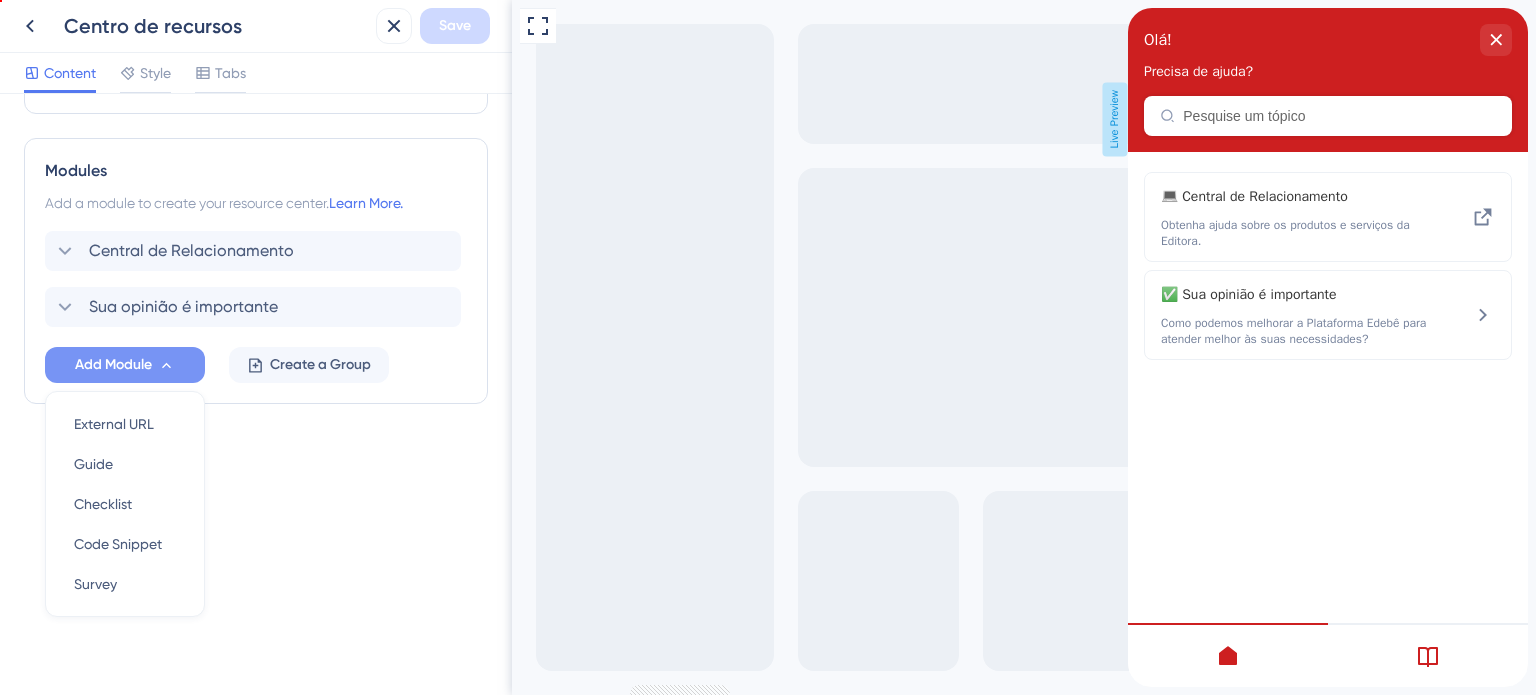 click on "Resource Center Header Title Olá! 23 Olá!  Subtitle Precisa de ajuda? 18 Search Function Search Bar Search Bar Placeholder Pesquise um tópico No Search Result Message Desculpe. No momento não temos conteúdo sobre este tópico. Open in New Tab Message Nova aba 12 Bring search results from a Knowledge Base Connect with UserGuiding Domain [URL][DOMAIN_NAME] Search Language Portuguese (Default) Modules Add a module to create your resource center.  Learn More. Central de Relacionamento Sua opinião é importante  Add Module External URL External URL Guide Guide Checklist Checklist Code Snippet Code Snippet Survey Survey Create a Group" at bounding box center (256, 394) 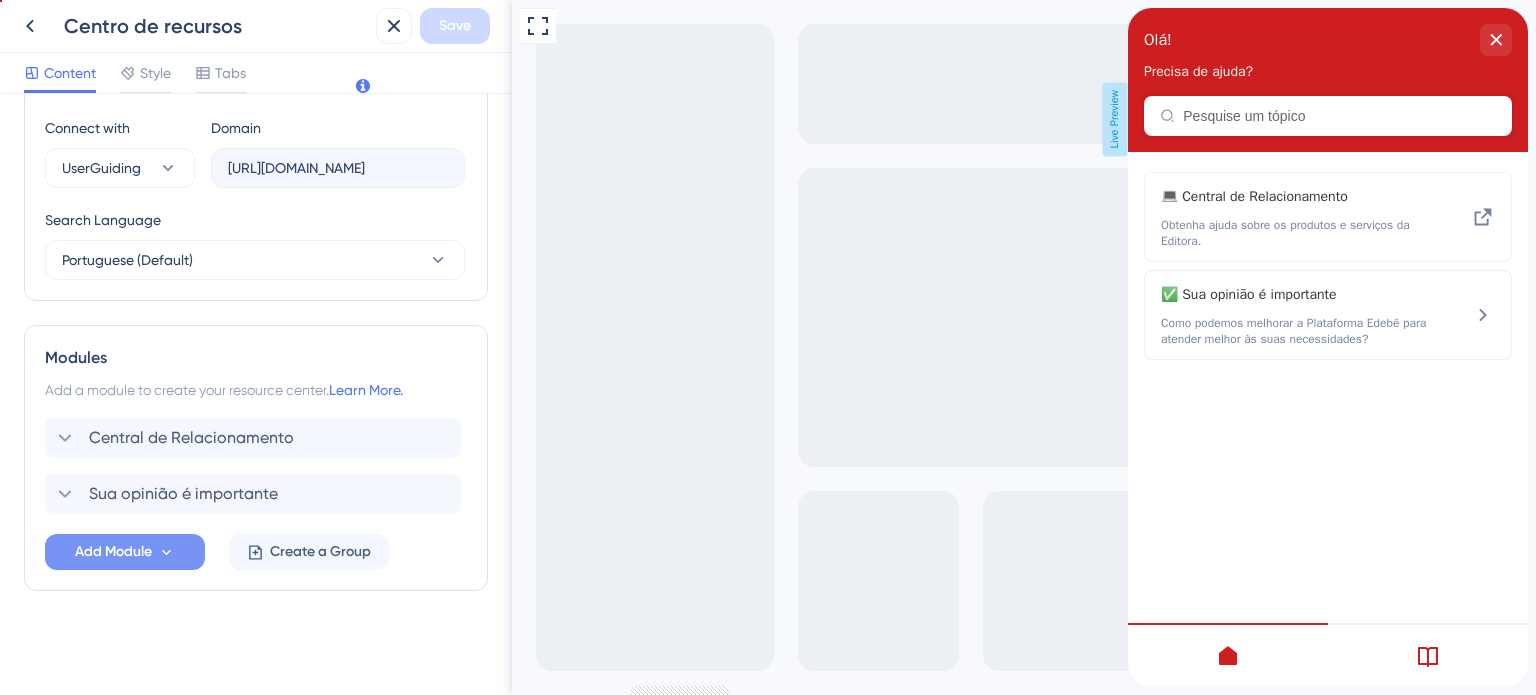 scroll, scrollTop: 695, scrollLeft: 0, axis: vertical 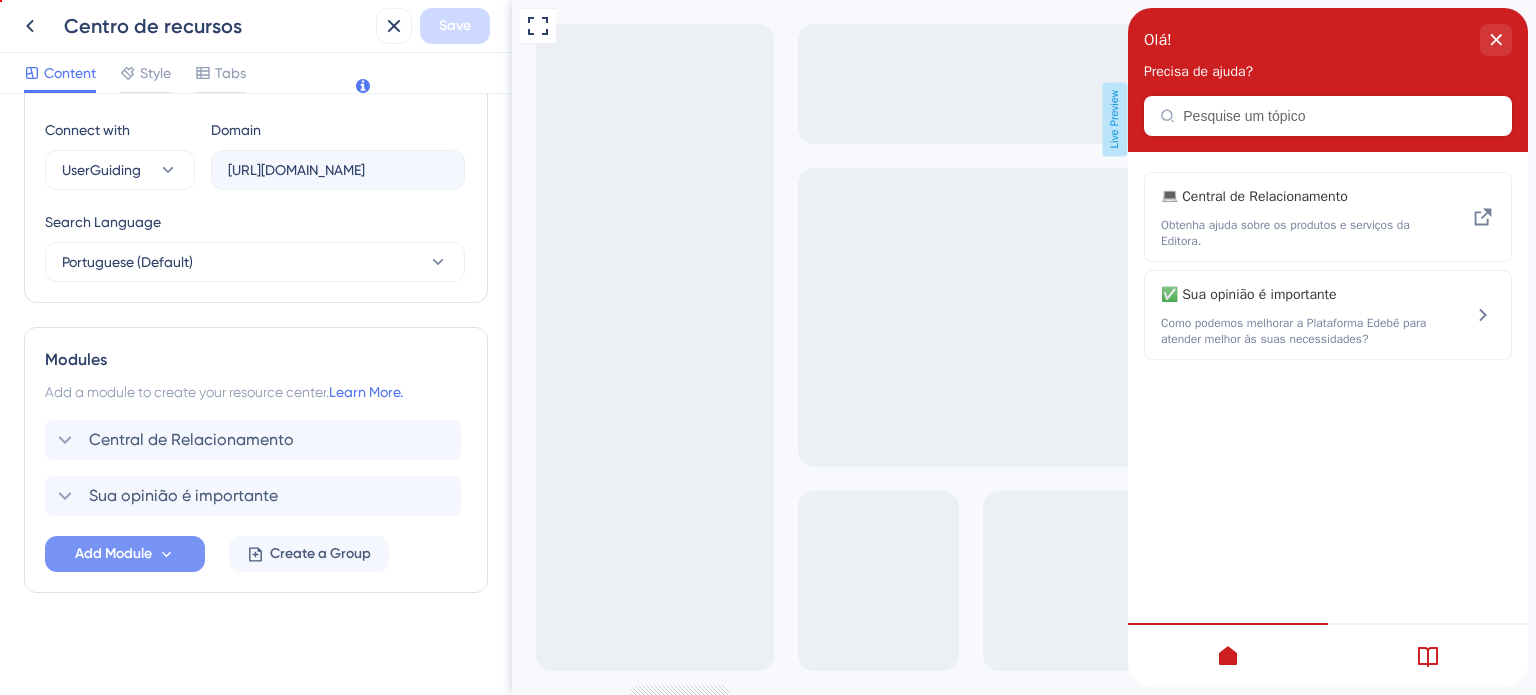 click 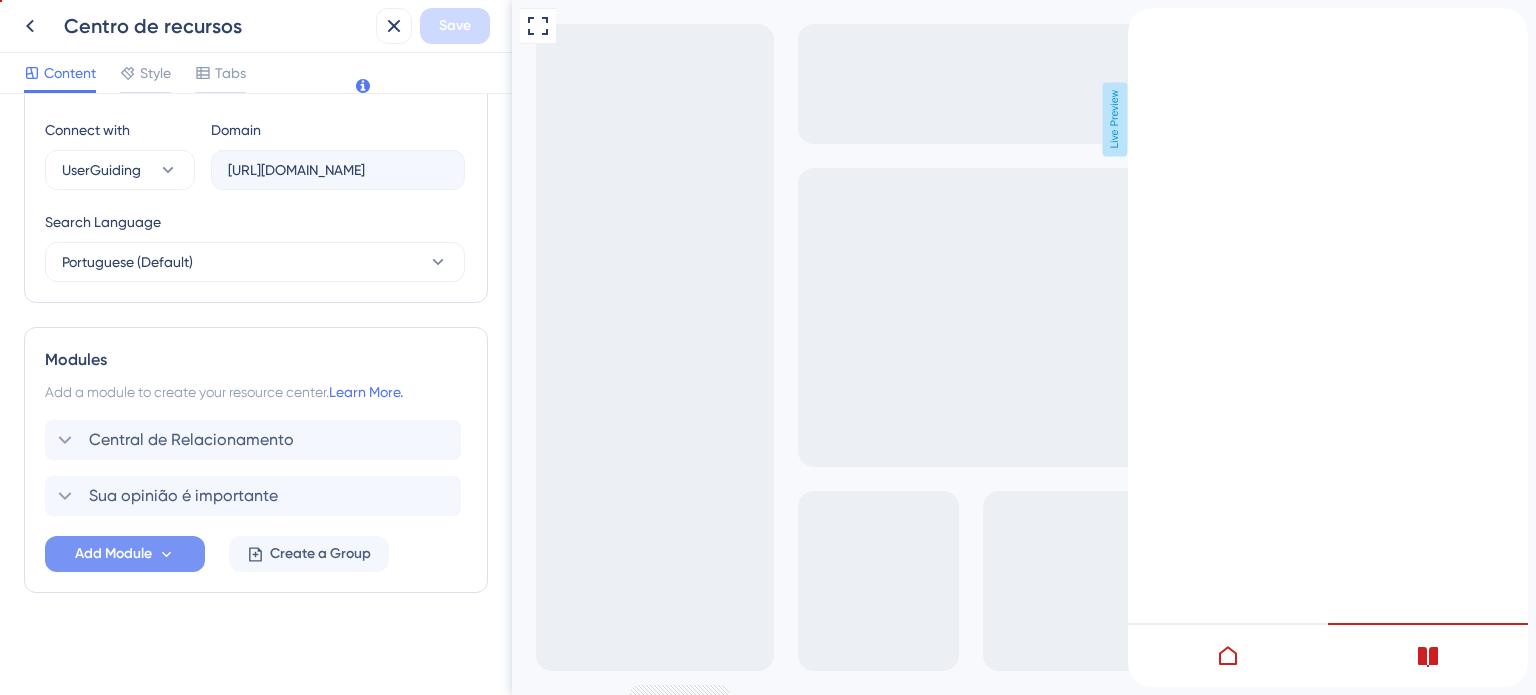 click 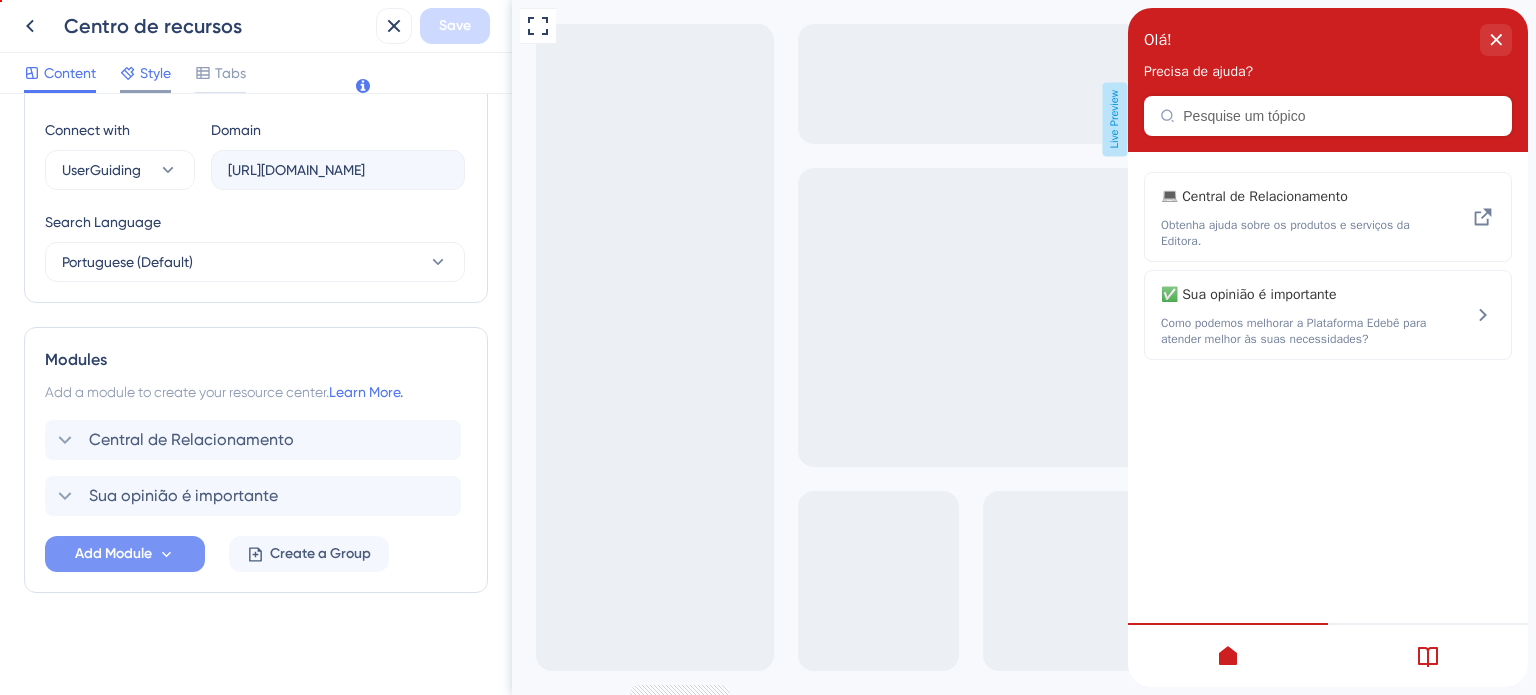 click on "Style" at bounding box center (155, 73) 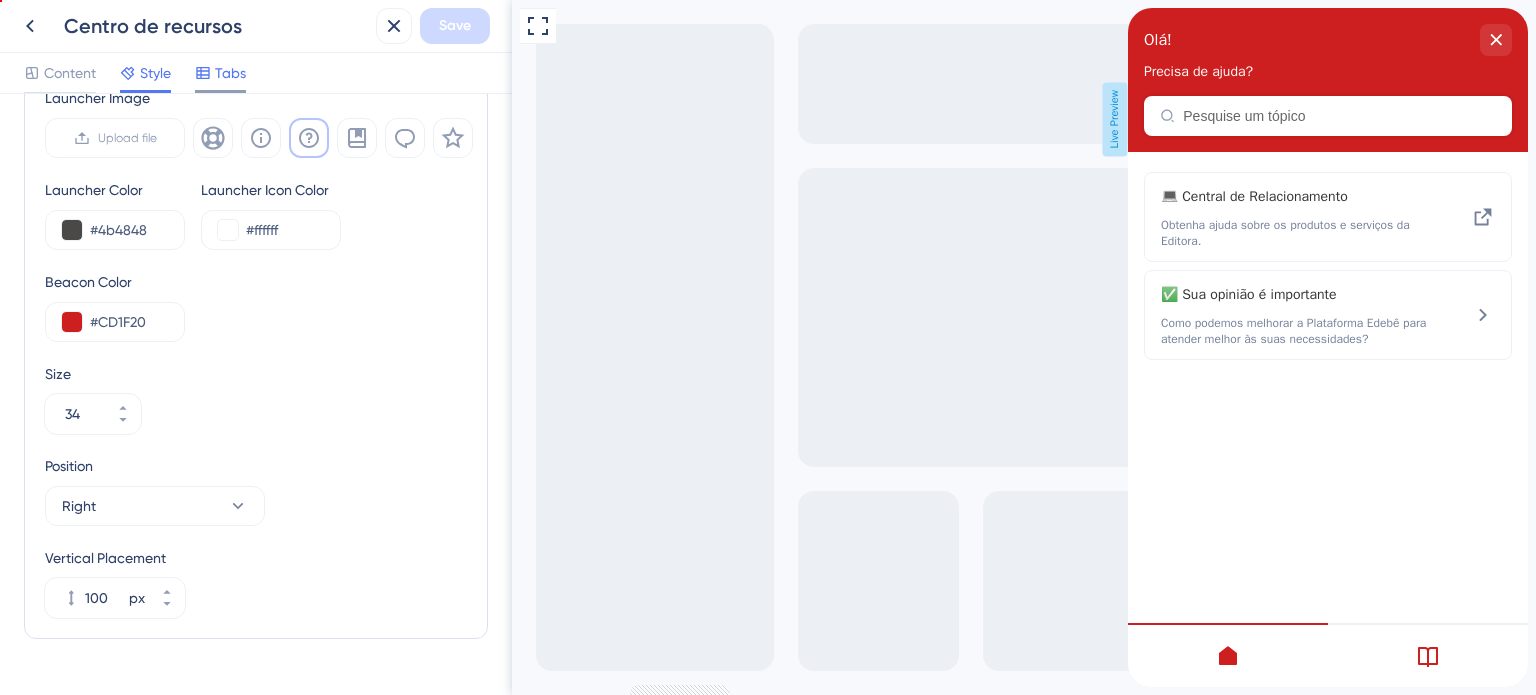 click on "Tabs" at bounding box center (230, 73) 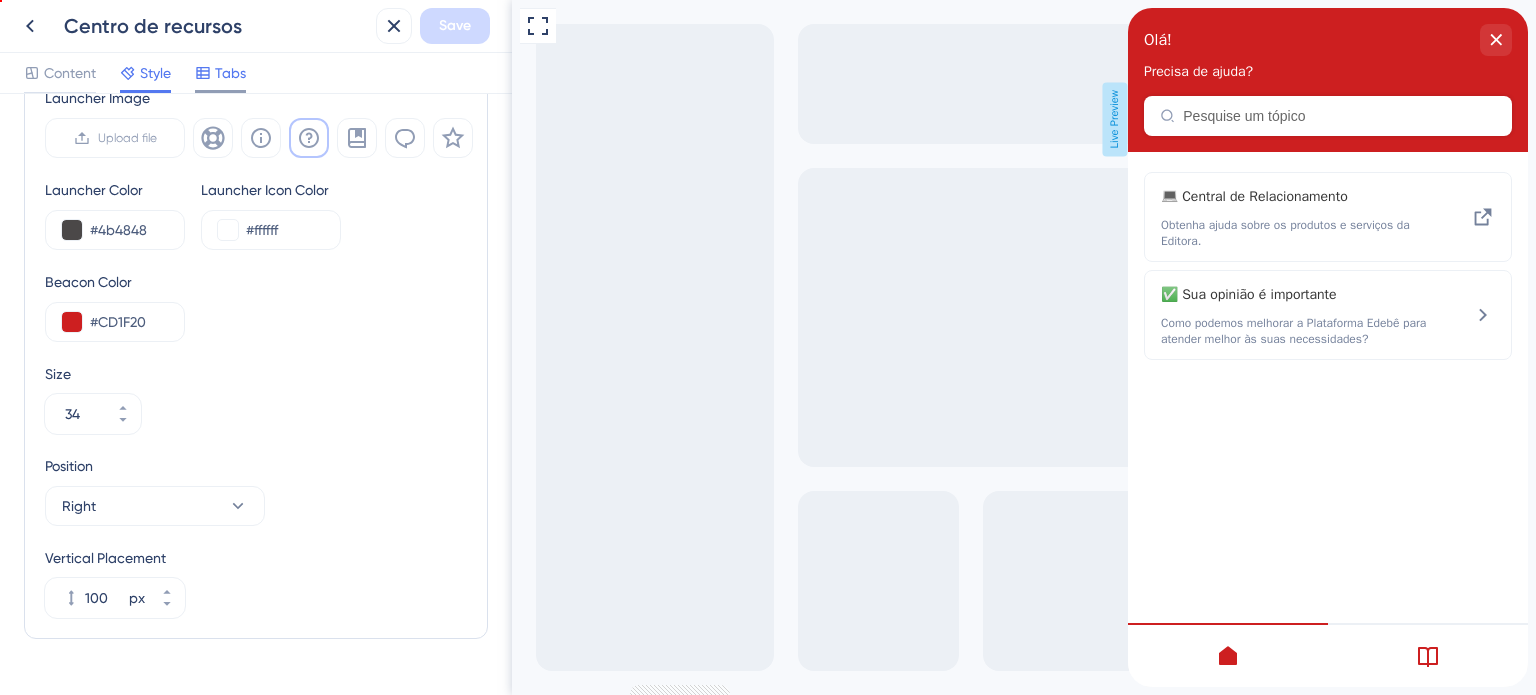 scroll, scrollTop: 216, scrollLeft: 0, axis: vertical 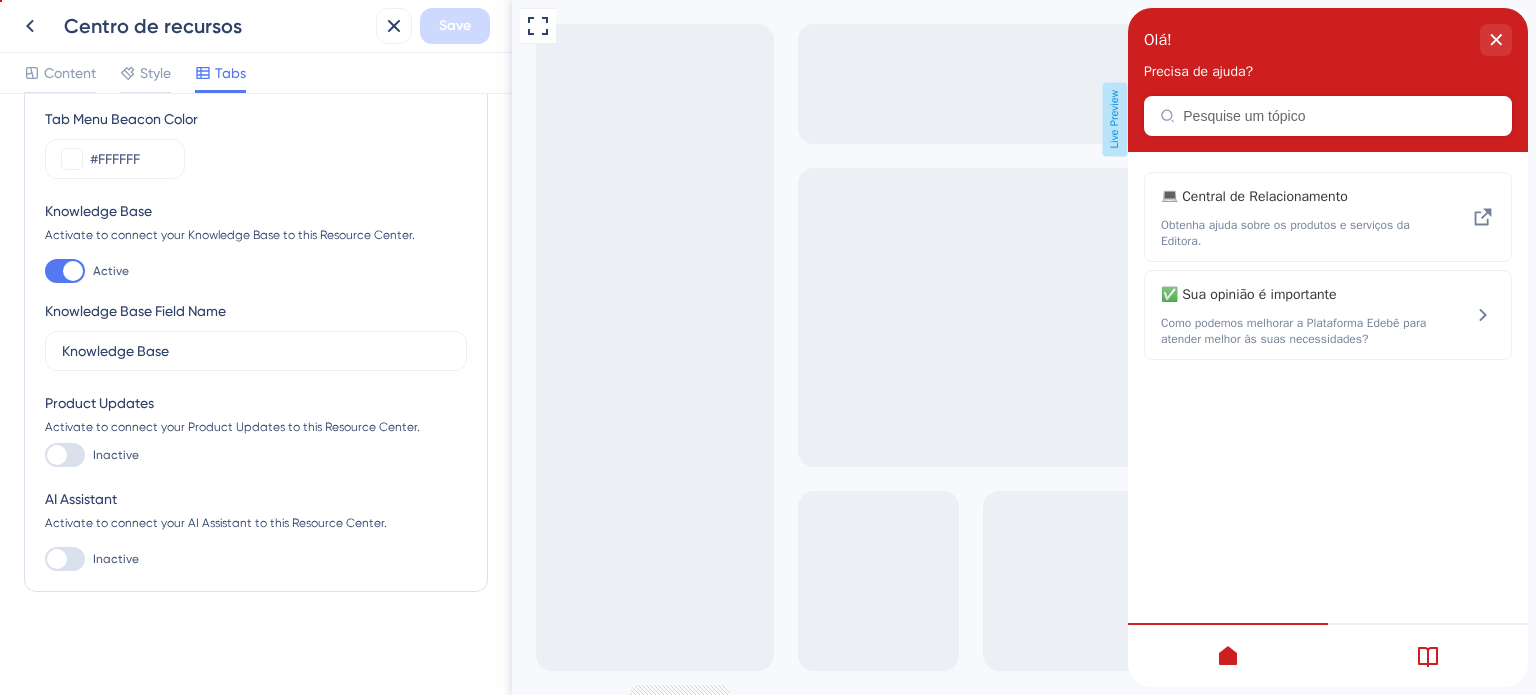 click at bounding box center [65, 455] 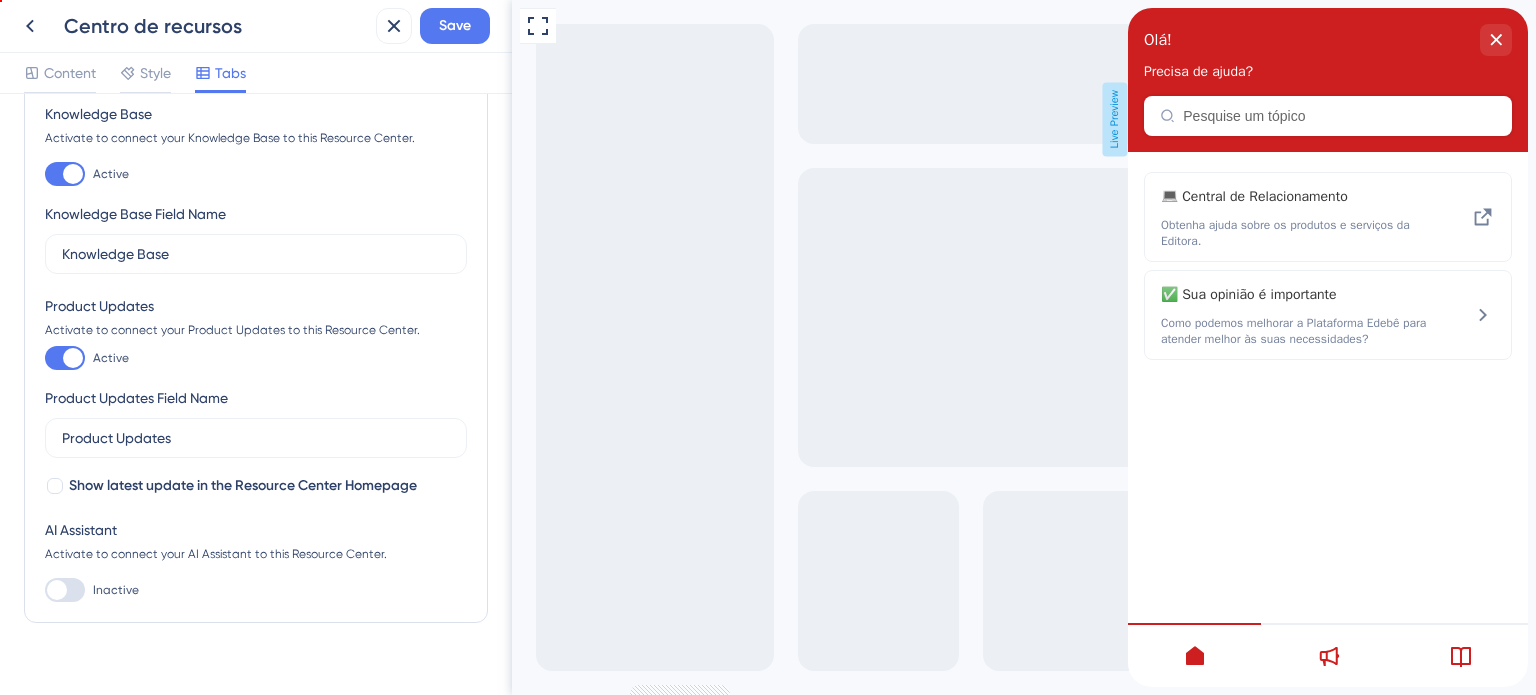 scroll, scrollTop: 316, scrollLeft: 0, axis: vertical 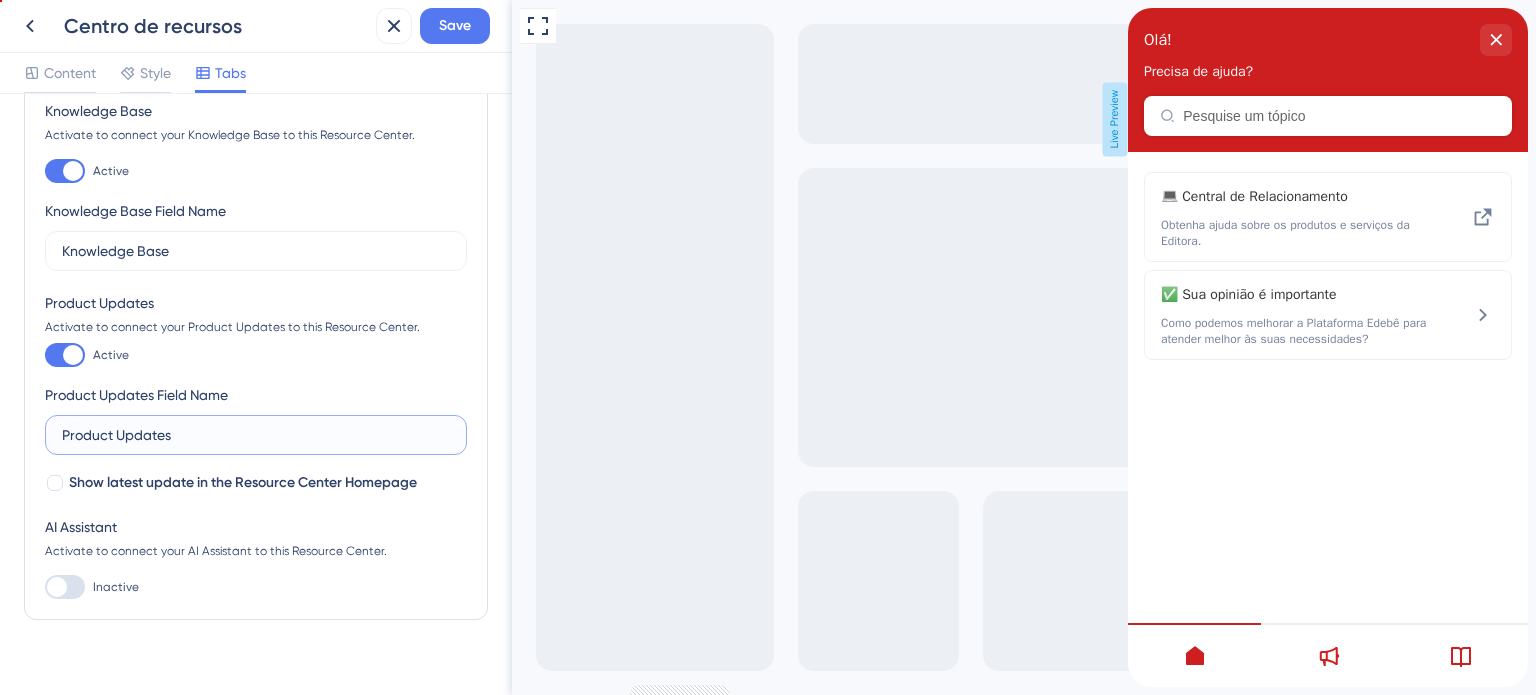 drag, startPoint x: 192, startPoint y: 437, endPoint x: 63, endPoint y: 433, distance: 129.062 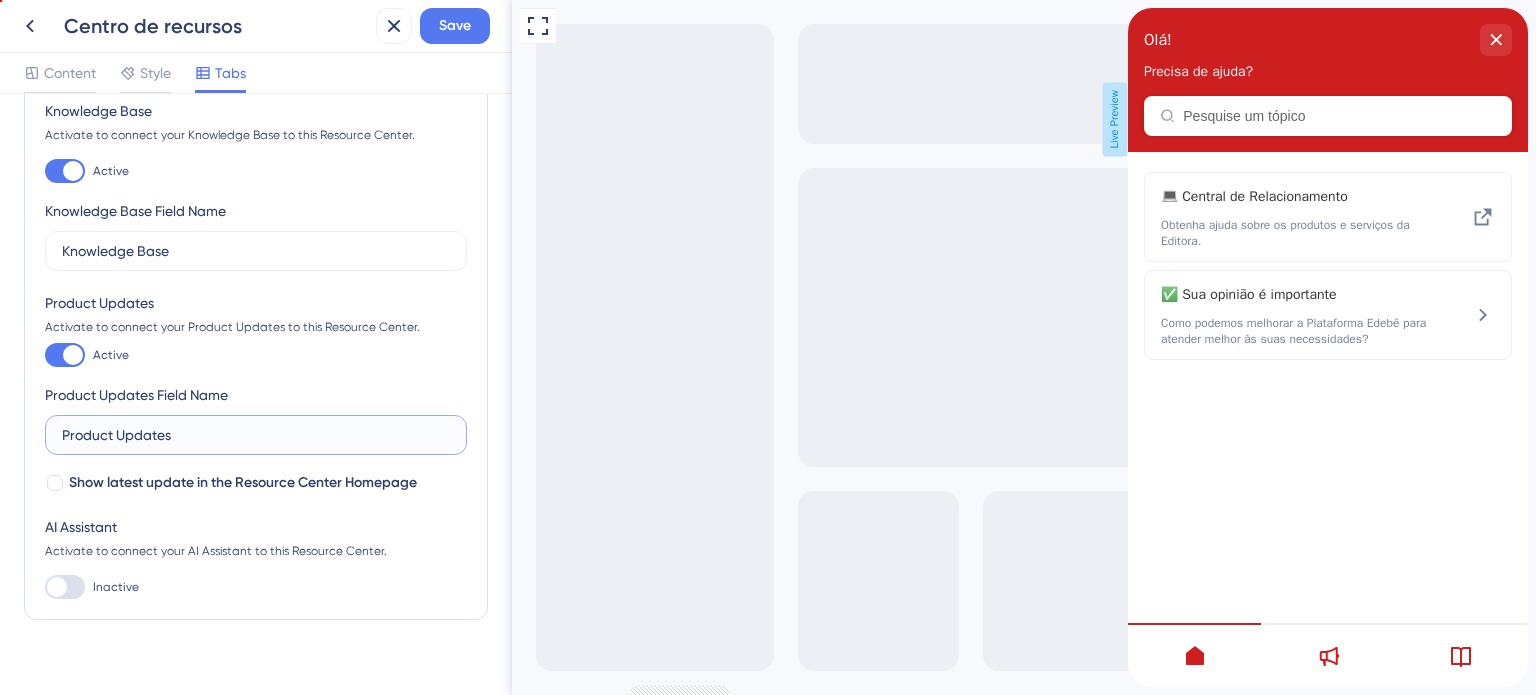 click on "Product Updates" at bounding box center [256, 435] 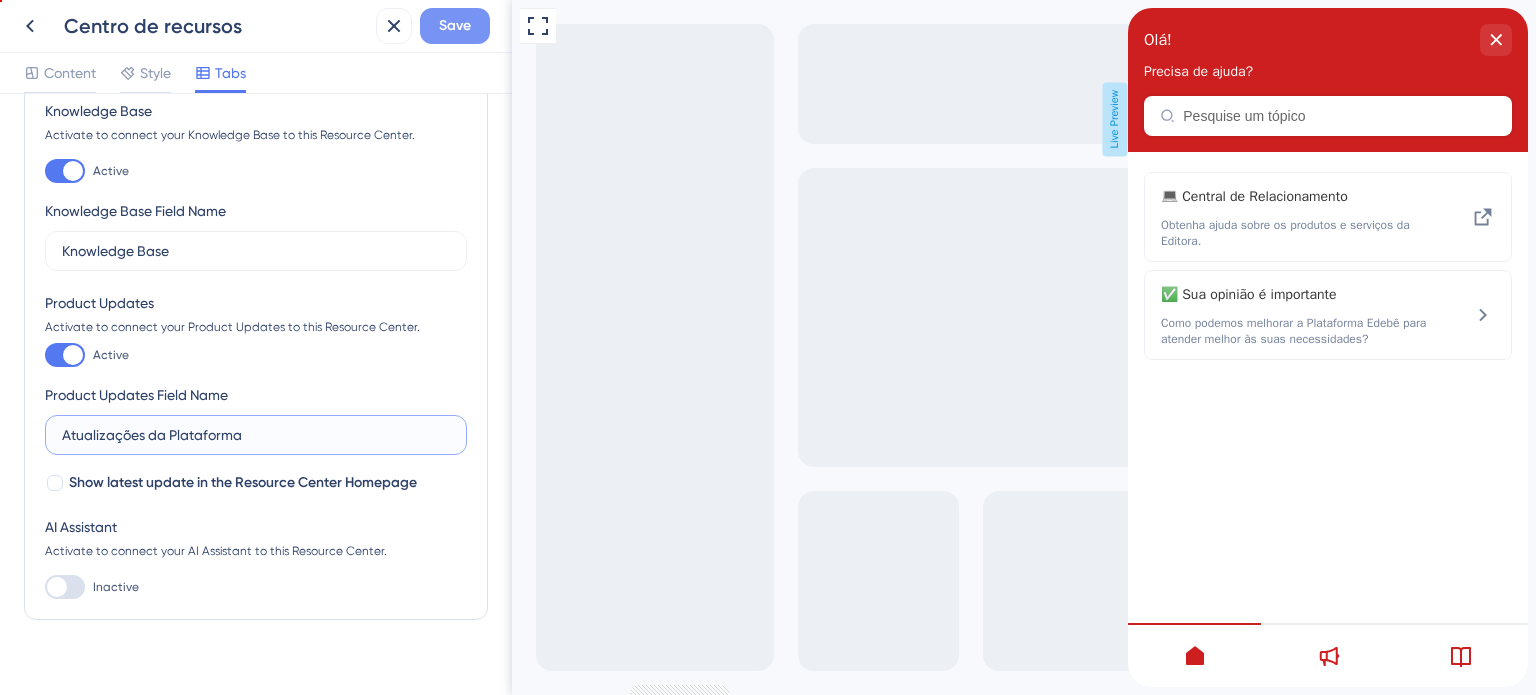 type on "Atualizações da Plataforma" 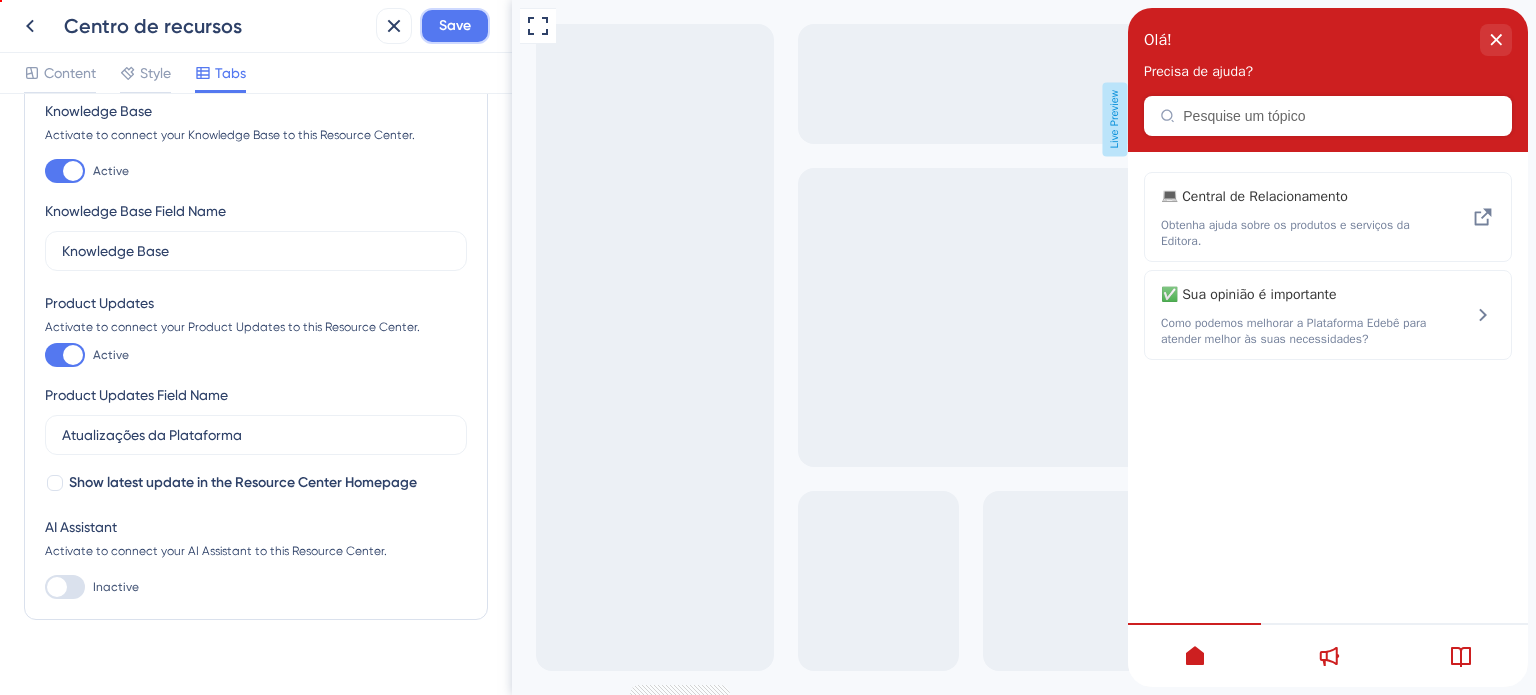 click on "Save" at bounding box center [455, 26] 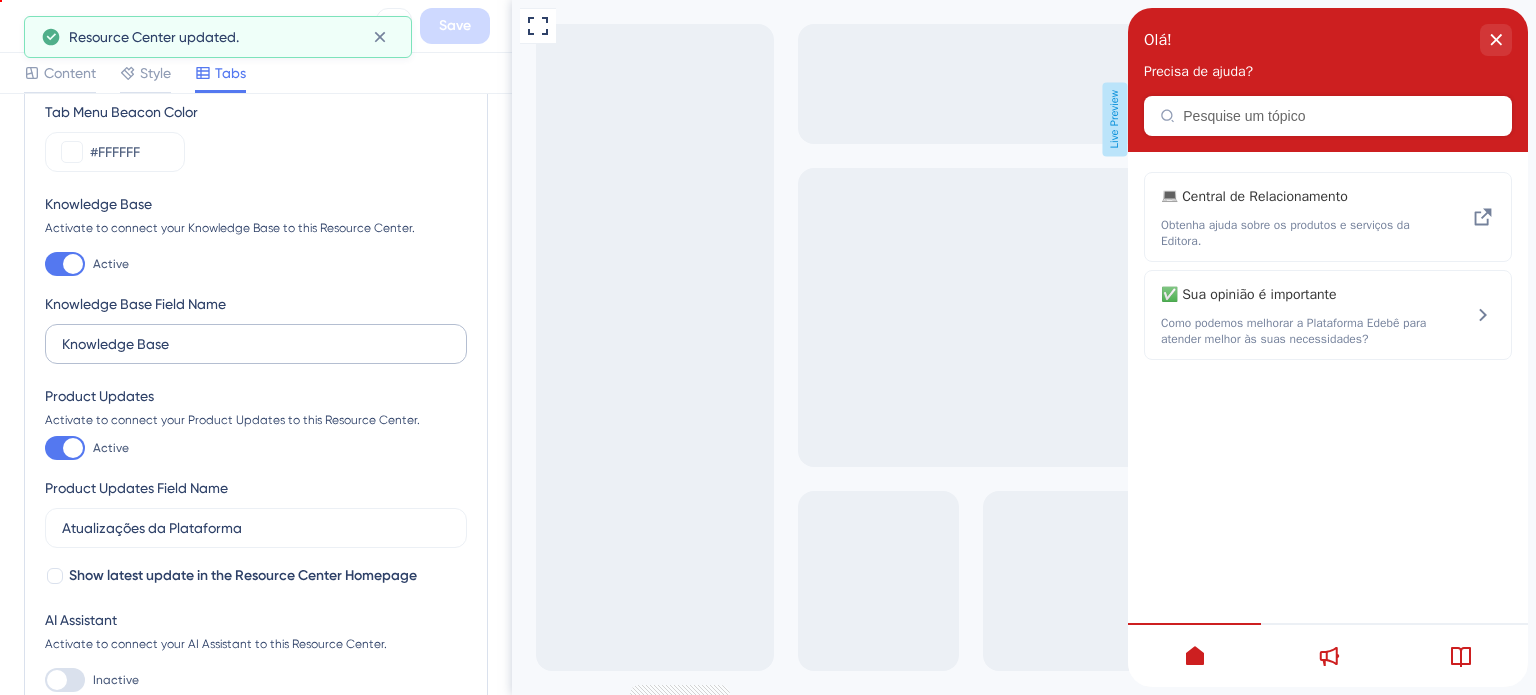 scroll, scrollTop: 216, scrollLeft: 0, axis: vertical 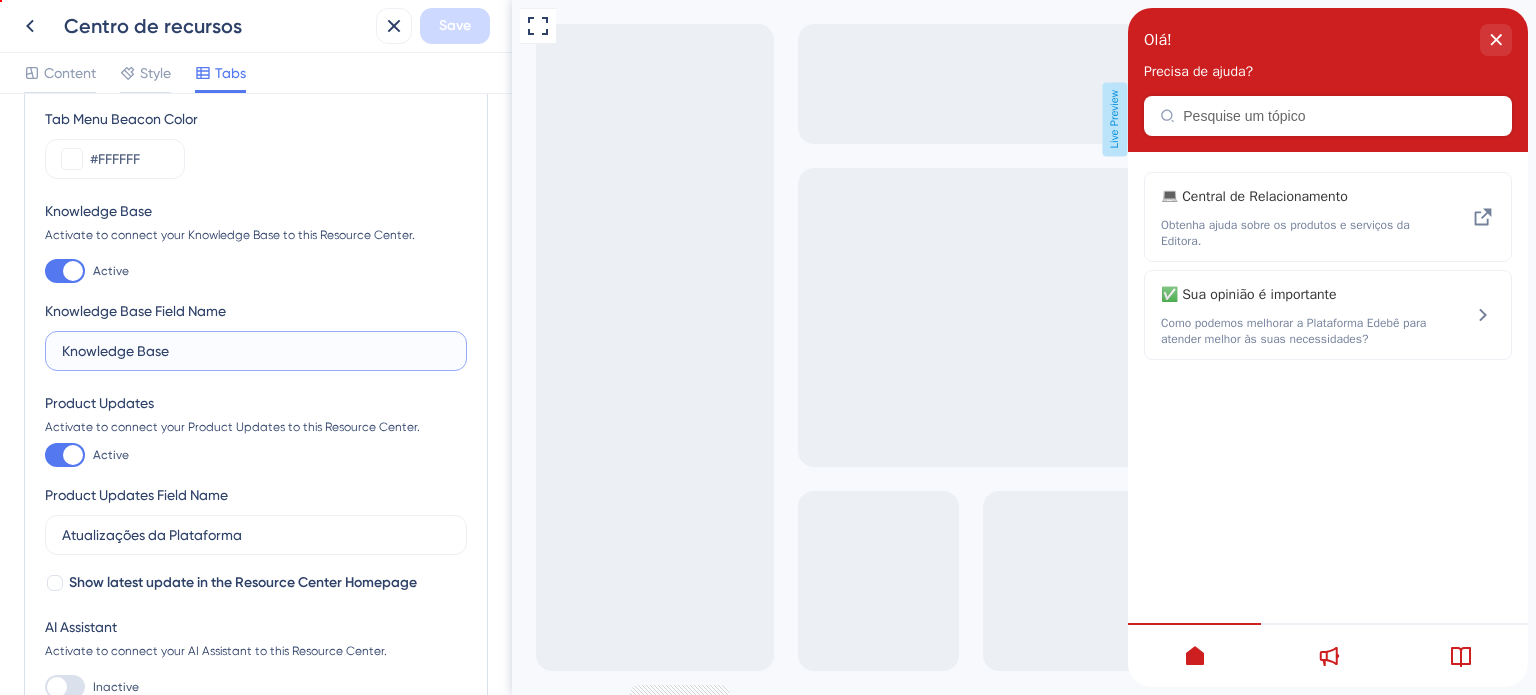 drag, startPoint x: 200, startPoint y: 359, endPoint x: 22, endPoint y: 348, distance: 178.33957 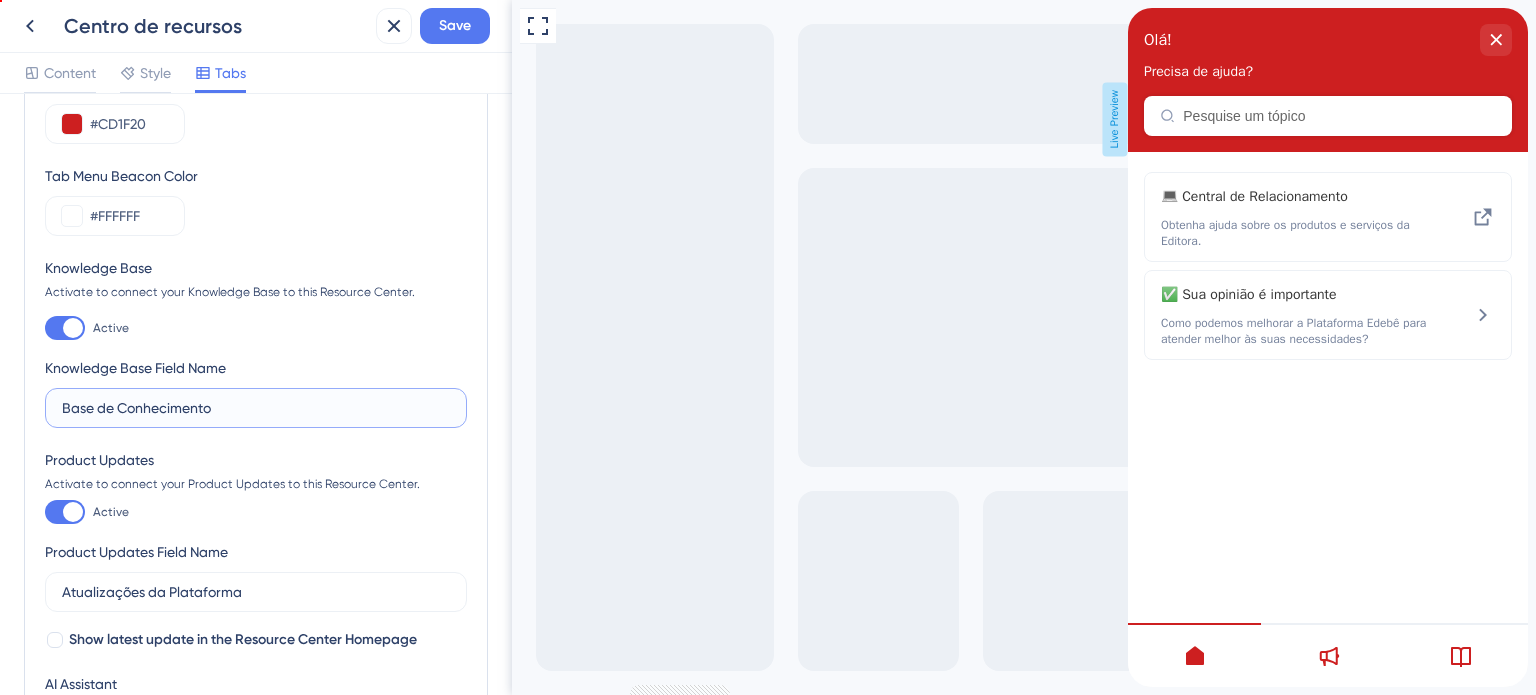 scroll, scrollTop: 144, scrollLeft: 0, axis: vertical 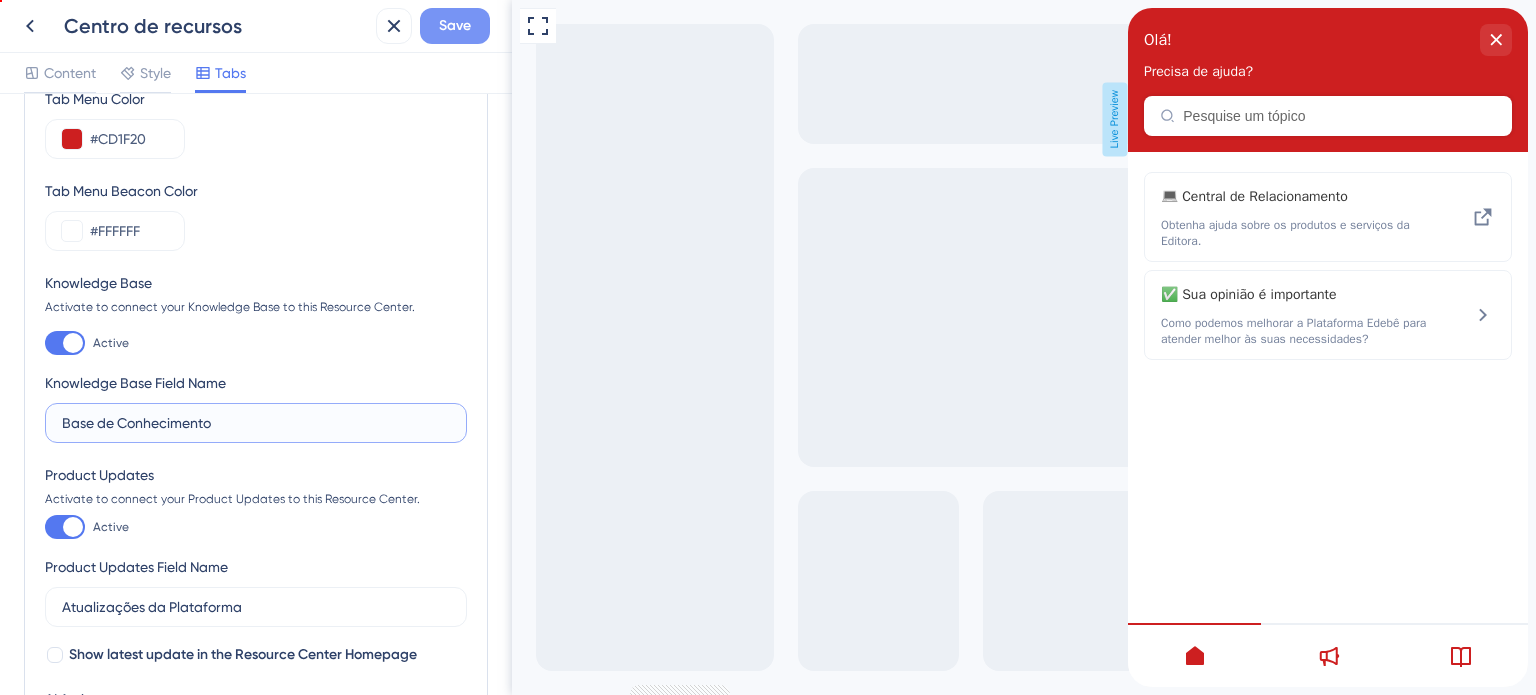 type on "Base de Conhecimento" 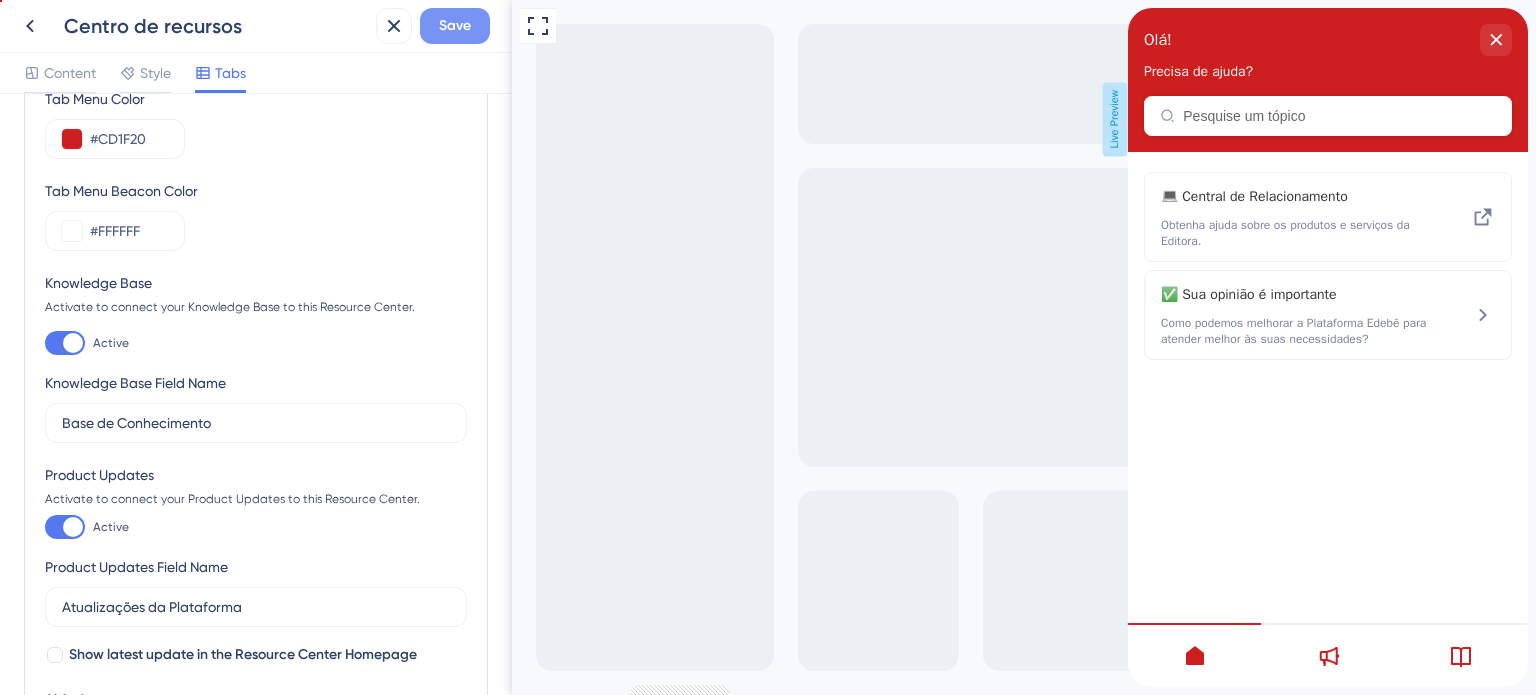 click on "Save" at bounding box center (455, 26) 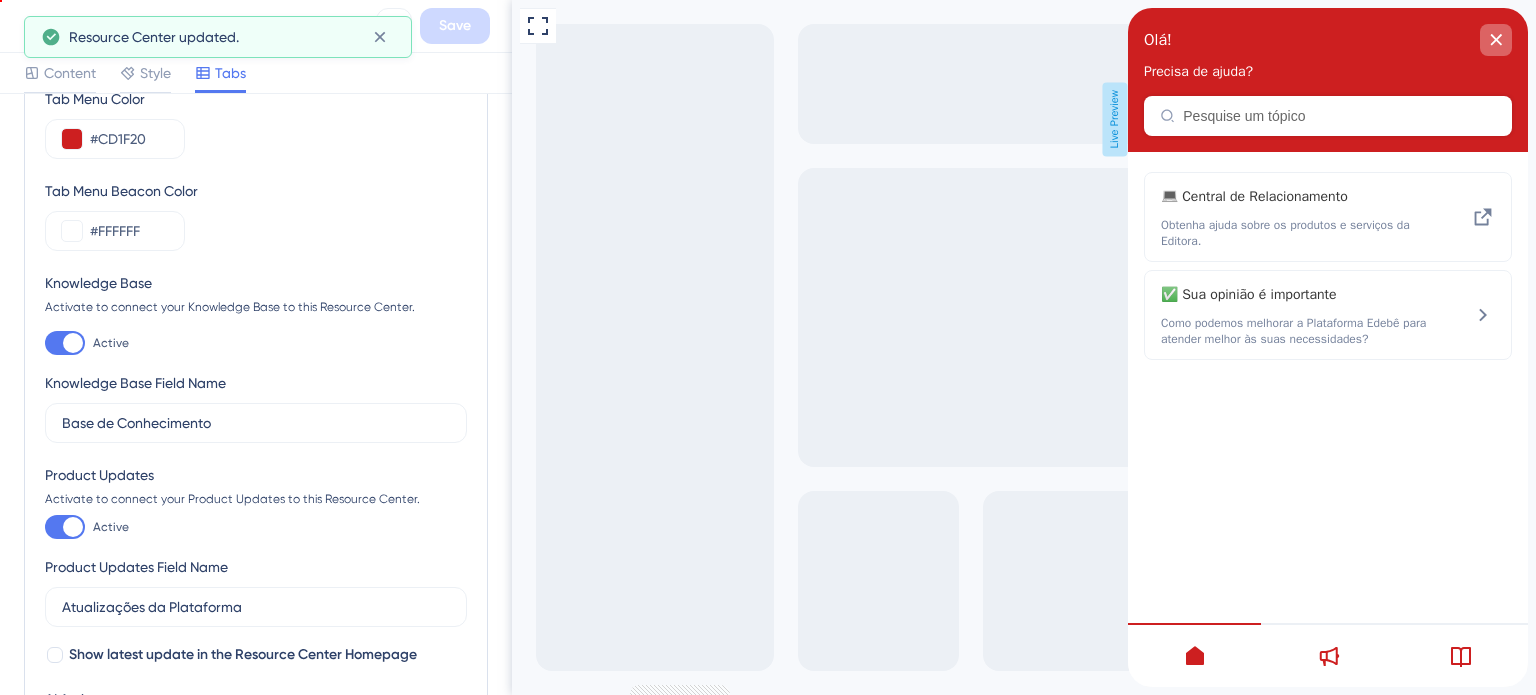 click at bounding box center [1496, 40] 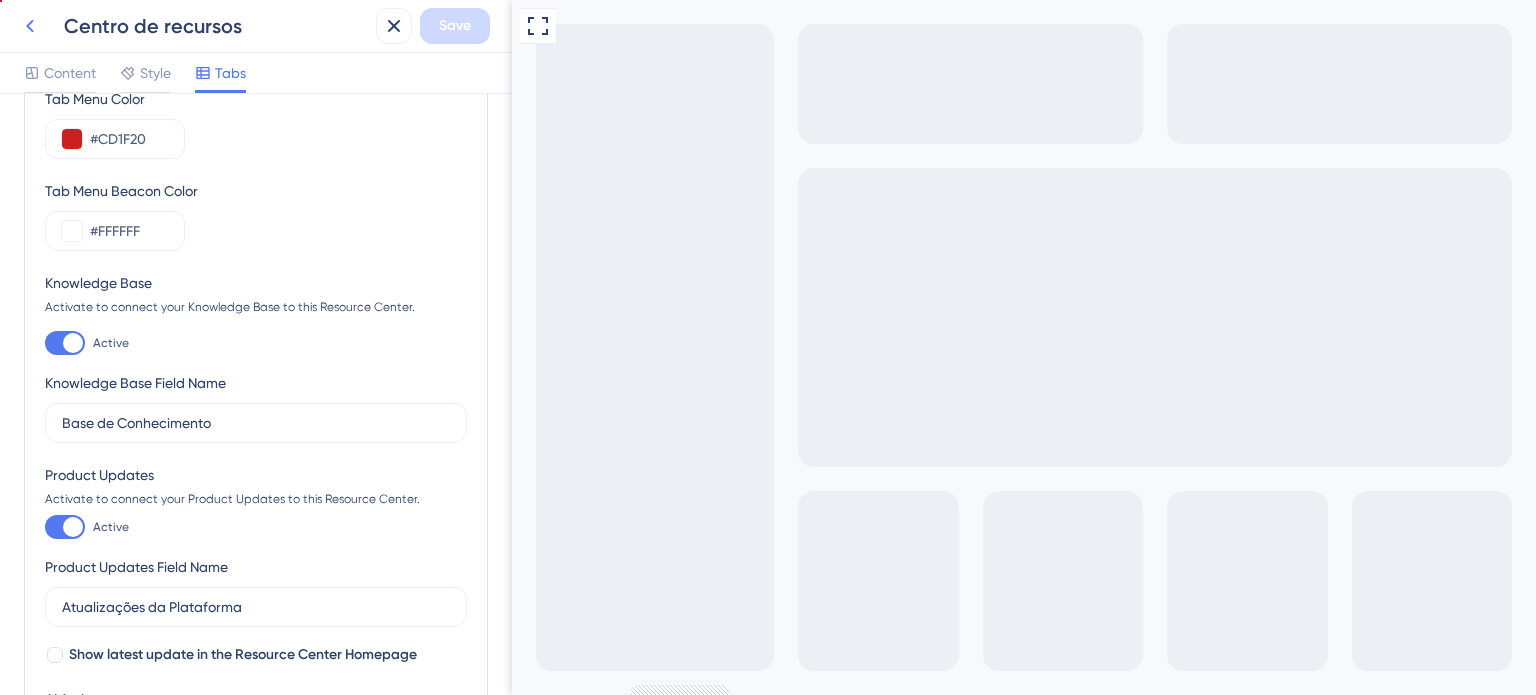 click 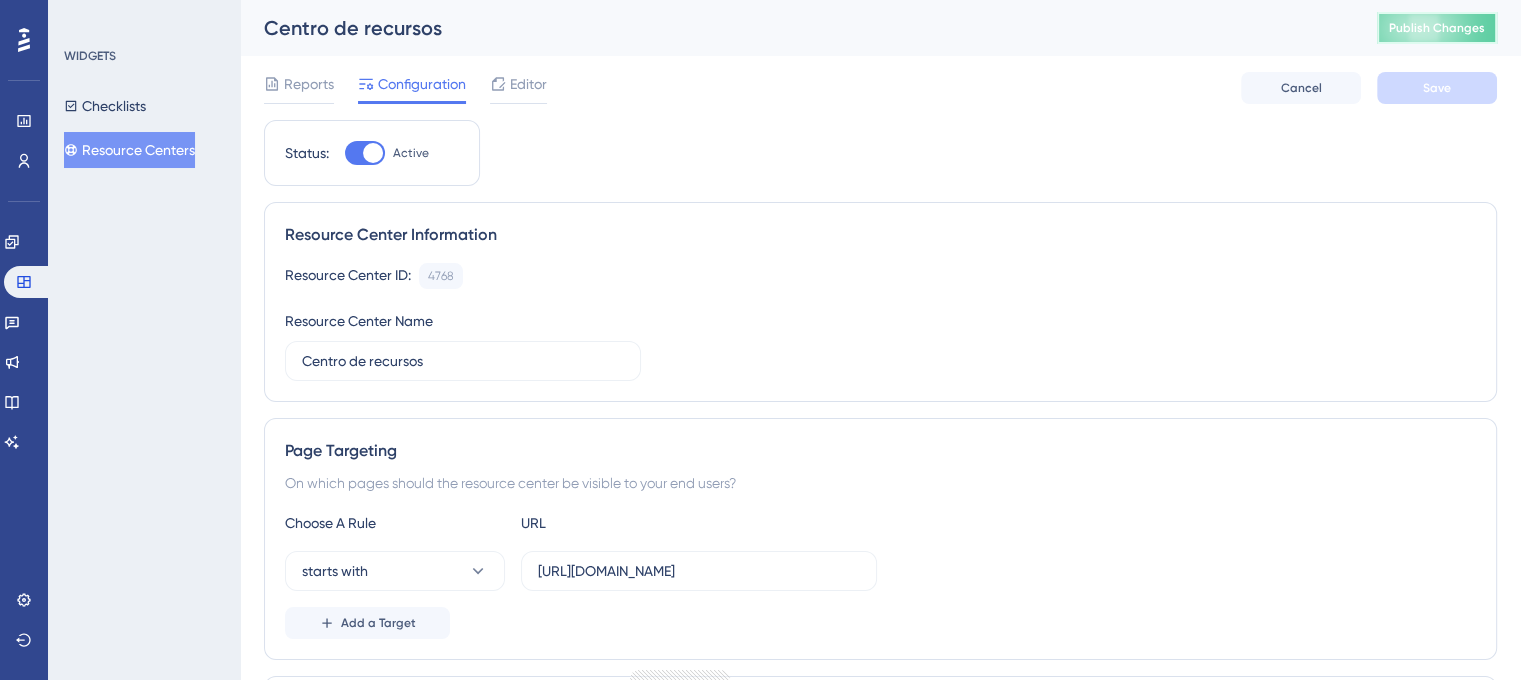 click on "Publish Changes" at bounding box center [1437, 28] 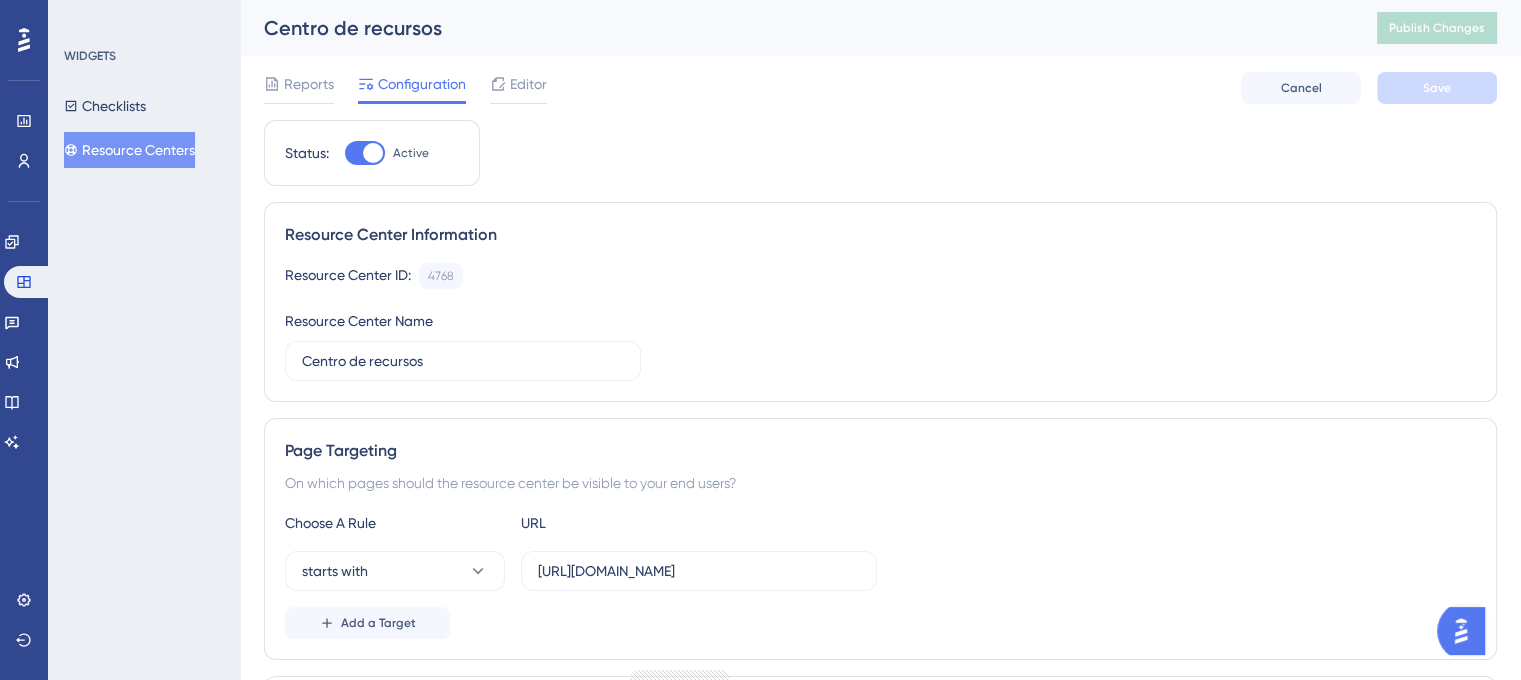 click on "Resource Centers" at bounding box center (129, 150) 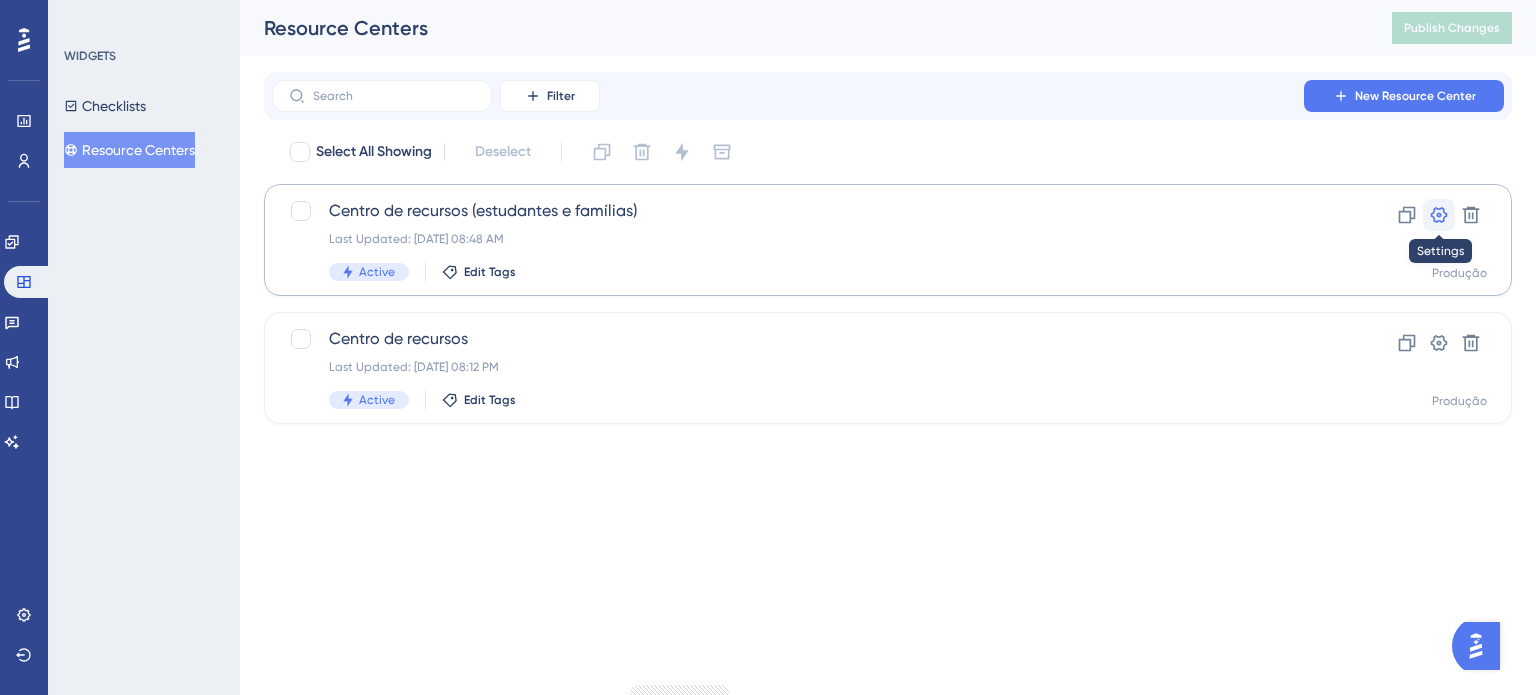 click 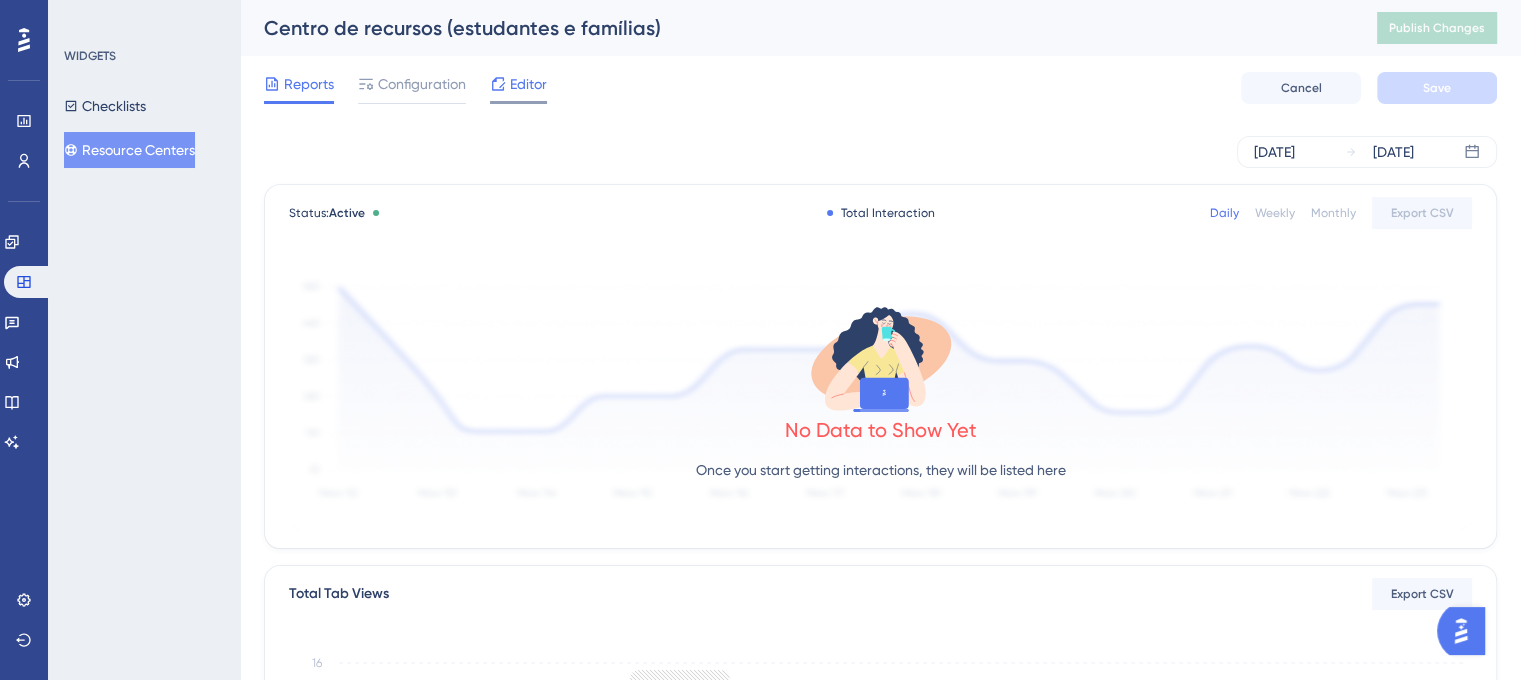 click on "Editor" at bounding box center [528, 84] 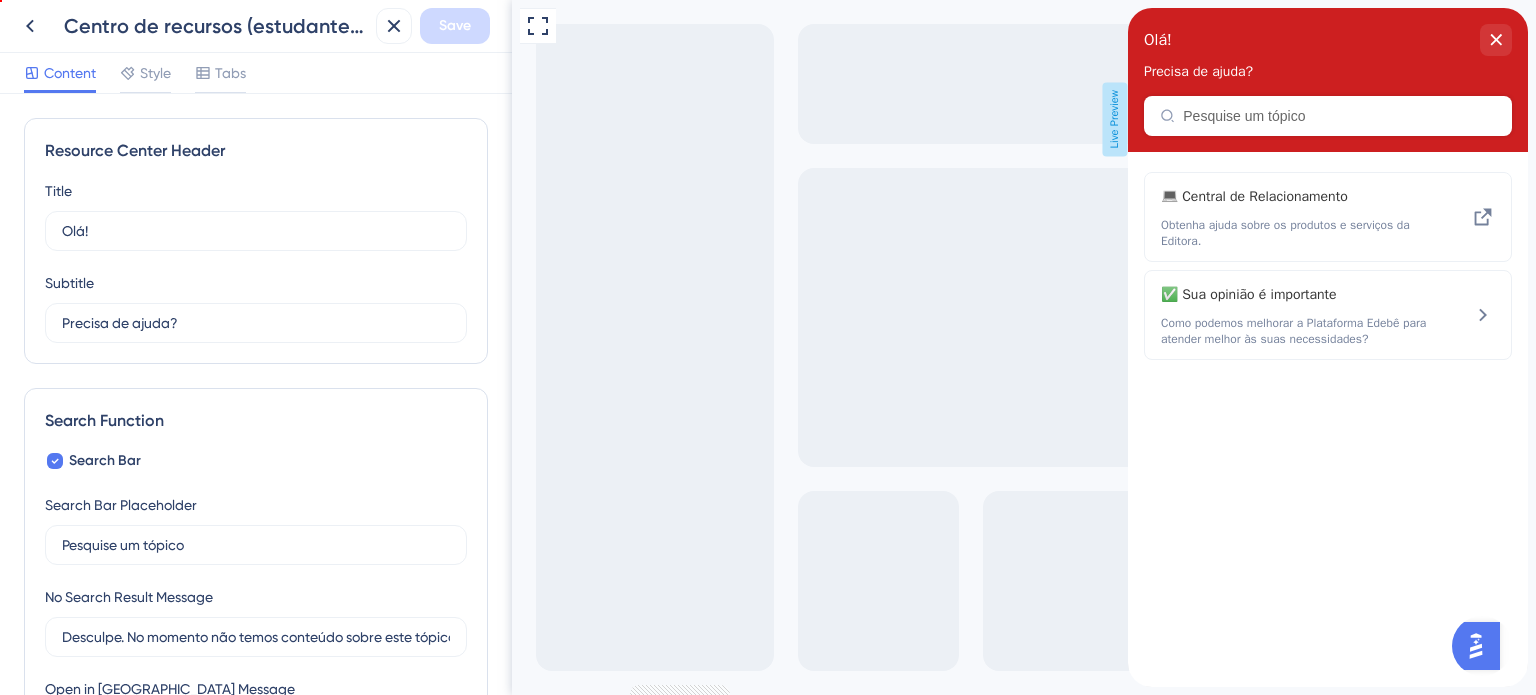 scroll, scrollTop: 0, scrollLeft: 0, axis: both 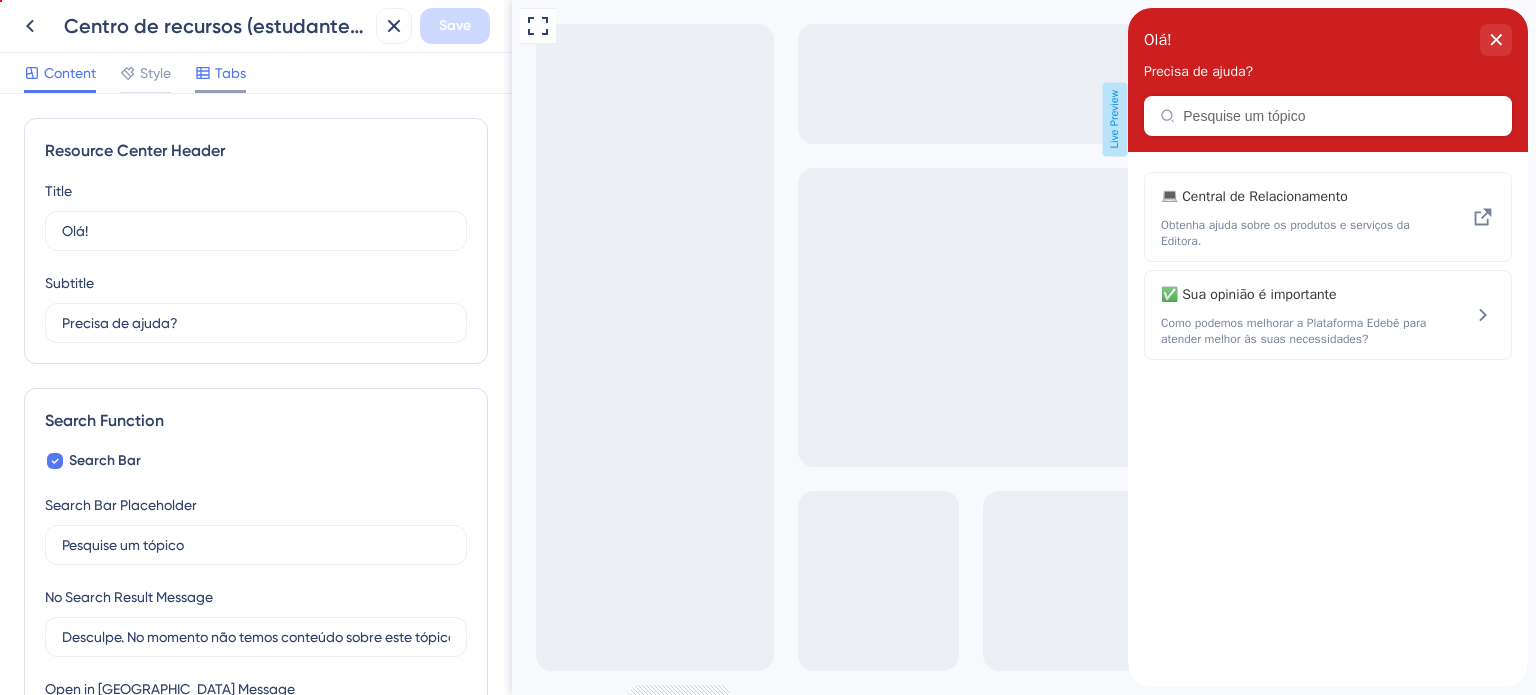 click on "Tabs" at bounding box center [230, 73] 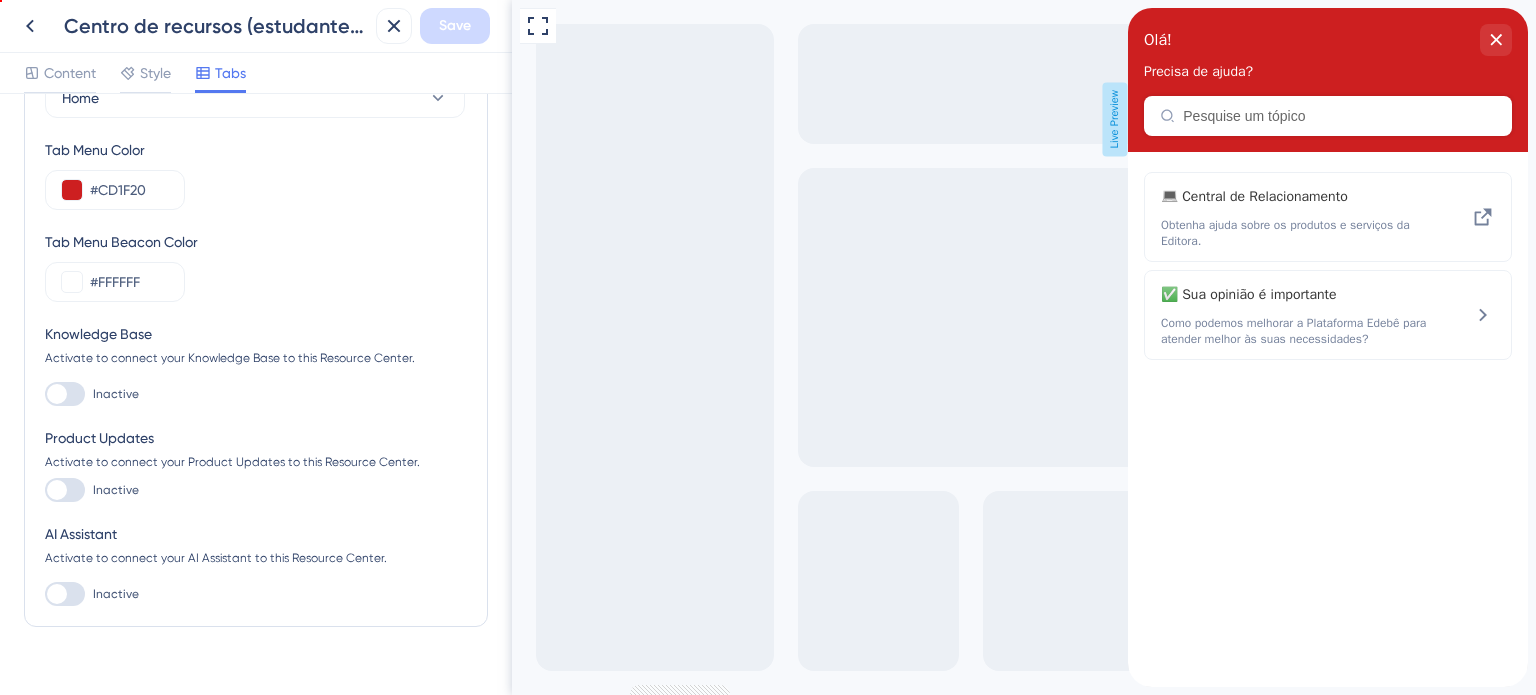 scroll, scrollTop: 128, scrollLeft: 0, axis: vertical 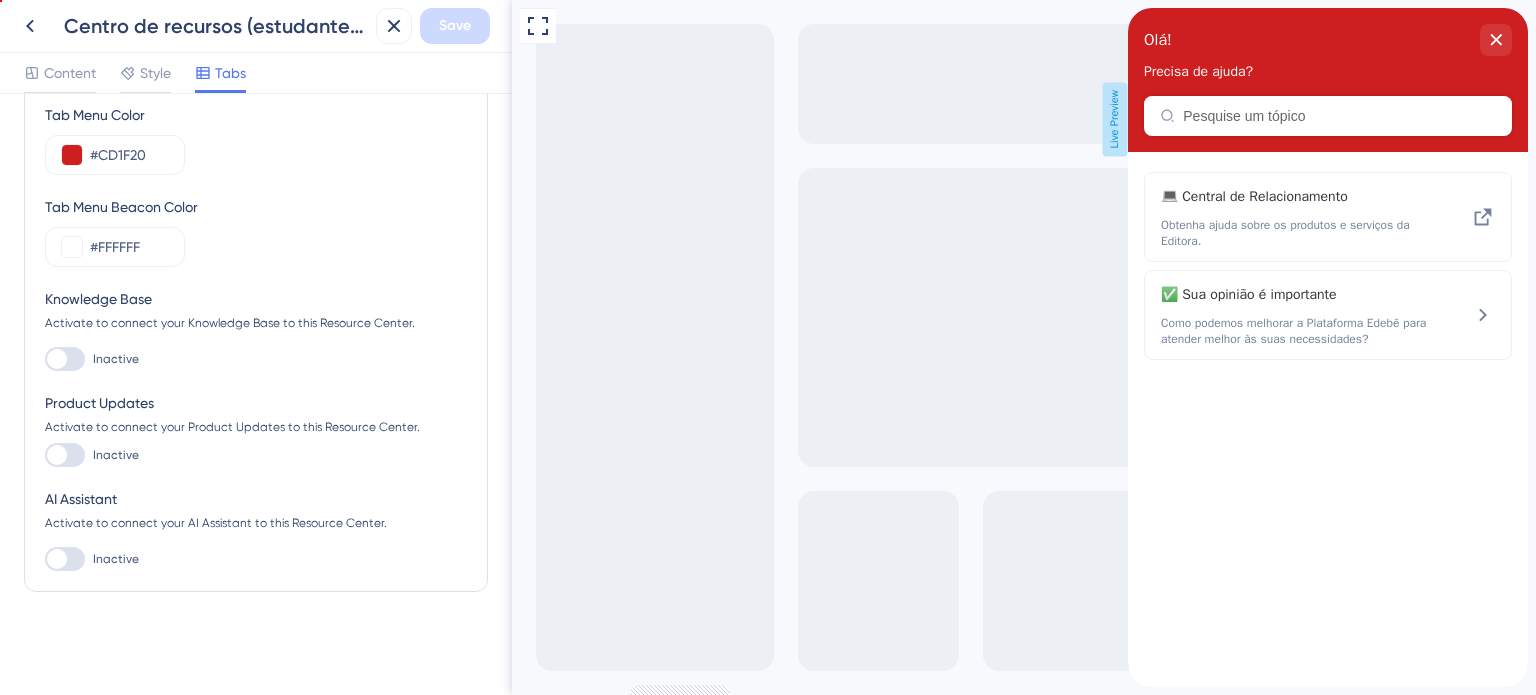 click at bounding box center (65, 359) 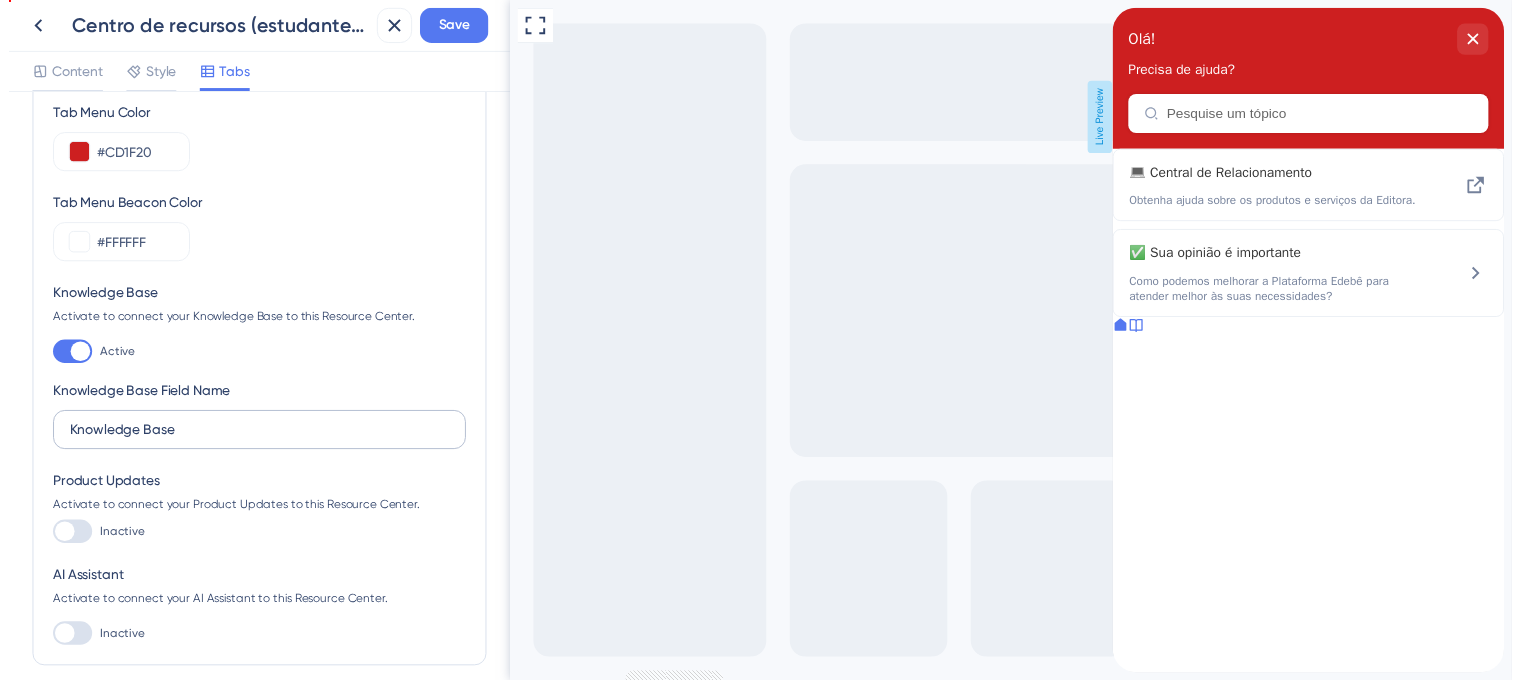 scroll, scrollTop: 0, scrollLeft: 0, axis: both 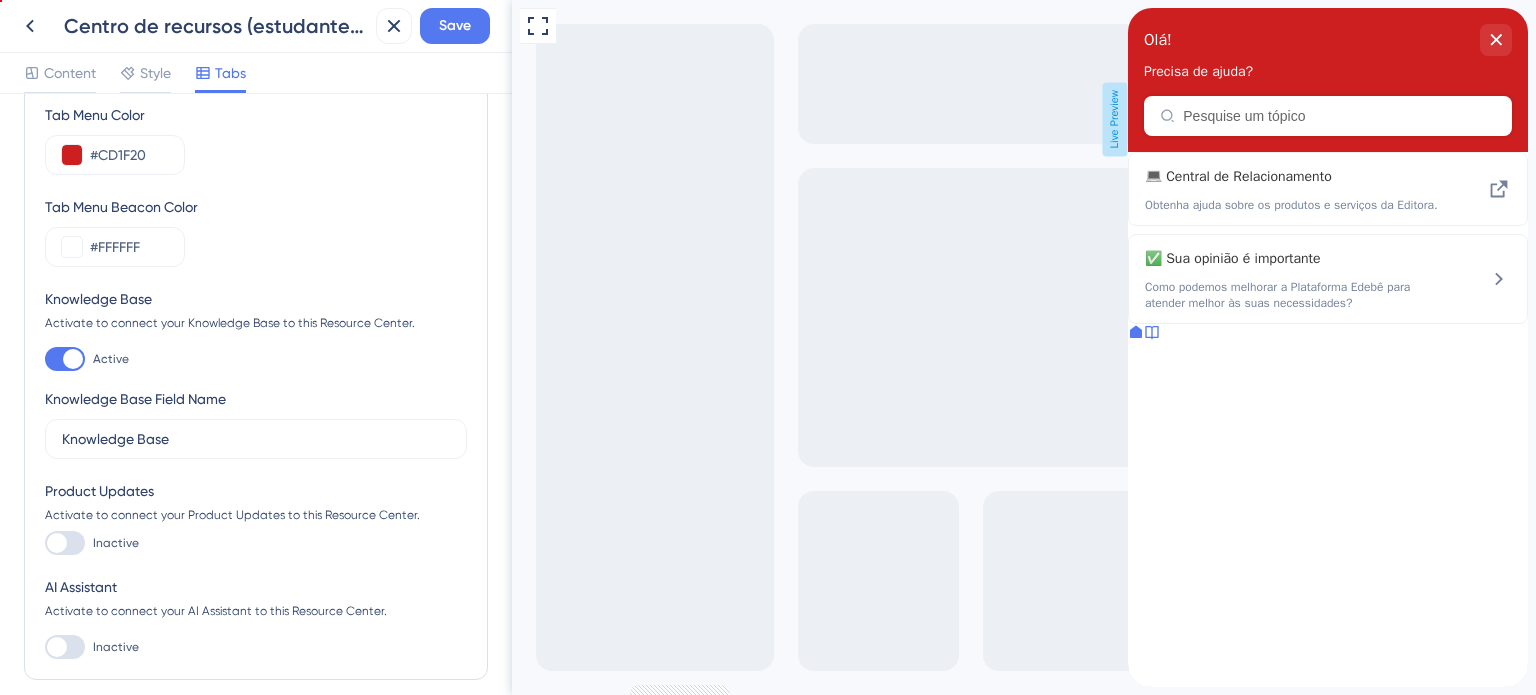 click at bounding box center [65, 543] 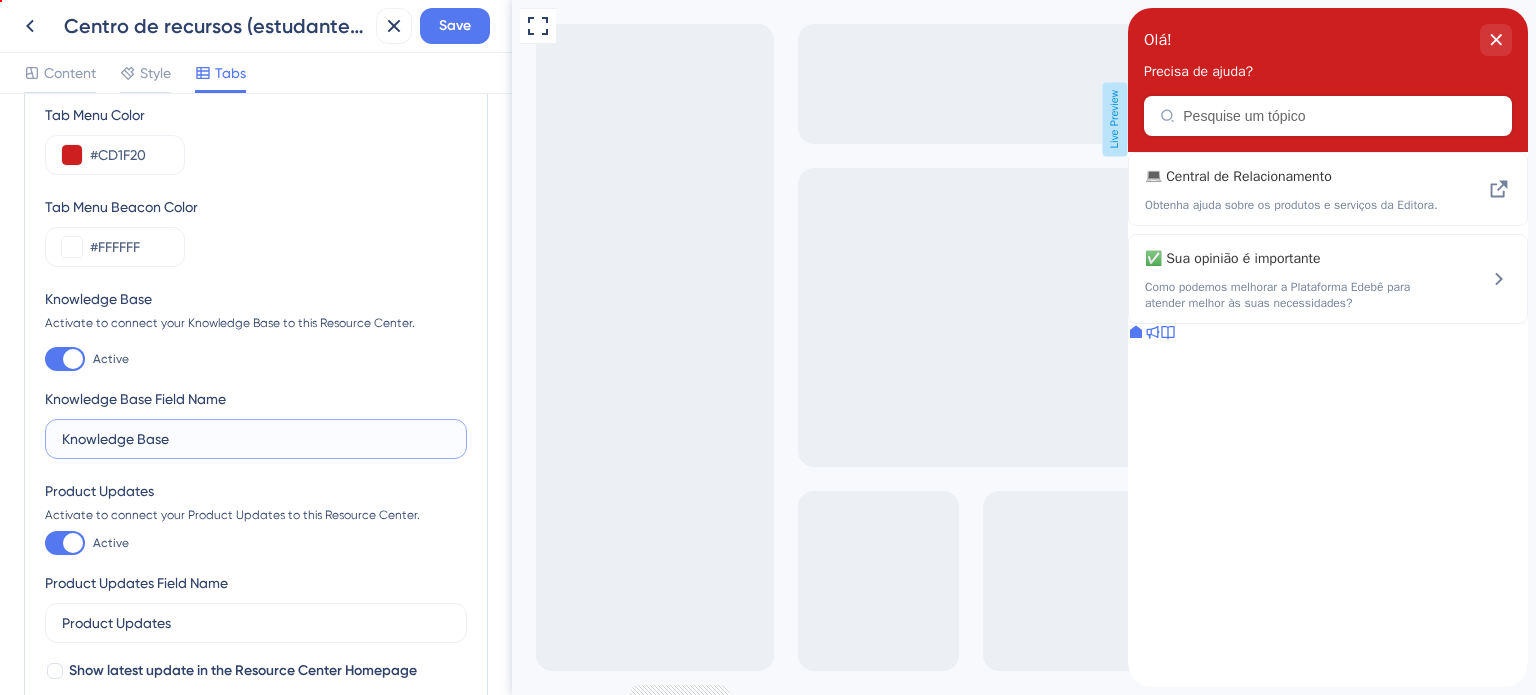 drag, startPoint x: 195, startPoint y: 448, endPoint x: 70, endPoint y: 425, distance: 127.09839 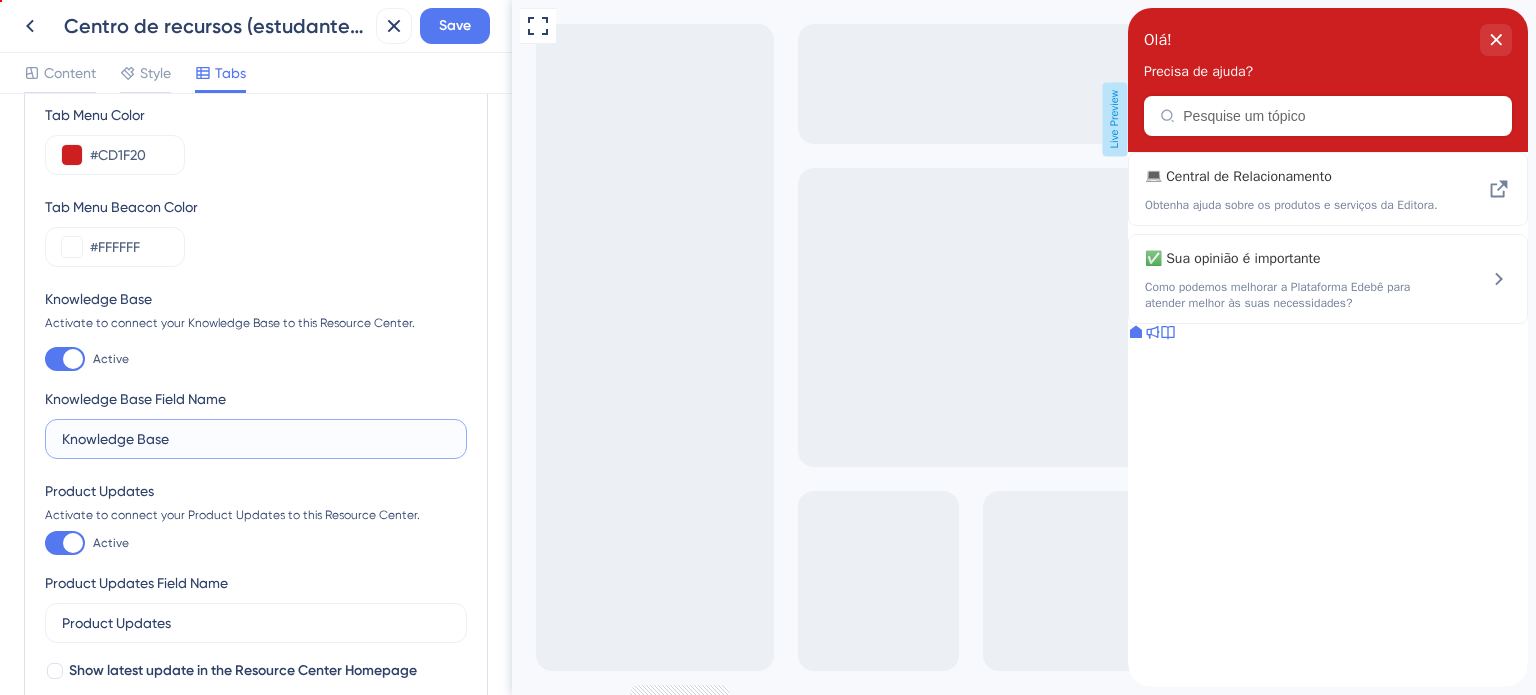 click on "Knowledge Base" at bounding box center [256, 439] 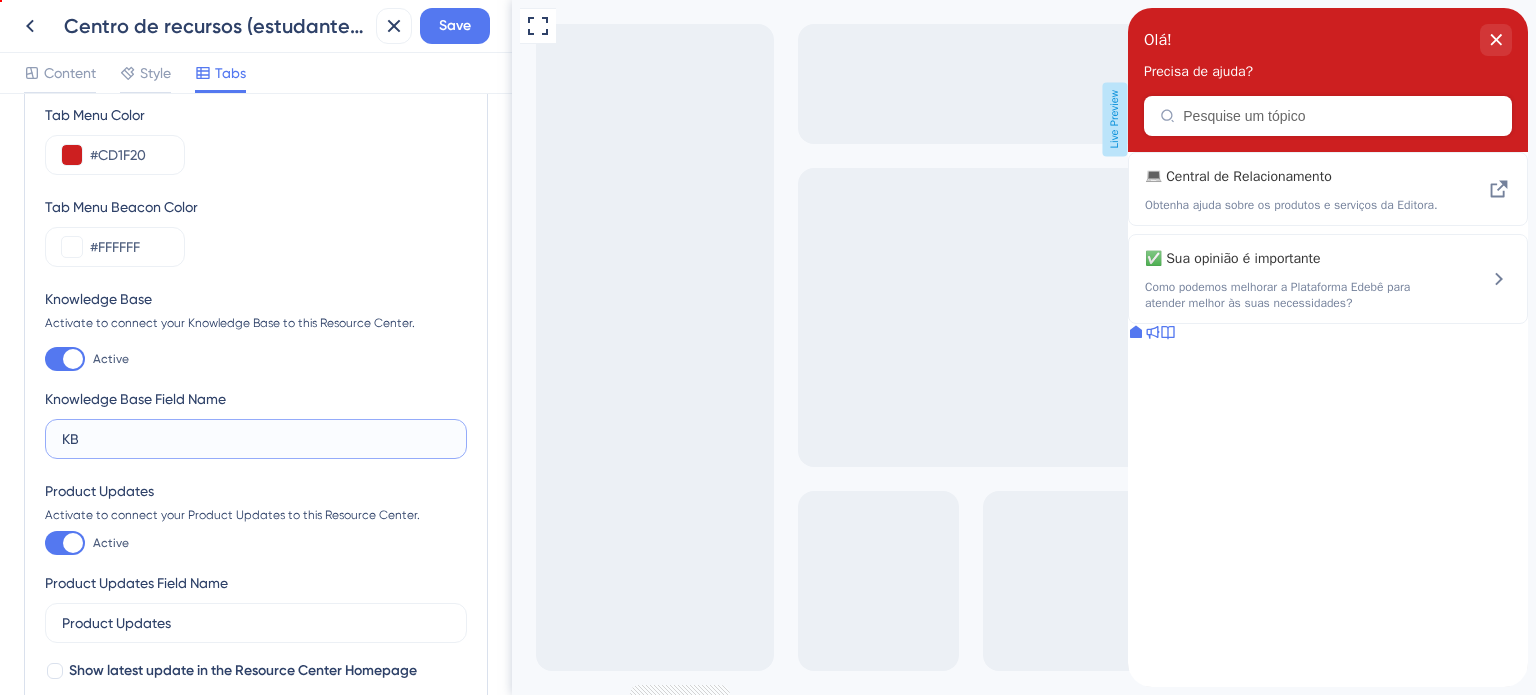 type on "K" 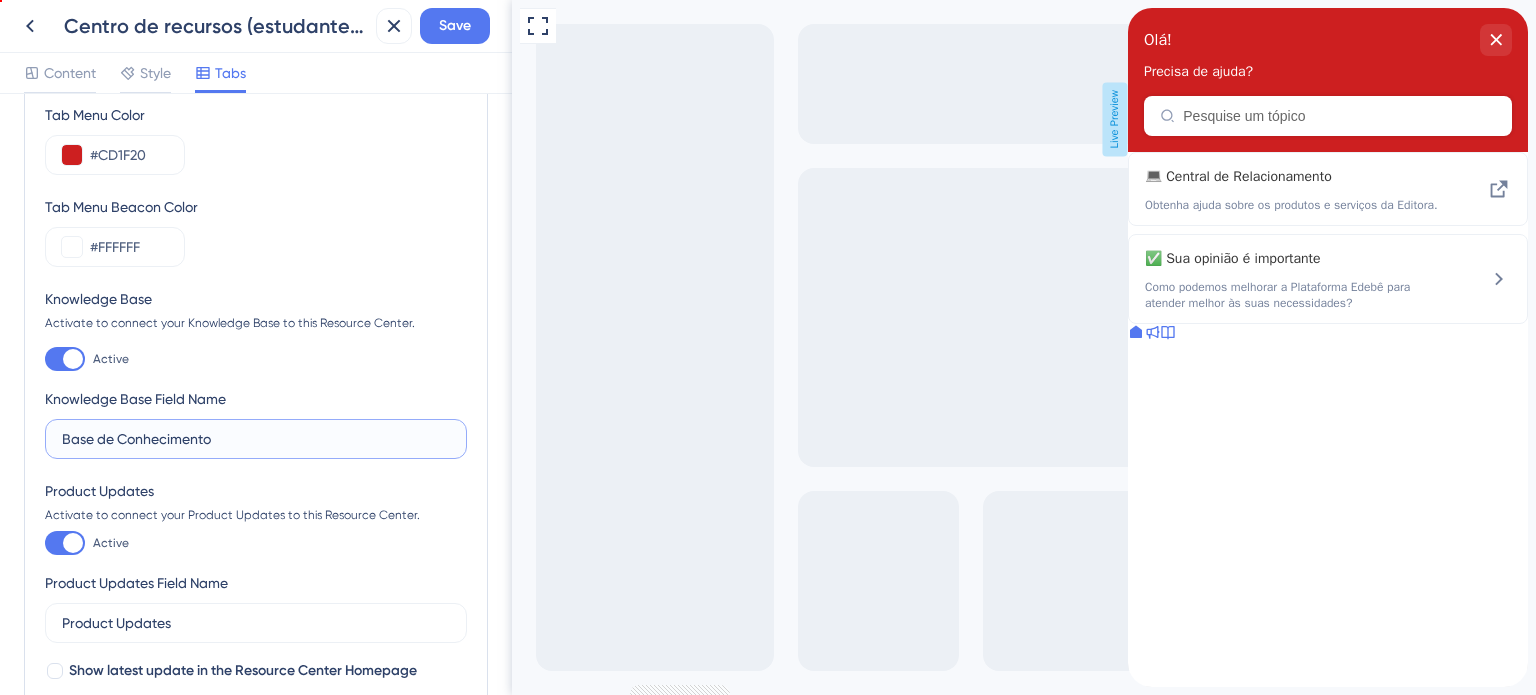 type on "Base de Conhecimento" 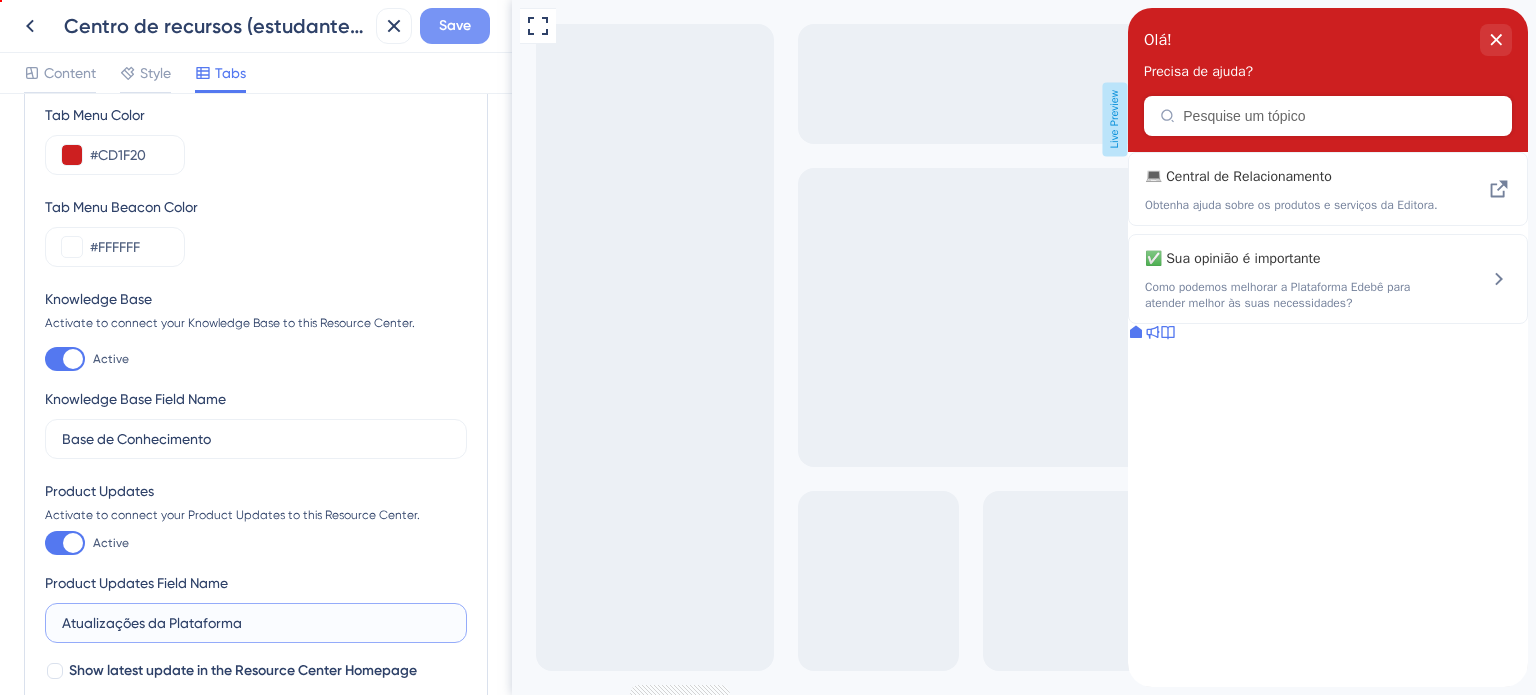 type on "Atualizações da Plataforma" 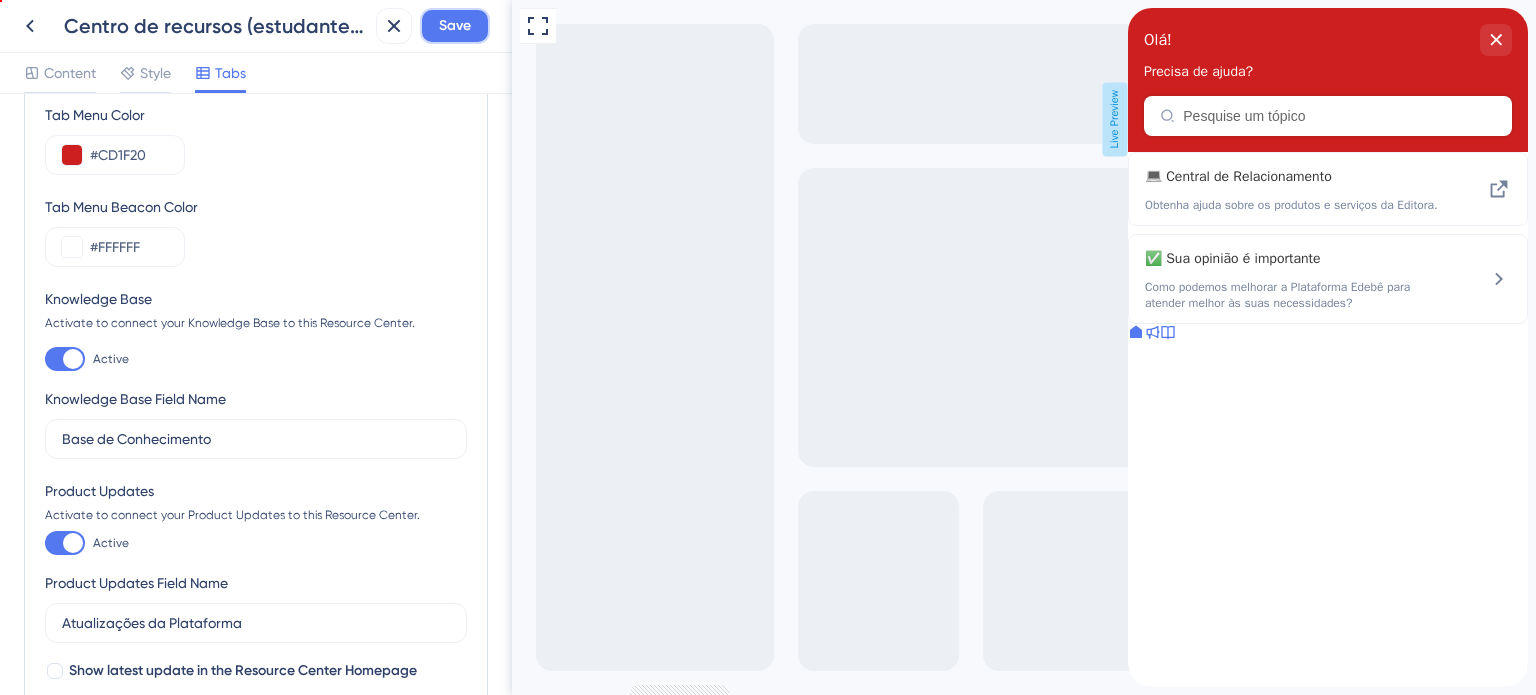 click on "Save" at bounding box center (455, 26) 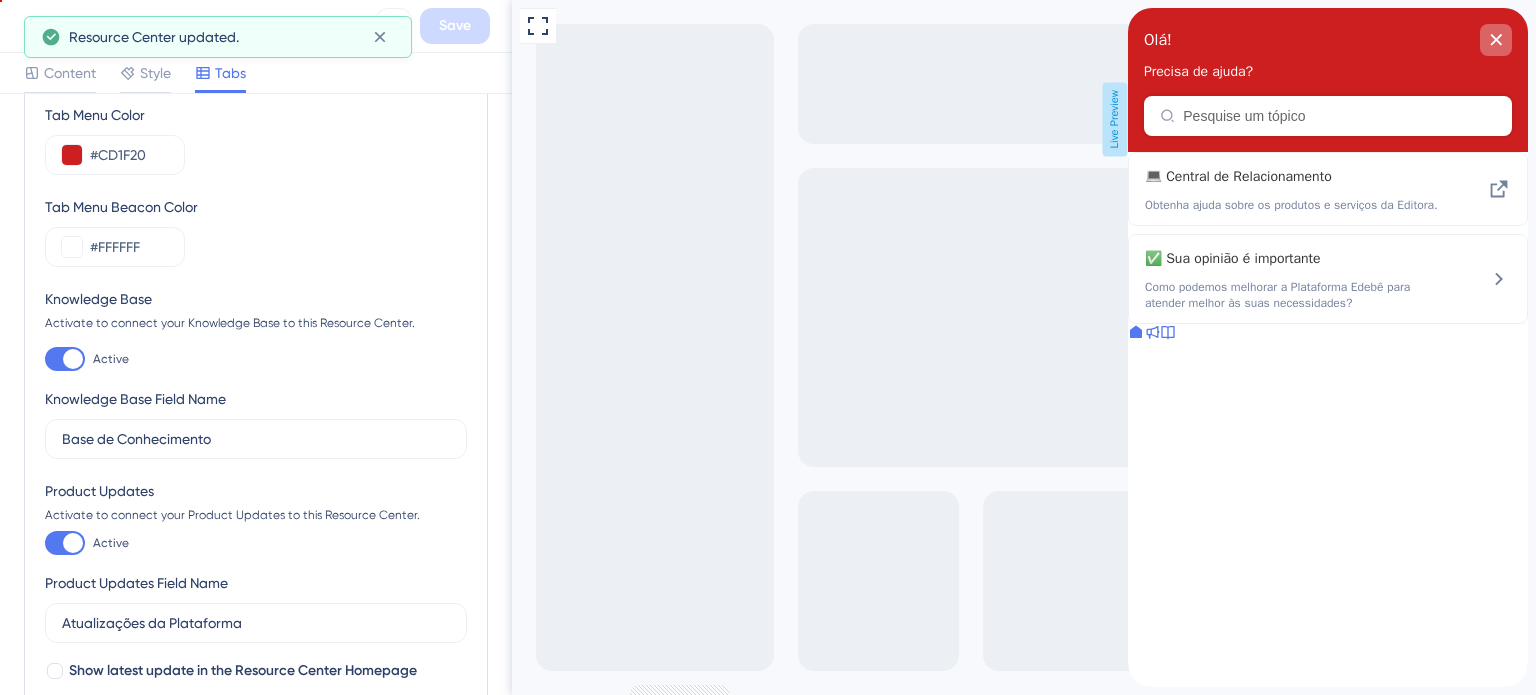 drag, startPoint x: 1498, startPoint y: 34, endPoint x: 1908, endPoint y: 12, distance: 410.5898 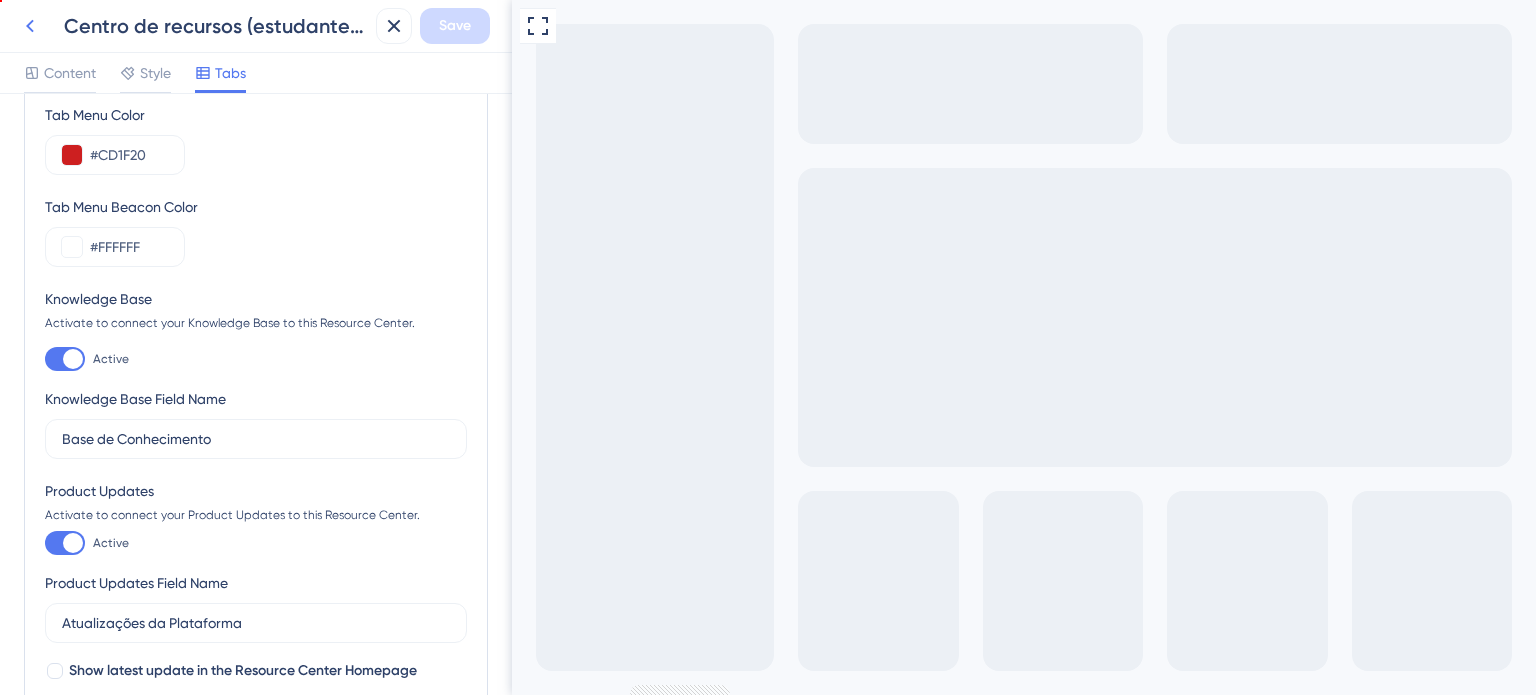 click 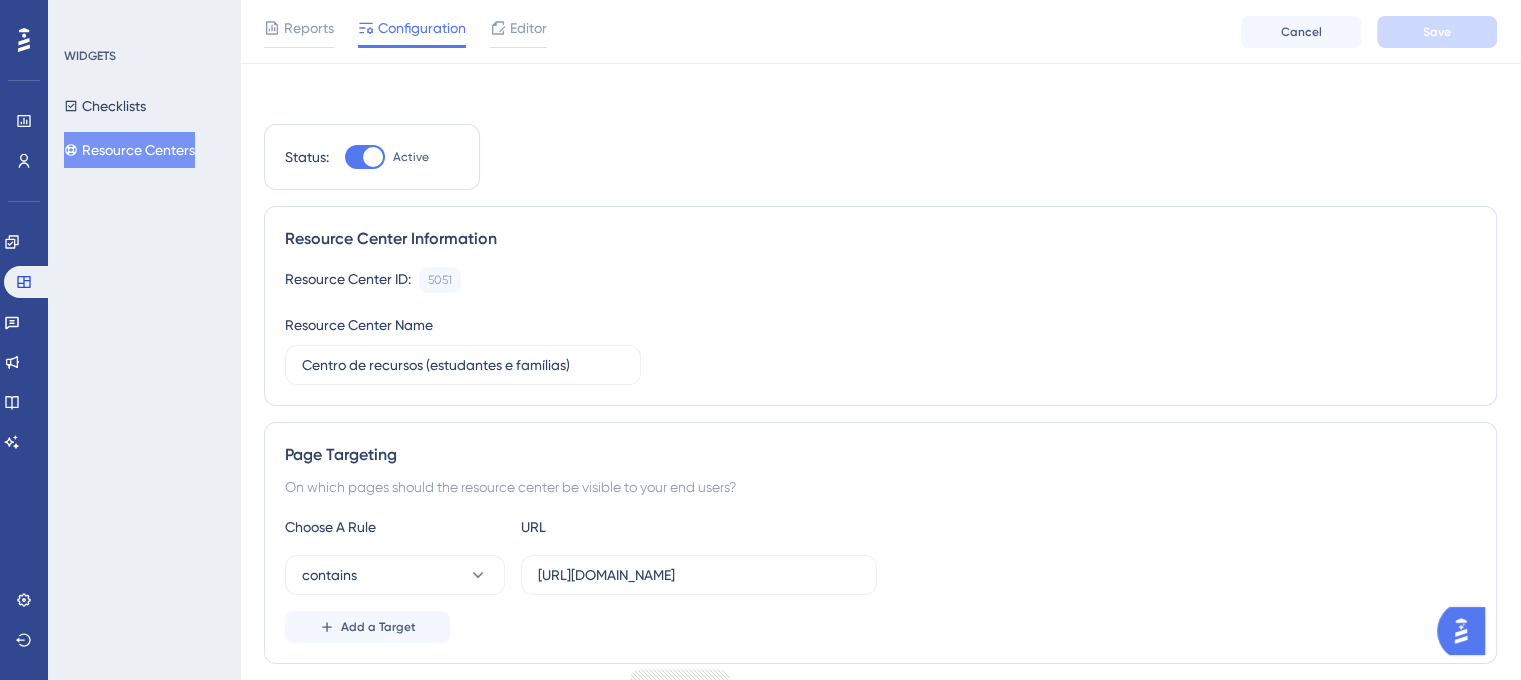 scroll, scrollTop: 0, scrollLeft: 0, axis: both 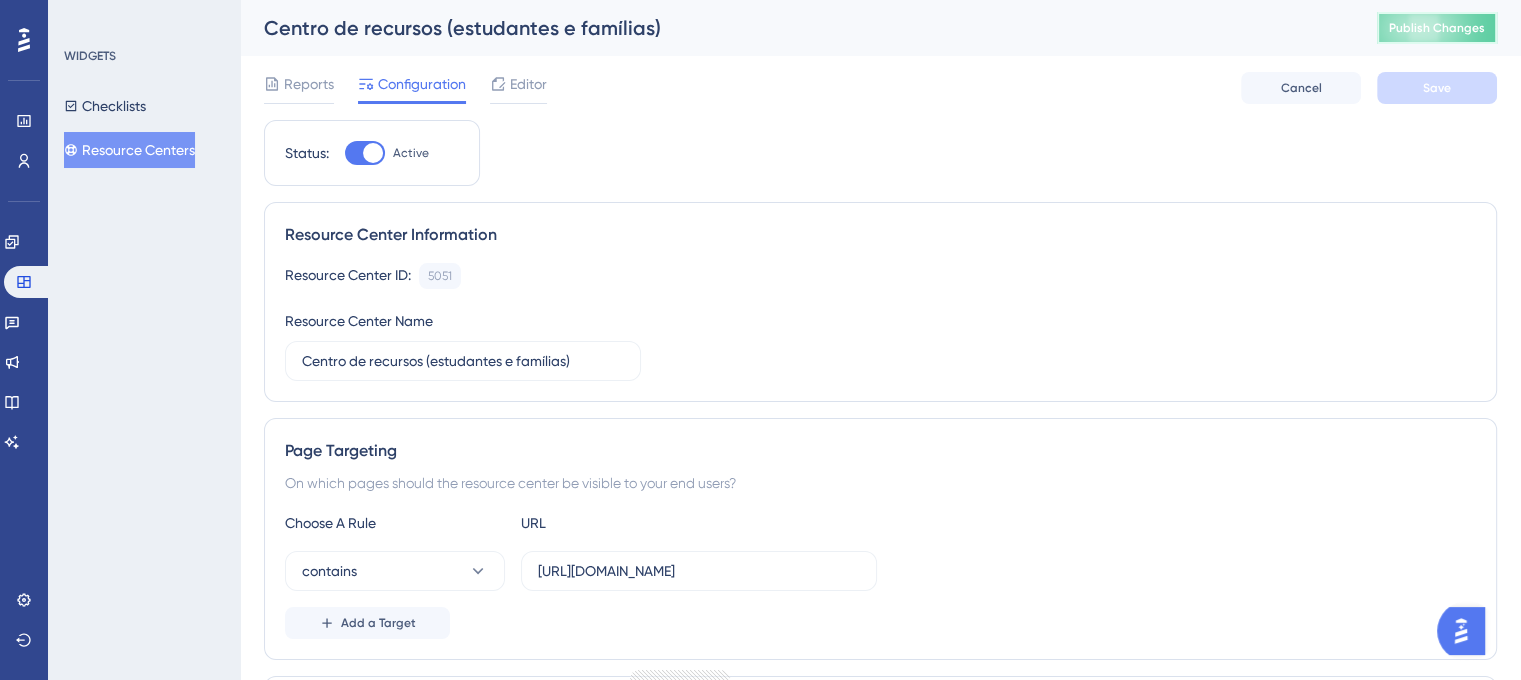 click on "Publish Changes" at bounding box center [1437, 28] 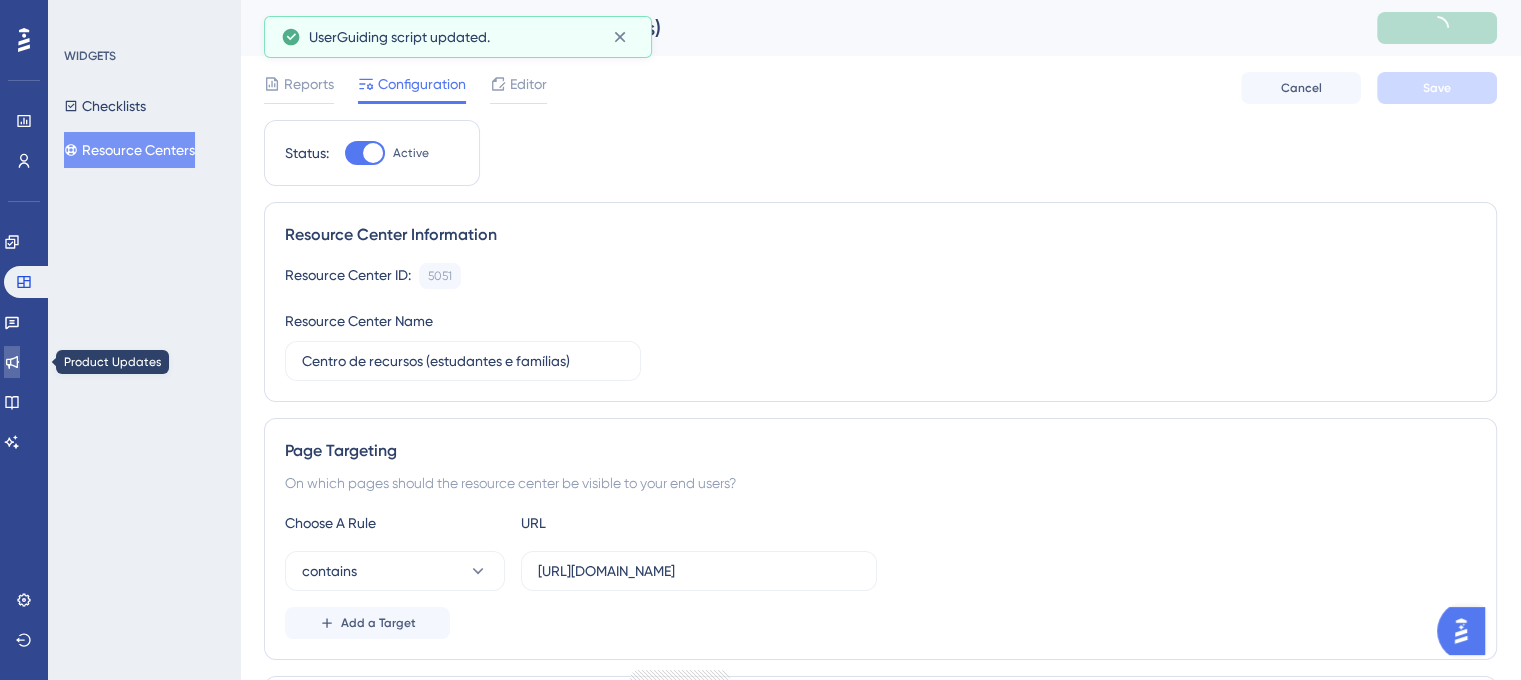 click 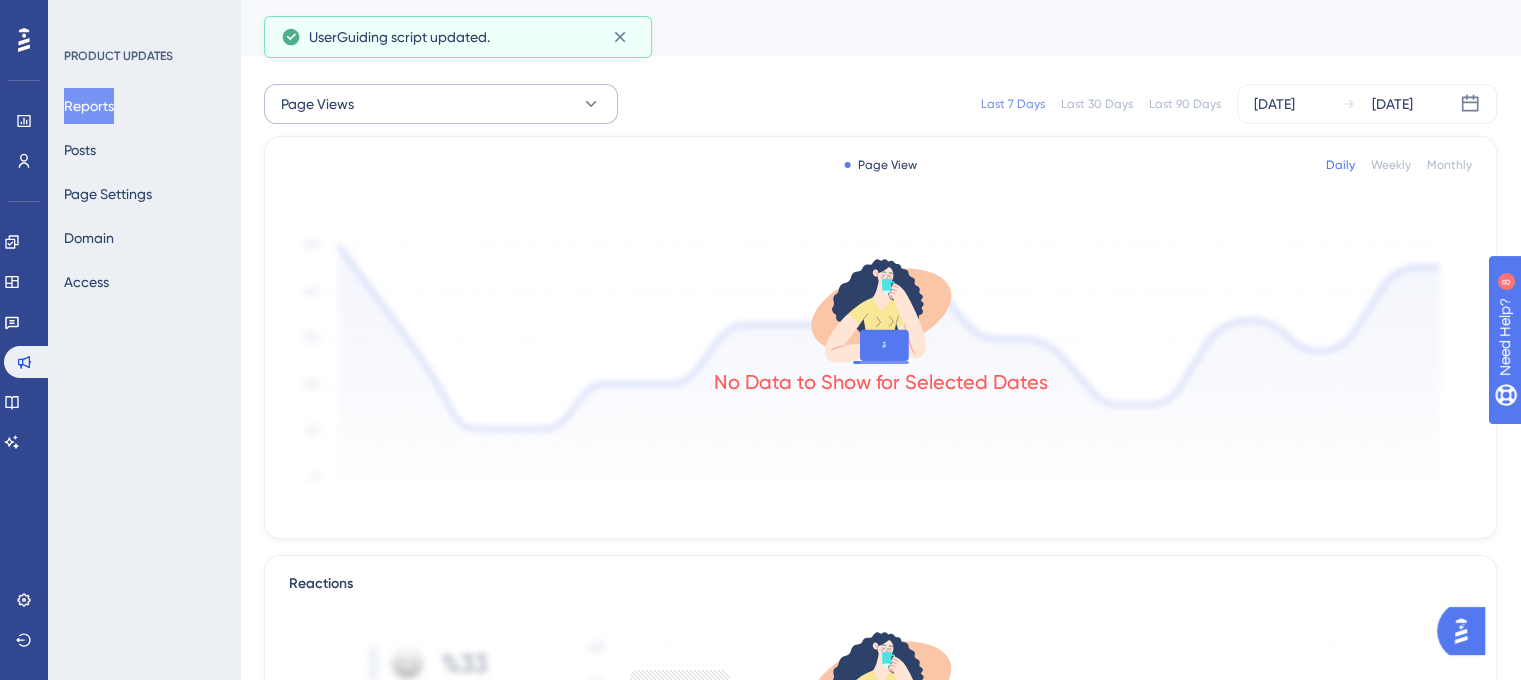 scroll, scrollTop: 0, scrollLeft: 0, axis: both 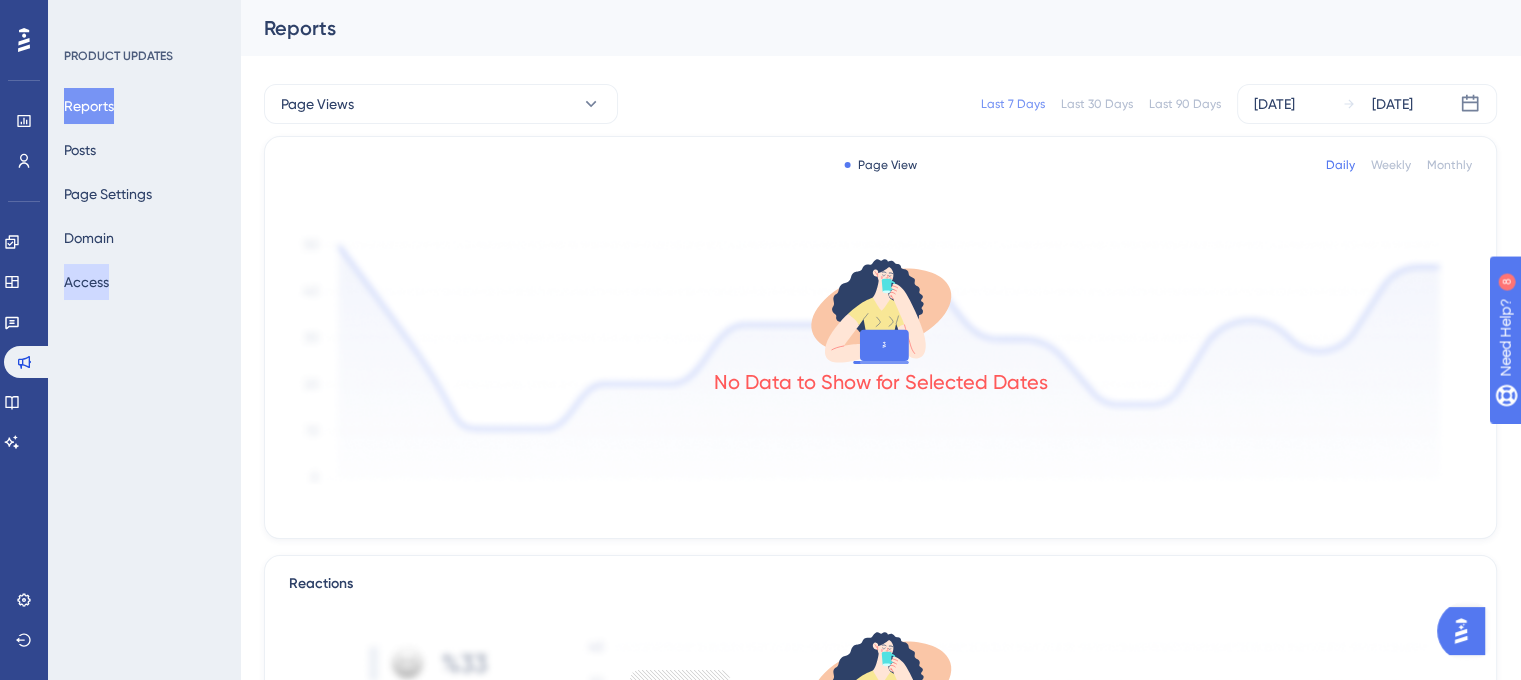 click on "Access" at bounding box center (86, 282) 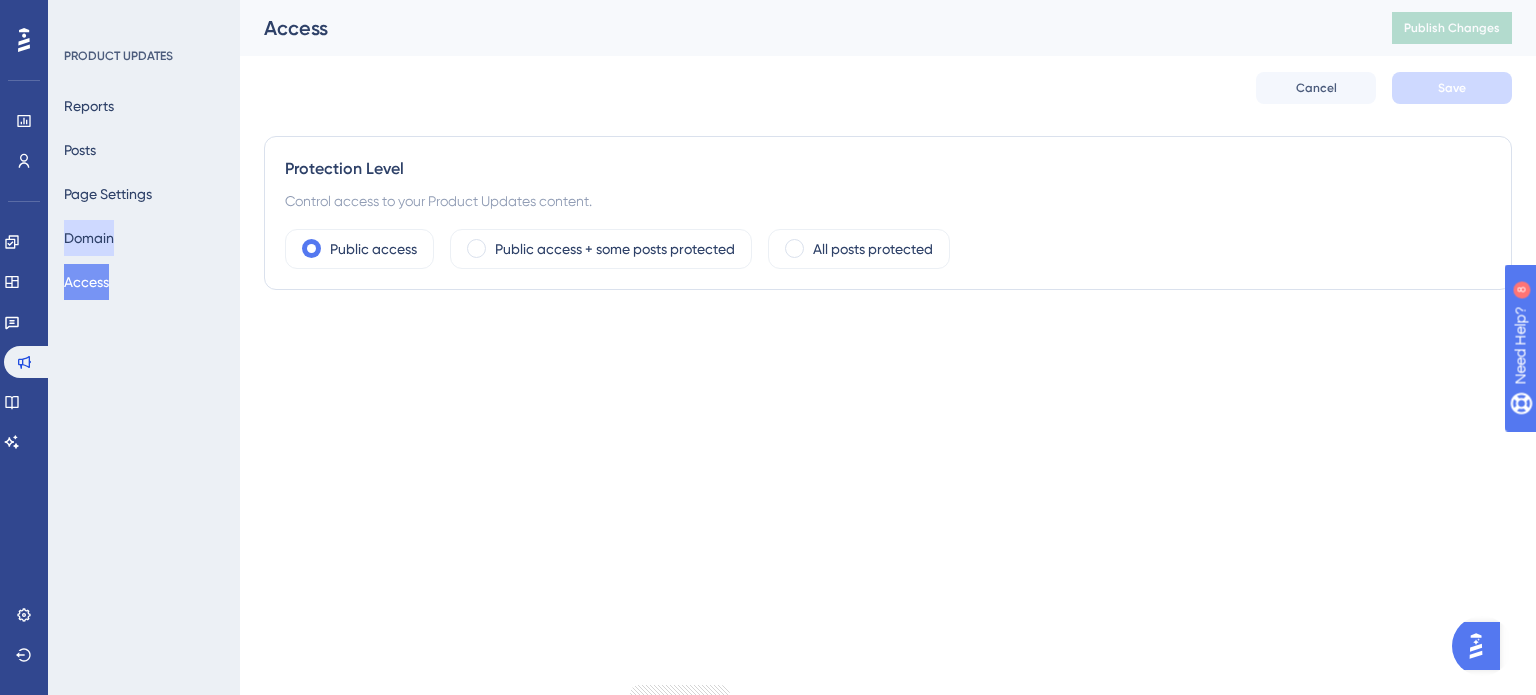 click on "Domain" at bounding box center [89, 238] 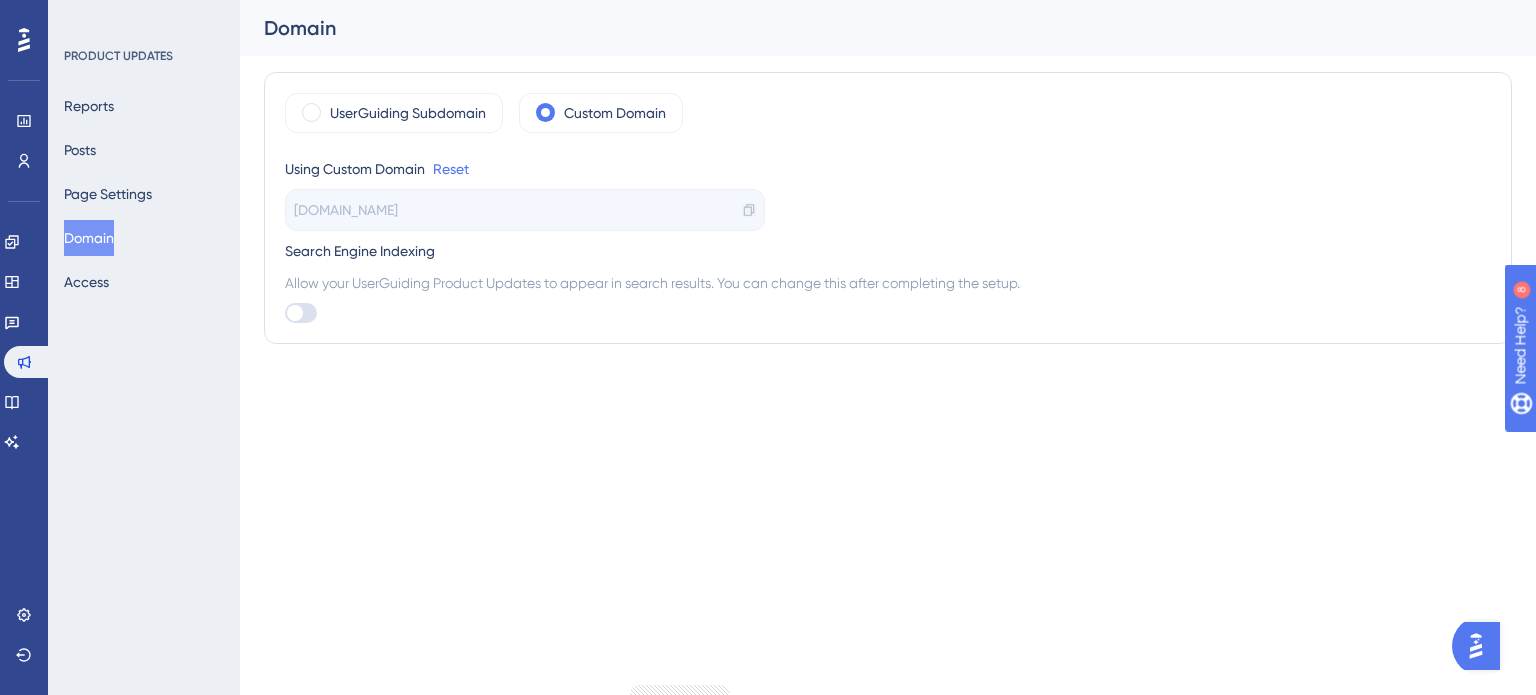 click 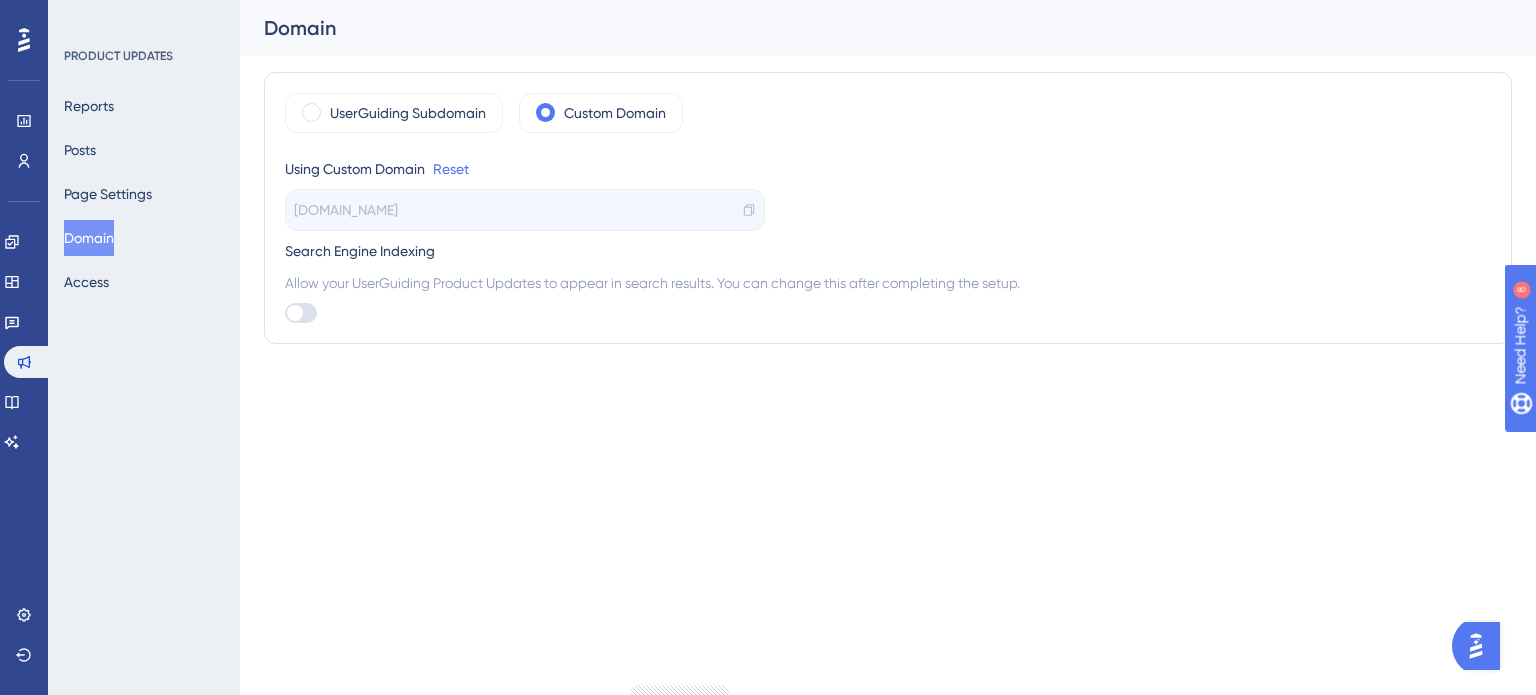 click on "[DOMAIN_NAME]" at bounding box center (346, 210) 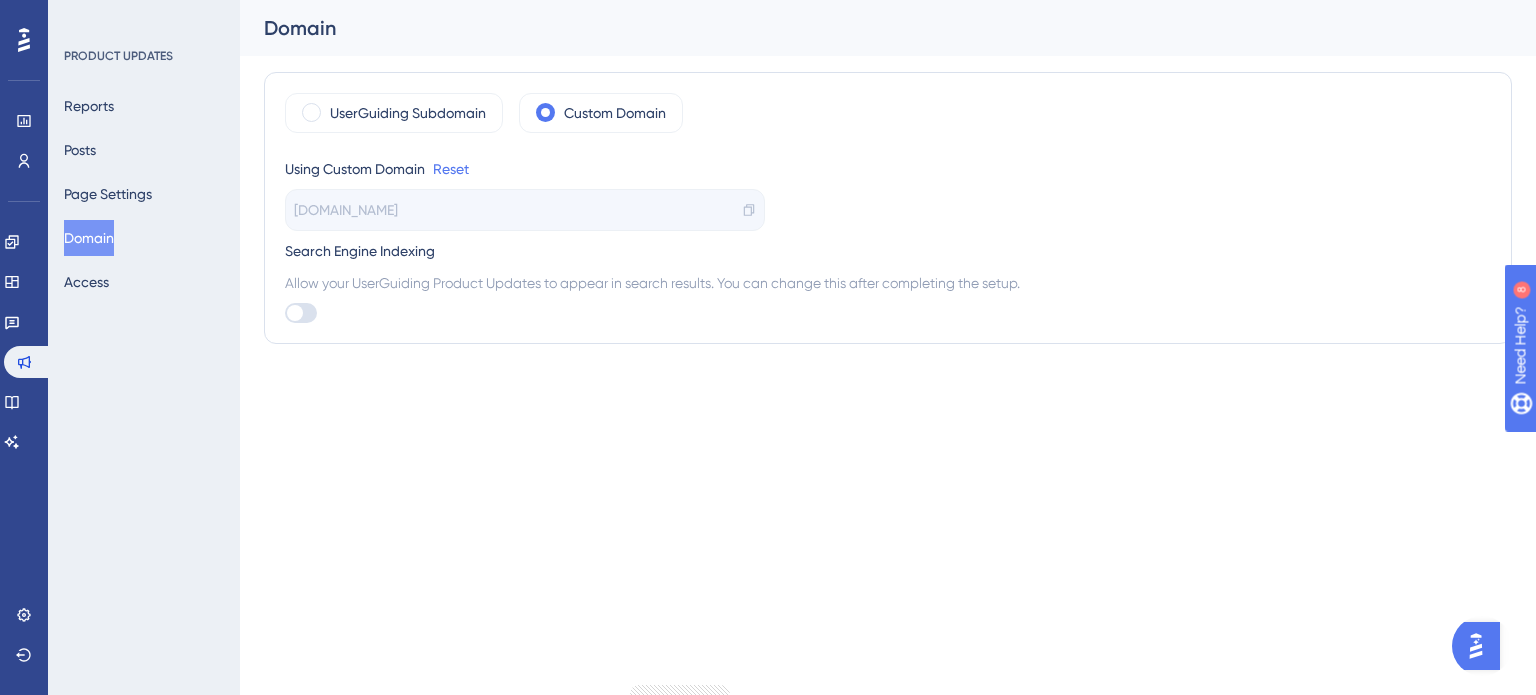 copy on "[DOMAIN_NAME]" 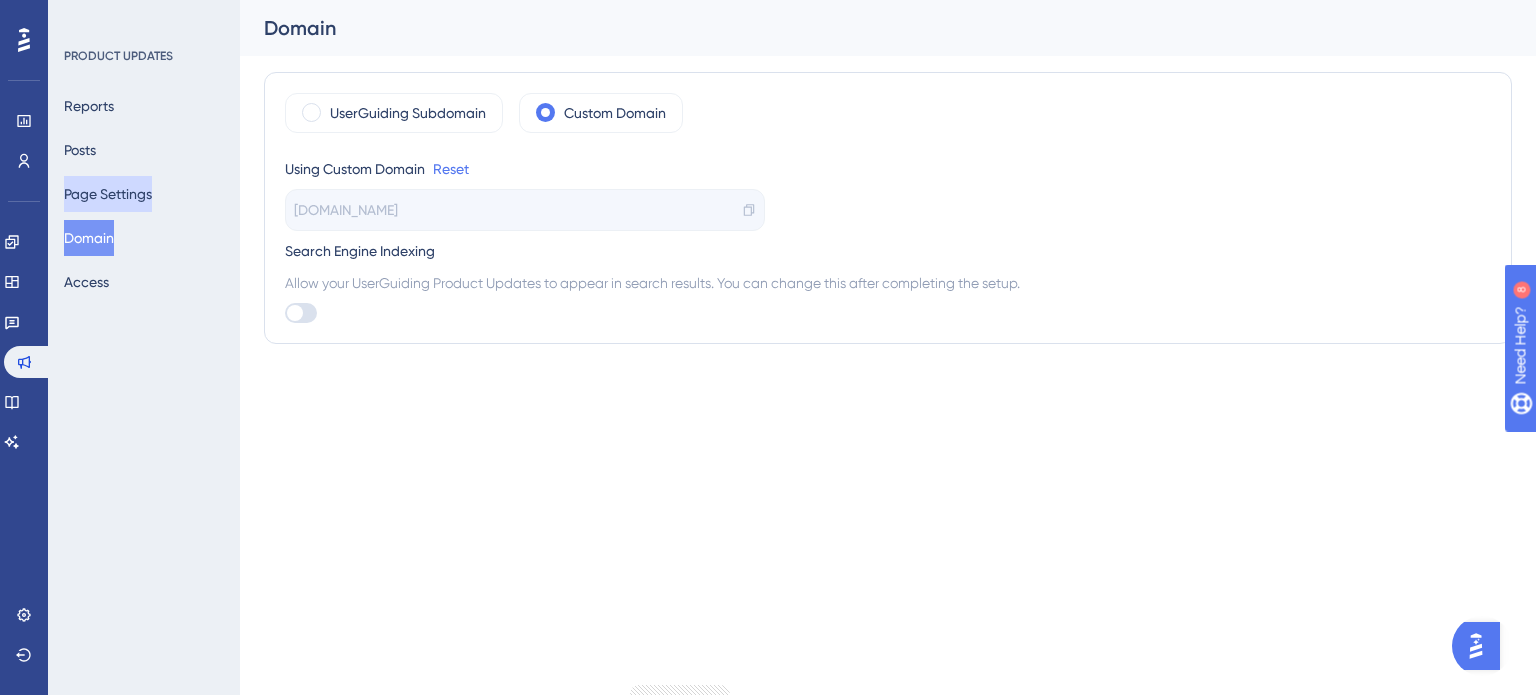 click on "Page Settings" at bounding box center [108, 194] 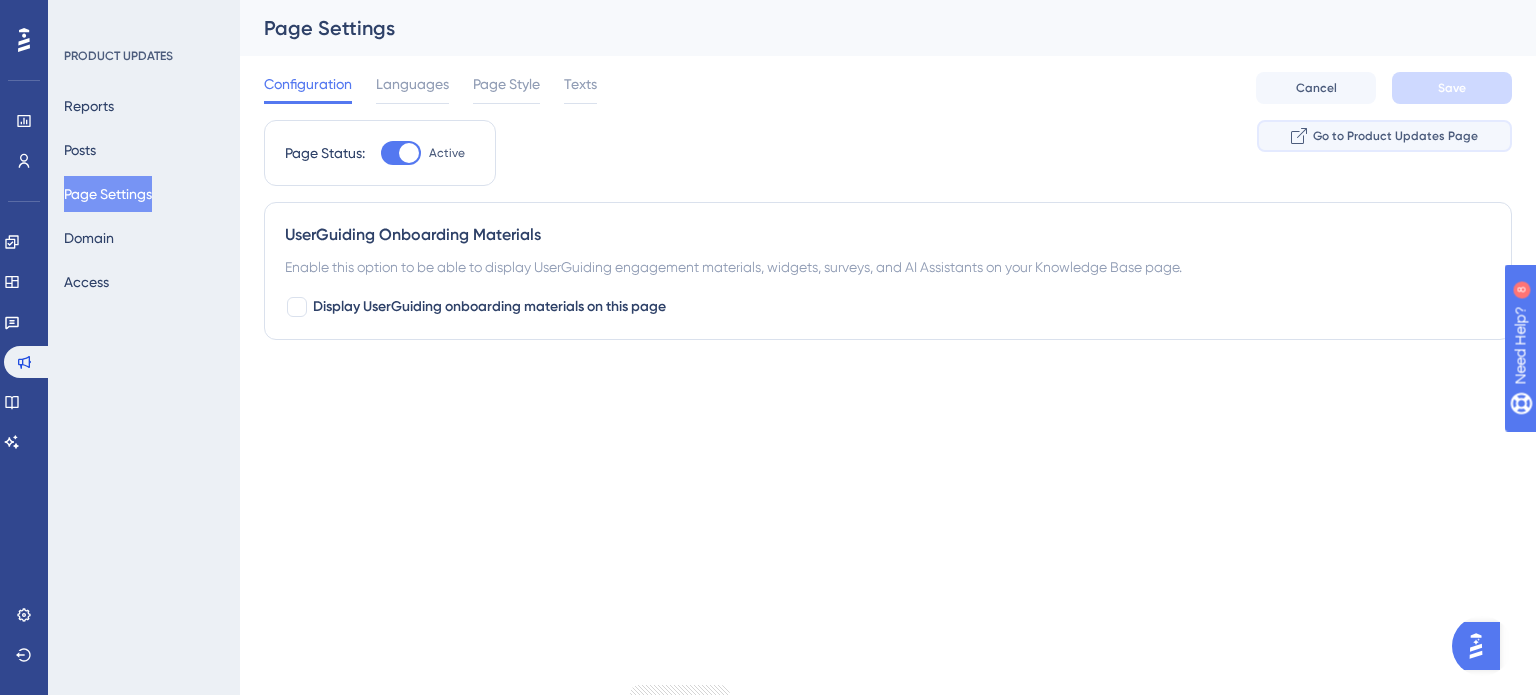 click on "Go to Product Updates Page" at bounding box center [1395, 136] 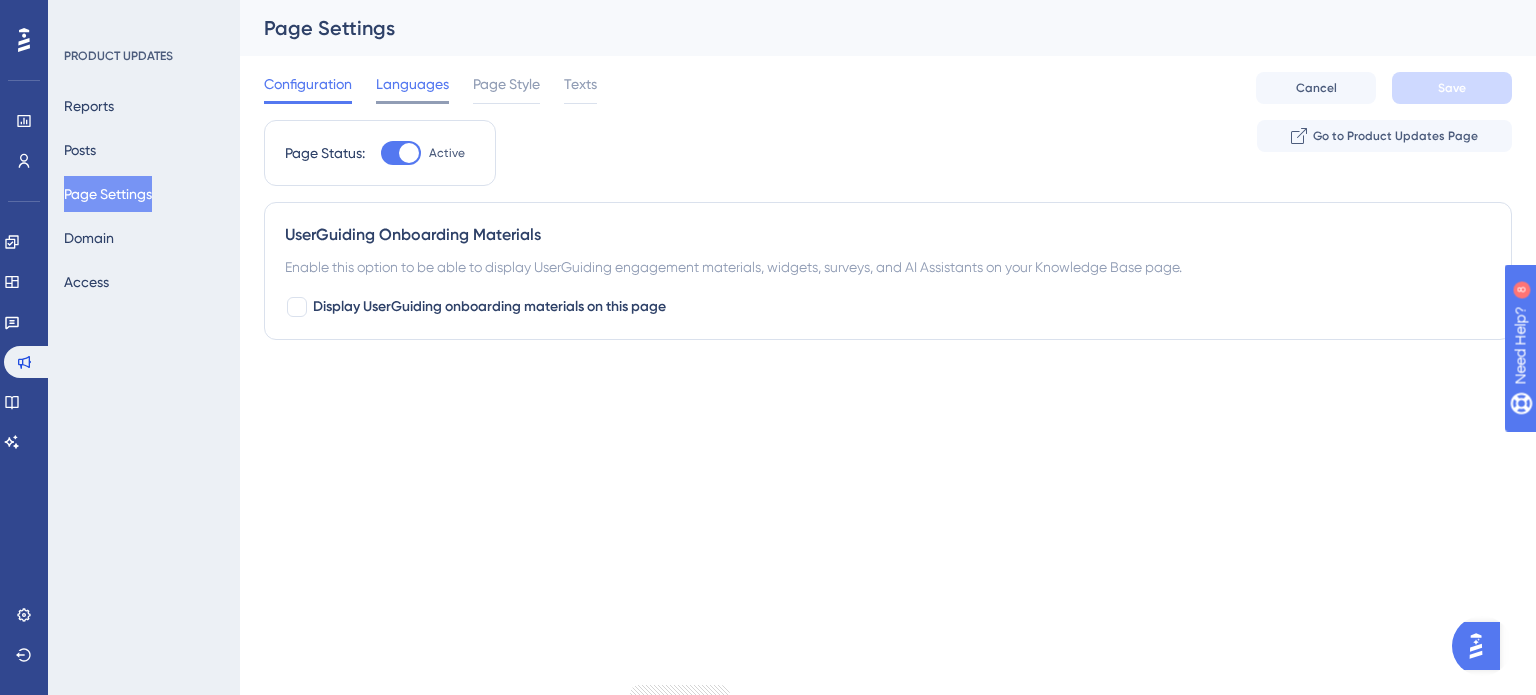 click on "Languages" at bounding box center [412, 84] 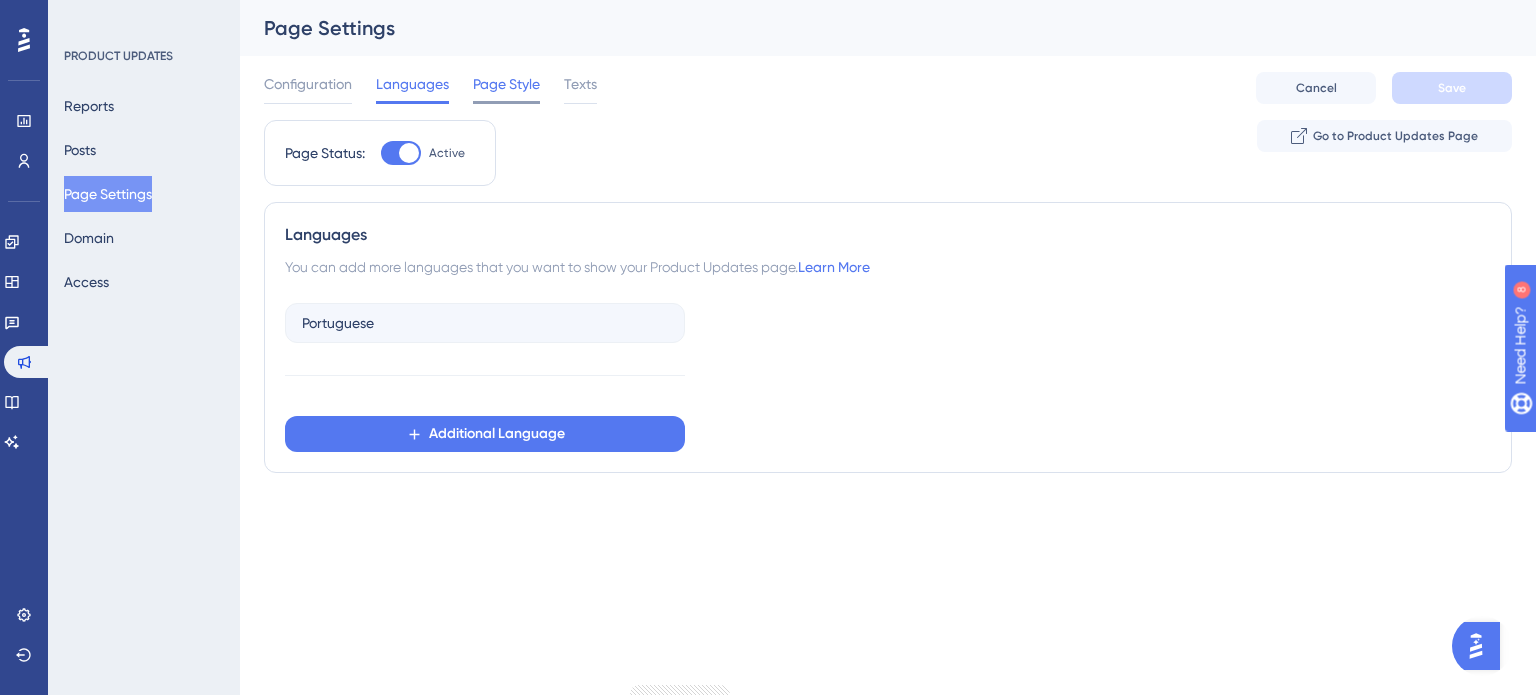 click on "Page Style" at bounding box center [506, 84] 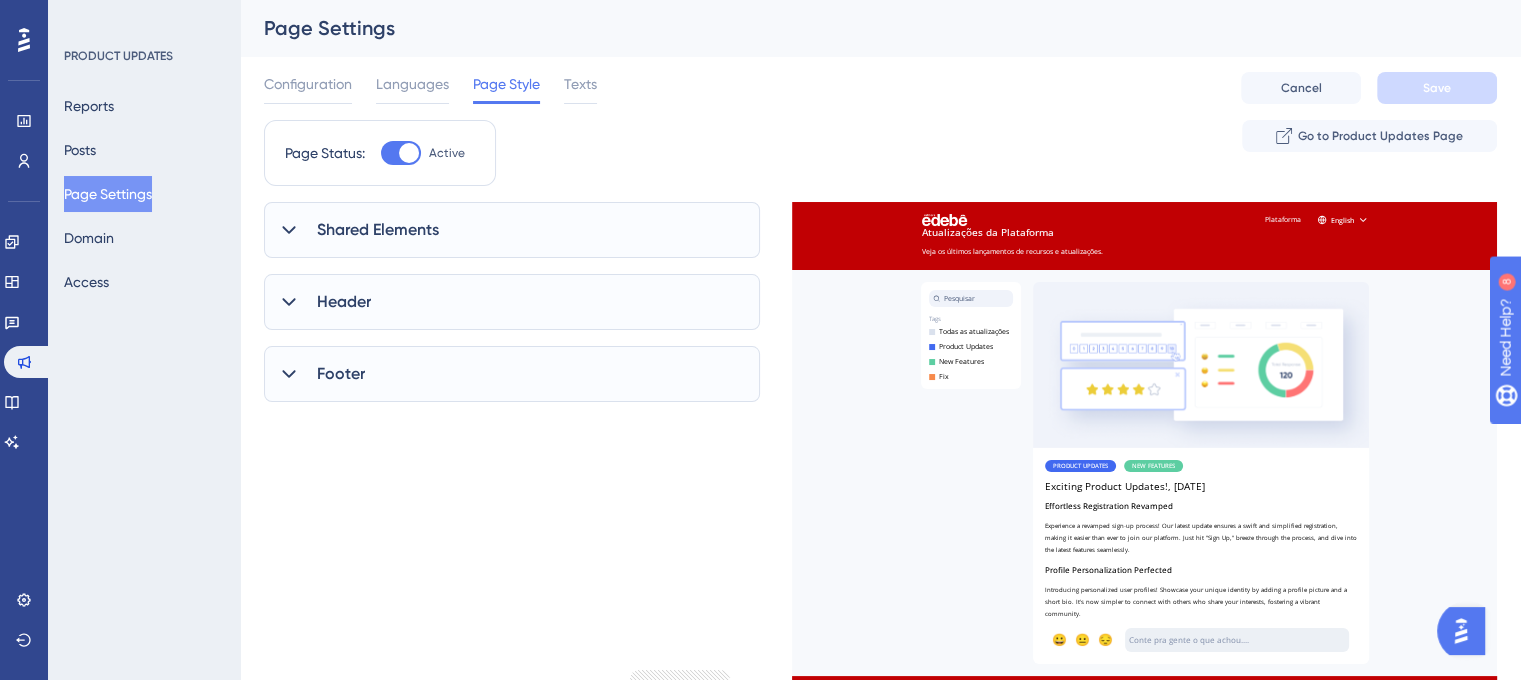 scroll, scrollTop: 0, scrollLeft: 0, axis: both 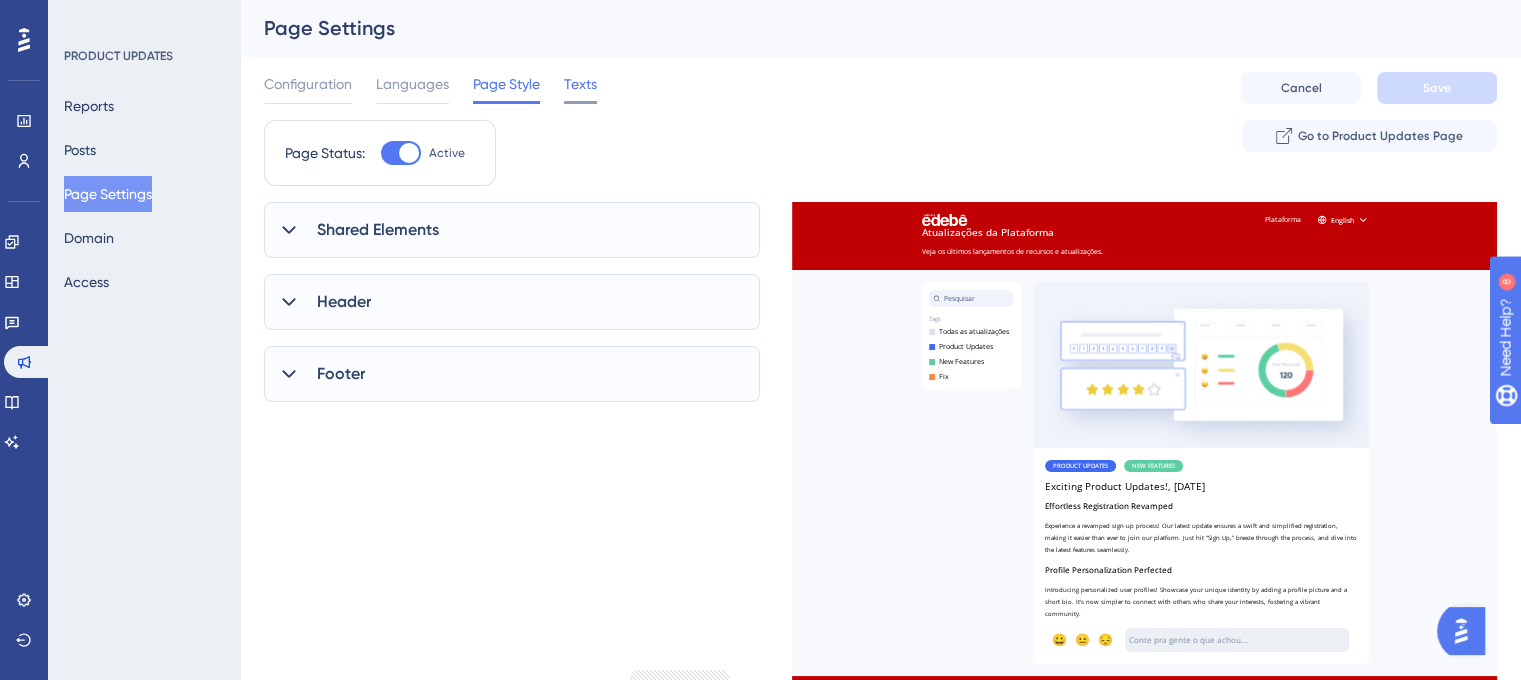 click on "Texts" at bounding box center [580, 84] 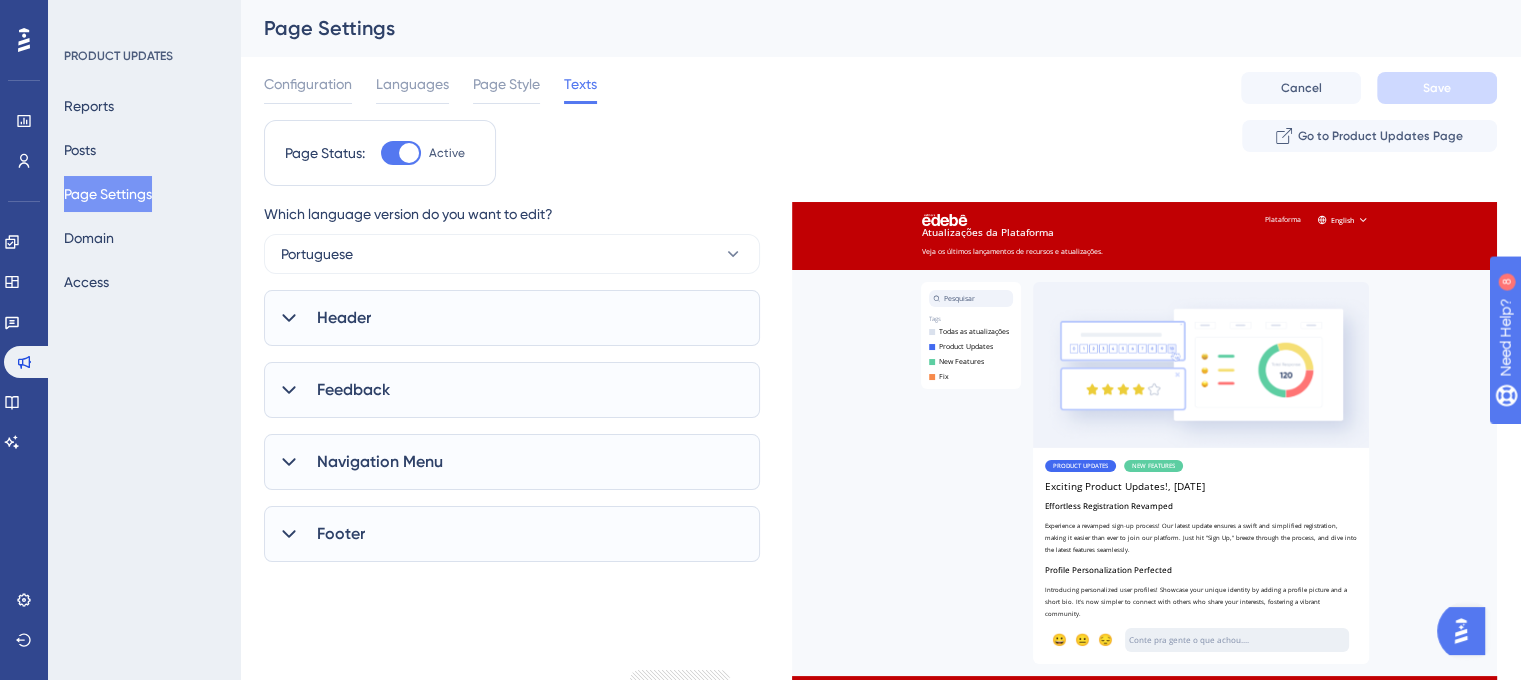 scroll, scrollTop: 0, scrollLeft: 0, axis: both 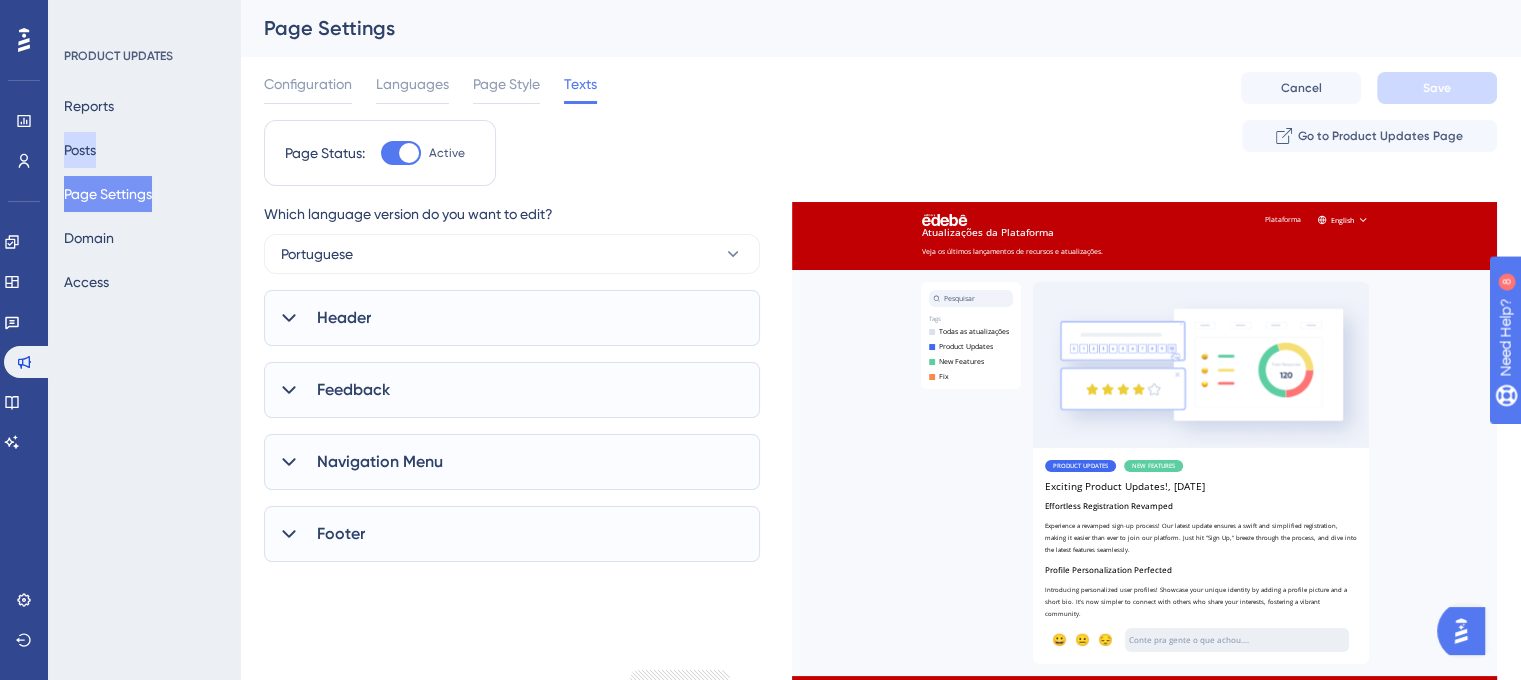 click on "Posts" at bounding box center (80, 150) 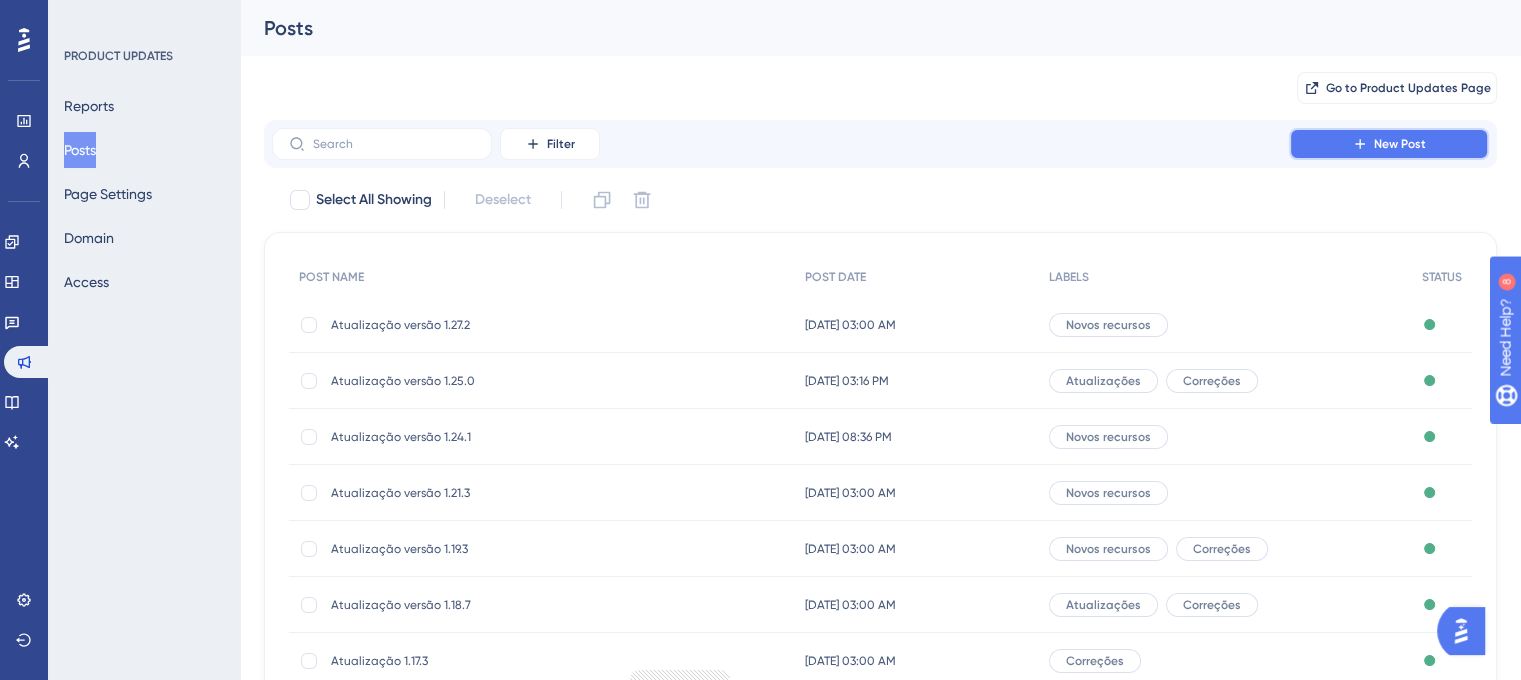 click on "New Post" at bounding box center (1400, 144) 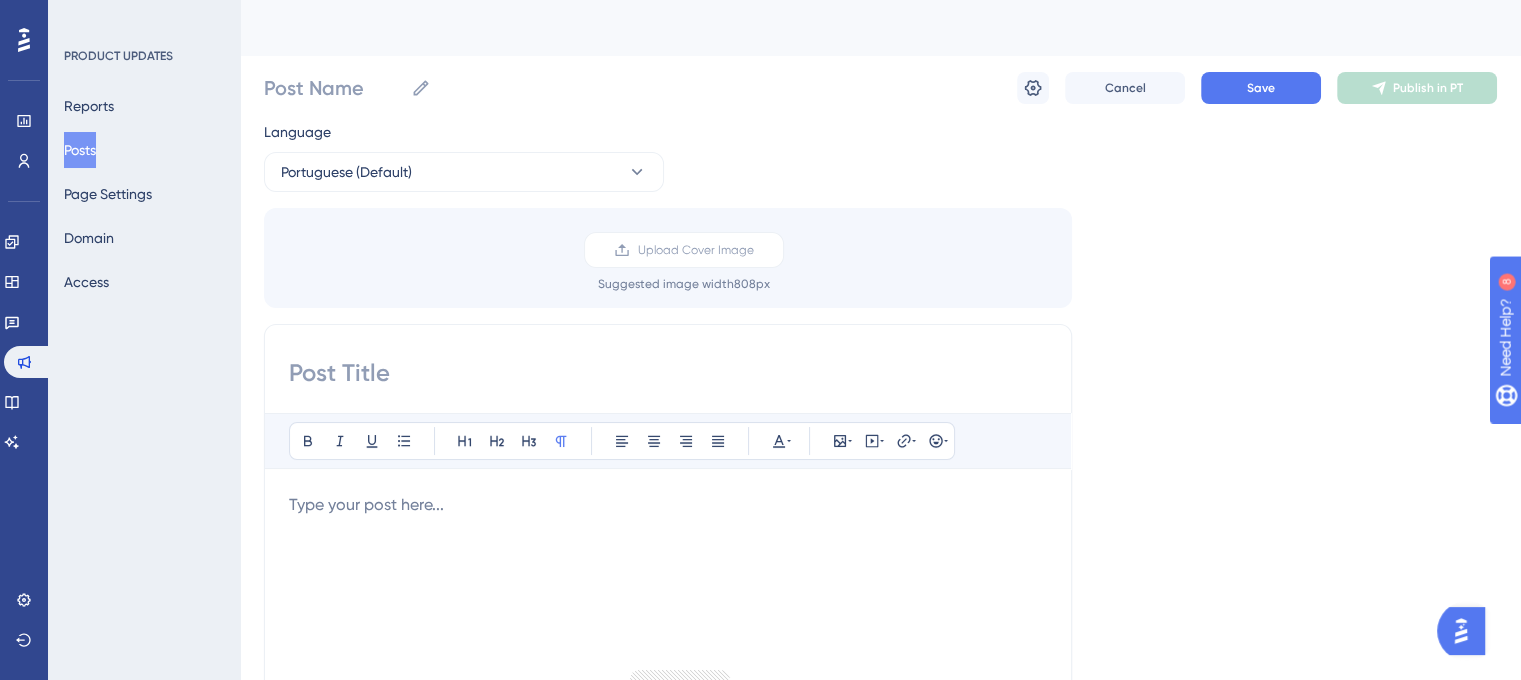 click at bounding box center (668, 373) 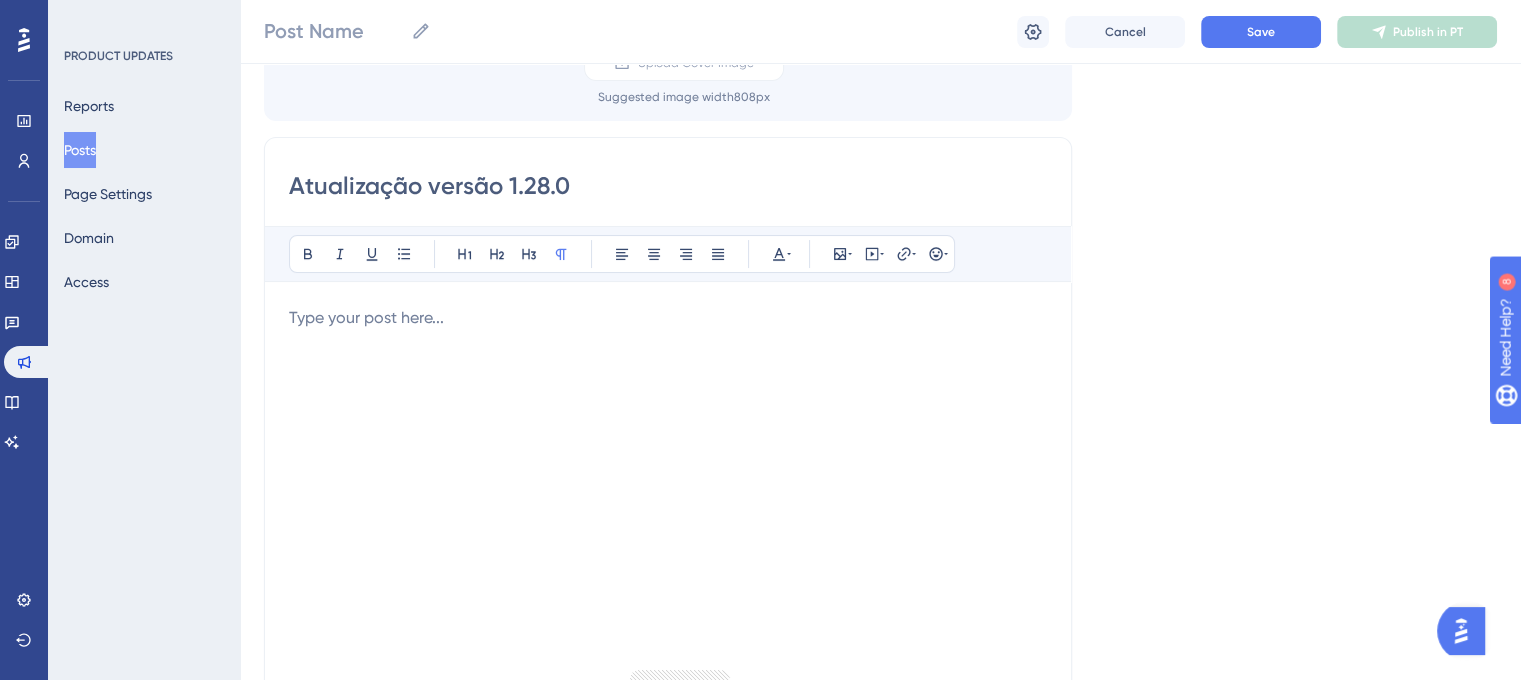 scroll, scrollTop: 200, scrollLeft: 0, axis: vertical 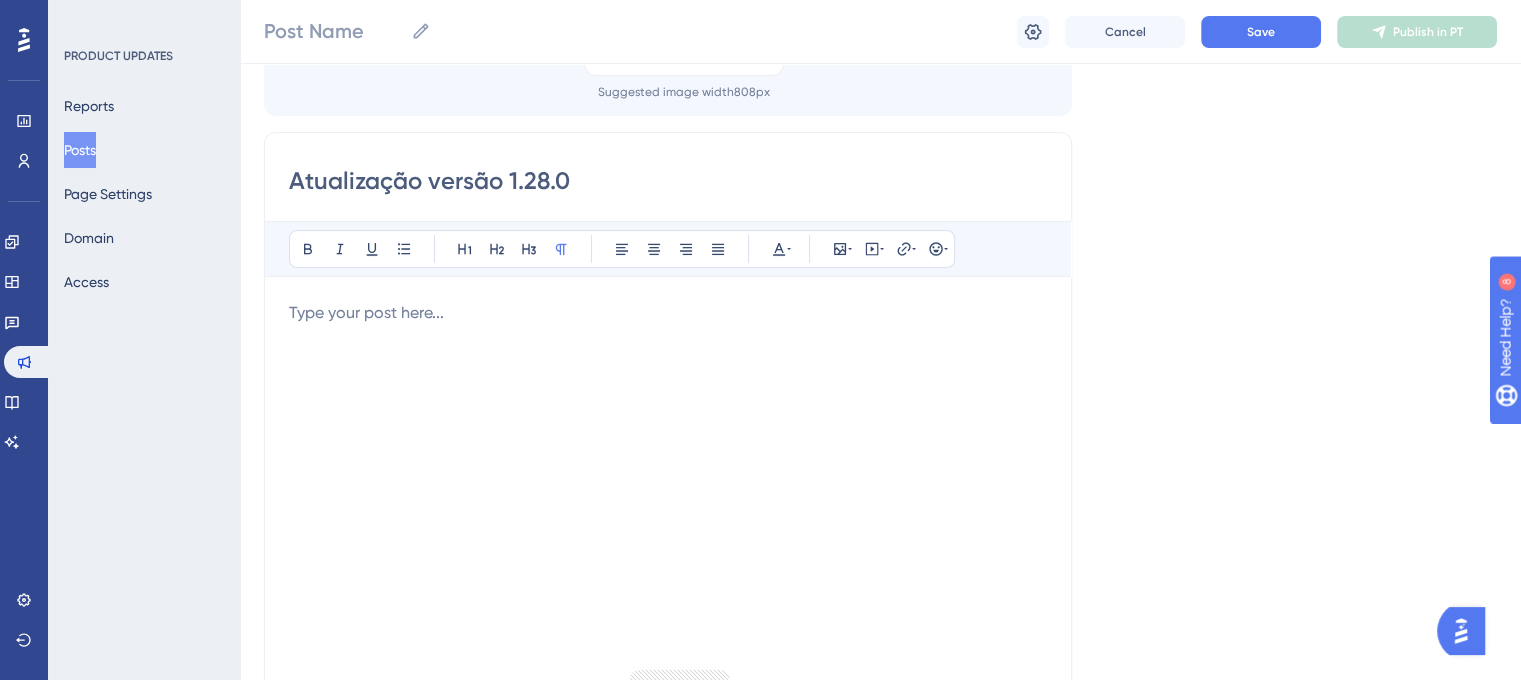 type on "Atualização versão 1.28.0" 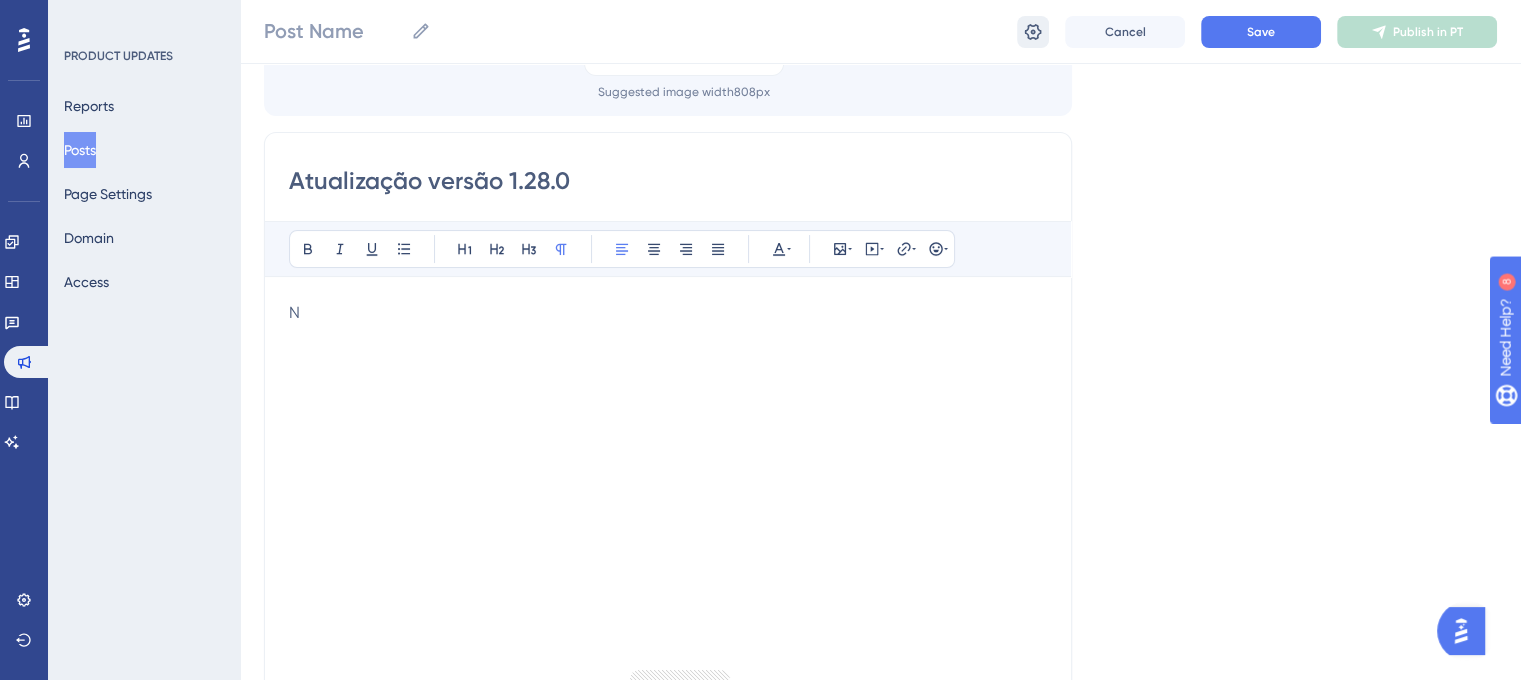 type 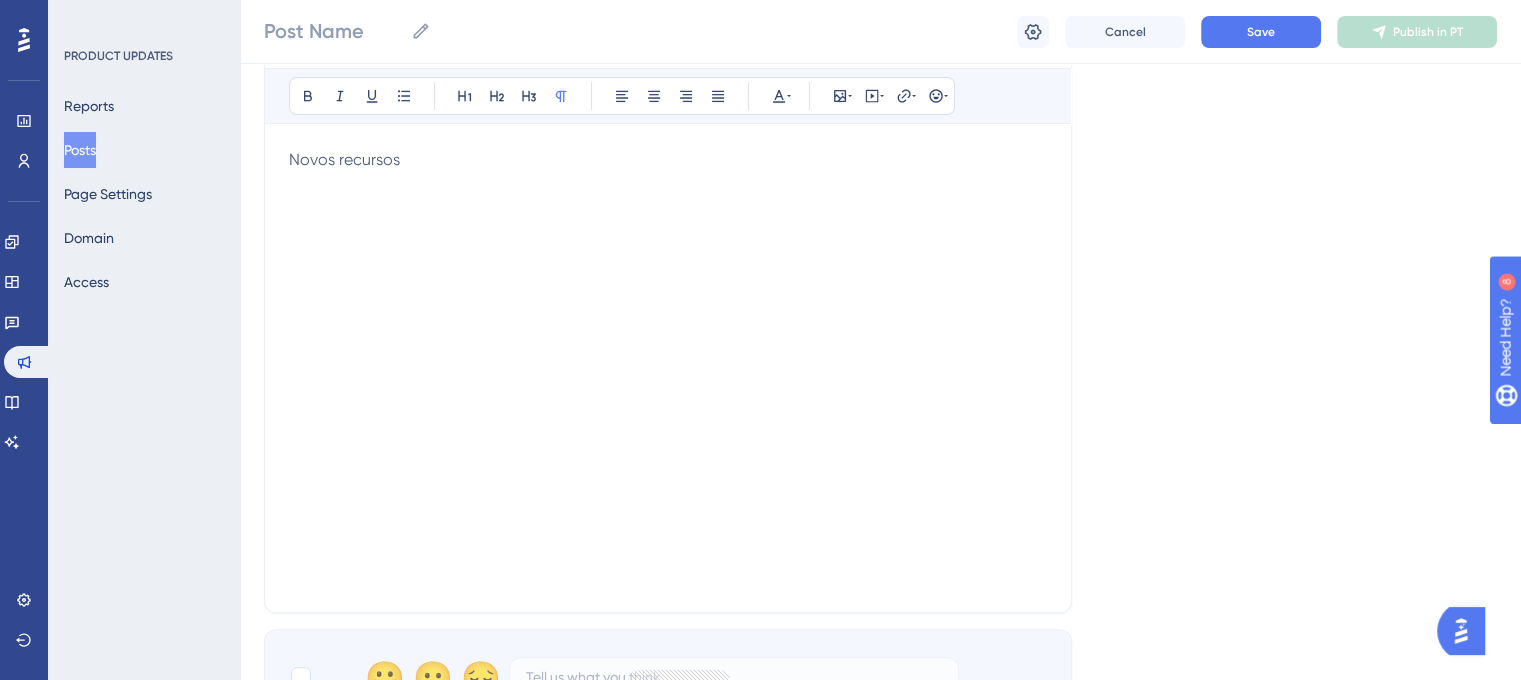 scroll, scrollTop: 237, scrollLeft: 0, axis: vertical 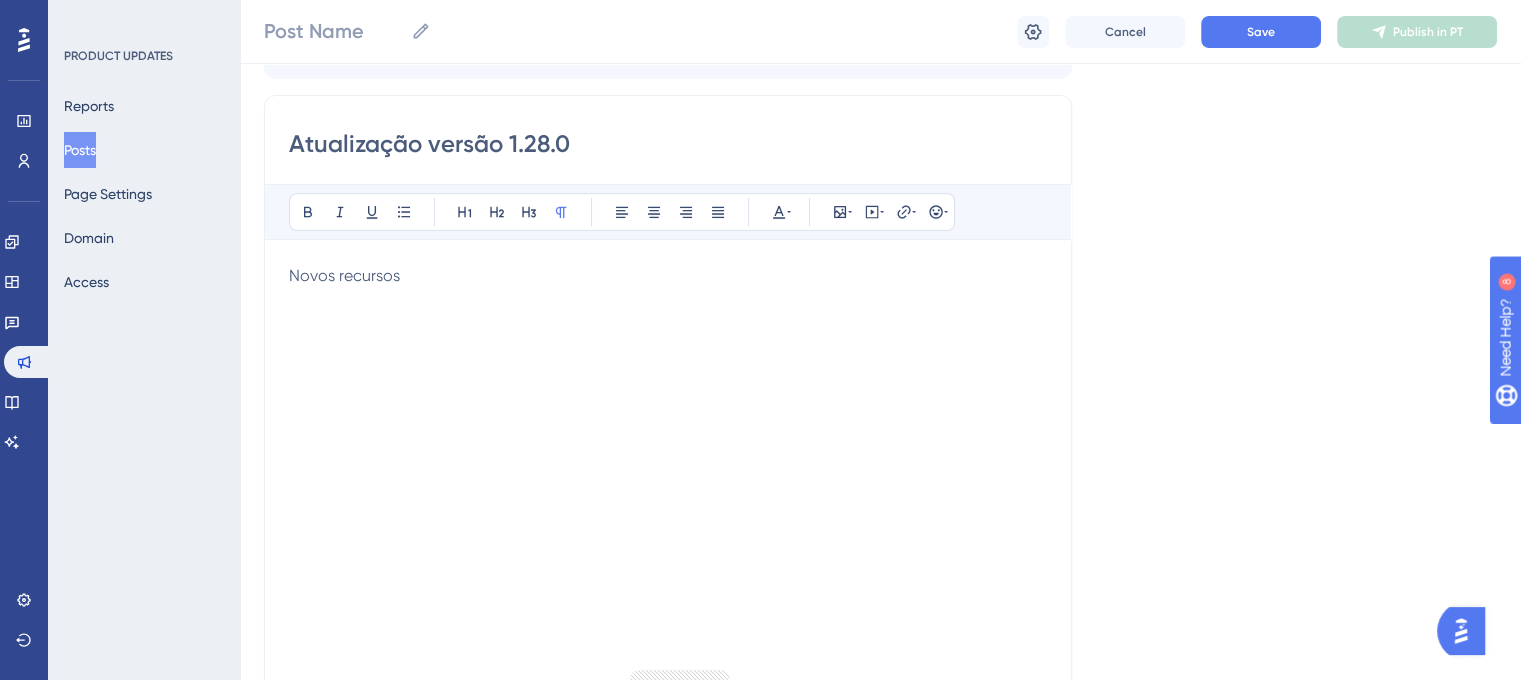 click at bounding box center [668, 324] 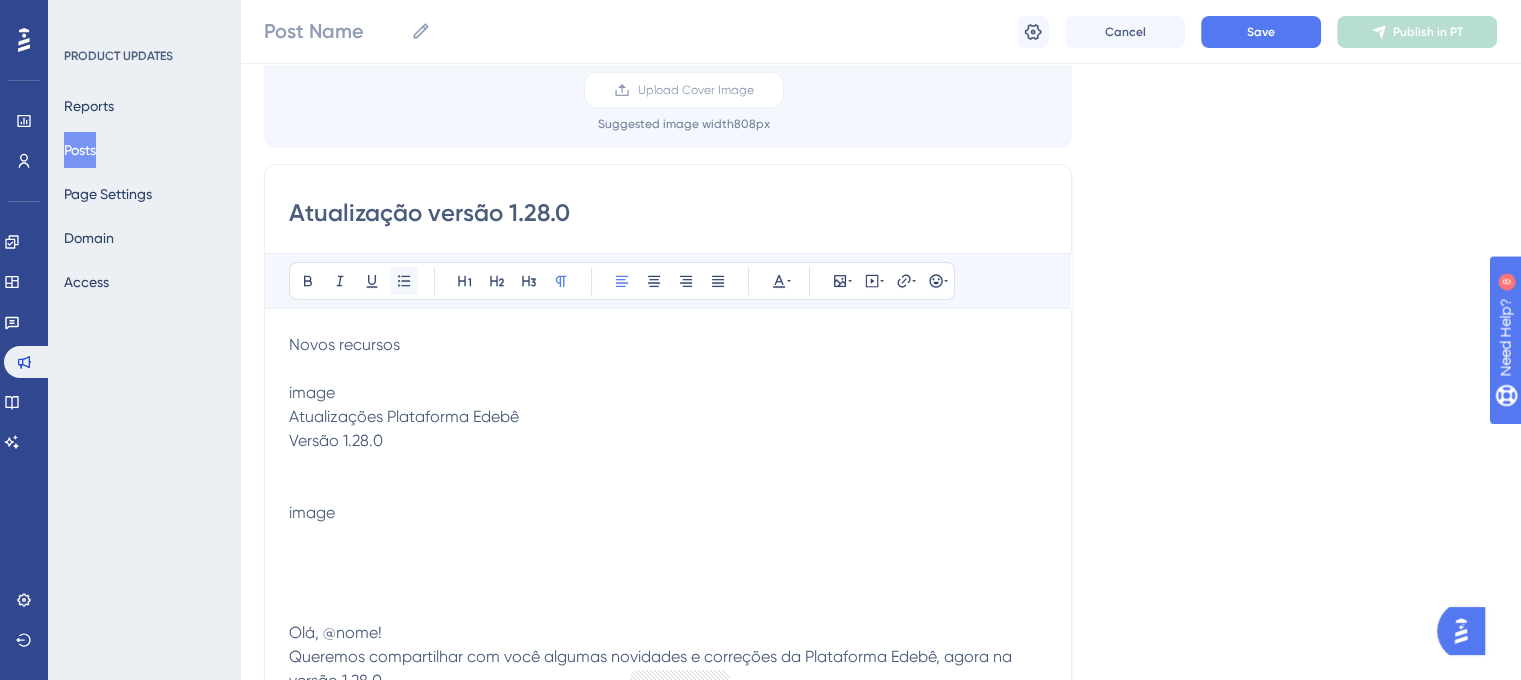 scroll, scrollTop: 289, scrollLeft: 0, axis: vertical 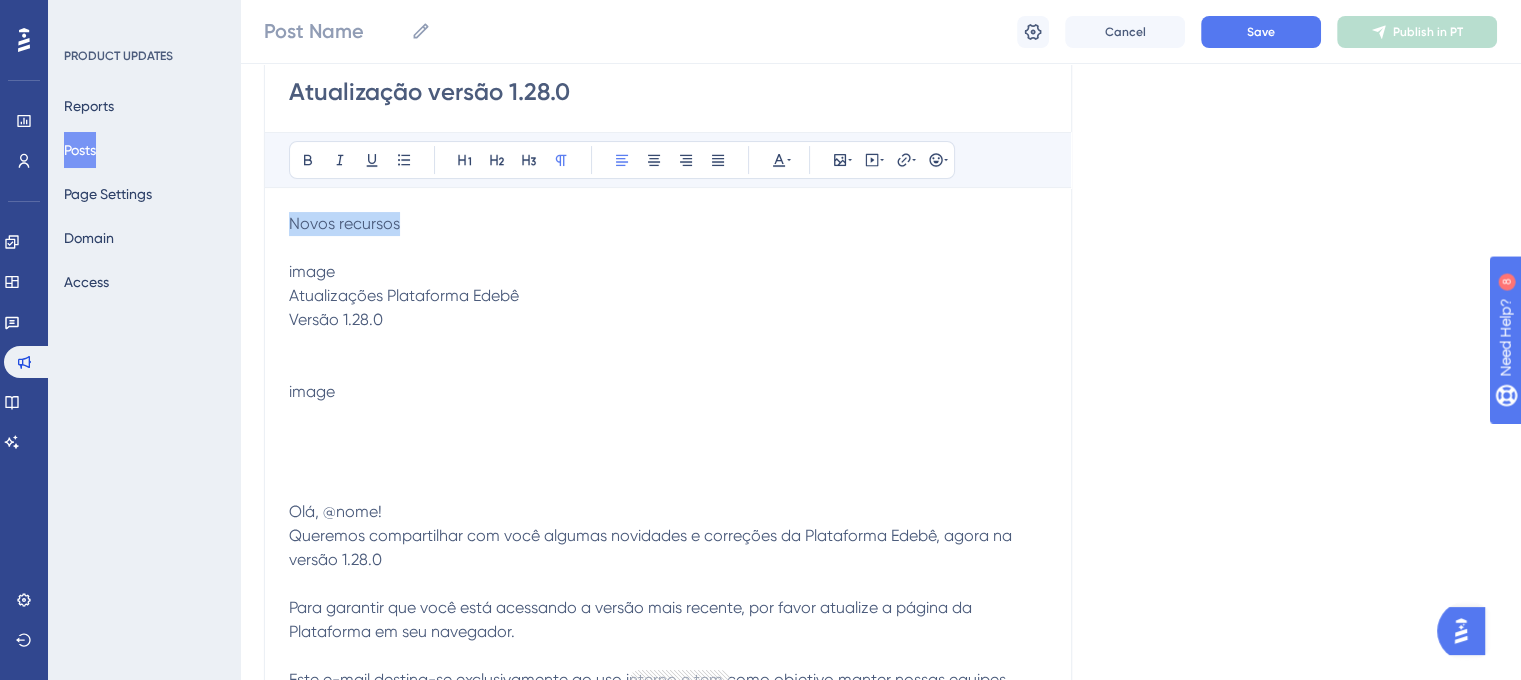 drag, startPoint x: 400, startPoint y: 222, endPoint x: 274, endPoint y: 200, distance: 127.90621 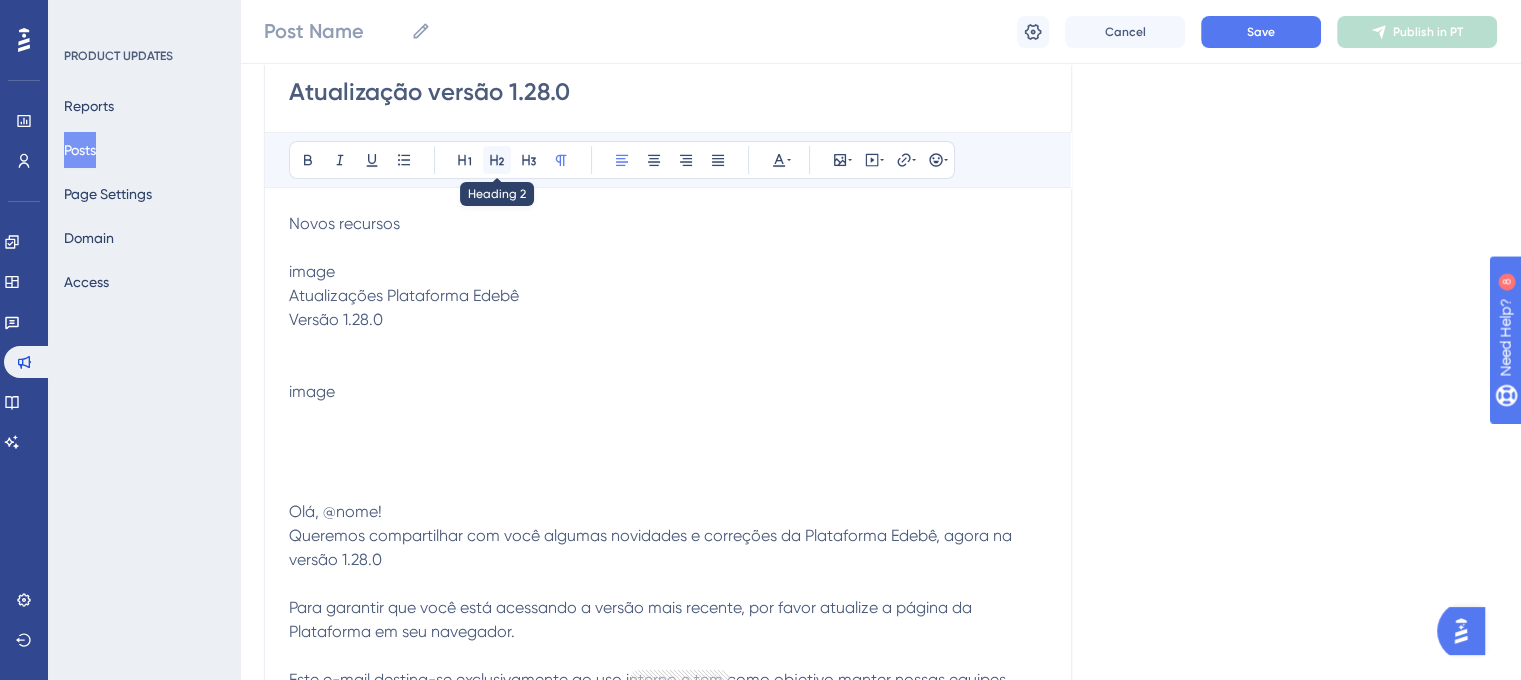 click 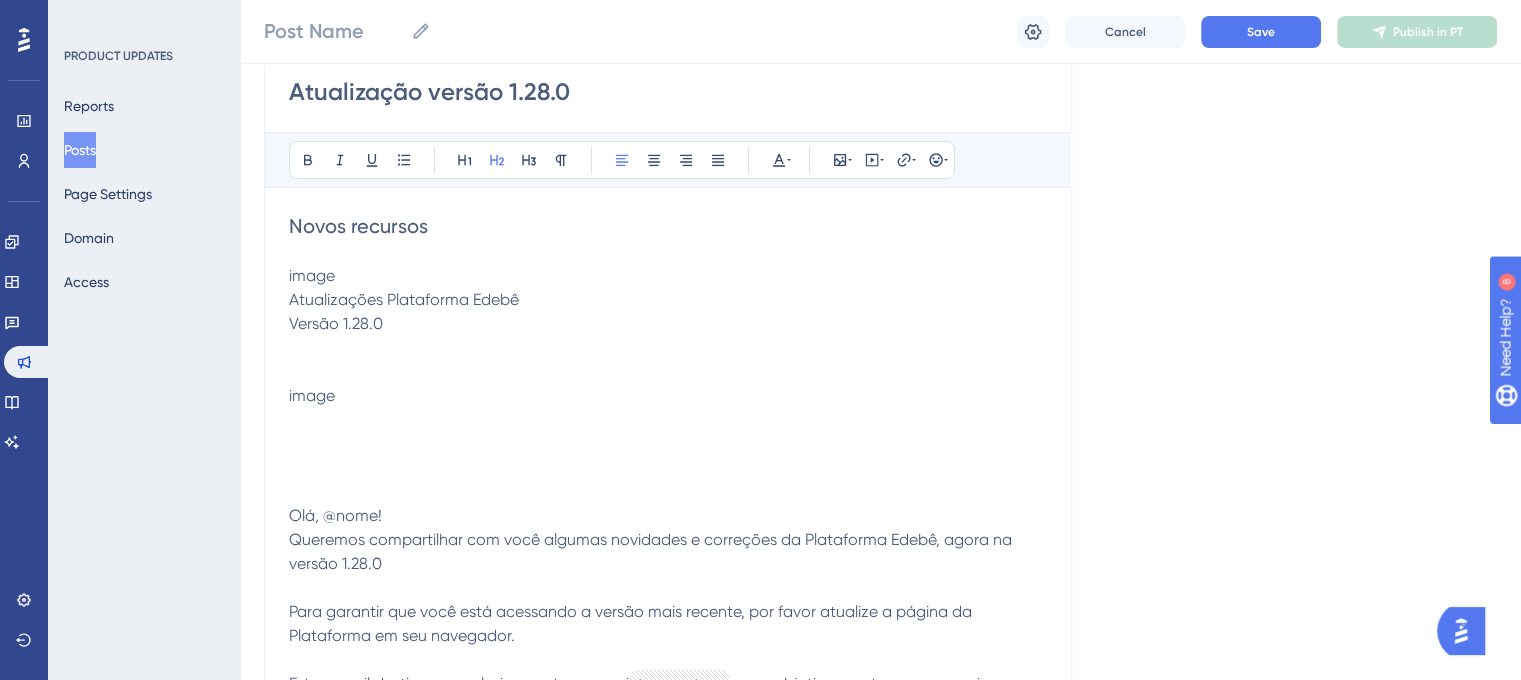 click at bounding box center [668, 252] 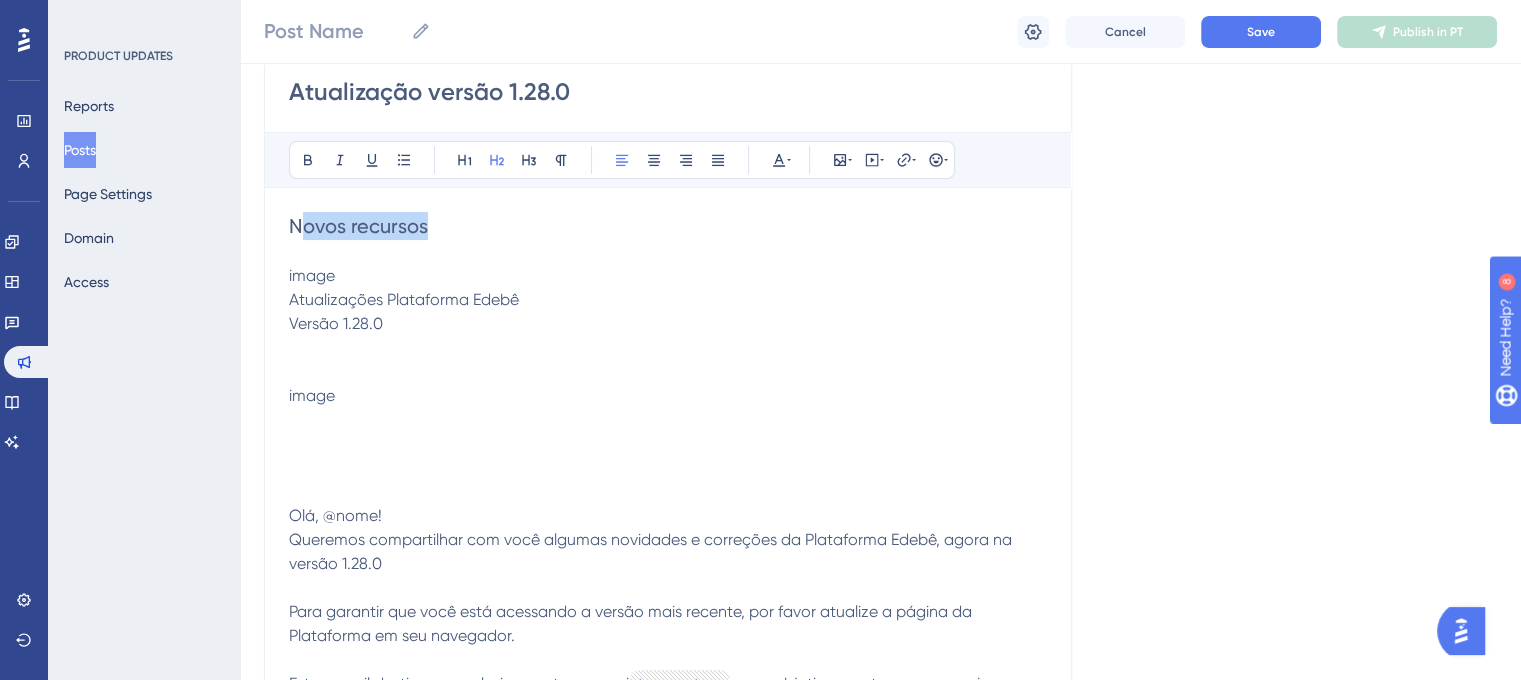 drag, startPoint x: 361, startPoint y: 212, endPoint x: 296, endPoint y: 215, distance: 65.06919 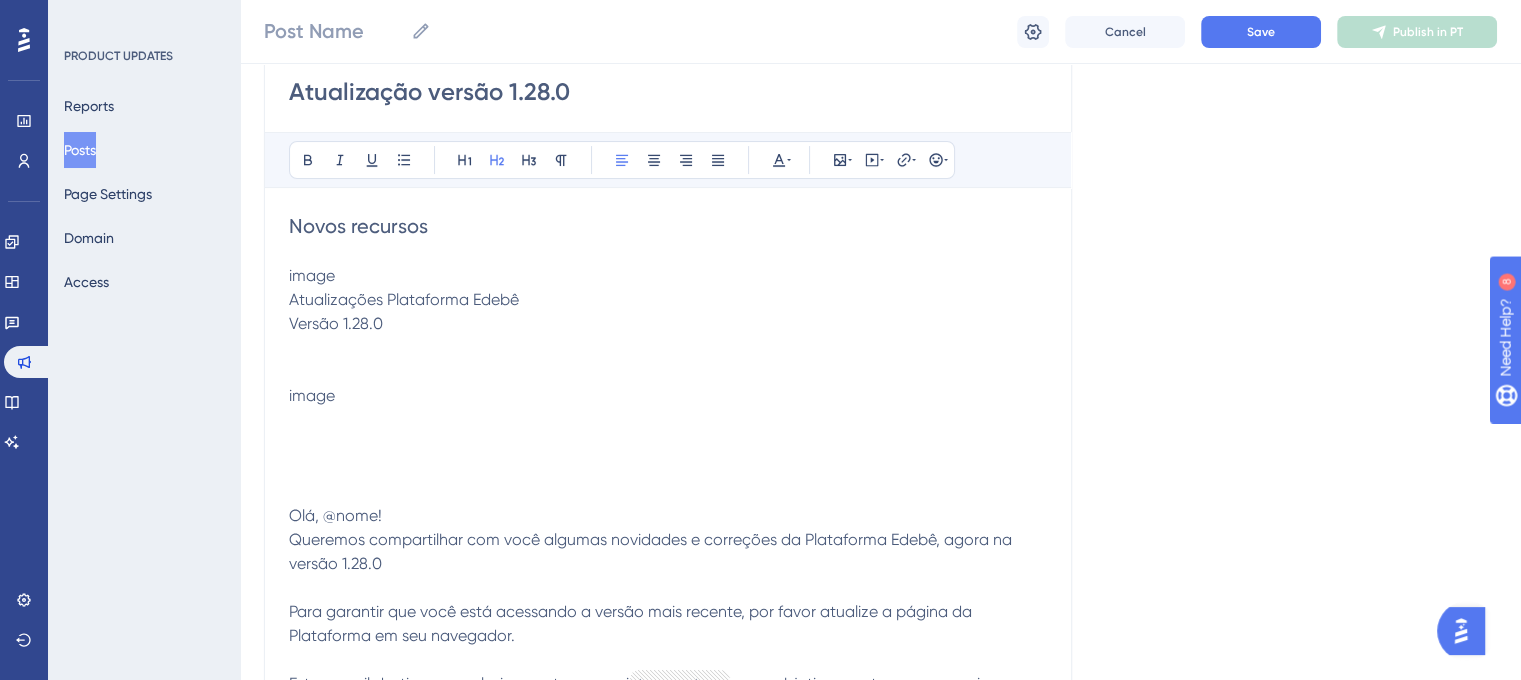 click on "Versão 1.28.0" at bounding box center (336, 323) 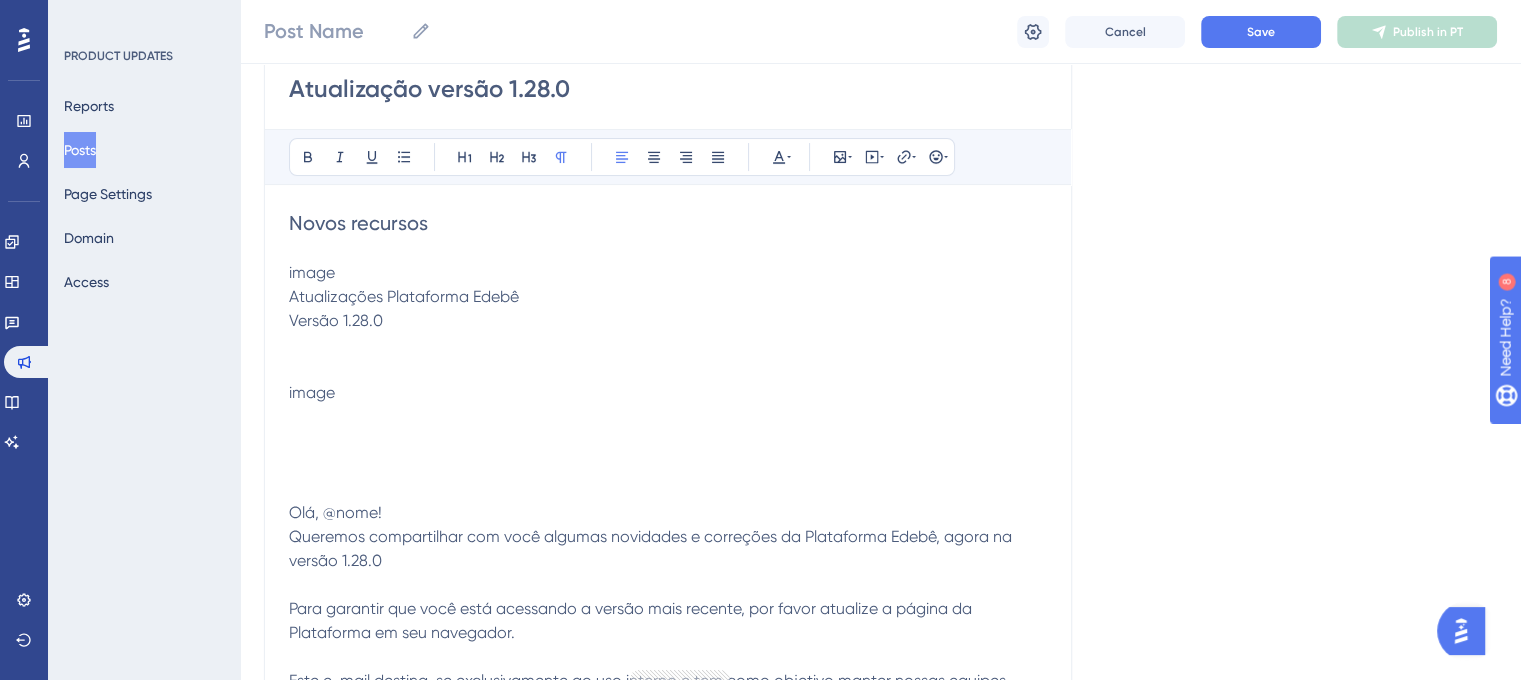 scroll, scrollTop: 289, scrollLeft: 0, axis: vertical 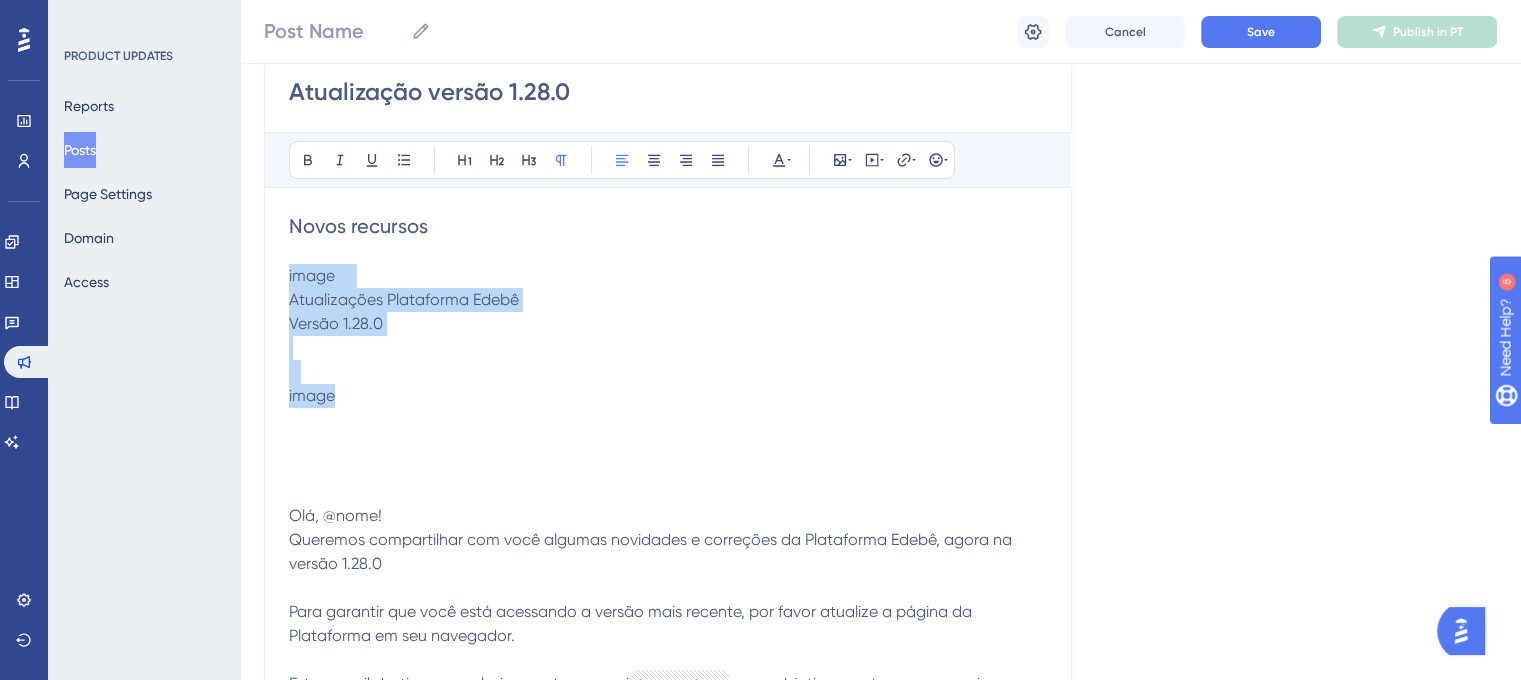 drag, startPoint x: 340, startPoint y: 398, endPoint x: 257, endPoint y: 275, distance: 148.38463 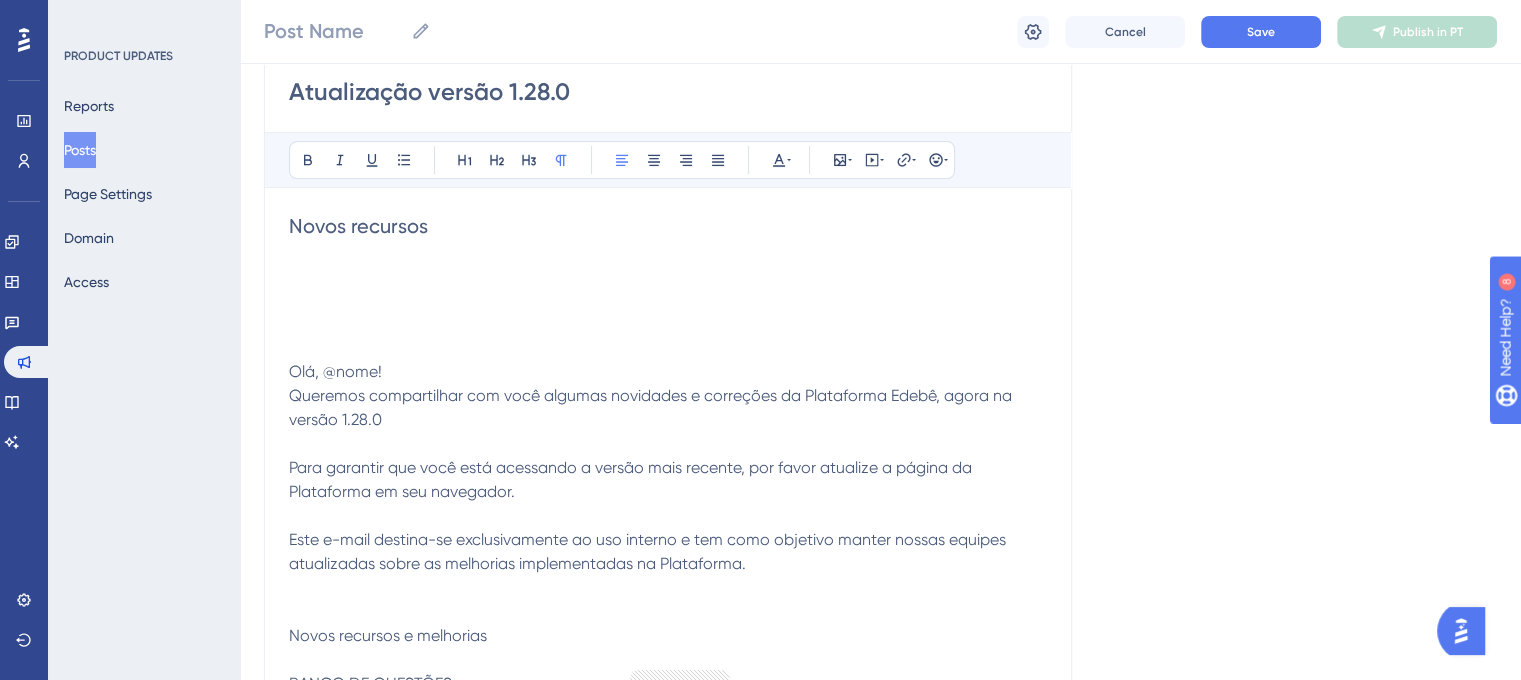 click on "Novos recursos" at bounding box center [668, 226] 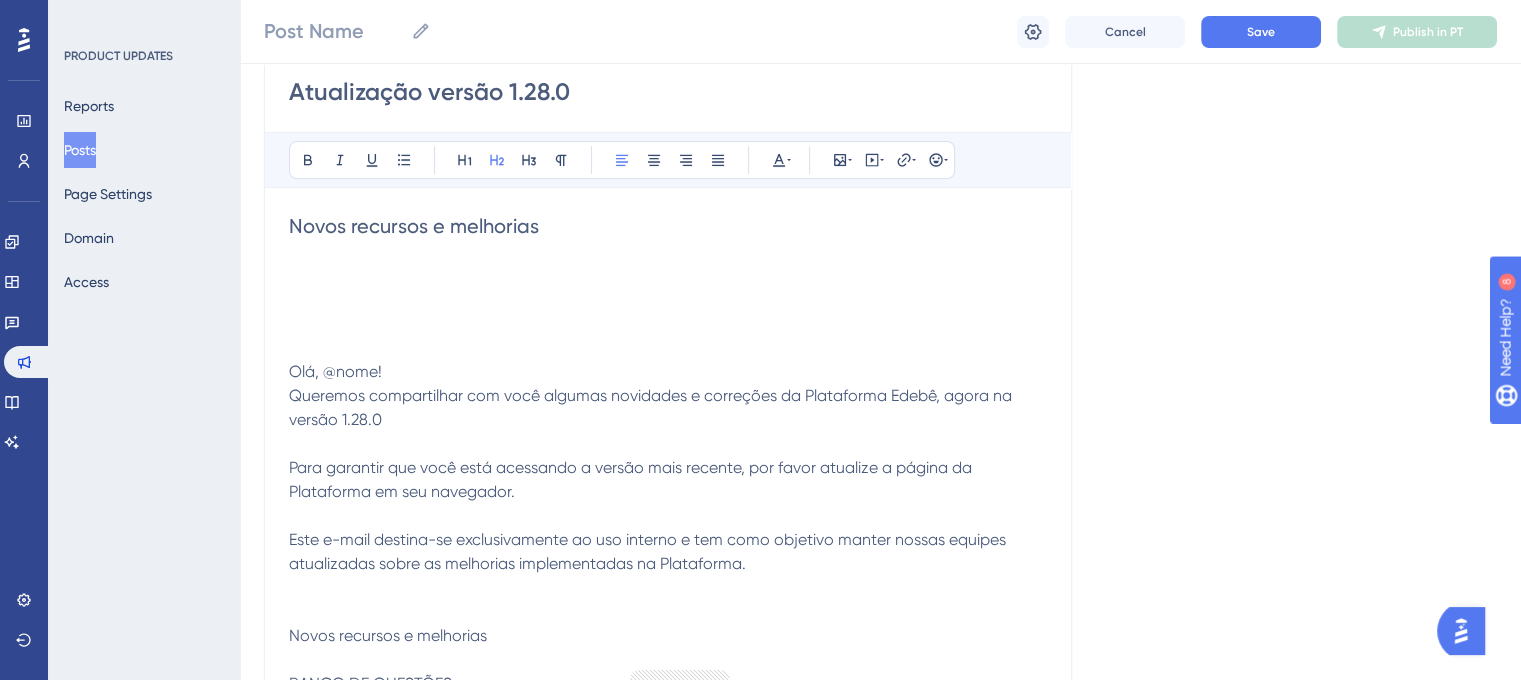 click at bounding box center (668, 276) 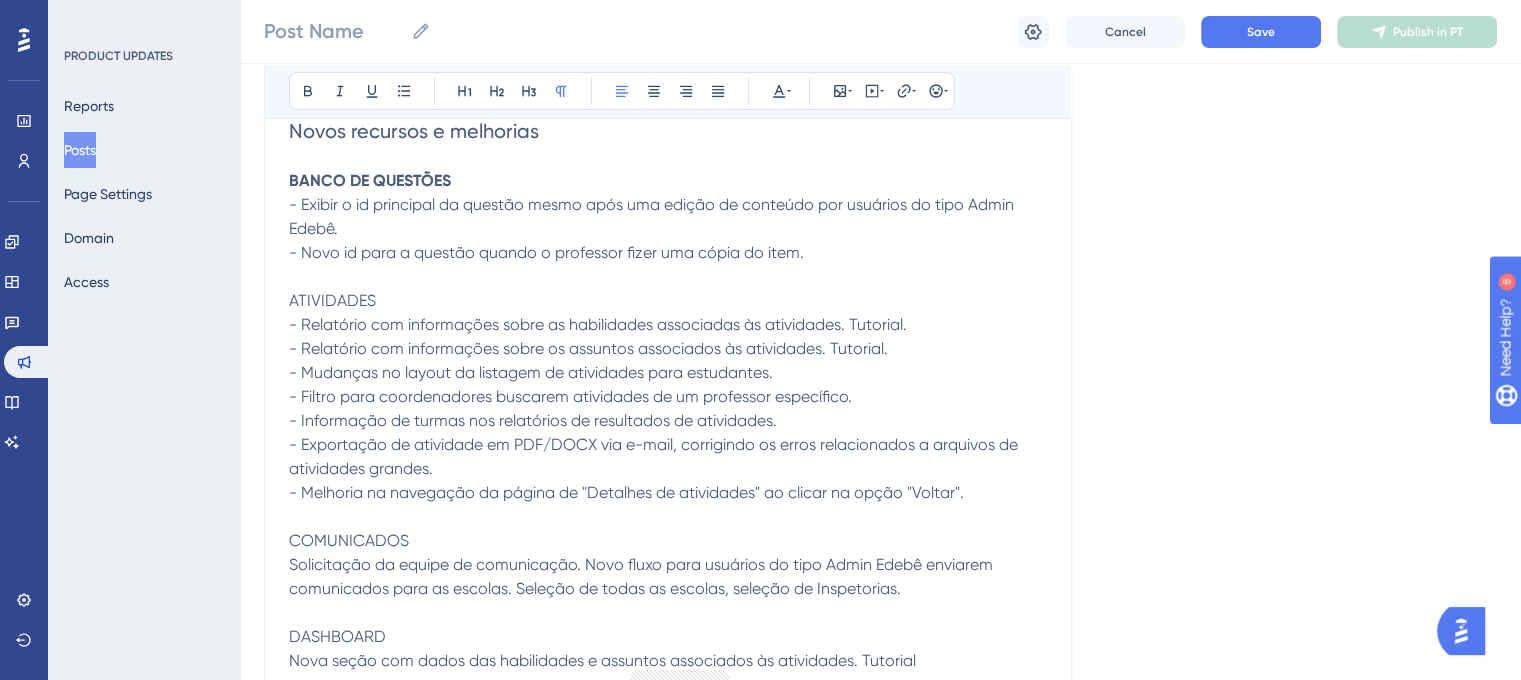 scroll, scrollTop: 389, scrollLeft: 0, axis: vertical 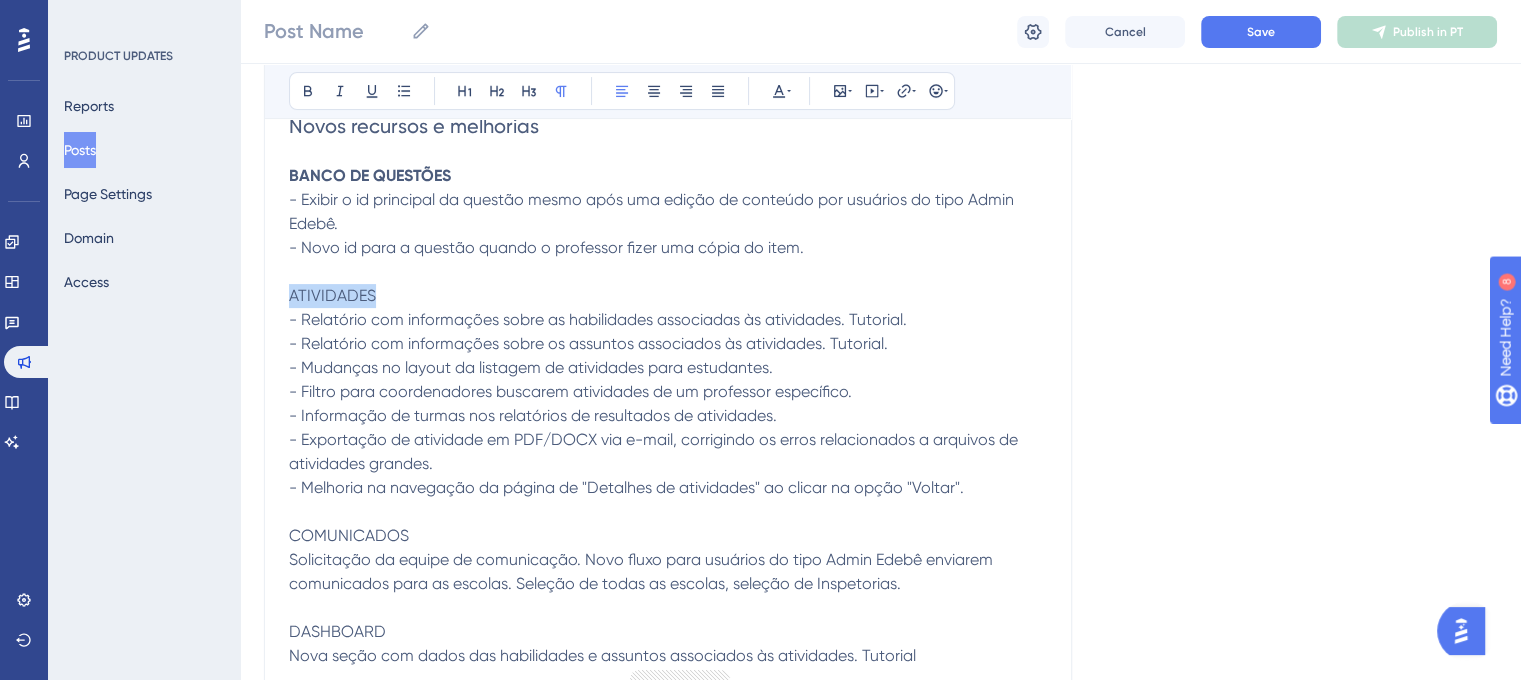drag, startPoint x: 376, startPoint y: 293, endPoint x: 276, endPoint y: 294, distance: 100.005 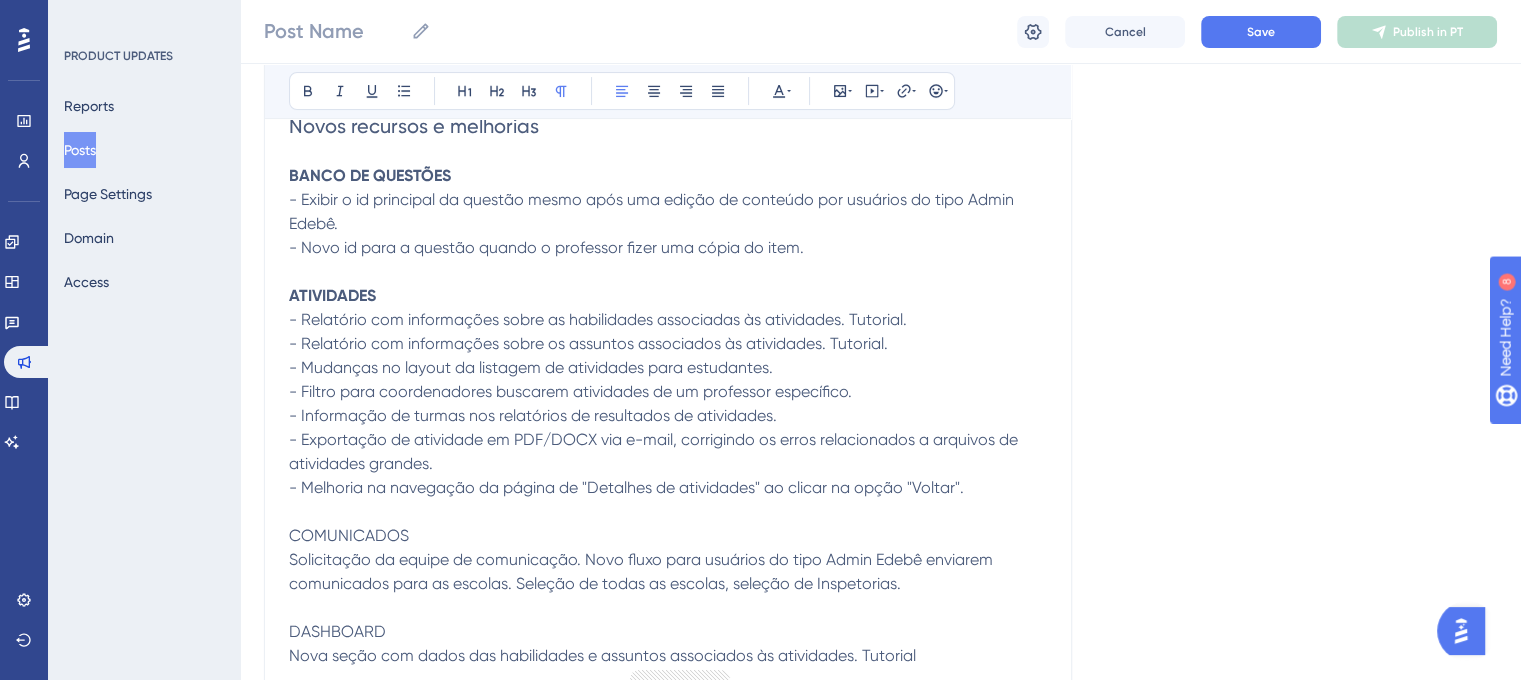 click on "- Novo id para a questão quando o professor fizer uma cópia do item." at bounding box center [546, 247] 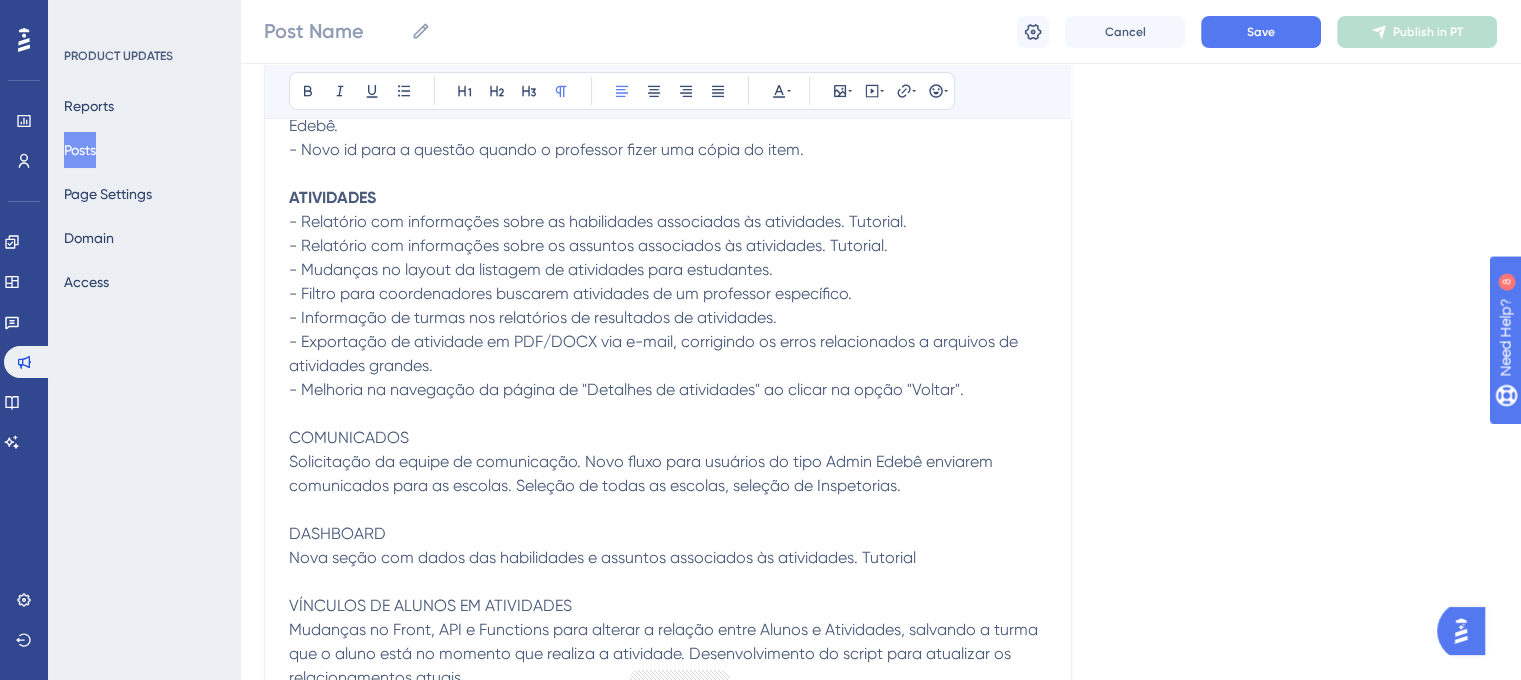 scroll, scrollTop: 489, scrollLeft: 0, axis: vertical 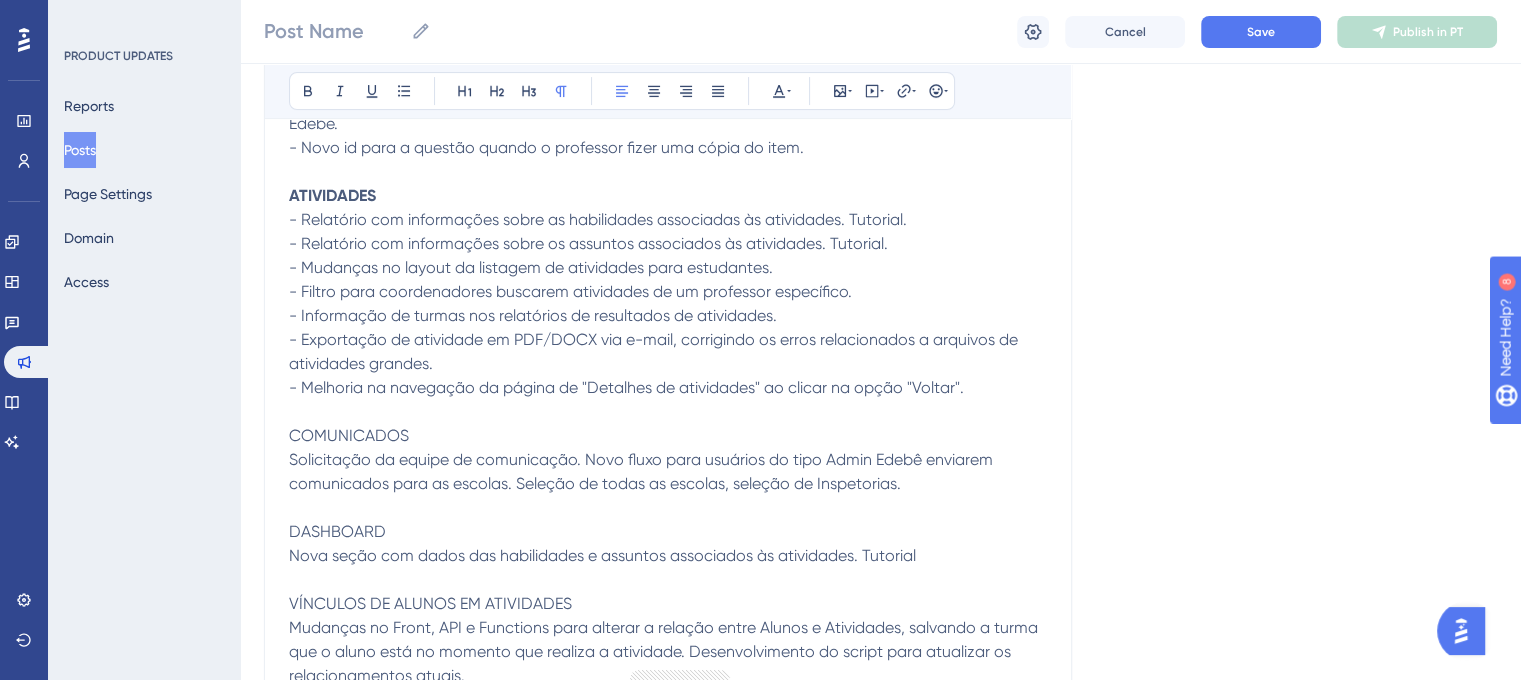 click on "- Relatório com informações sobre as habilidades associadas às atividades. Tutorial." at bounding box center [598, 219] 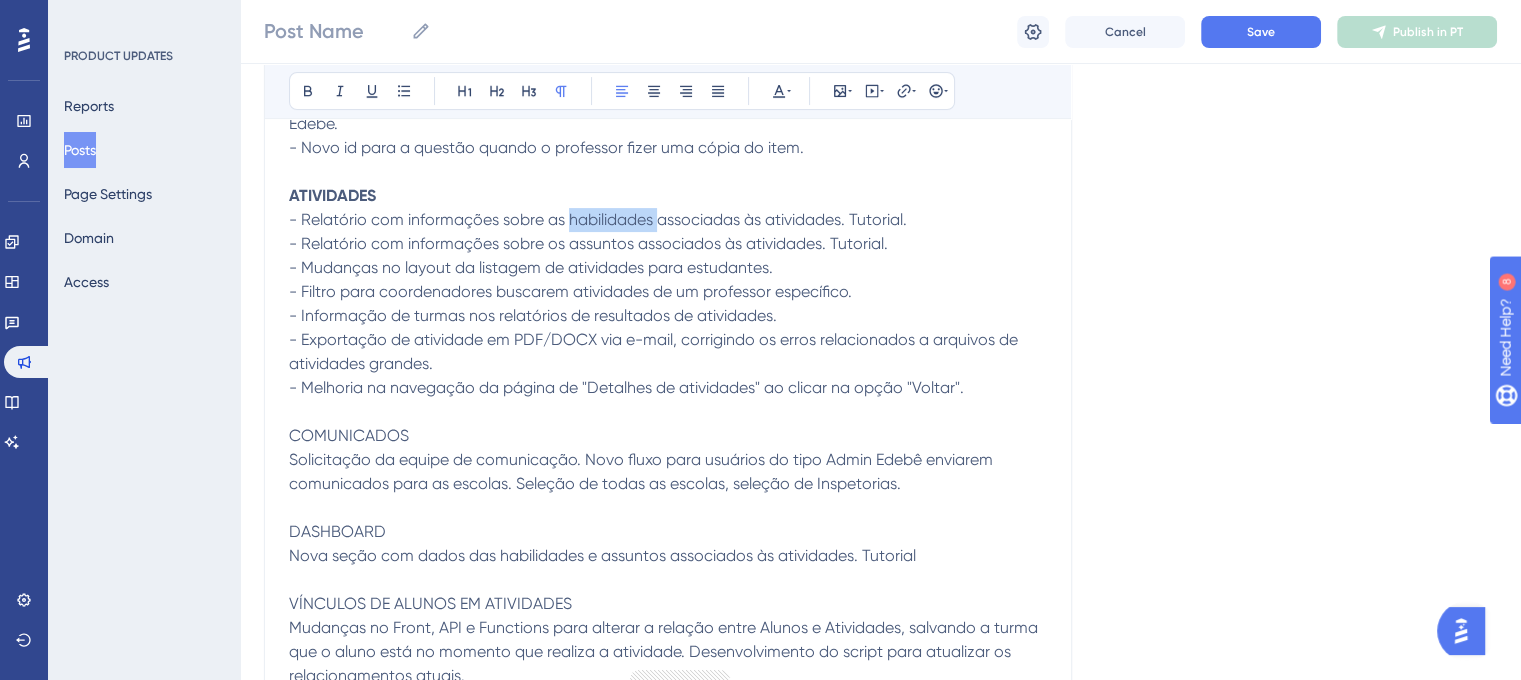 click on "- Relatório com informações sobre as habilidades associadas às atividades. Tutorial." at bounding box center (598, 219) 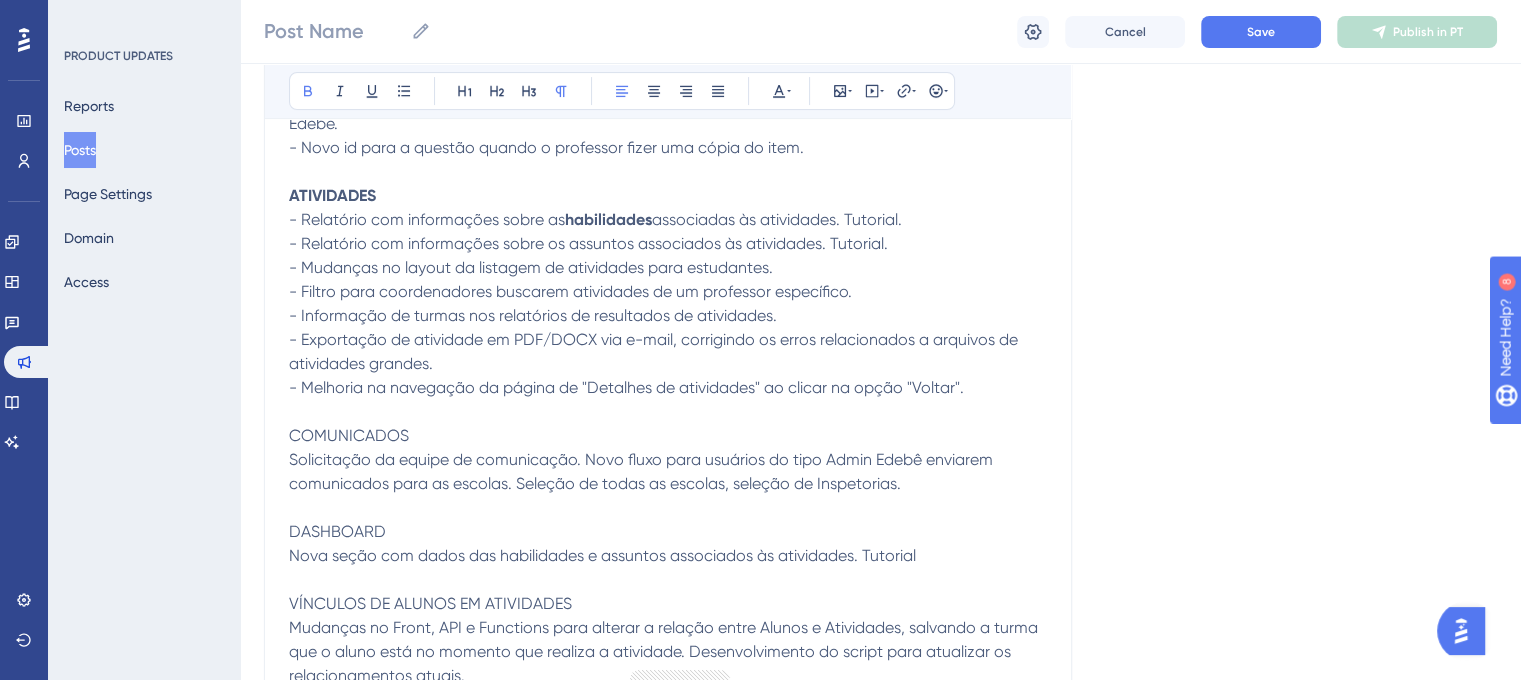 click on "- Relatório com informações sobre os assuntos associados às atividades. Tutorial." at bounding box center (588, 243) 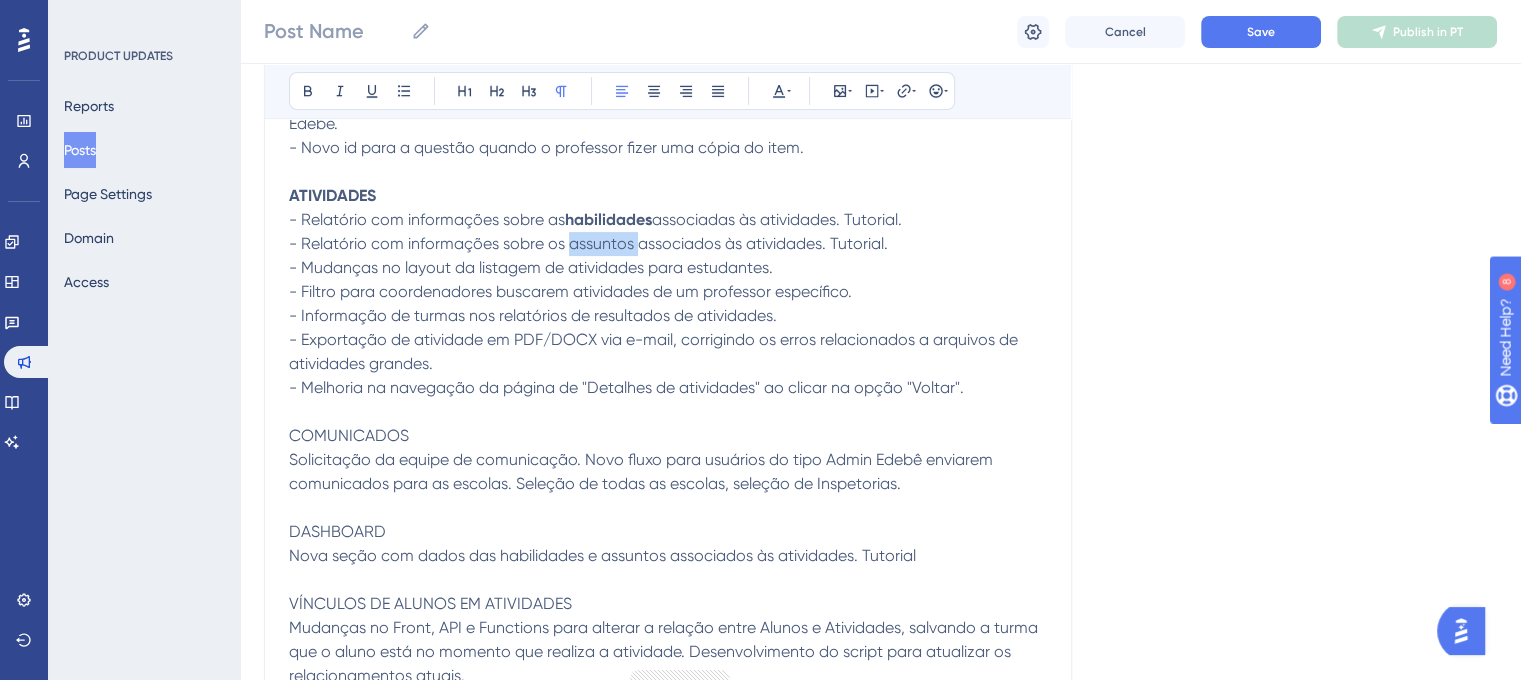 click on "- Relatório com informações sobre os assuntos associados às atividades. Tutorial." at bounding box center [588, 243] 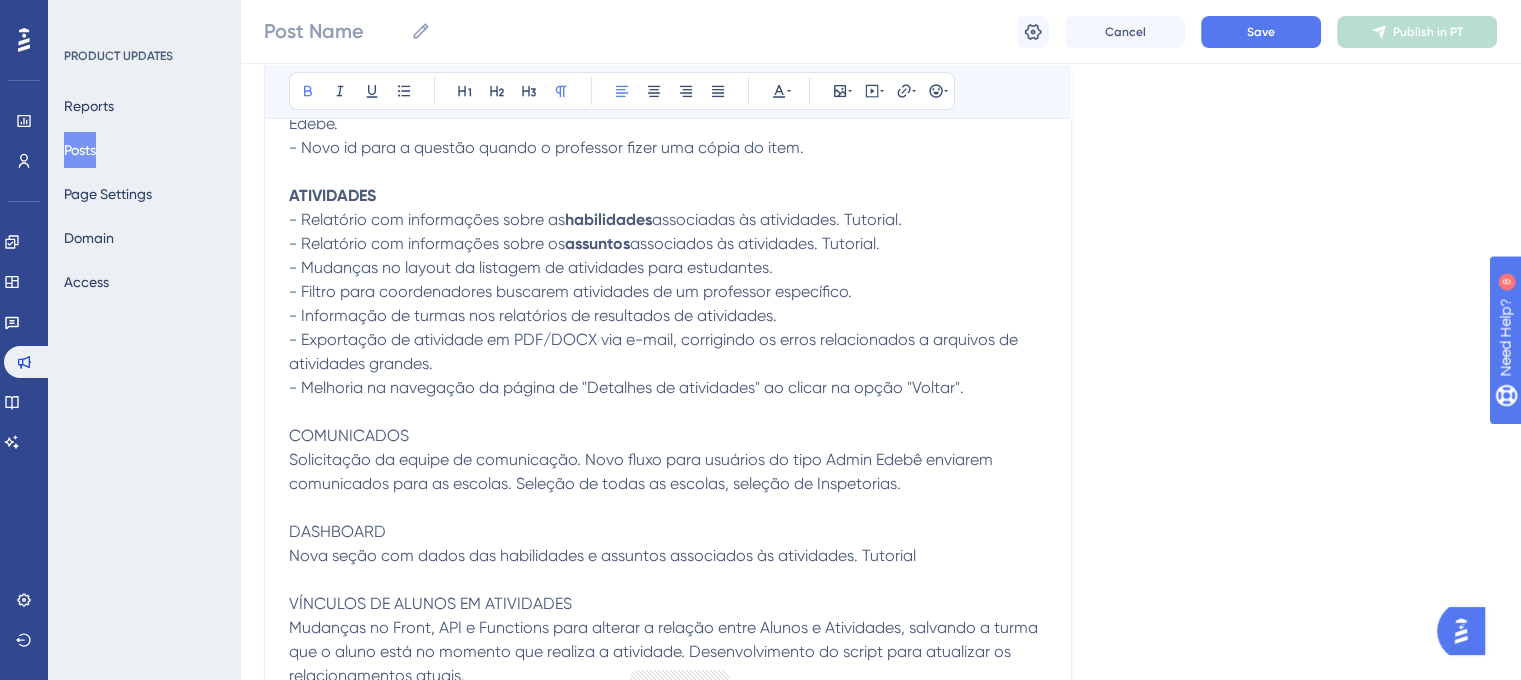 drag, startPoint x: 865, startPoint y: 284, endPoint x: 860, endPoint y: 267, distance: 17.720045 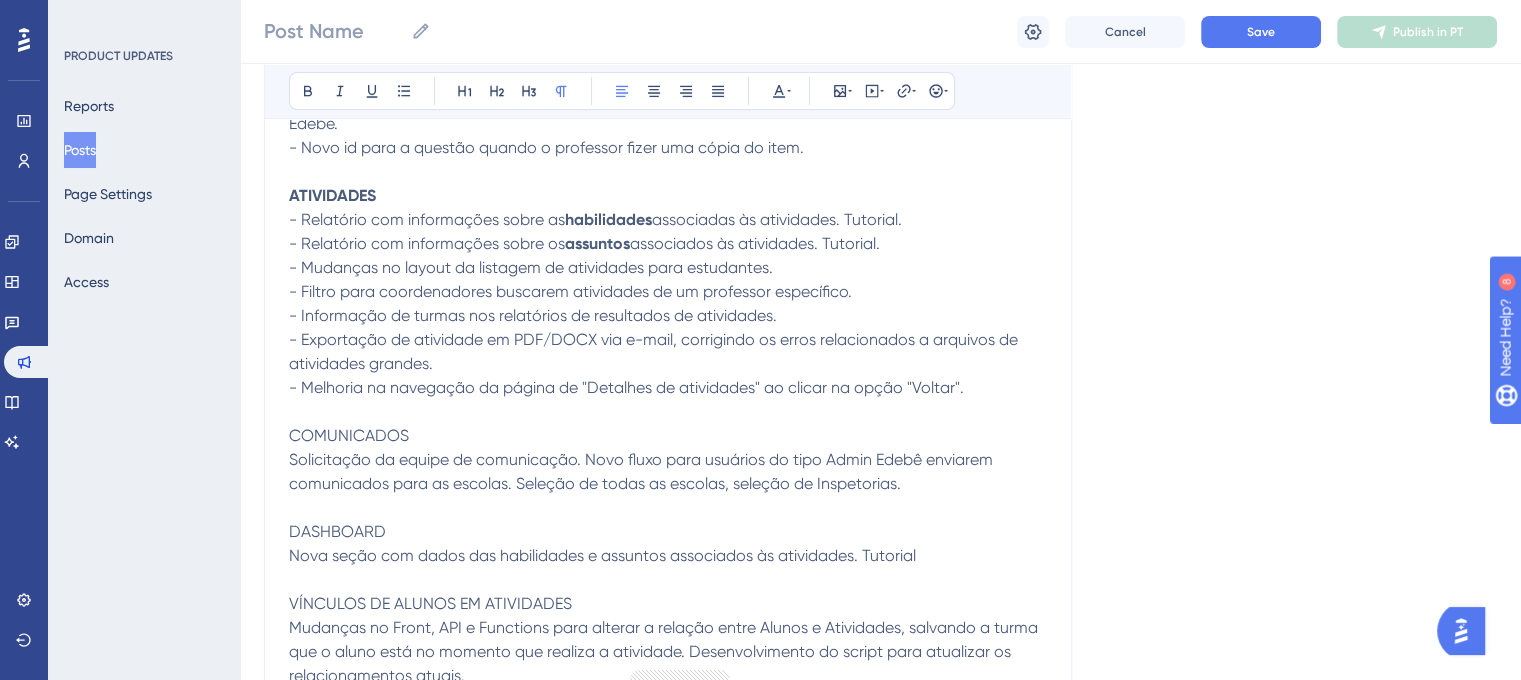 click on "associadas às atividades. Tutorial." at bounding box center [777, 219] 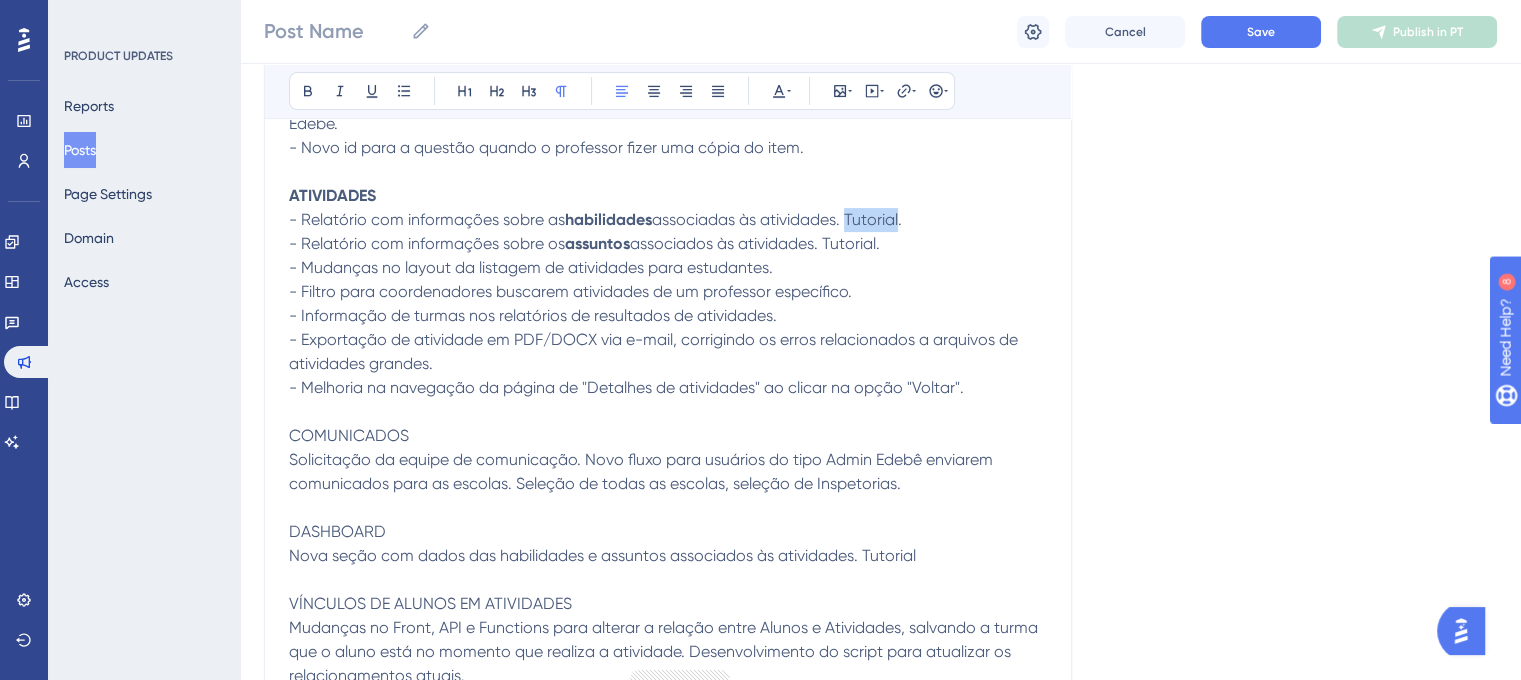 click on "associadas às atividades. Tutorial." at bounding box center [777, 219] 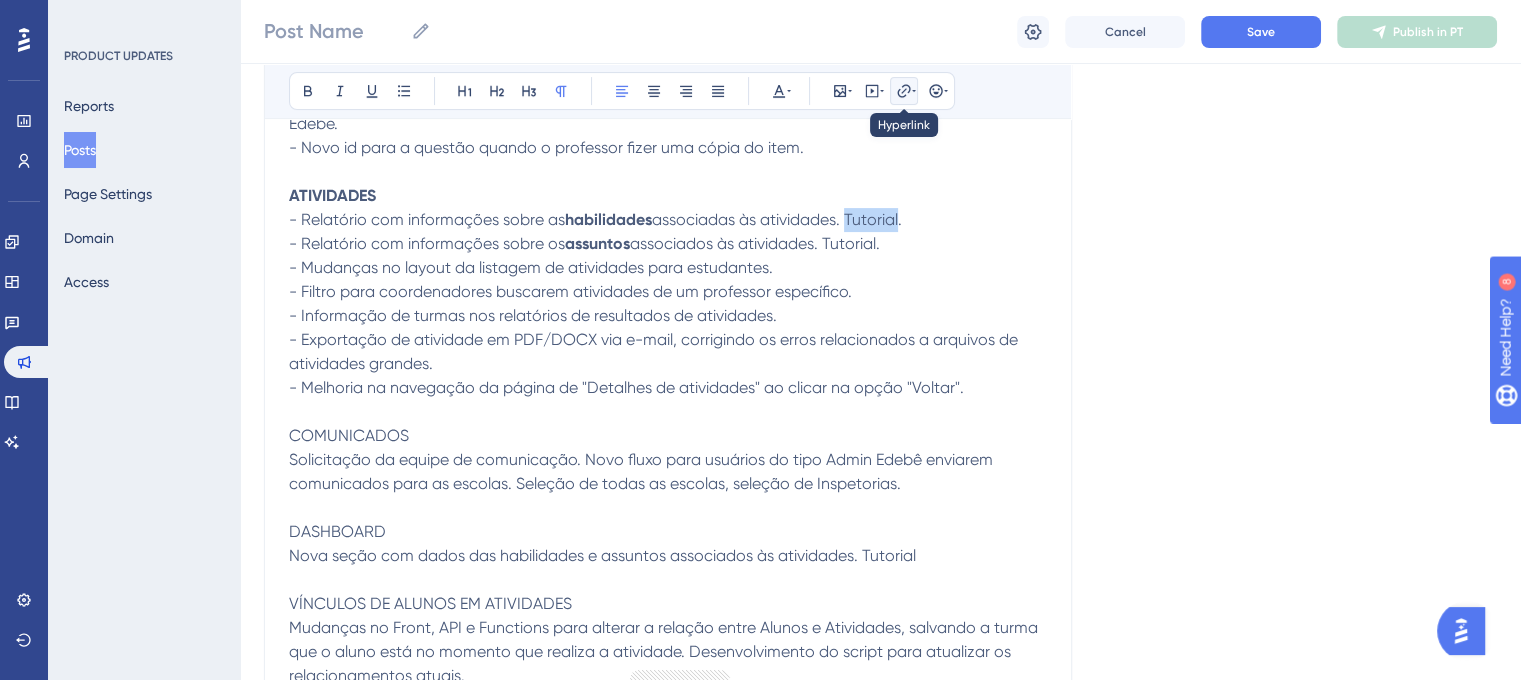 click 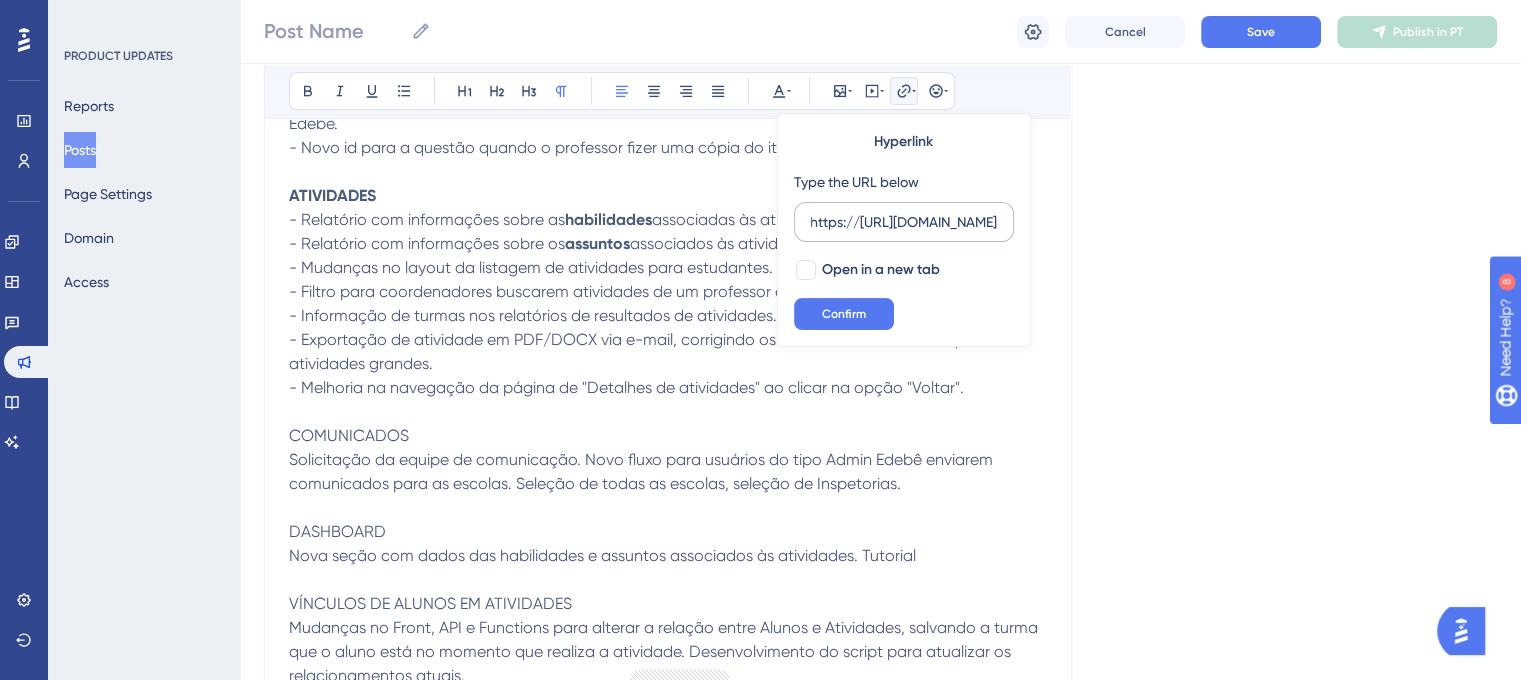 scroll, scrollTop: 0, scrollLeft: 0, axis: both 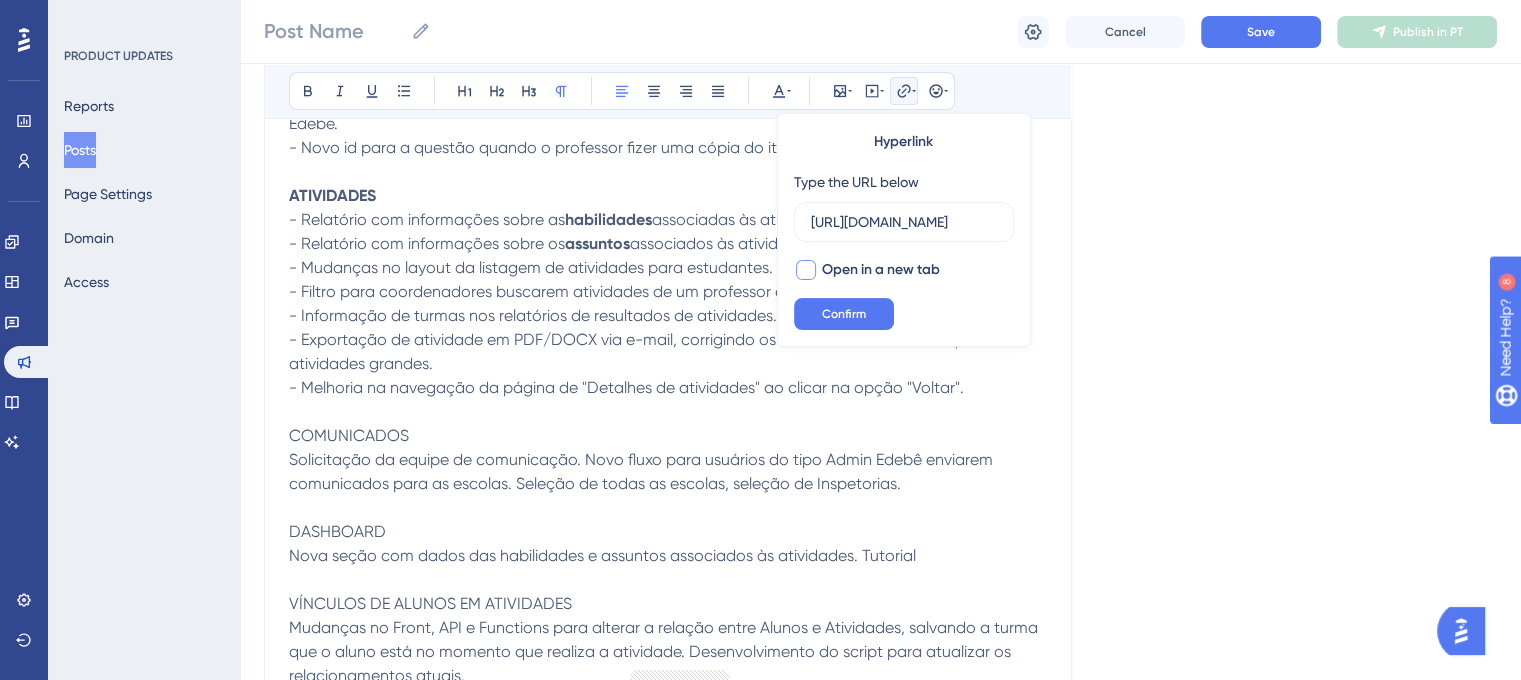 type on "[URL][DOMAIN_NAME]" 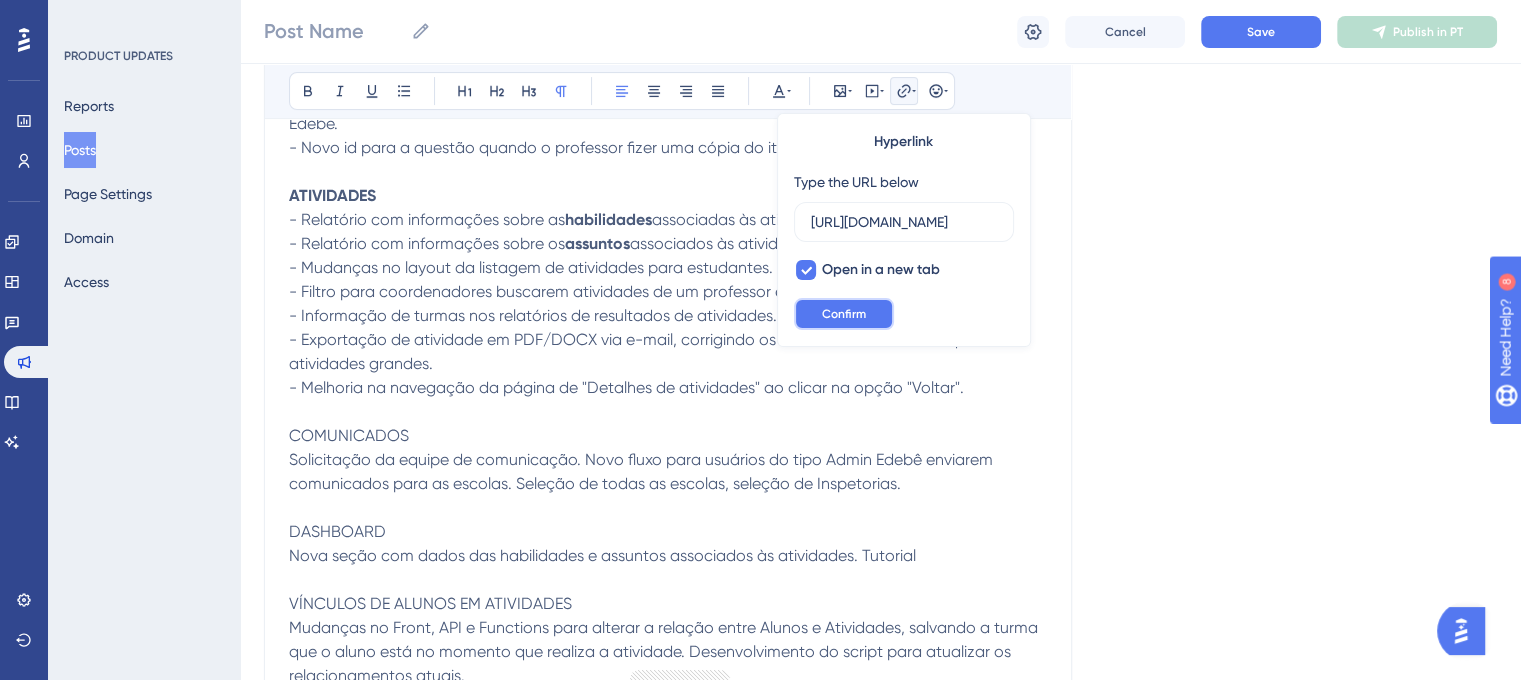 click on "Confirm" at bounding box center [844, 314] 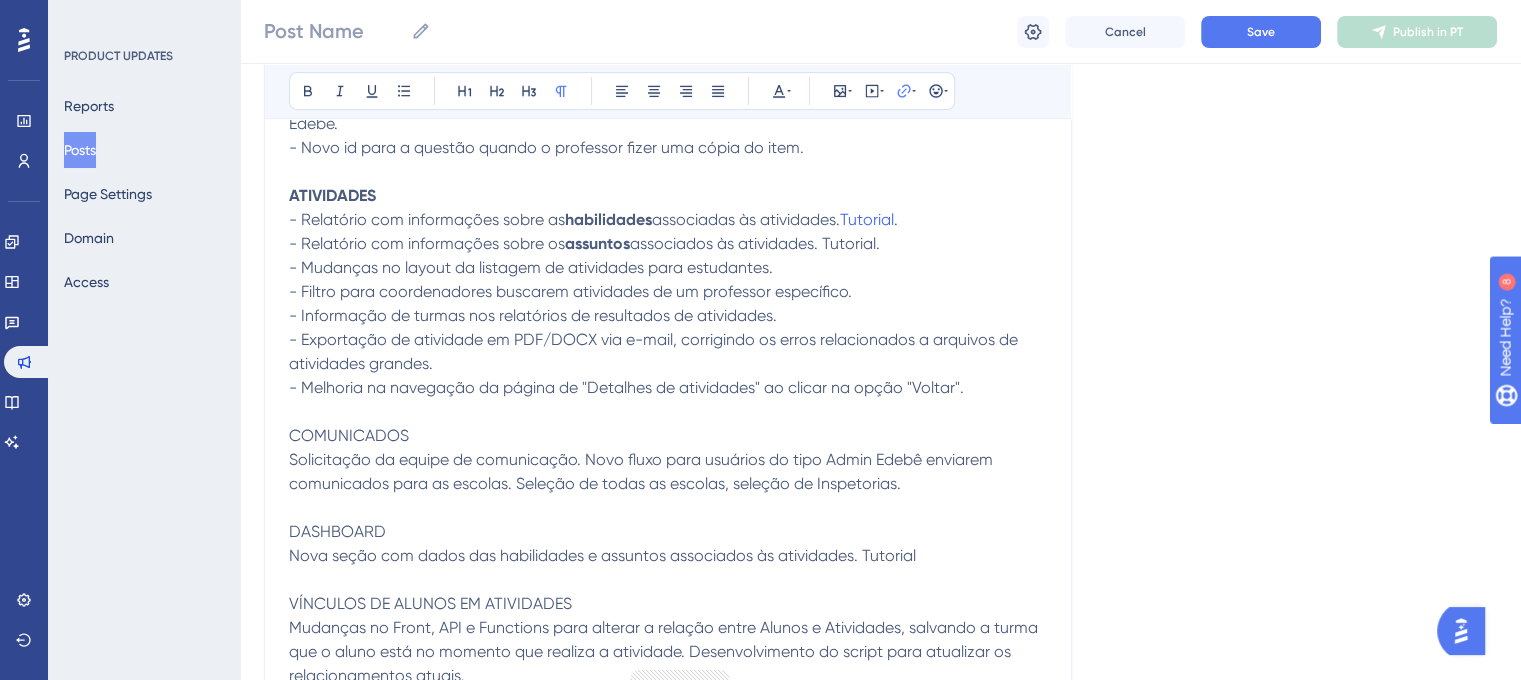 click on "- Relatório com informações sobre os  assuntos  associados às atividades. Tutorial." at bounding box center (668, 244) 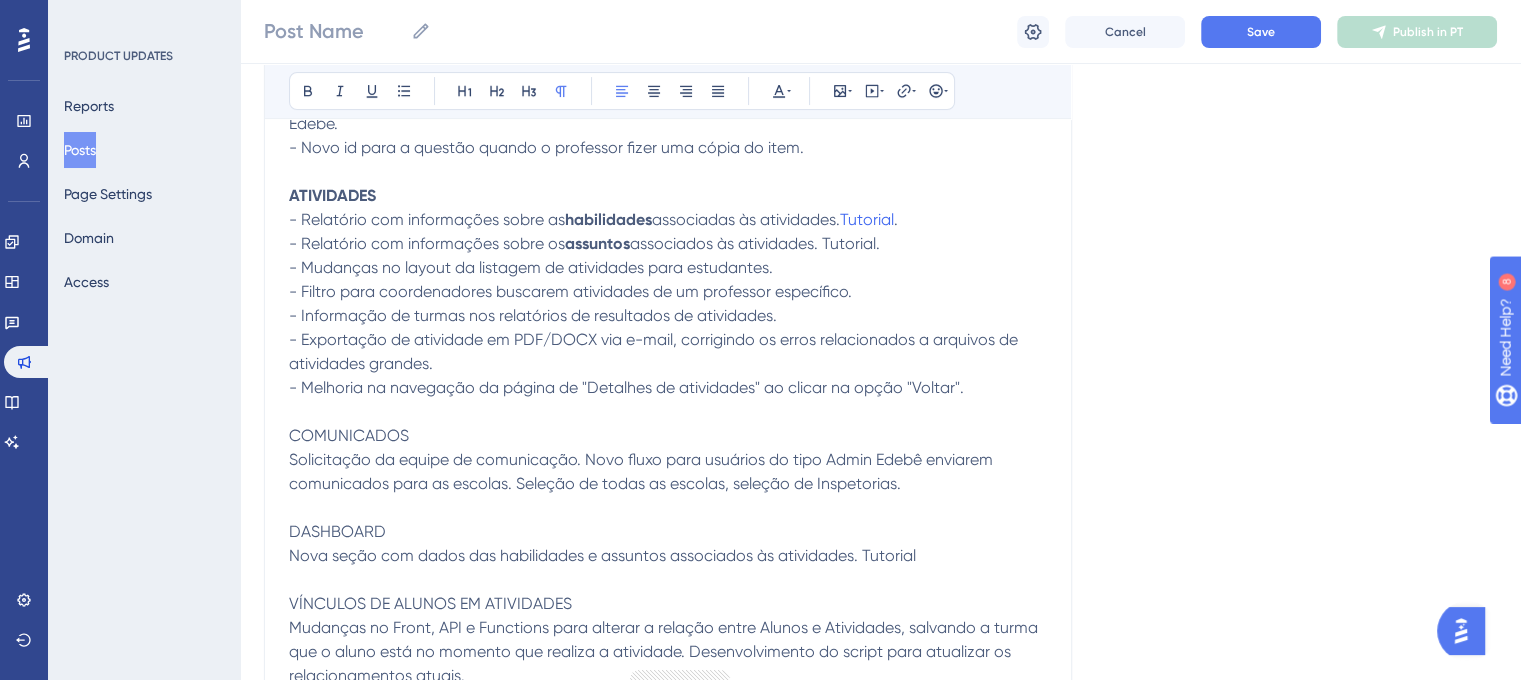 click on "associados às atividades. Tutorial." at bounding box center [755, 243] 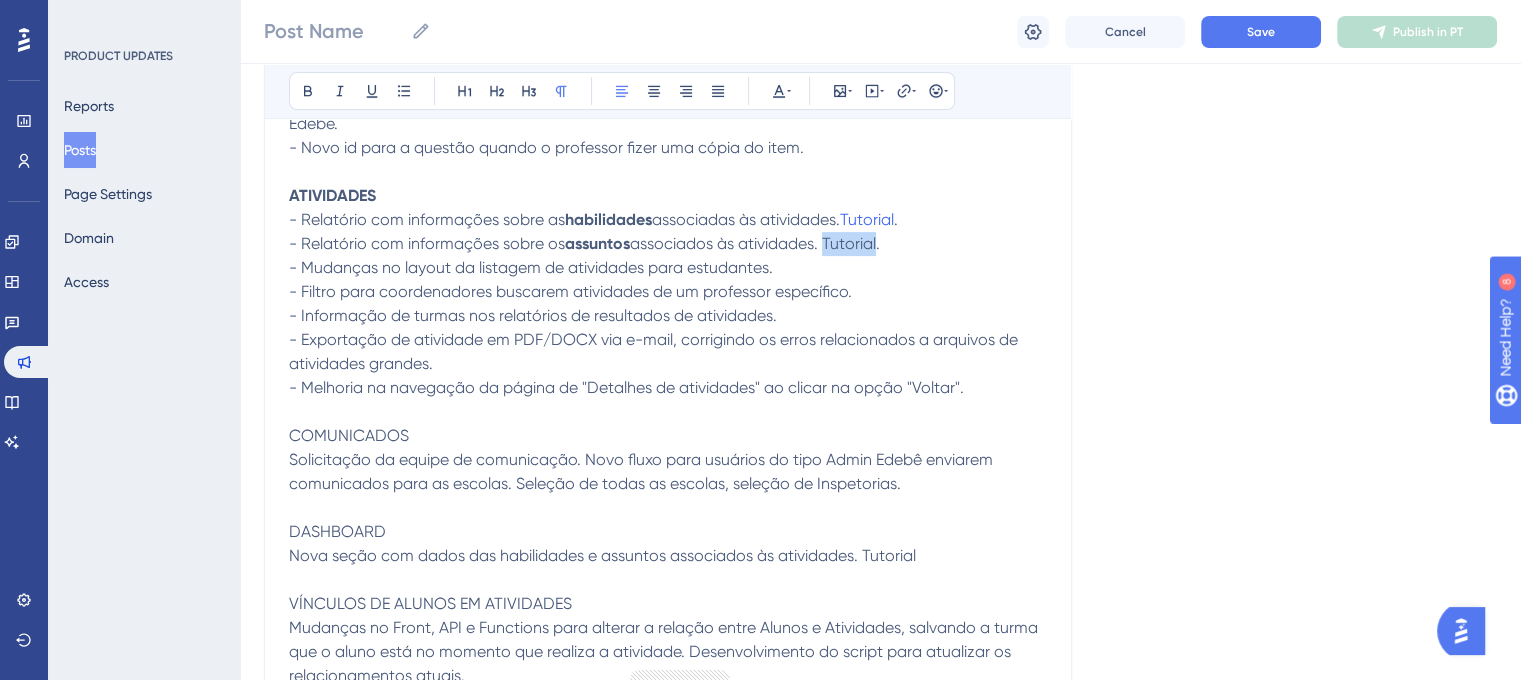 click on "associados às atividades. Tutorial." at bounding box center (755, 243) 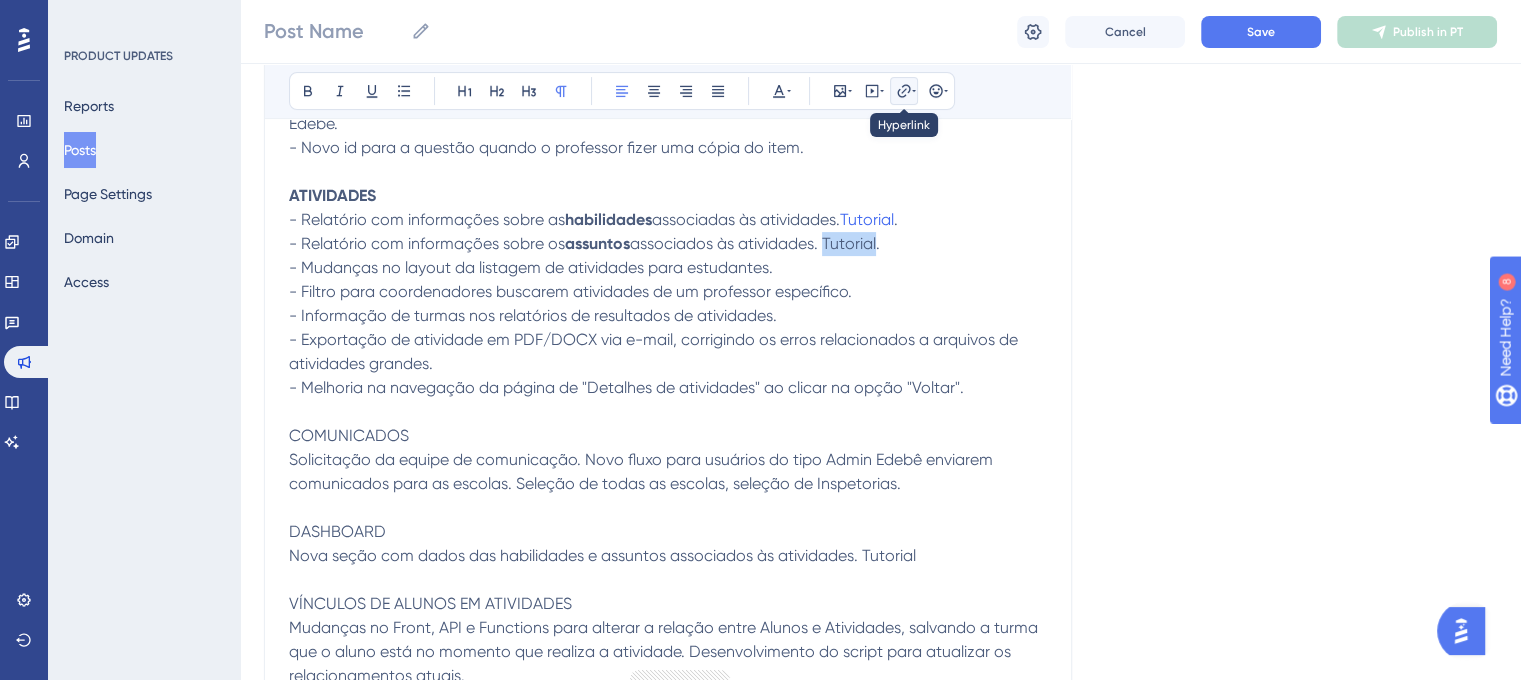 click 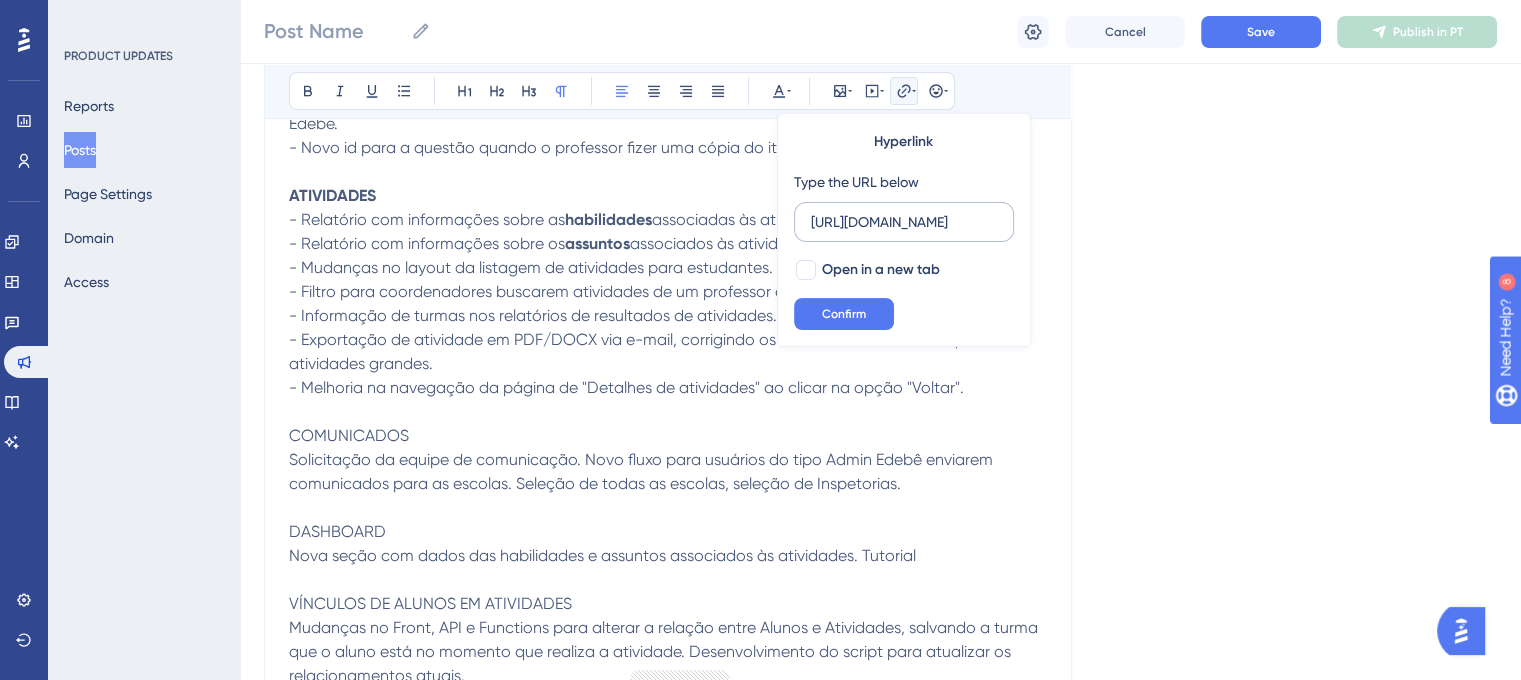 scroll, scrollTop: 0, scrollLeft: 544, axis: horizontal 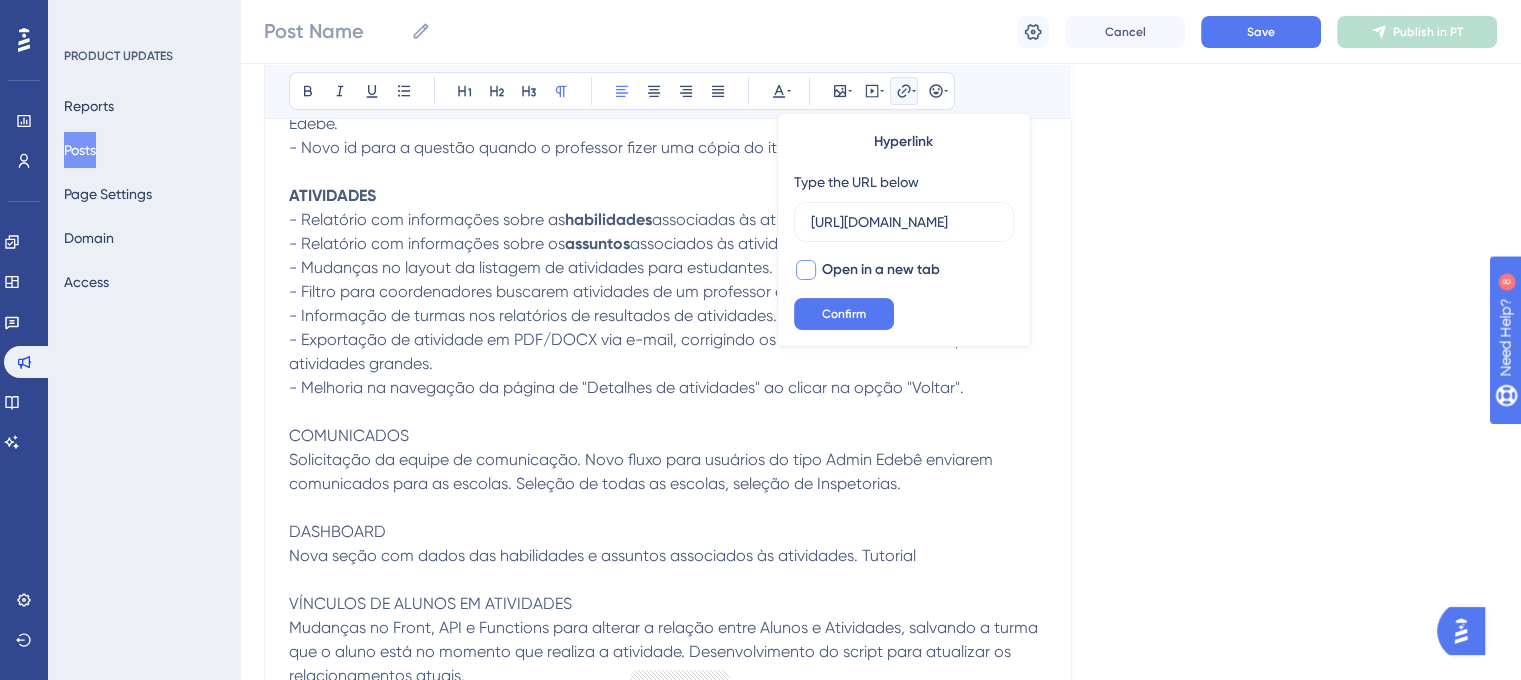 type on "[URL][DOMAIN_NAME]" 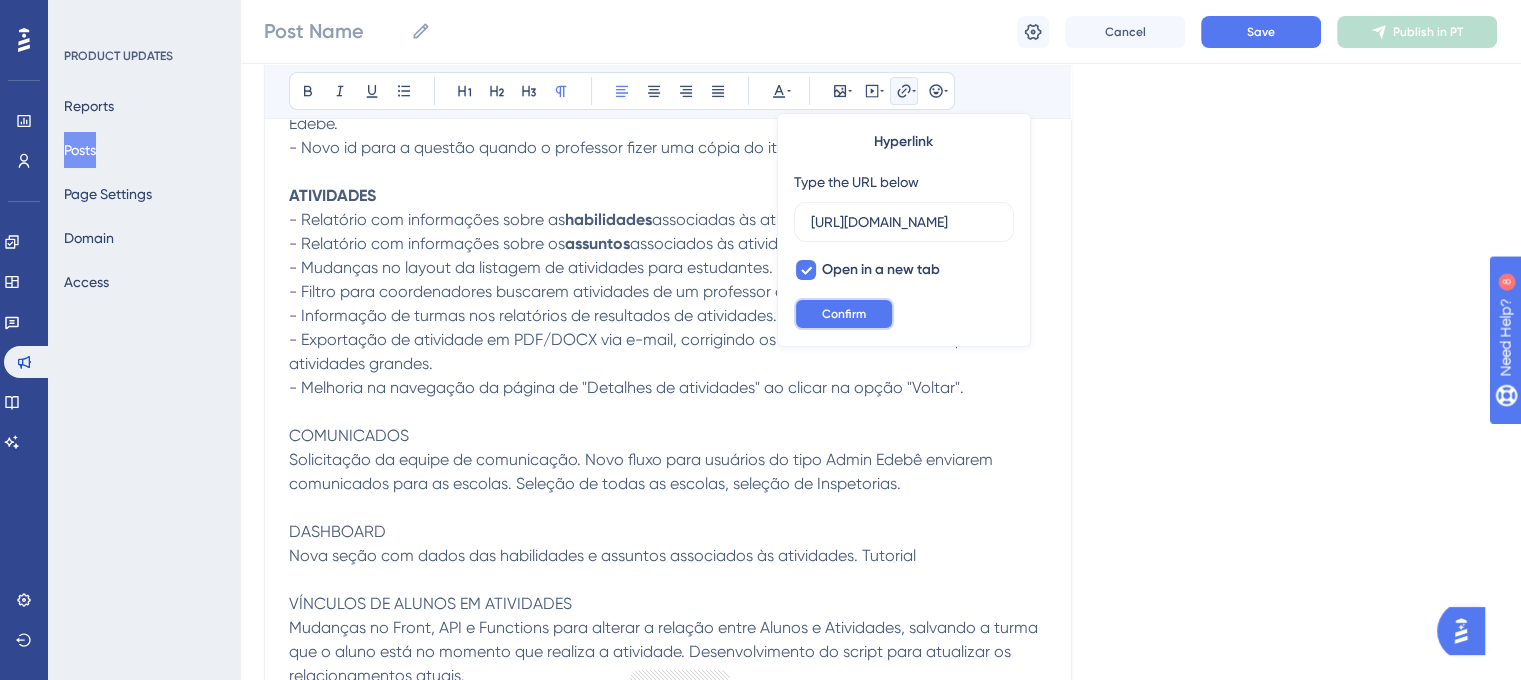 click on "Confirm" at bounding box center [844, 314] 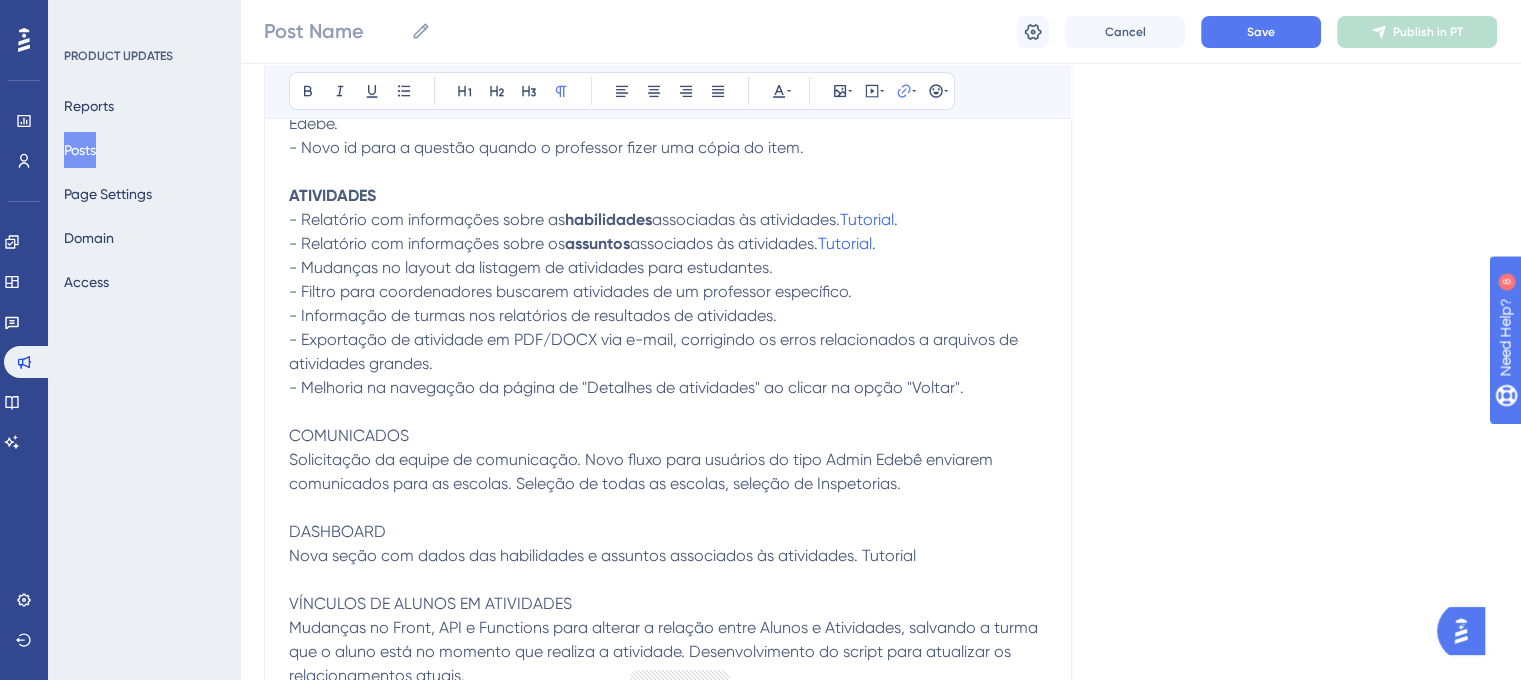 click on "- Relatório com informações sobre os  assuntos  associados às atividades.  Tutorial ." at bounding box center [668, 244] 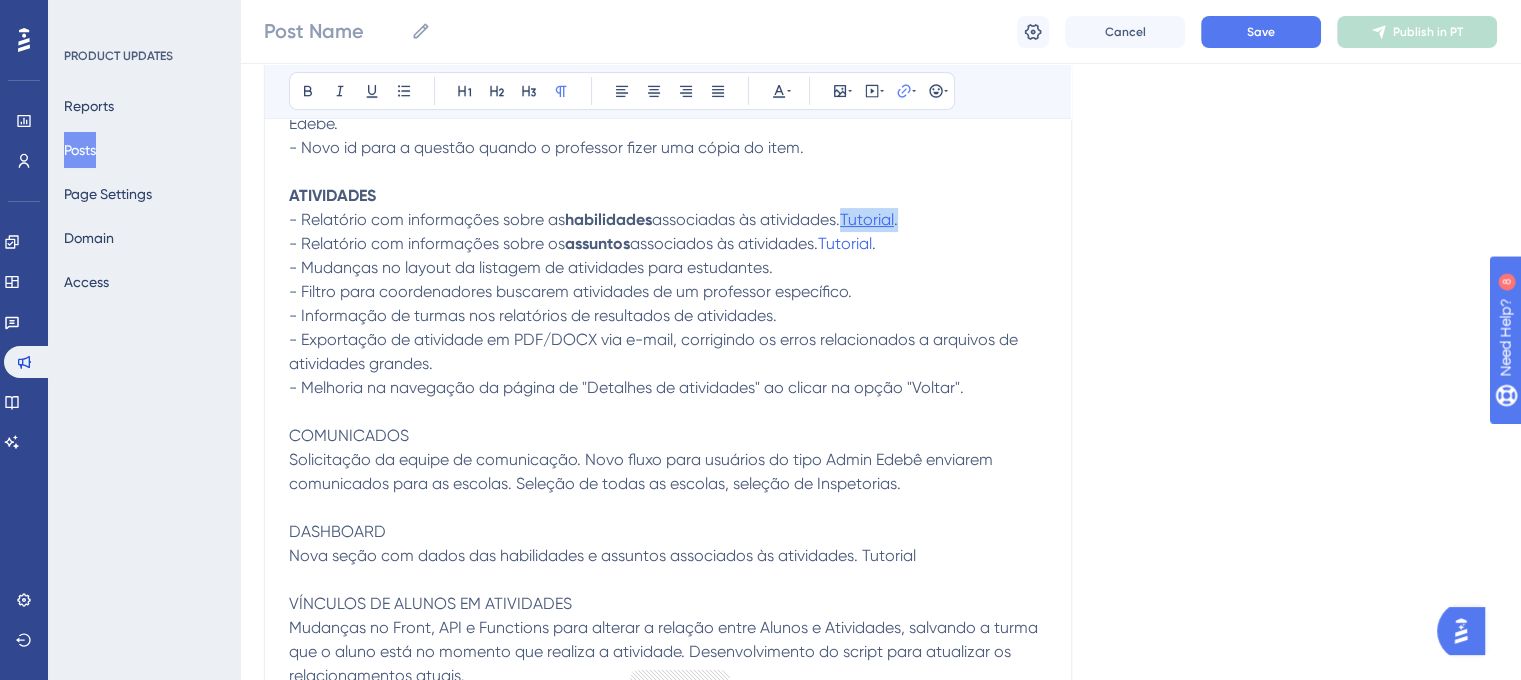 drag, startPoint x: 920, startPoint y: 222, endPoint x: 853, endPoint y: 219, distance: 67.06713 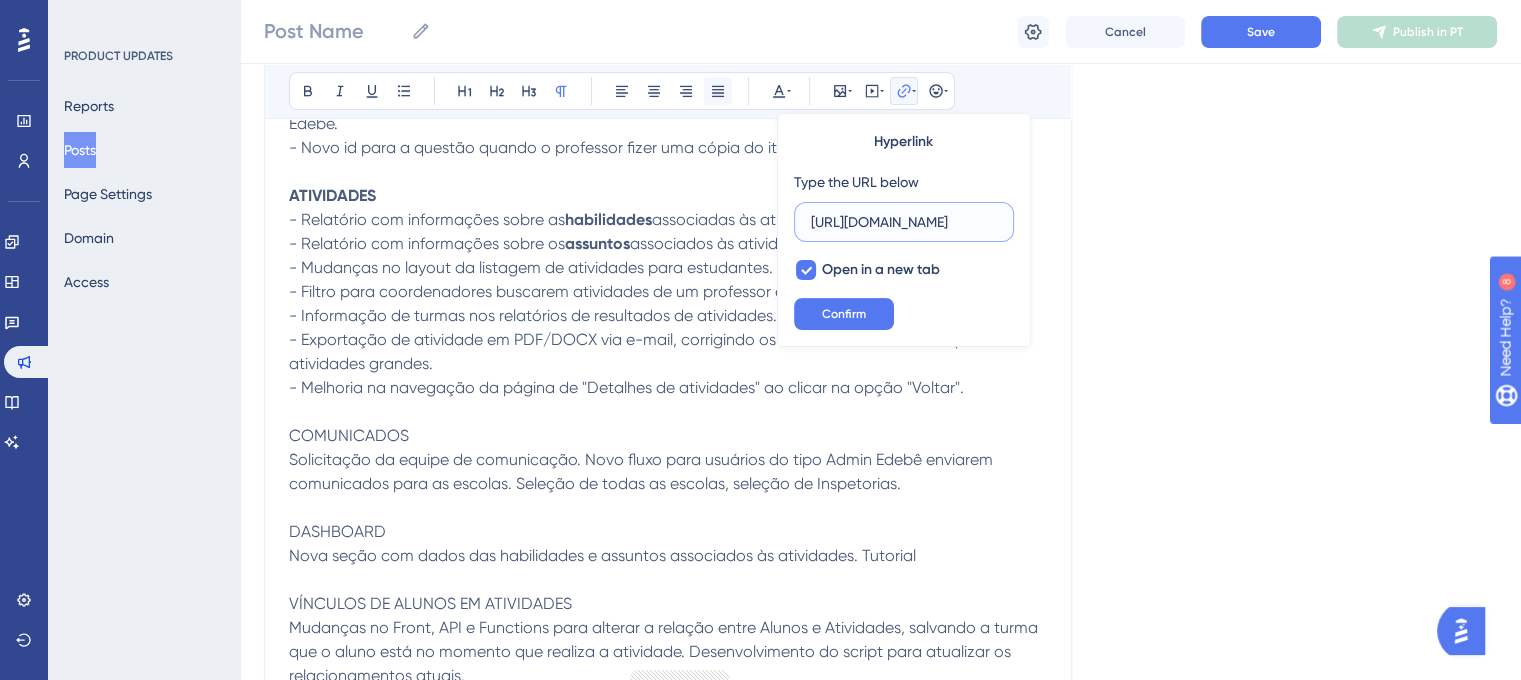 scroll, scrollTop: 0, scrollLeft: 544, axis: horizontal 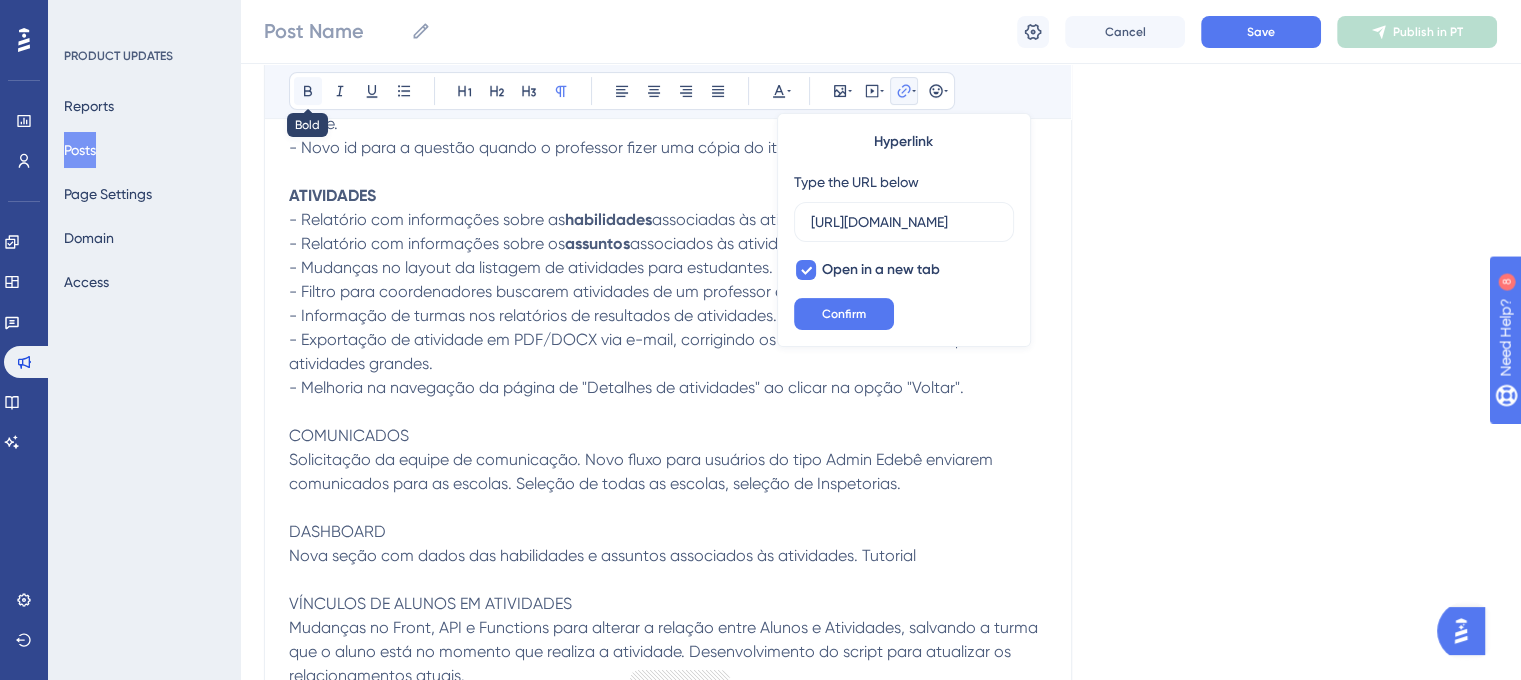 click 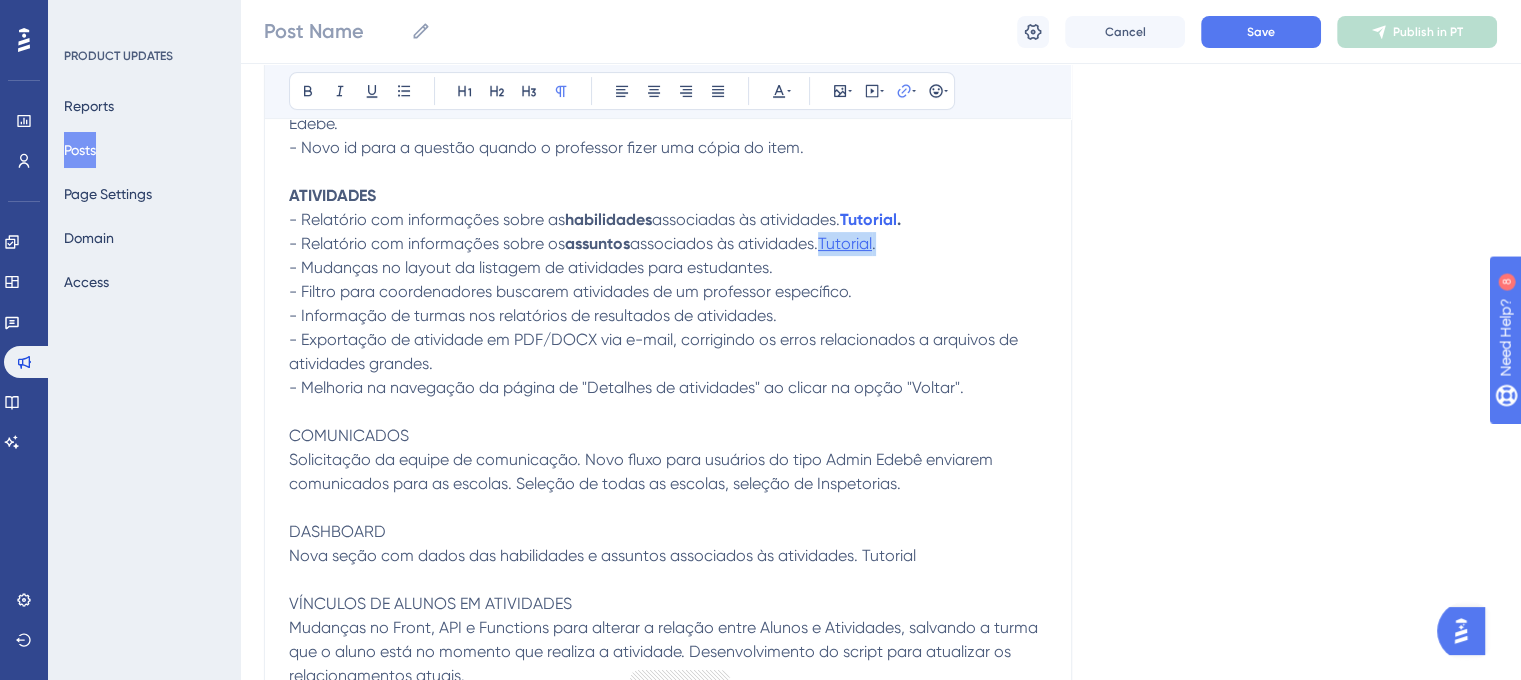 drag, startPoint x: 892, startPoint y: 244, endPoint x: 830, endPoint y: 247, distance: 62.072536 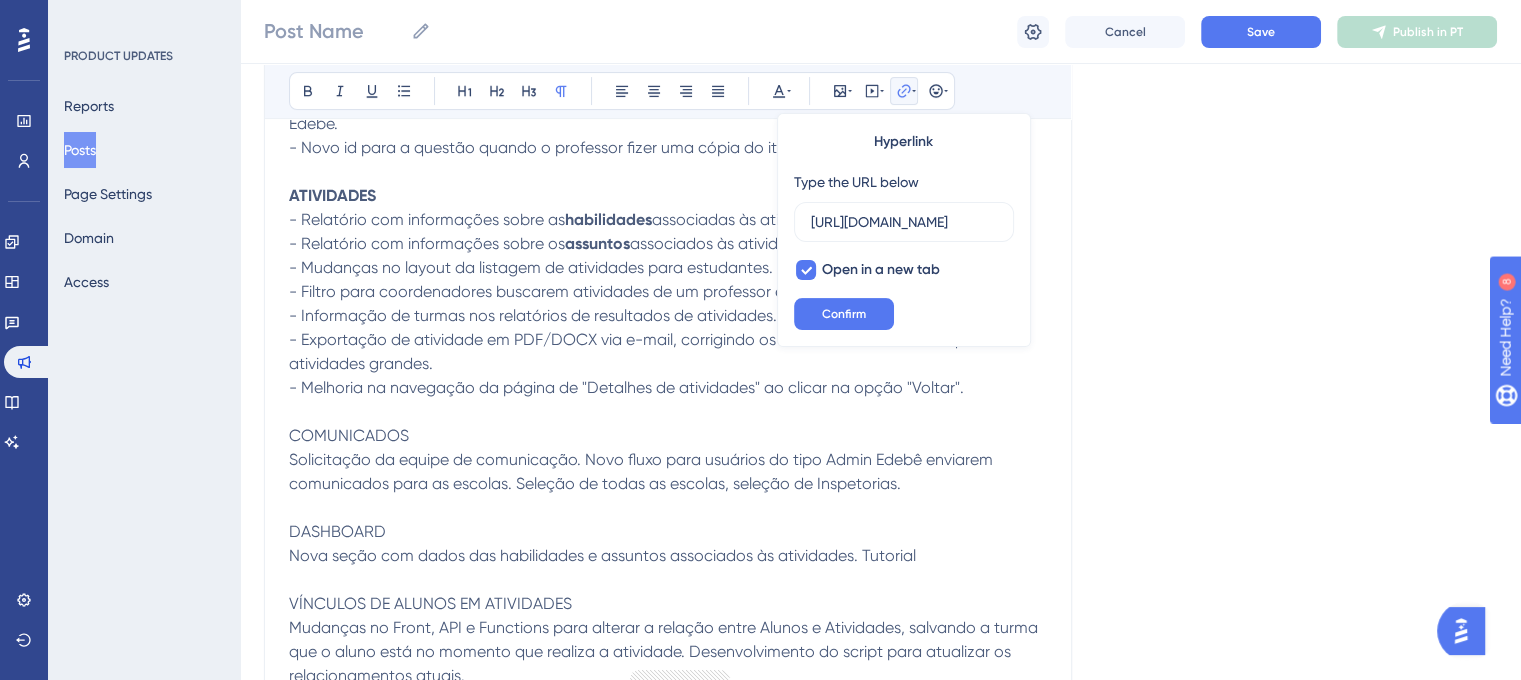 scroll, scrollTop: 0, scrollLeft: 544, axis: horizontal 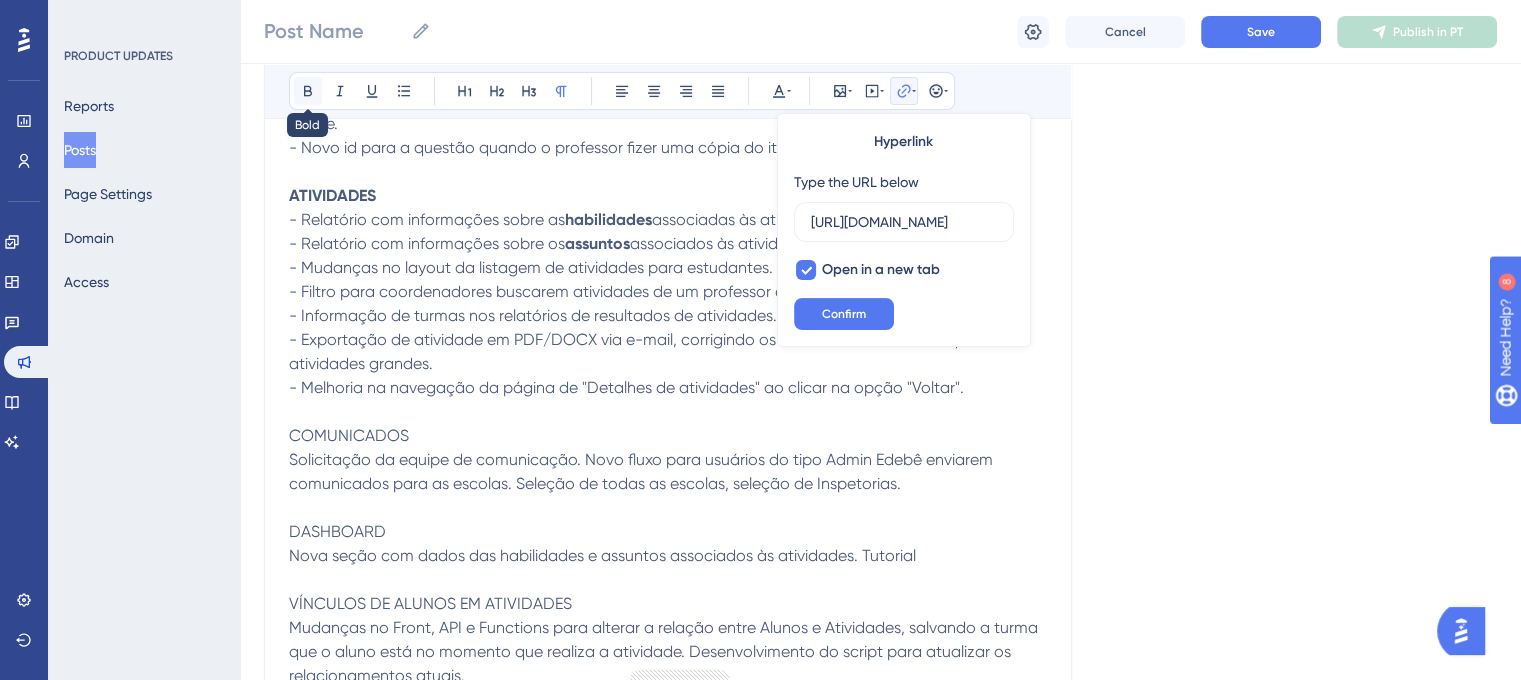 click 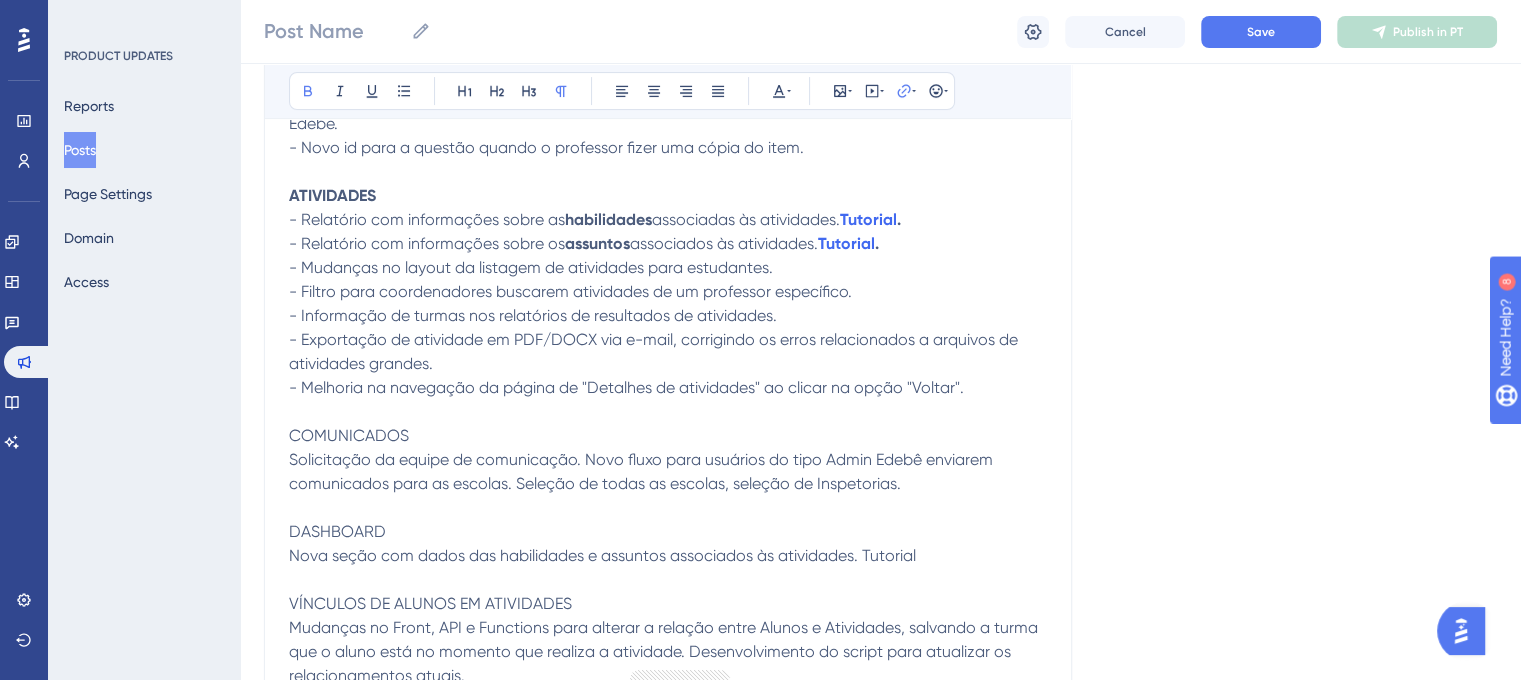 click on "- Filtro para coordenadores buscarem atividades de um professor específico." at bounding box center (570, 291) 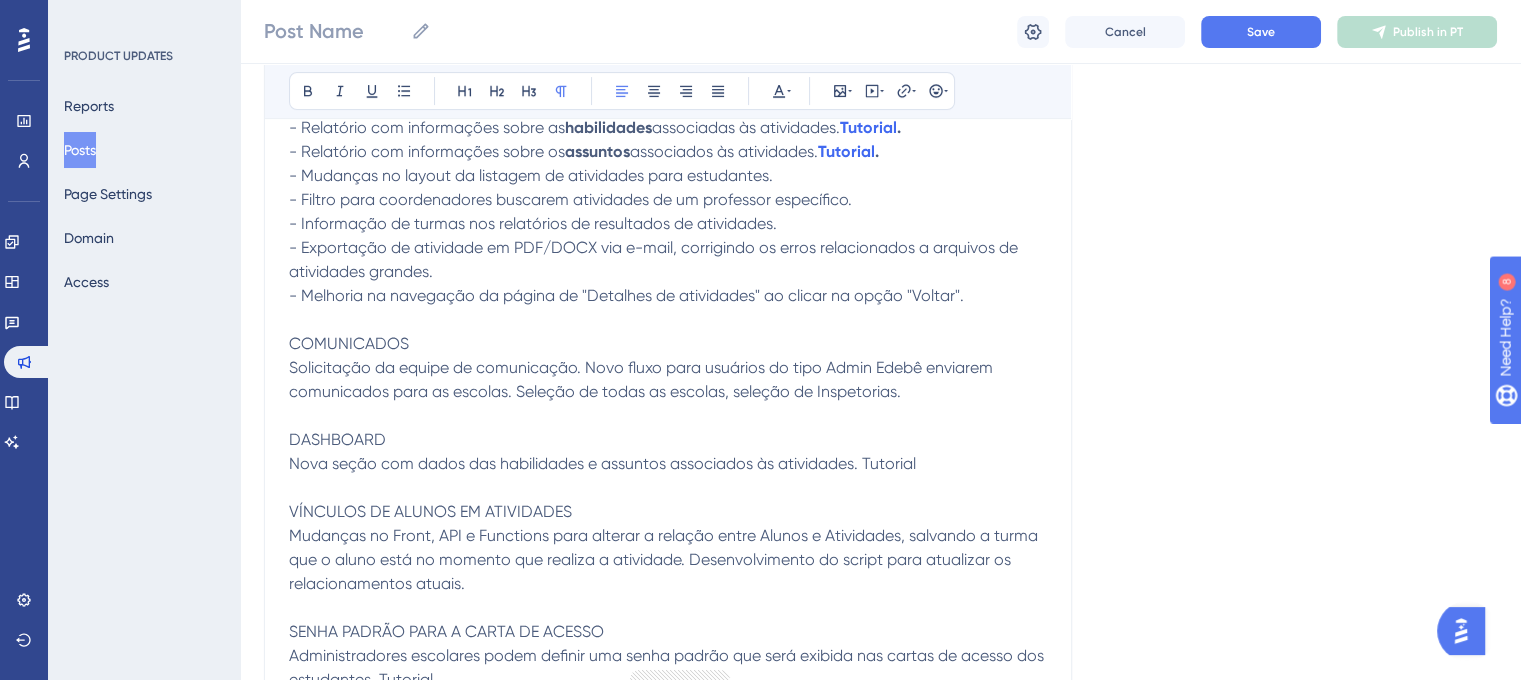 scroll, scrollTop: 589, scrollLeft: 0, axis: vertical 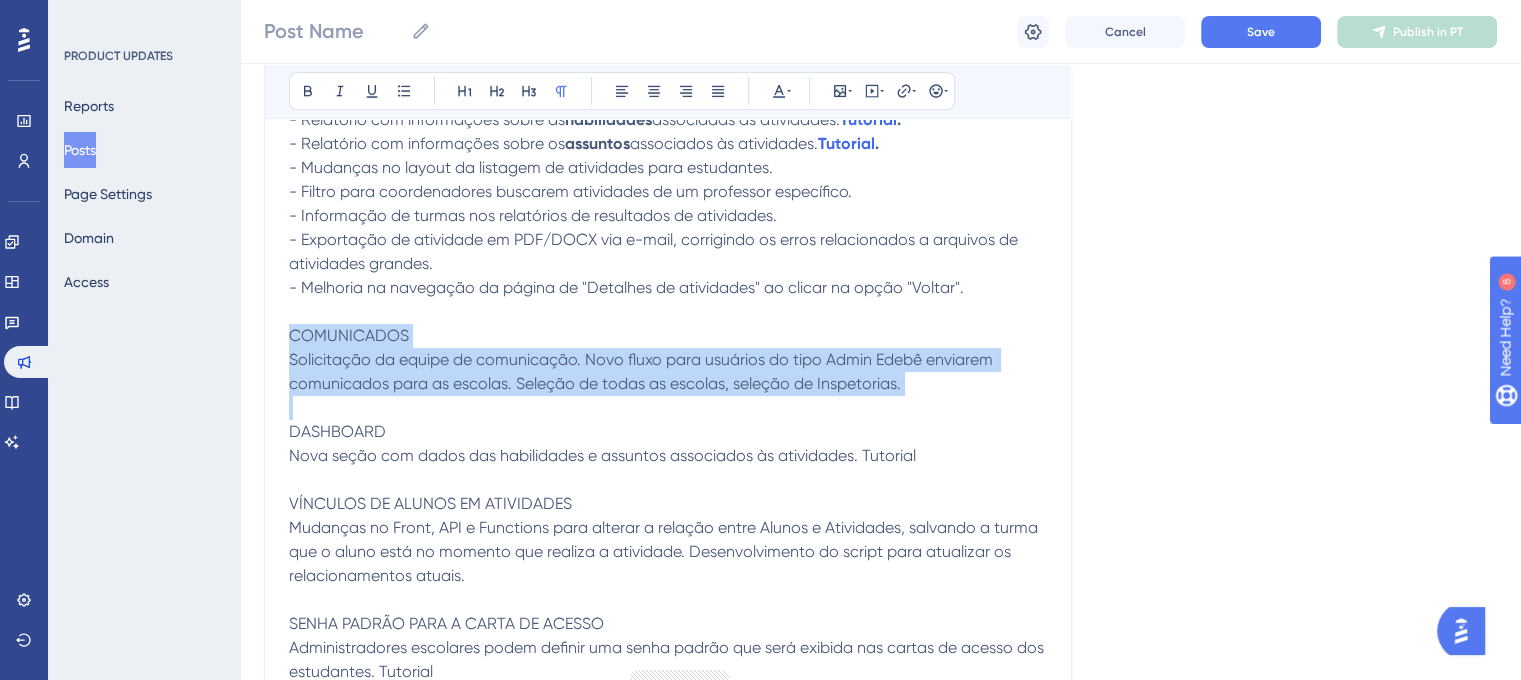 drag, startPoint x: 292, startPoint y: 336, endPoint x: 885, endPoint y: 398, distance: 596.23236 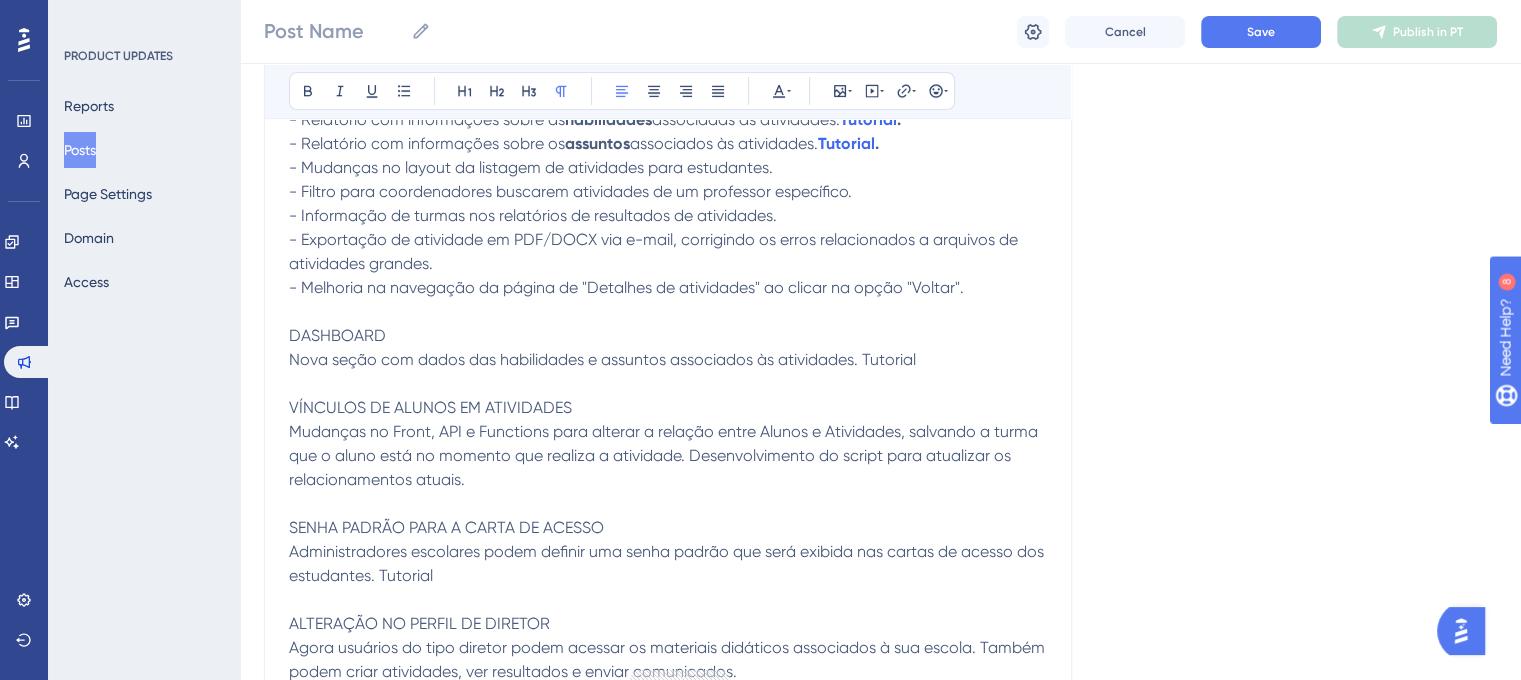 click on "DASHBOARD" at bounding box center (337, 335) 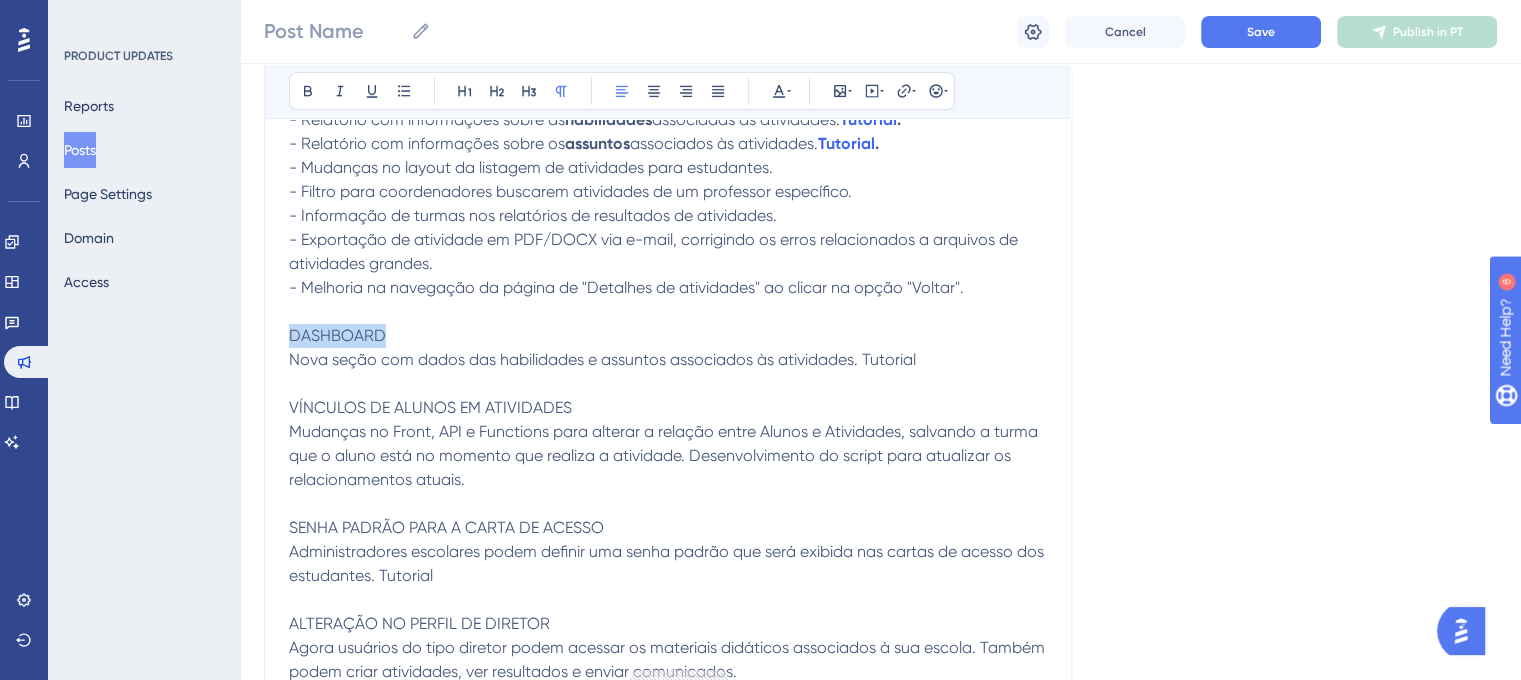 click on "DASHBOARD" at bounding box center (337, 335) 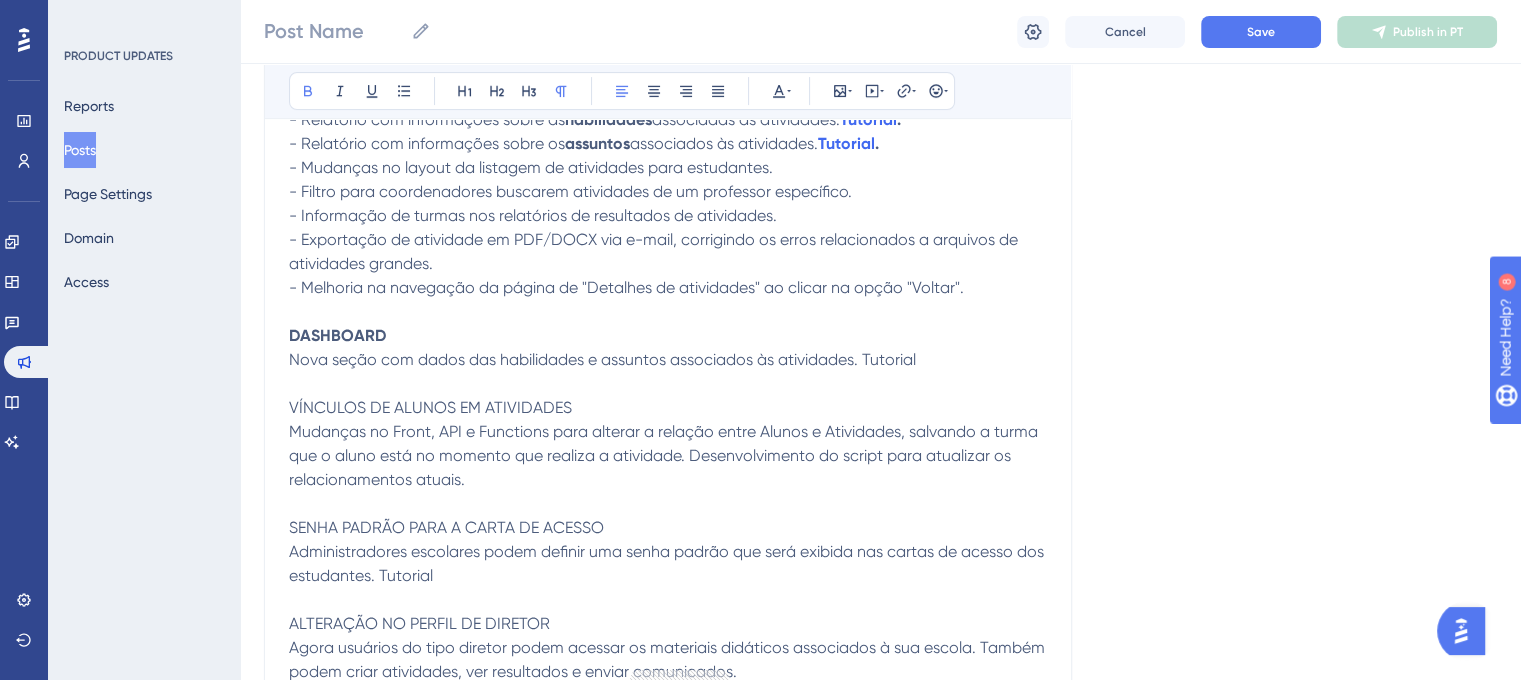 click on "DASHBOARD" at bounding box center [668, 336] 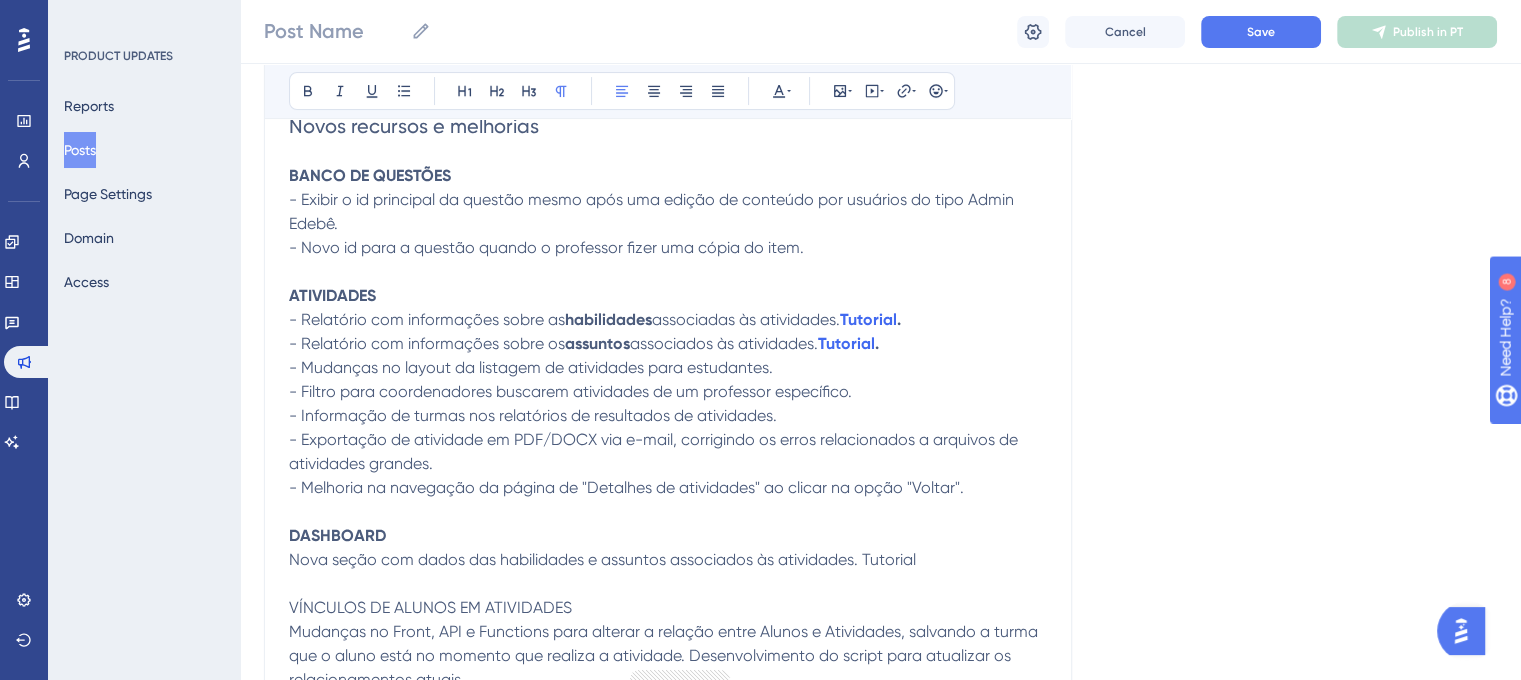 click on "- Filtro para coordenadores buscarem atividades de um professor específico." at bounding box center (570, 391) 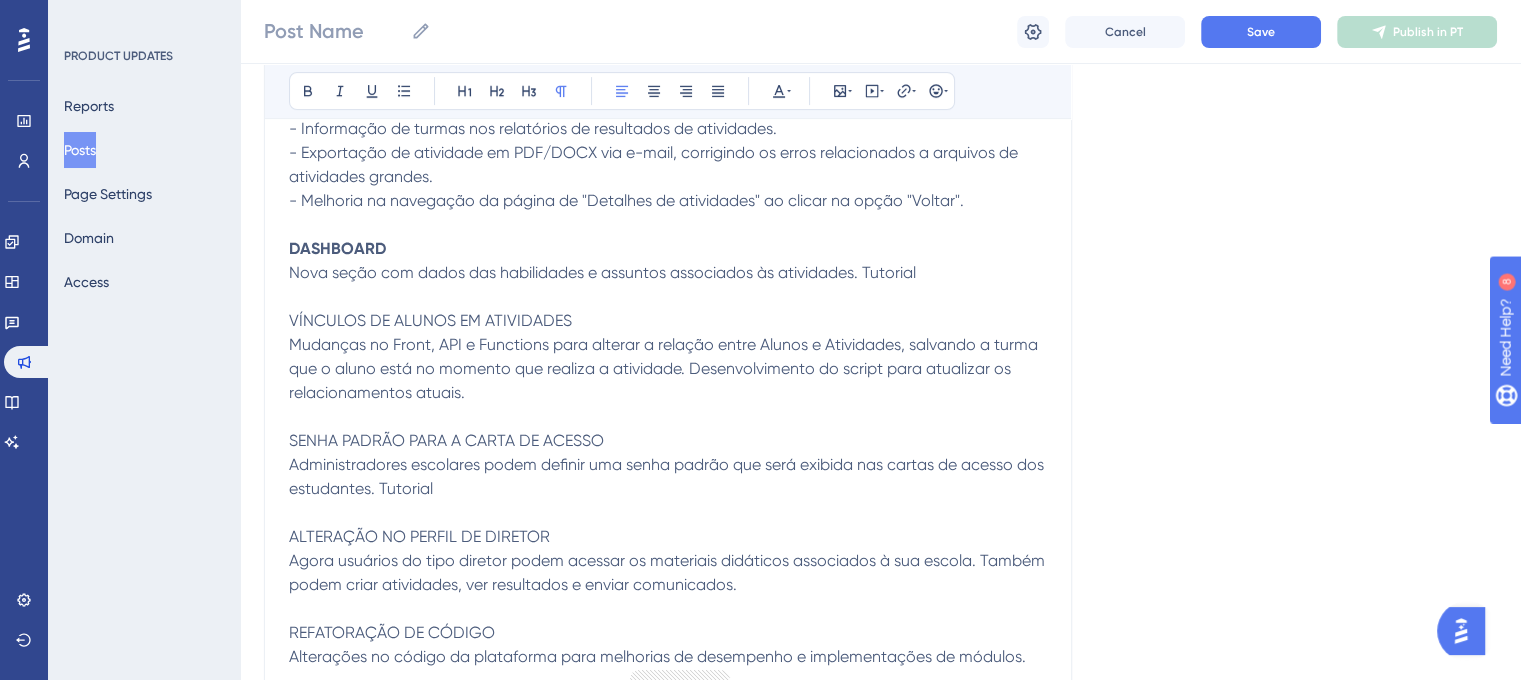 scroll, scrollTop: 689, scrollLeft: 0, axis: vertical 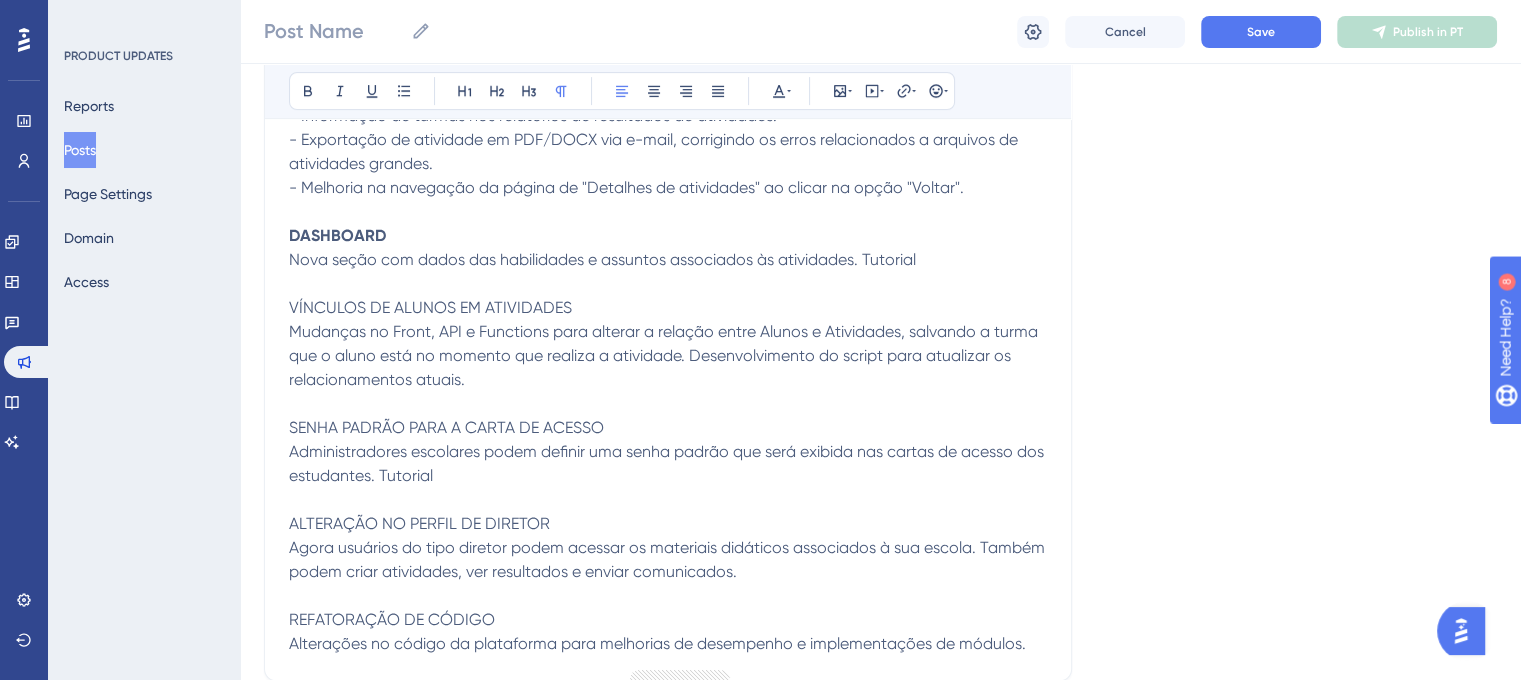 click on "Nova seção com dados das habilidades e assuntos associados às atividades. Tutorial" at bounding box center [602, 259] 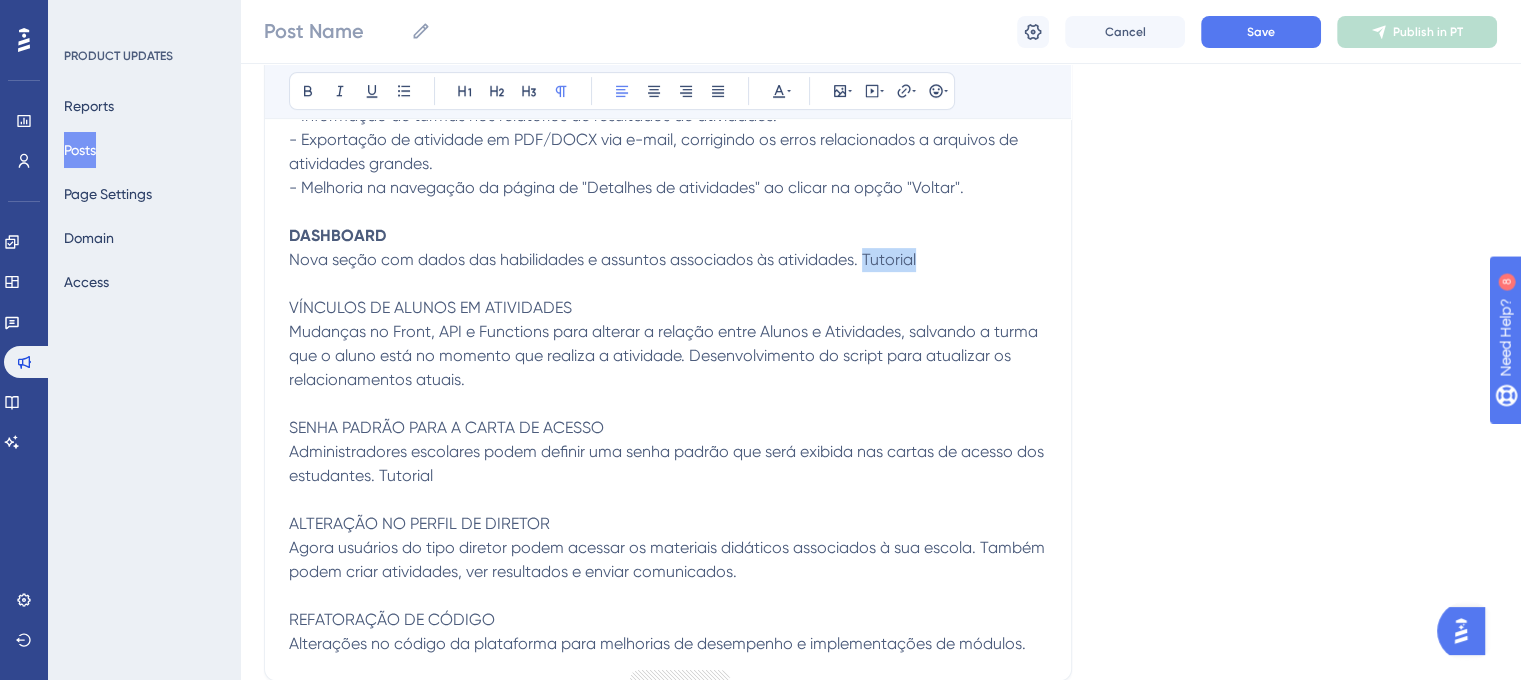 click on "Nova seção com dados das habilidades e assuntos associados às atividades. Tutorial" at bounding box center (602, 259) 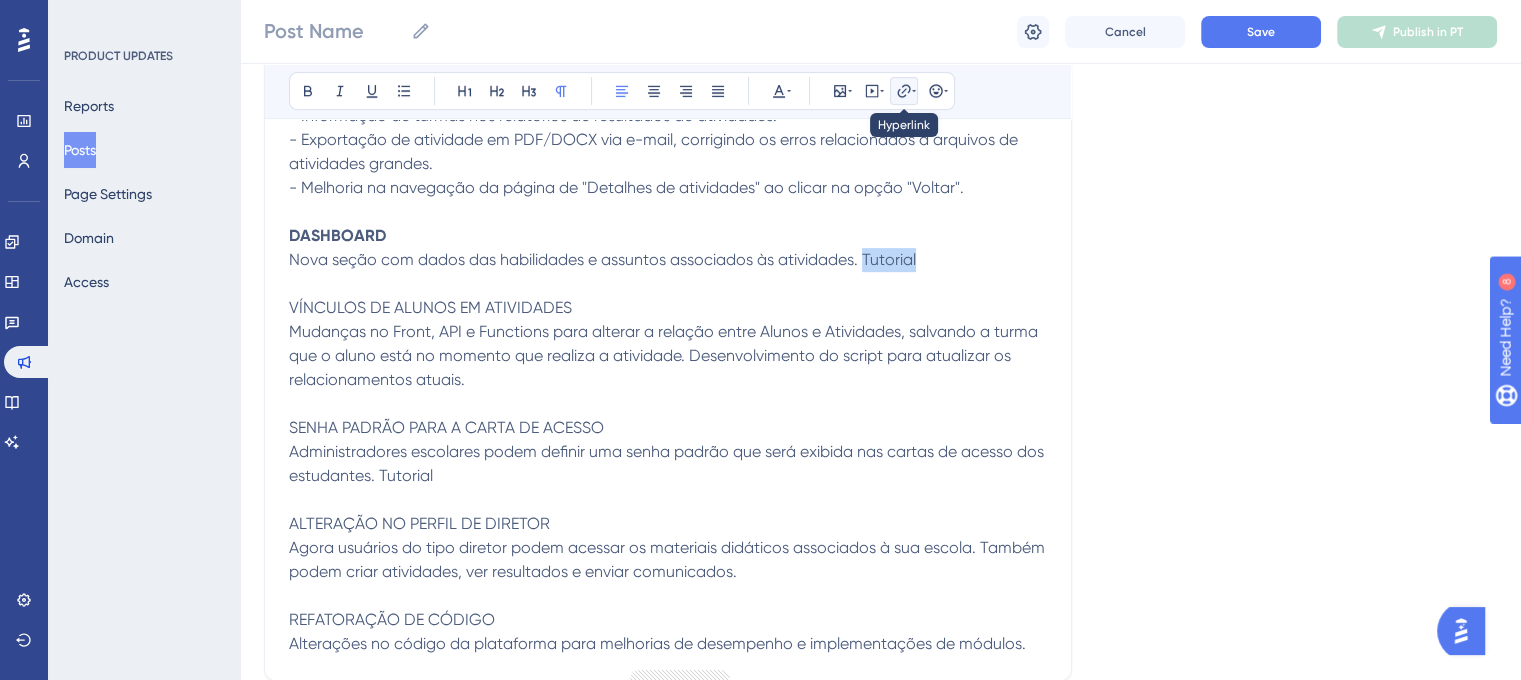 click 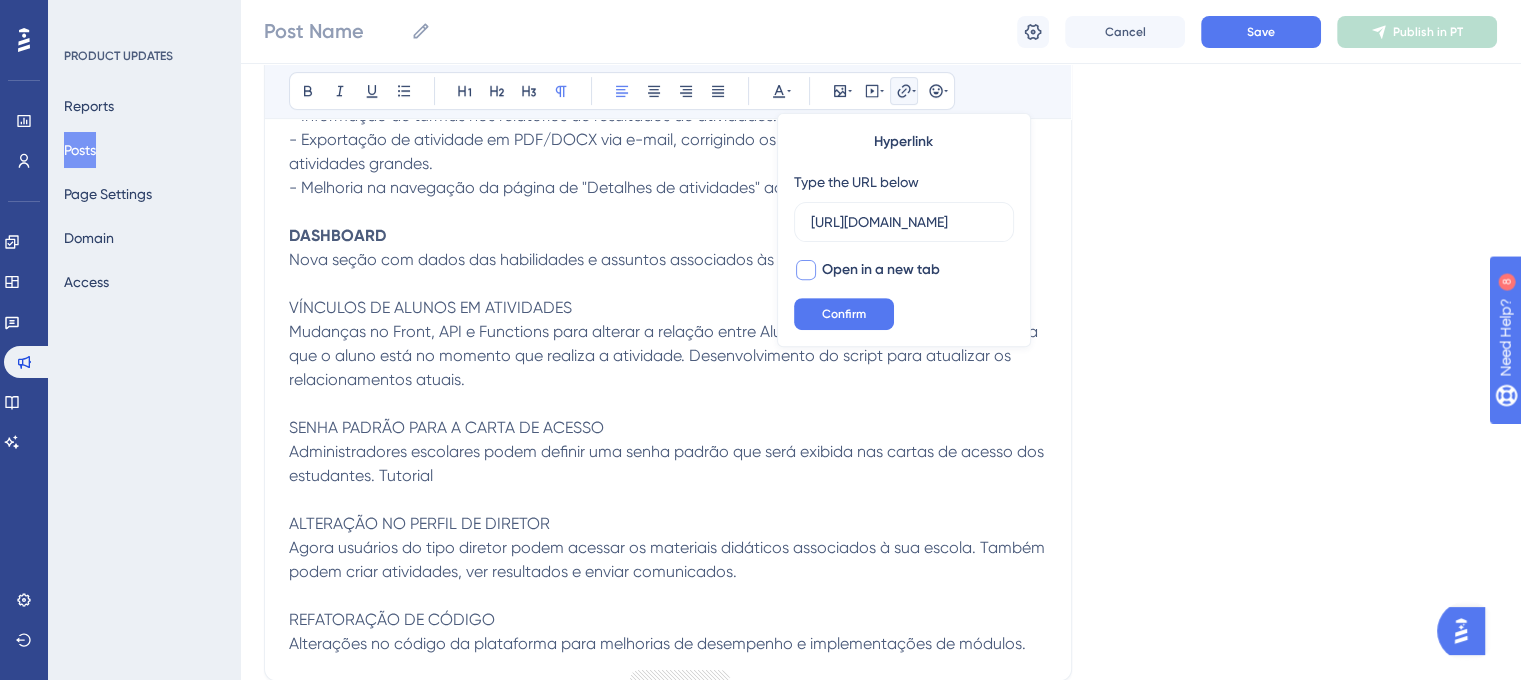 scroll, scrollTop: 0, scrollLeft: 517, axis: horizontal 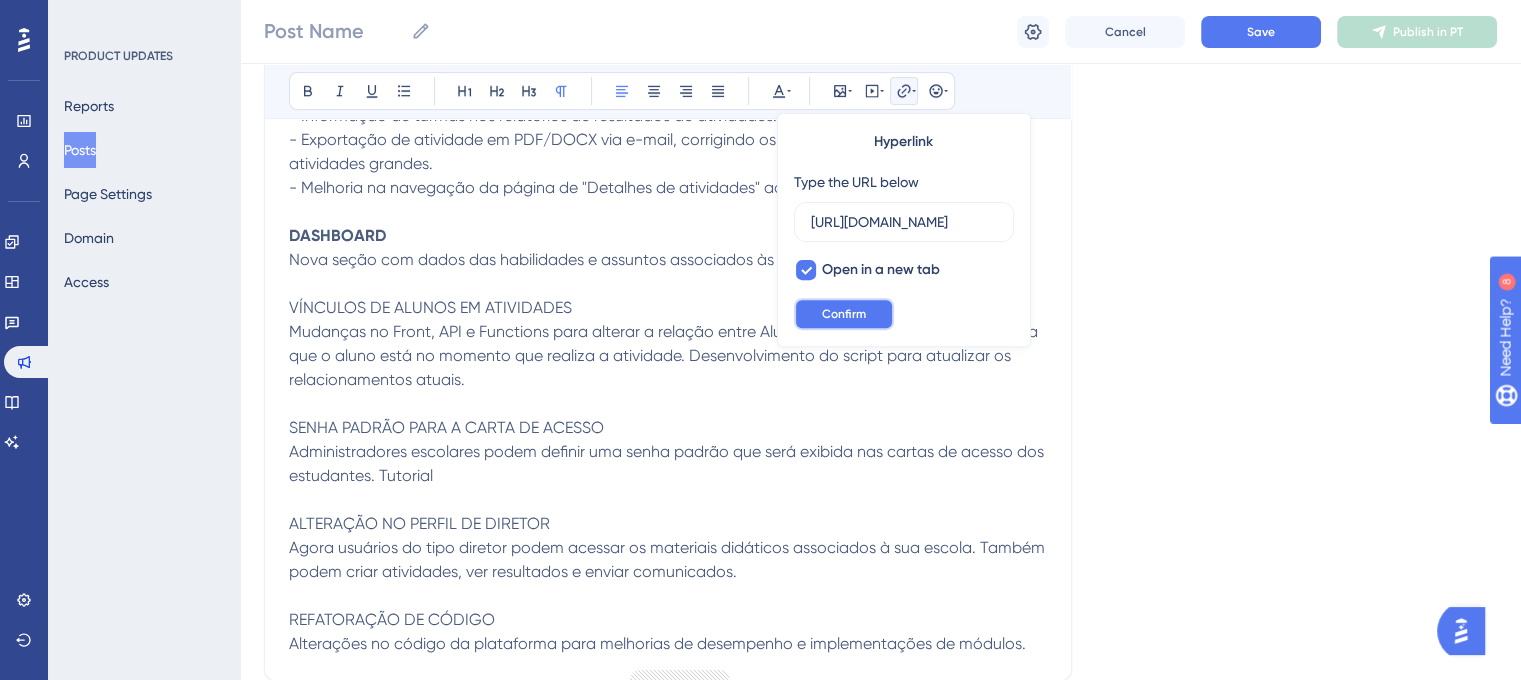 click on "Confirm" at bounding box center (844, 314) 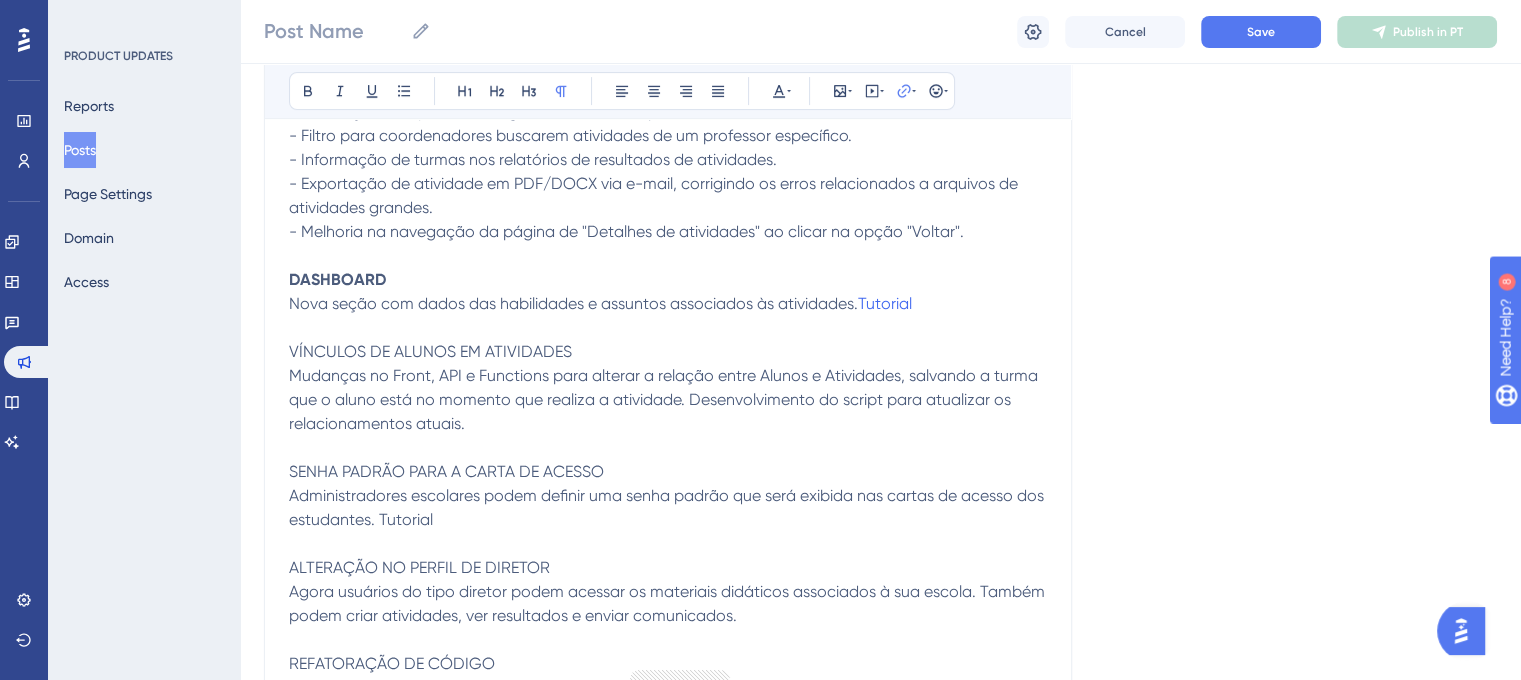 scroll, scrollTop: 389, scrollLeft: 0, axis: vertical 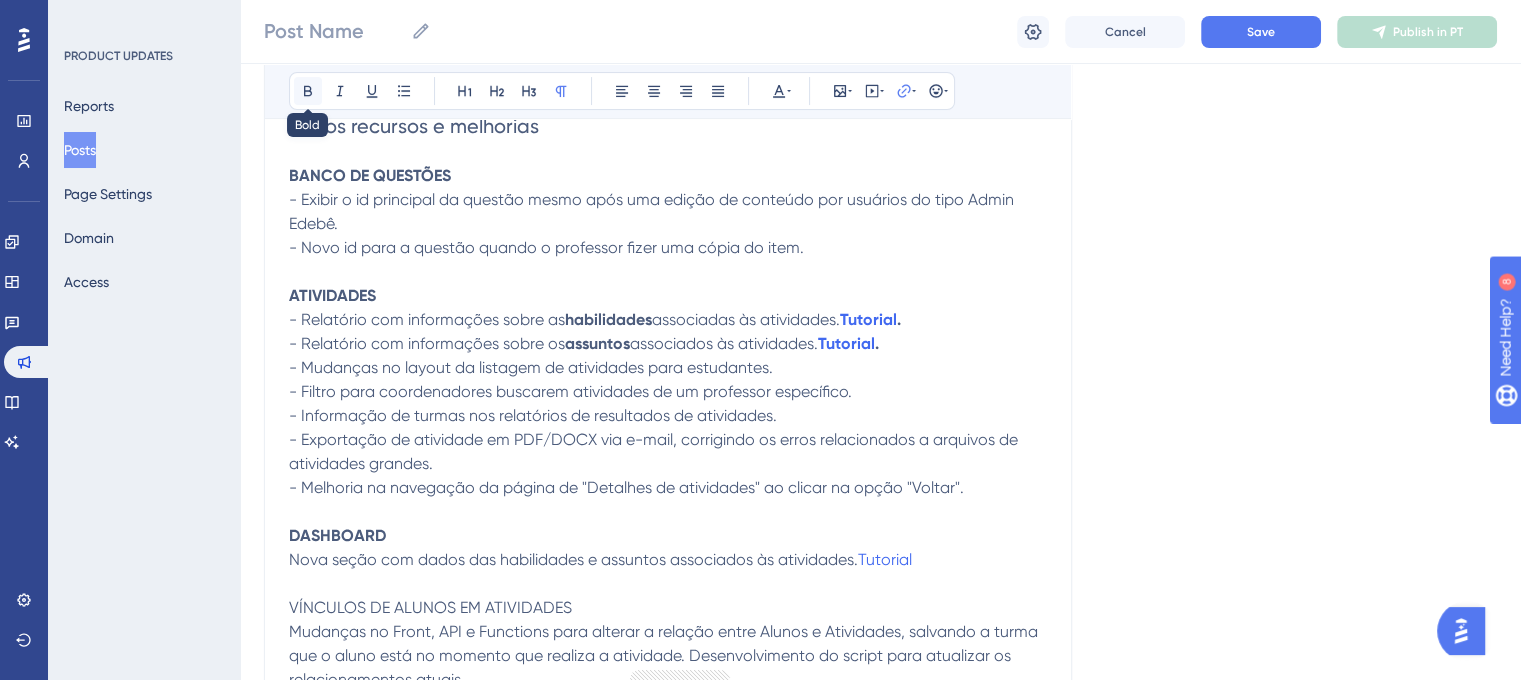 click 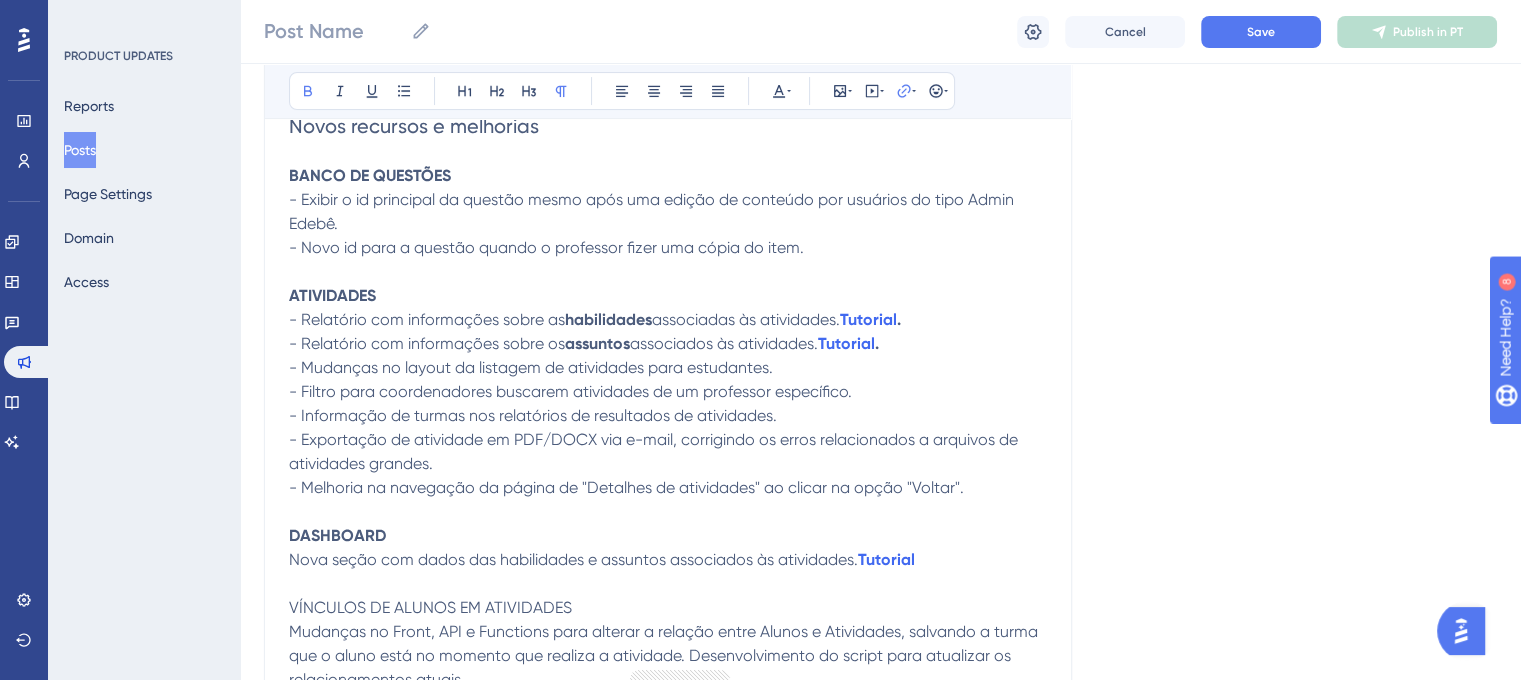 click on "Language Portuguese (Default) Upload Cover Image Suggested image width  808 px Atualização versão 1.28.0 Bold Italic Underline Bullet Point Heading 1 Heading 2 Heading 3 Normal Align Left Align Center Align Right Align Justify Text Color Insert Image Embed Video Hyperlink Emojis Novos recursos e melhorias BANCO DE QUESTÕES - Exibir o id principal da questão mesmo após uma edição de conteúdo por usuários do tipo Admin Edebê. - Novo id para a questão quando o professor [PERSON_NAME] uma cópia do item.  ATIVIDADES - Relatório com informações sobre as  habilidades  associadas às atividades.  Tutorial . - Relatório com informações sobre os  assuntos  associados às atividades.  Tutorial . - Mudanças no layout da listagem de atividades para estudantes.  - Filtro para coordenadores buscarem atividades de um professor específico. - Informação de turmas nos relatórios de resultados de atividades. - Melhoria na navegação da página de "Detalhes de atividades" ao clicar na opção "Voltar". DASHBOARD" at bounding box center (880, 416) 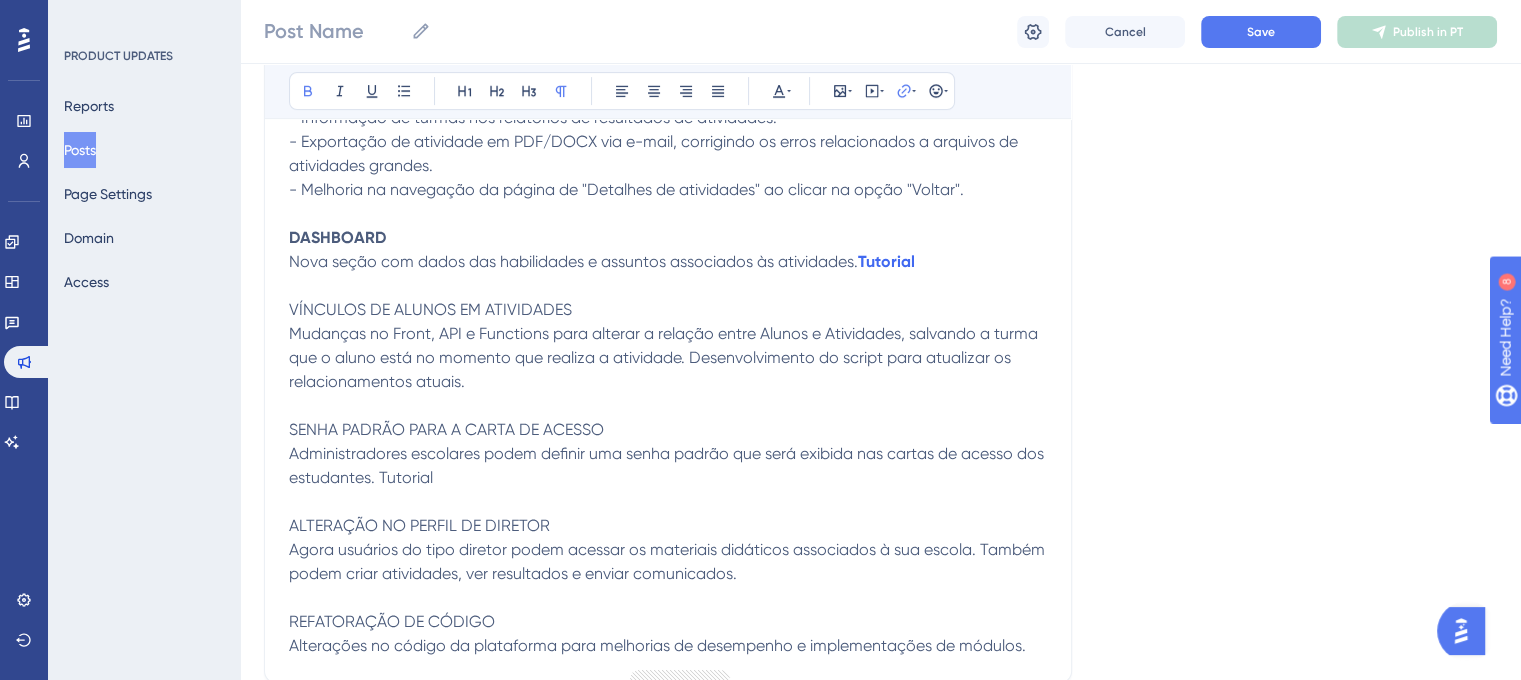 scroll, scrollTop: 689, scrollLeft: 0, axis: vertical 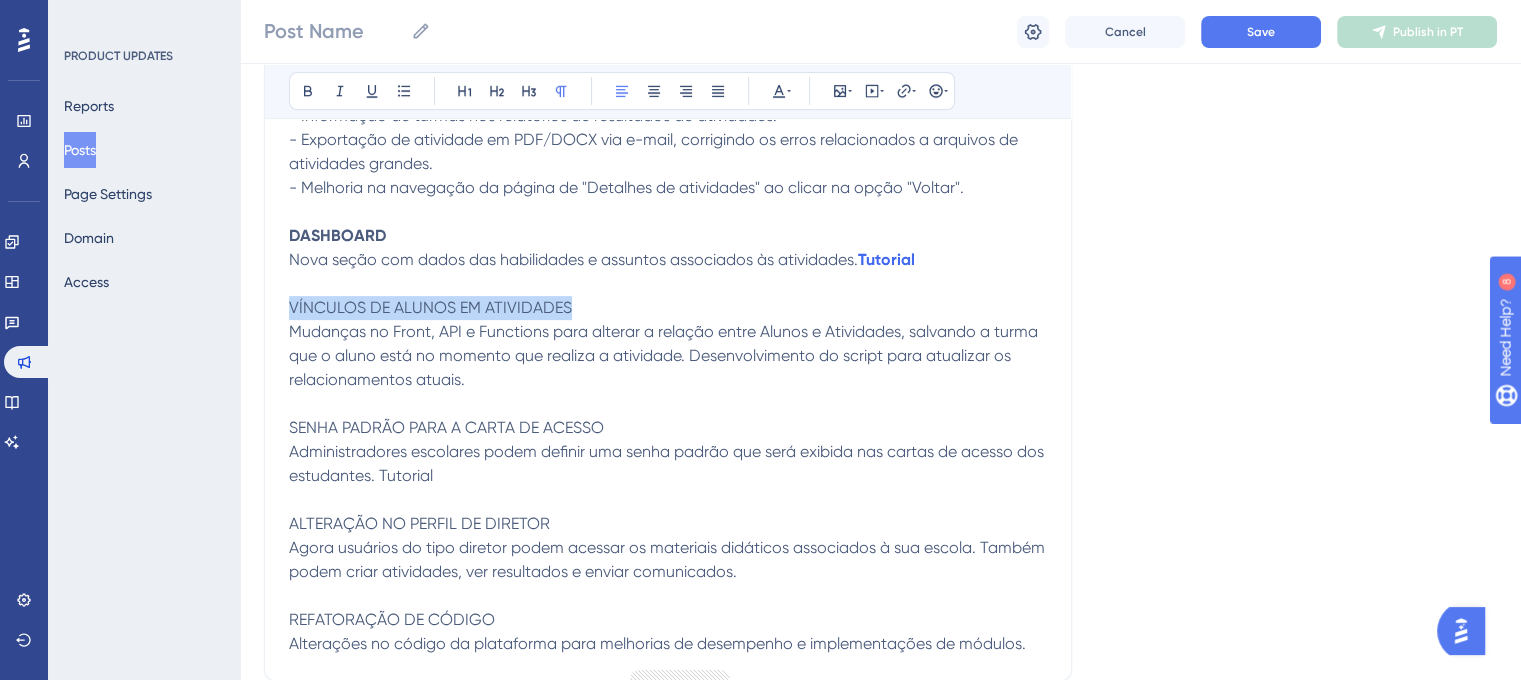 drag, startPoint x: 569, startPoint y: 307, endPoint x: 280, endPoint y: 303, distance: 289.02768 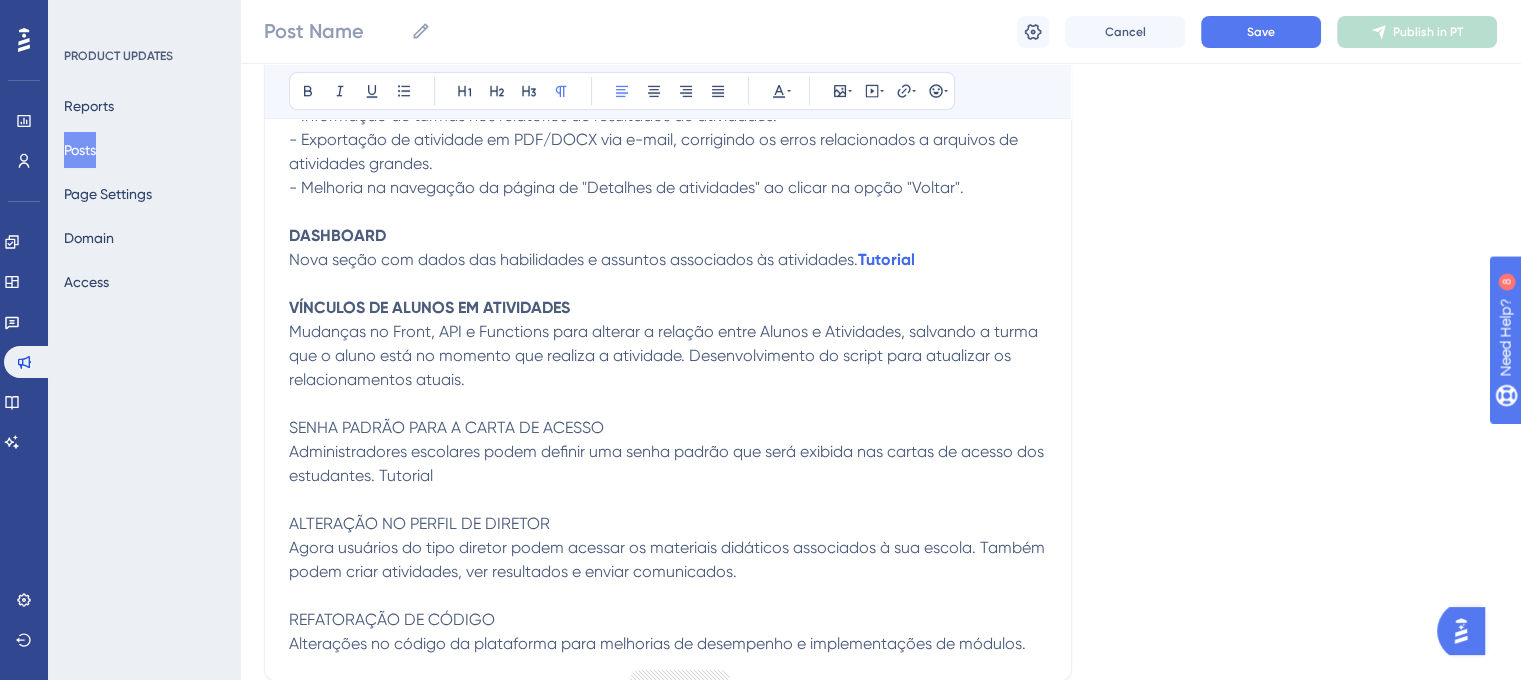 click on "Mudanças no Front, API e Functions para alterar a relação entre Alunos e Atividades, salvando a turma que o aluno está no momento que realiza a atividade. Desenvolvimento do script para atualizar os relacionamentos atuais." at bounding box center (665, 355) 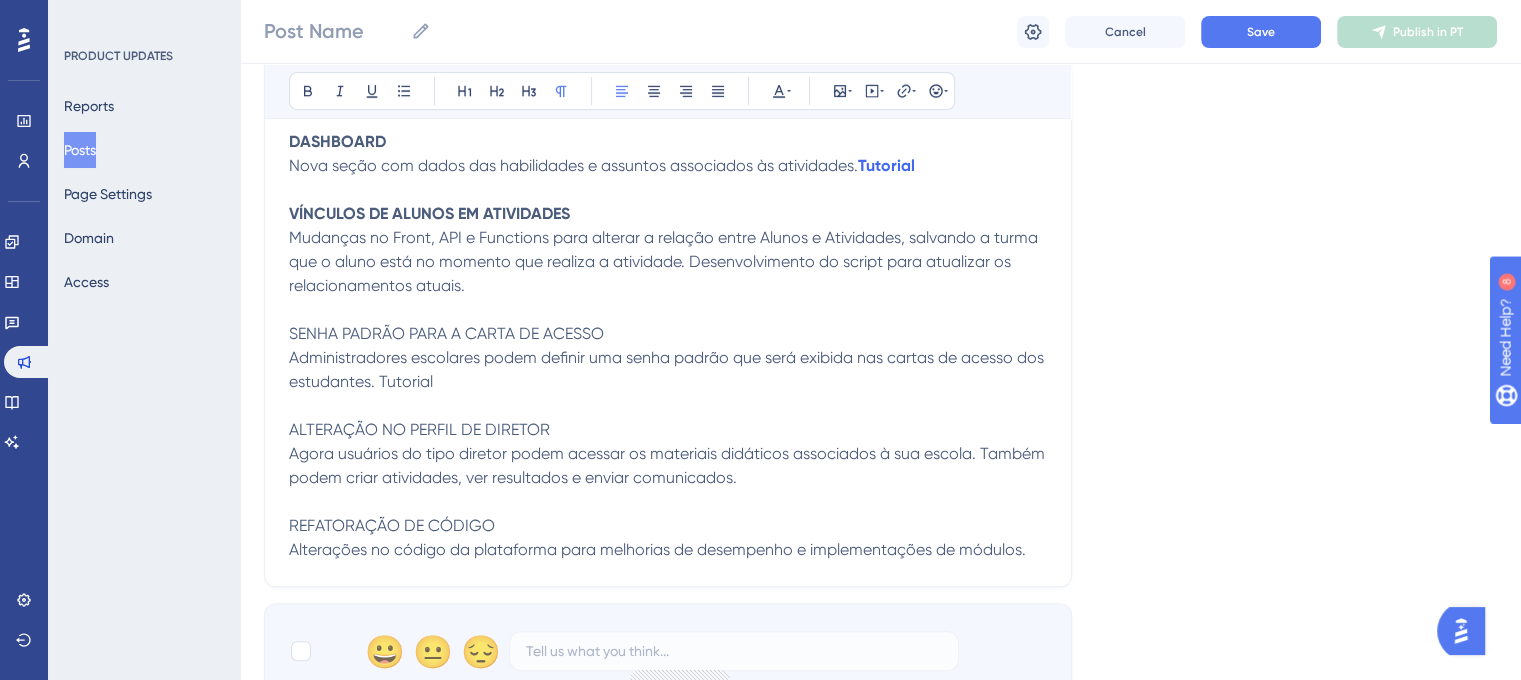 scroll, scrollTop: 789, scrollLeft: 0, axis: vertical 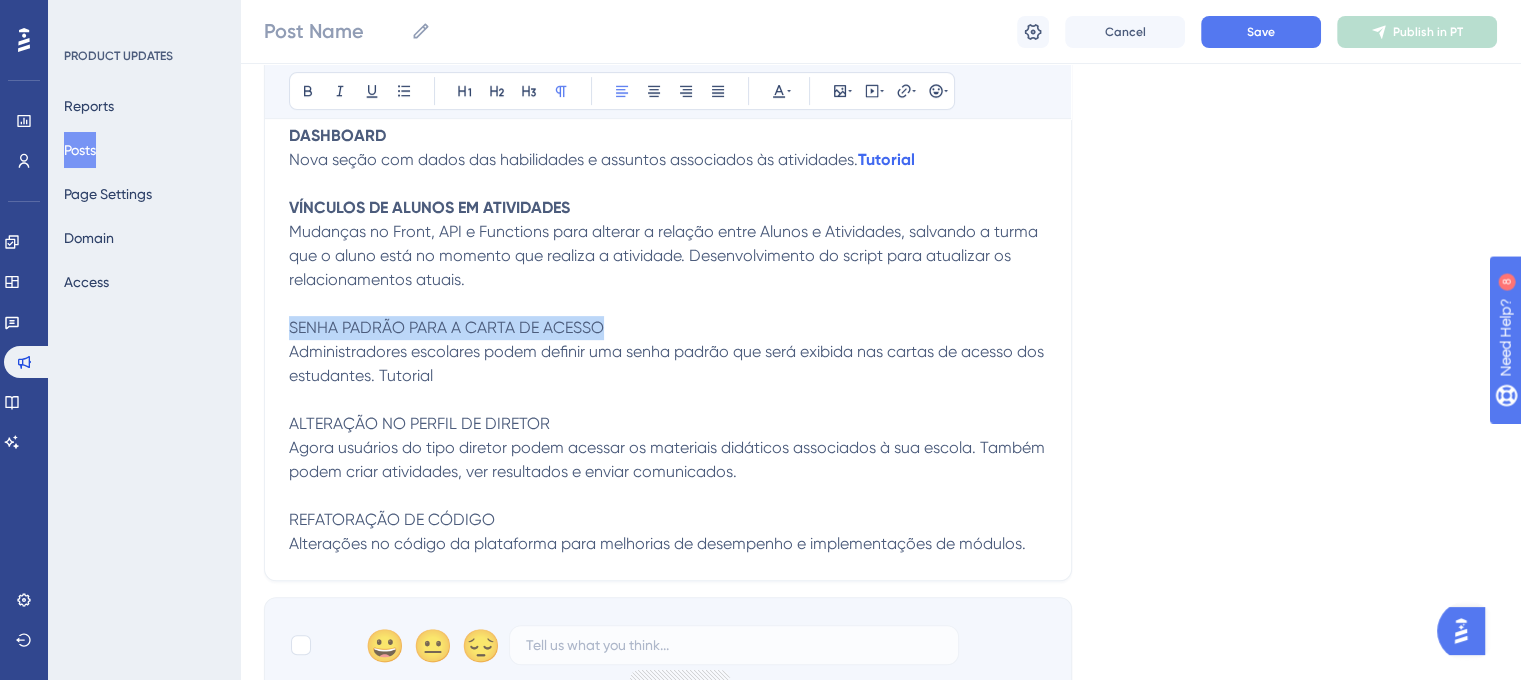 drag, startPoint x: 432, startPoint y: 322, endPoint x: 283, endPoint y: 325, distance: 149.0302 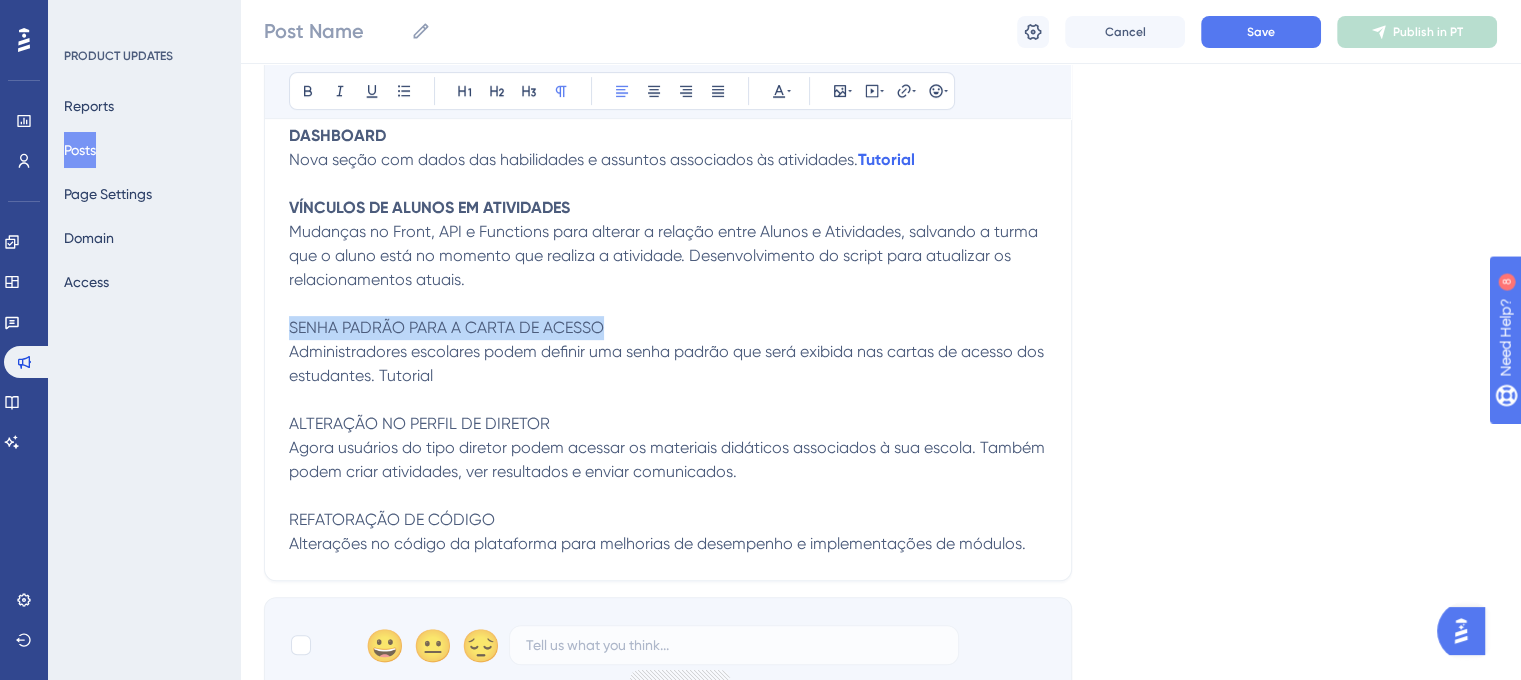 click on "Atualização versão 1.28.0 Bold Italic Underline Bullet Point Heading 1 Heading 2 Heading 3 Normal Align Left Align Center Align Right Align Justify Text Color Insert Image Embed Video Hyperlink Emojis Novos recursos e melhorias BANCO DE QUESTÕES - Exibir o id principal da questão mesmo após uma edição de conteúdo por usuários do tipo Admin Edebê. - Novo id para a questão quando o professor [PERSON_NAME] uma cópia do item.  ATIVIDADES - Relatório com informações sobre as  habilidades  associadas às atividades.  Tutorial . - Relatório com informações sobre os  assuntos  associados às atividades.  Tutorial . - Mudanças no layout da listagem de atividades para estudantes.  - Filtro para coordenadores buscarem atividades de um professor específico. - Informação de turmas nos relatórios de resultados de atividades. - Exportação de atividade em PDF/DOCX via e-mail, corrigindo os erros relacionados a arquivos de atividades grandes. DASHBOARD Tutorial VÍNCULOS DE ALUNOS EM ATIVIDADES" at bounding box center [668, 62] 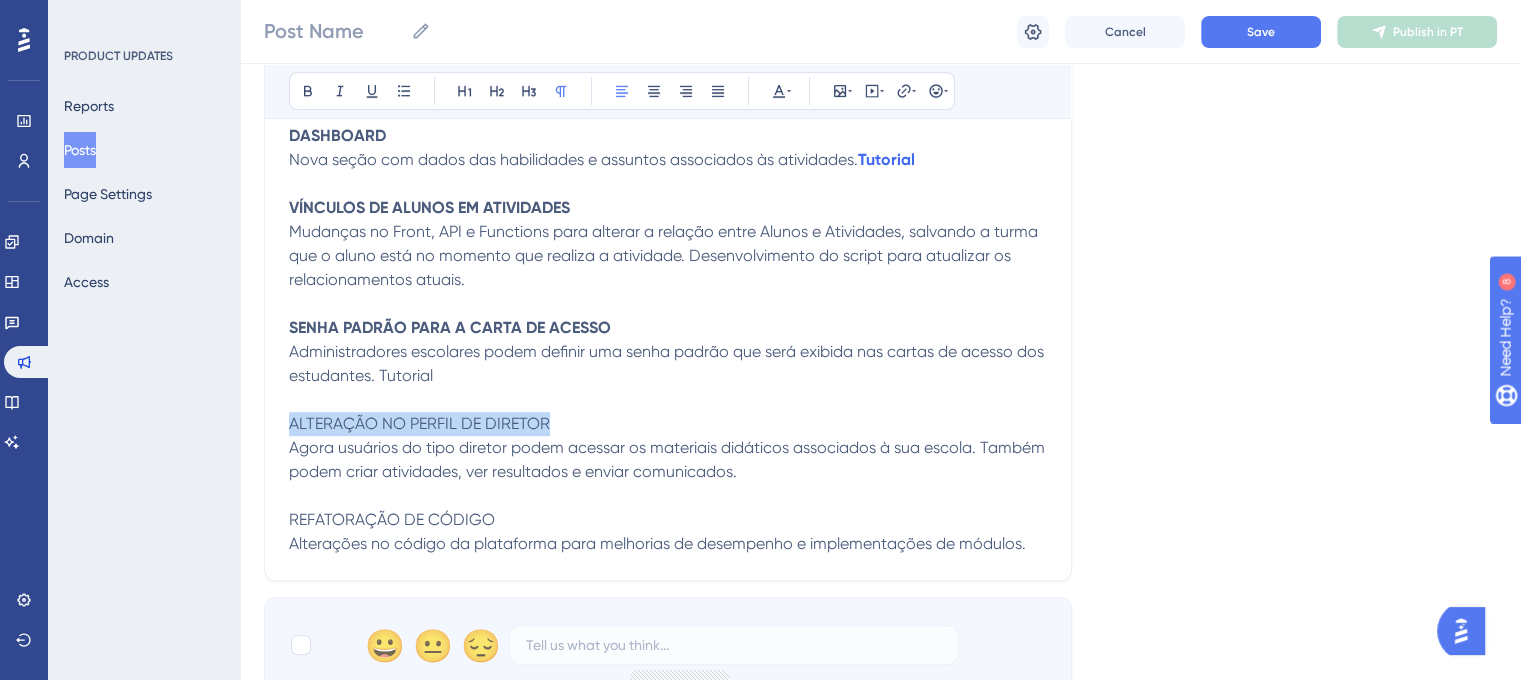 drag, startPoint x: 556, startPoint y: 427, endPoint x: 280, endPoint y: 424, distance: 276.0163 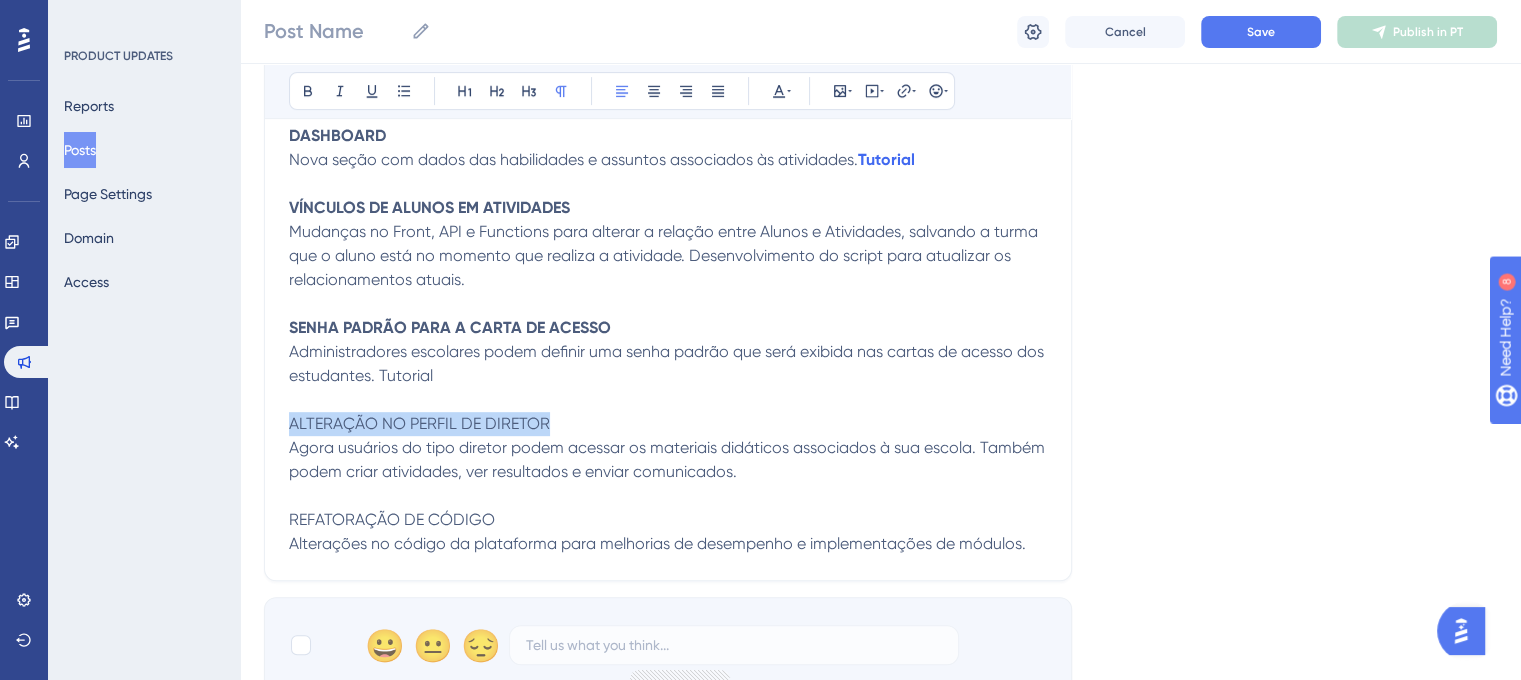 click on "Atualização versão 1.28.0 Bold Italic Underline Bullet Point Heading 1 Heading 2 Heading 3 Normal Align Left Align Center Align Right Align Justify Text Color Insert Image Embed Video Hyperlink Emojis Novos recursos e melhorias BANCO DE QUESTÕES - Exibir o id principal da questão mesmo após uma edição de conteúdo por usuários do tipo Admin Edebê. - Novo id para a questão quando o professor [PERSON_NAME] uma cópia do item.  ATIVIDADES - Relatório com informações sobre as  habilidades  associadas às atividades.  Tutorial . - Relatório com informações sobre os  assuntos  associados às atividades.  Tutorial . - Mudanças no layout da listagem de atividades para estudantes.  - Filtro para coordenadores buscarem atividades de um professor específico. - Informação de turmas nos relatórios de resultados de atividades. - Exportação de atividade em PDF/DOCX via e-mail, corrigindo os erros relacionados a arquivos de atividades grandes. DASHBOARD Tutorial VÍNCULOS DE ALUNOS EM ATIVIDADES" at bounding box center [668, 62] 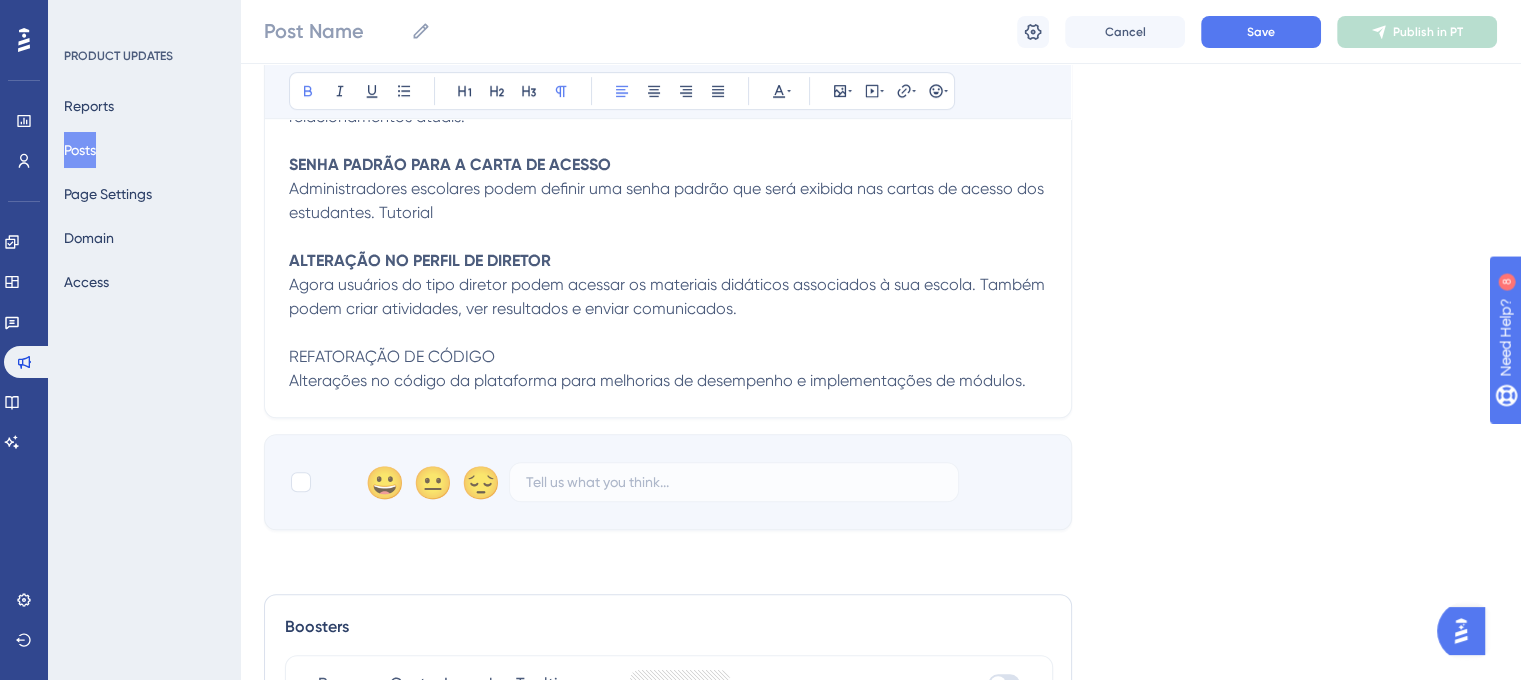 scroll, scrollTop: 989, scrollLeft: 0, axis: vertical 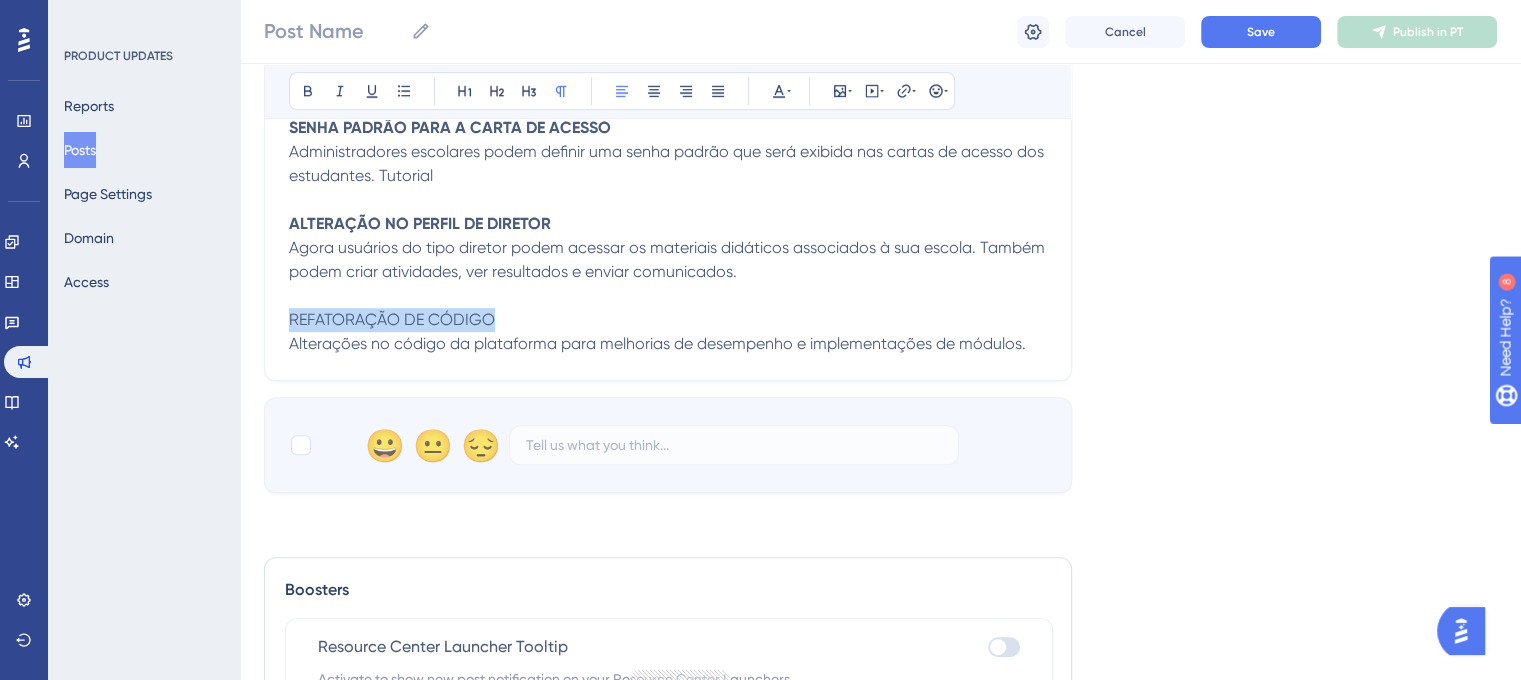 drag, startPoint x: 500, startPoint y: 323, endPoint x: 282, endPoint y: 327, distance: 218.0367 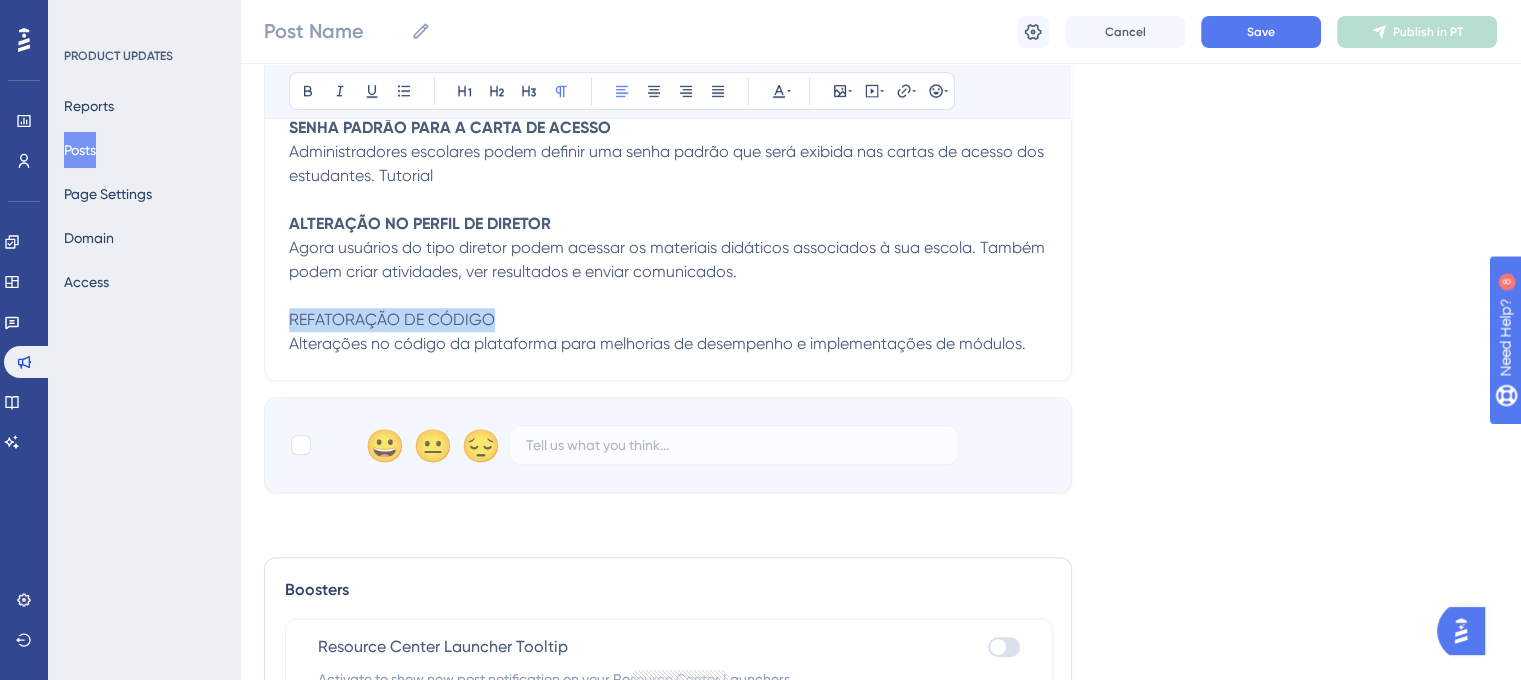 click on "Atualização versão 1.28.0 Bold Italic Underline Bullet Point Heading 1 Heading 2 Heading 3 Normal Align Left Align Center Align Right Align Justify Text Color Insert Image Embed Video Hyperlink Emojis Novos recursos e melhorias BANCO DE QUESTÕES - Exibir o id principal da questão mesmo após uma edição de conteúdo por usuários do tipo Admin Edebê. - Novo id para a questão quando o professor [PERSON_NAME] uma cópia do item.  ATIVIDADES - Relatório com informações sobre as  habilidades  associadas às atividades.  Tutorial . - Relatório com informações sobre os  assuntos  associados às atividades.  Tutorial . - Mudanças no layout da listagem de atividades para estudantes.  - Filtro para coordenadores buscarem atividades de um professor específico. - Informação de turmas nos relatórios de resultados de atividades. - Exportação de atividade em PDF/DOCX via e-mail, corrigindo os erros relacionados a arquivos de atividades grandes. DASHBOARD Tutorial VÍNCULOS DE ALUNOS EM ATIVIDADES" at bounding box center (668, -138) 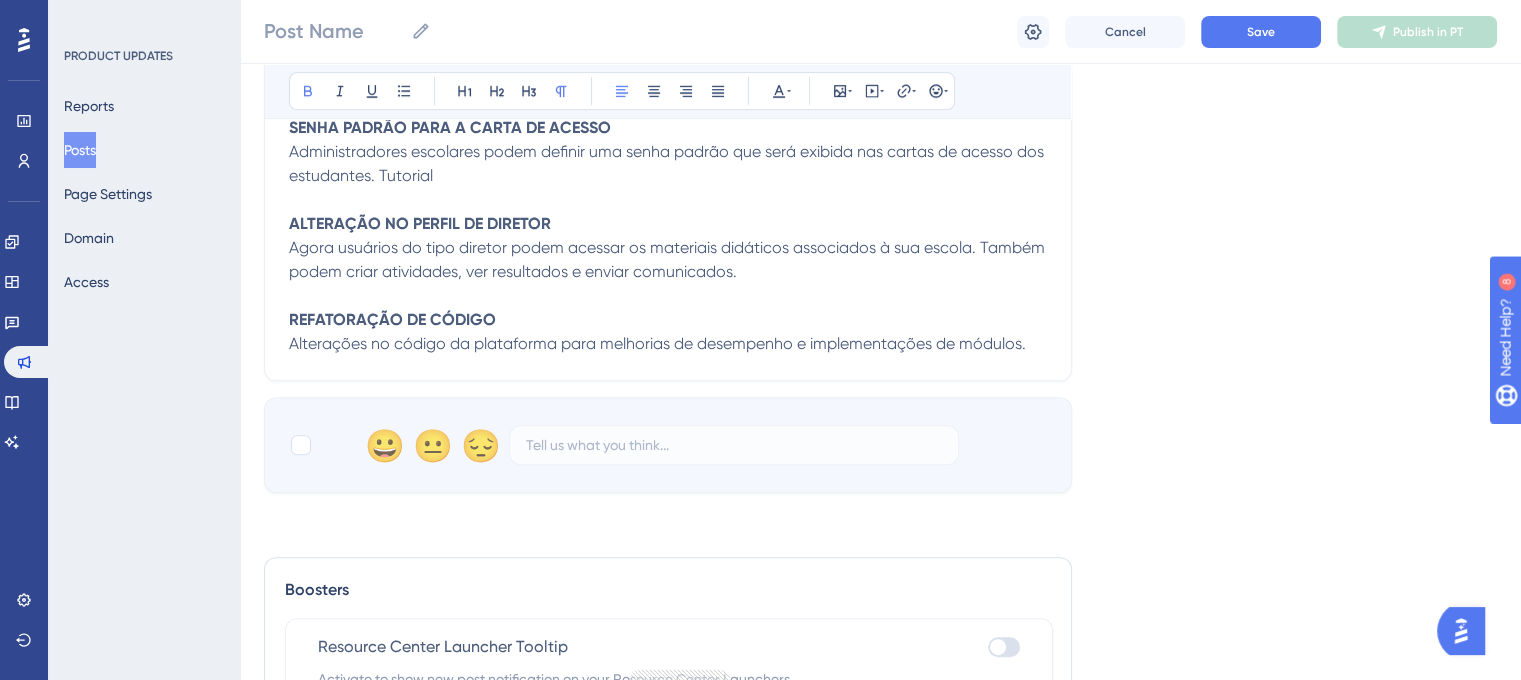 click on "REFATORAÇÃO DE CÓDIGO" at bounding box center (668, 320) 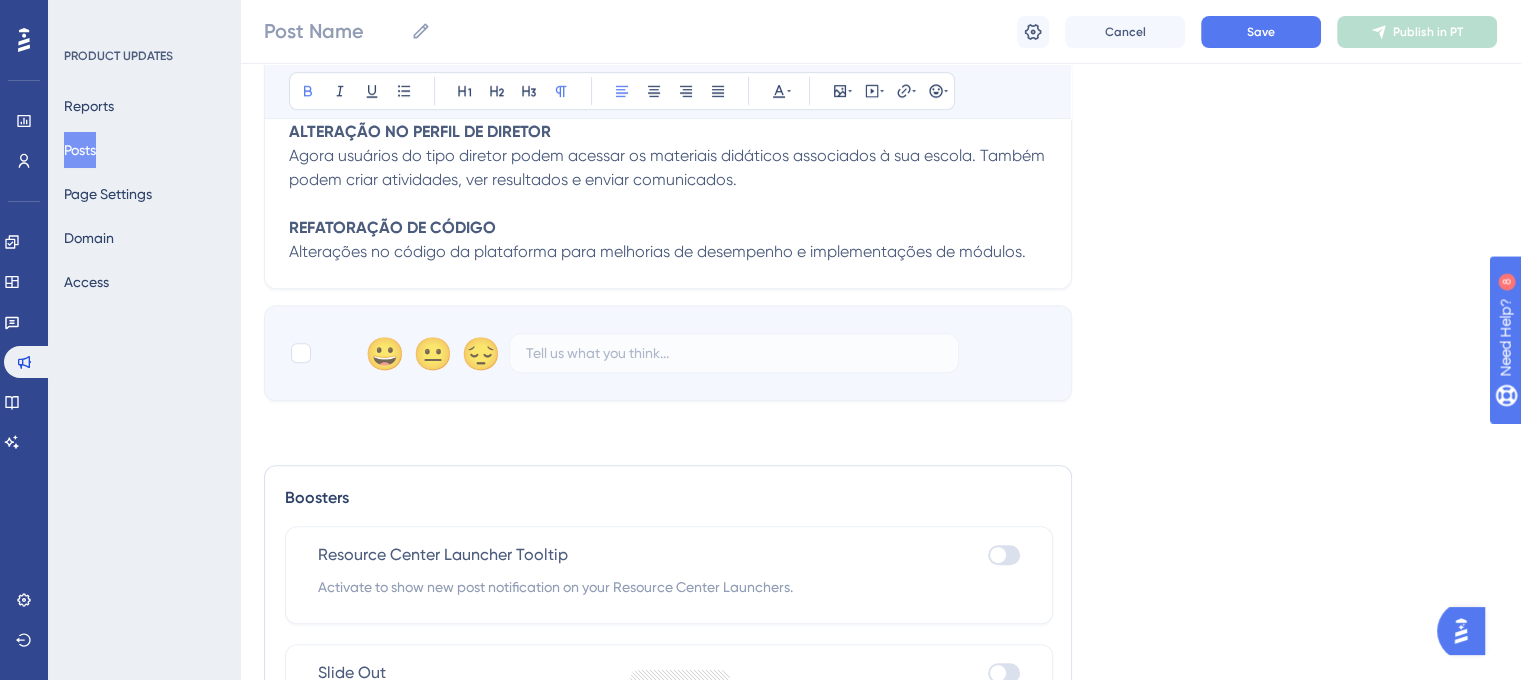 scroll, scrollTop: 1089, scrollLeft: 0, axis: vertical 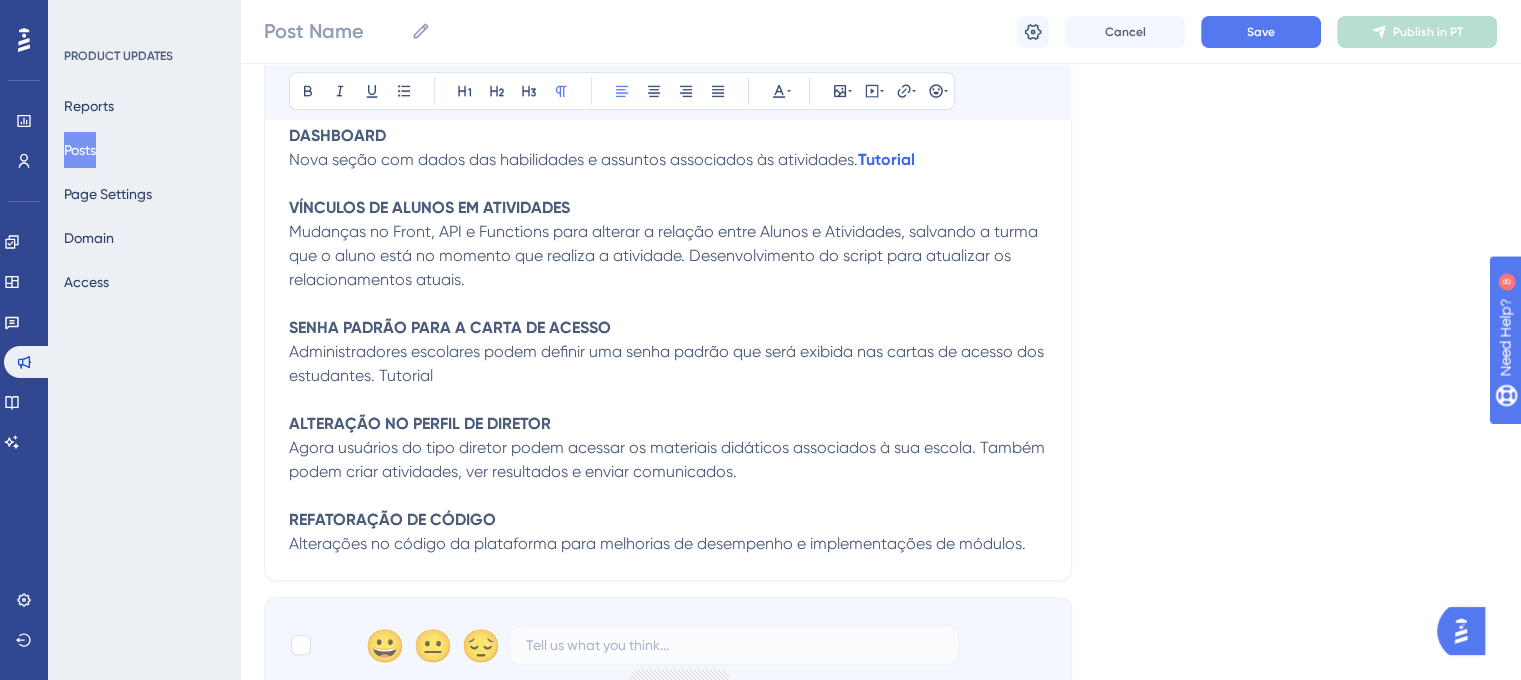 click on "Administradores escolares podem definir uma senha padrão que será exibida nas cartas de acesso dos estudantes. Tutorial" at bounding box center (668, 363) 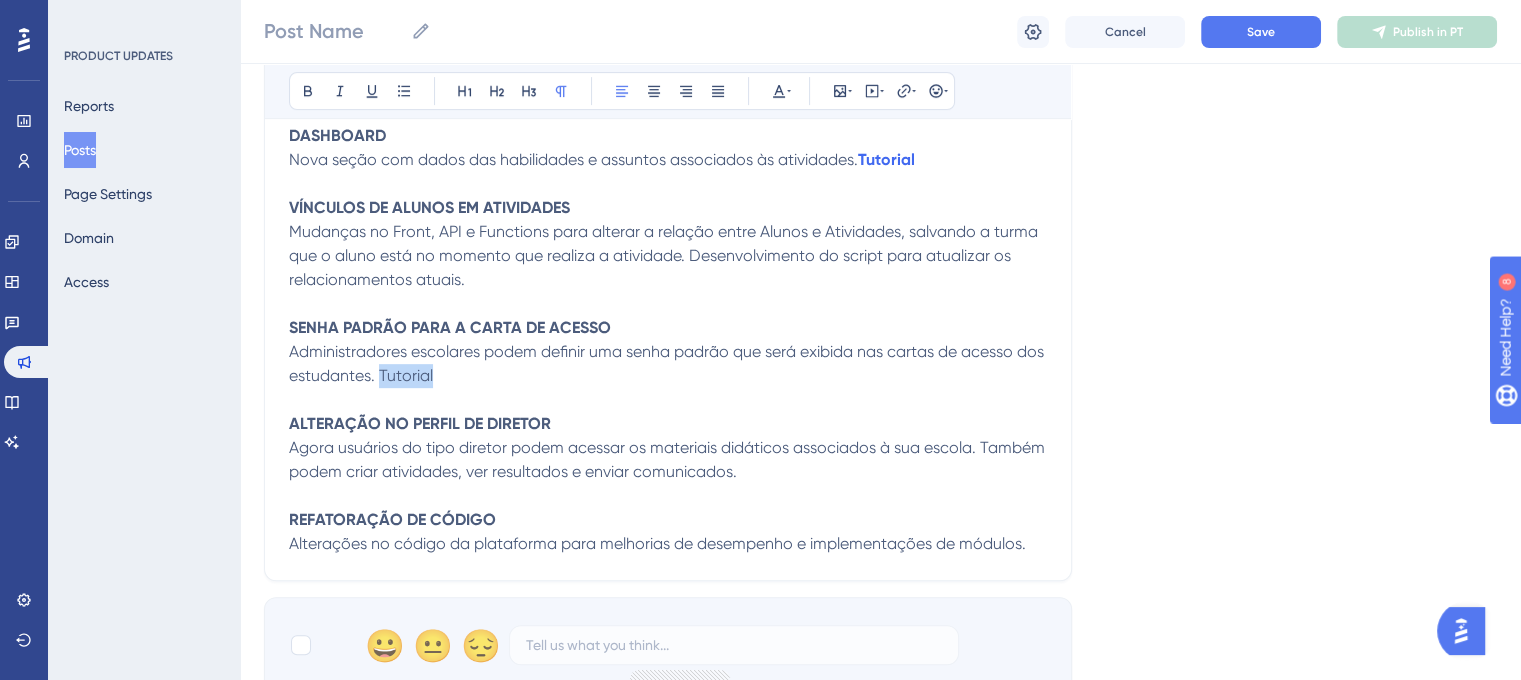 click on "Administradores escolares podem definir uma senha padrão que será exibida nas cartas de acesso dos estudantes. Tutorial" at bounding box center [668, 363] 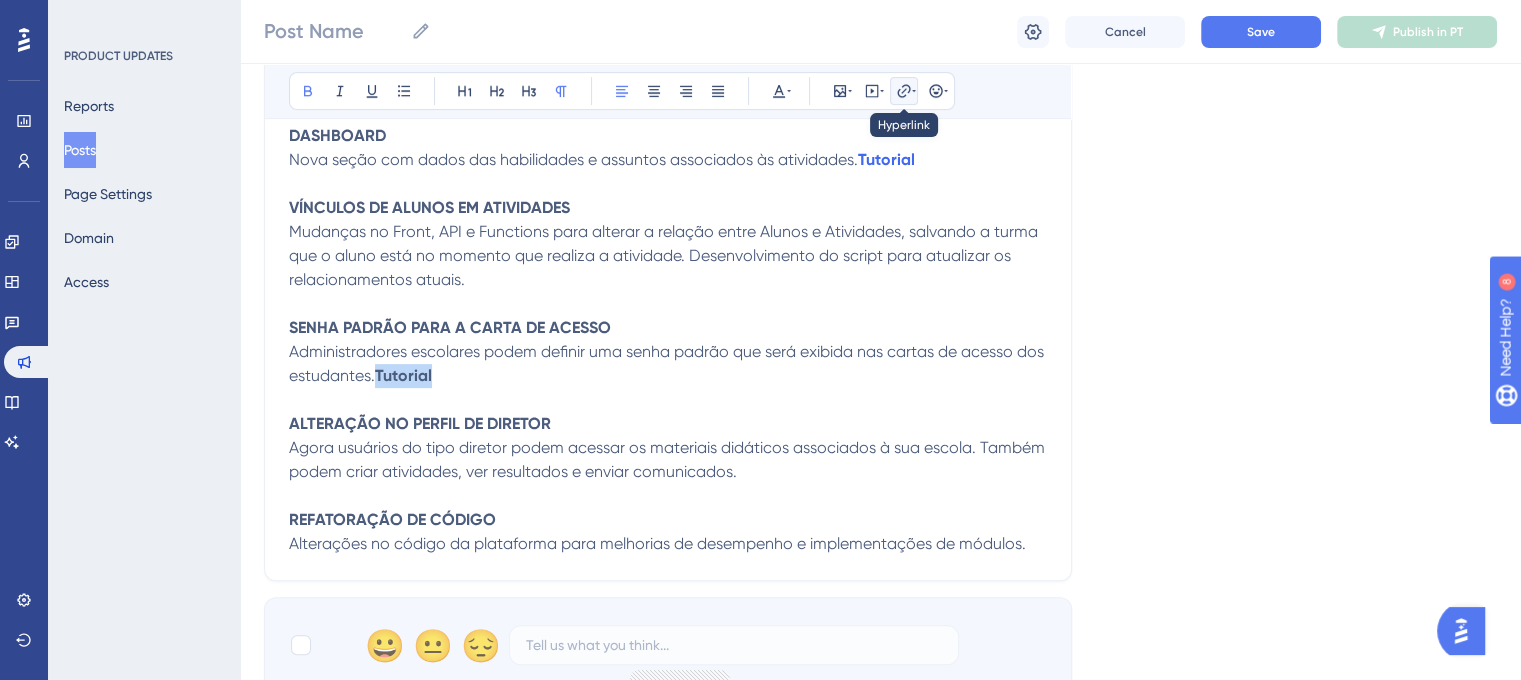 click 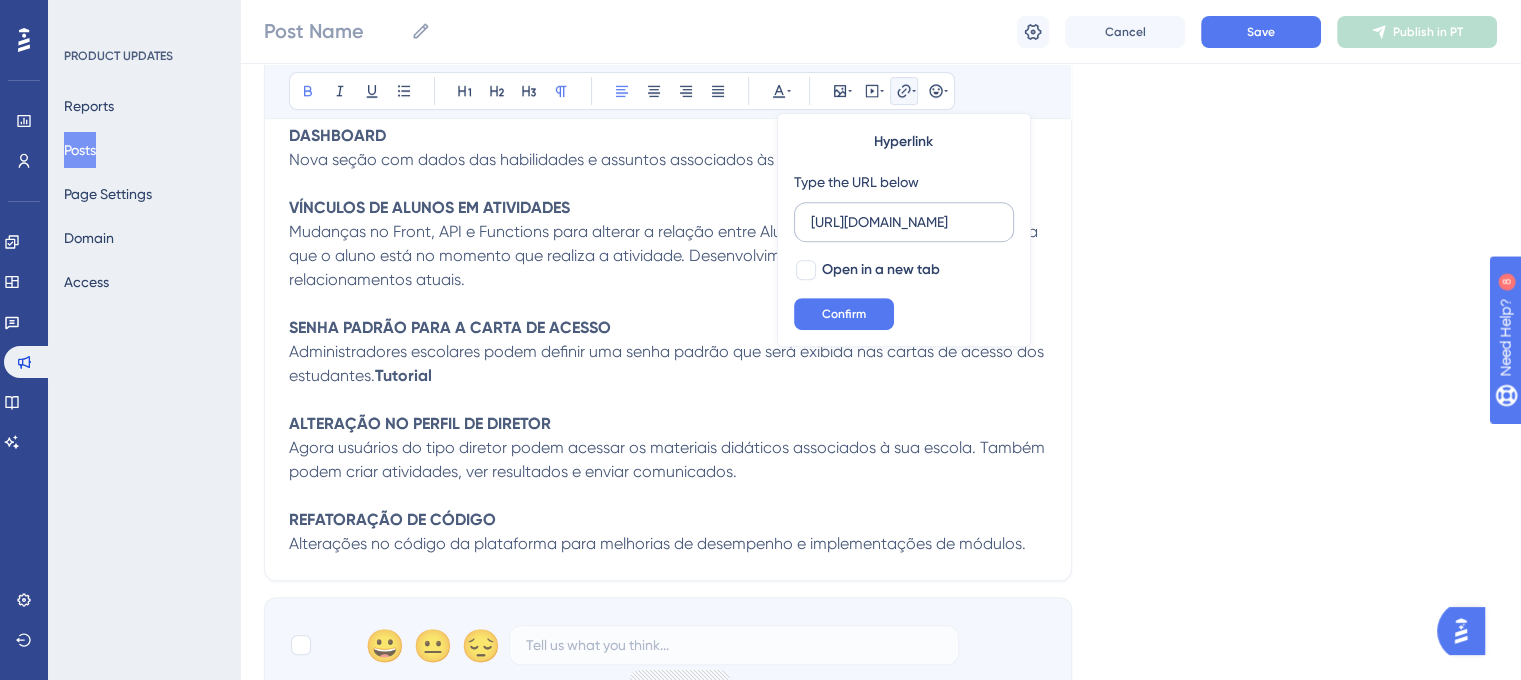 scroll, scrollTop: 0, scrollLeft: 525, axis: horizontal 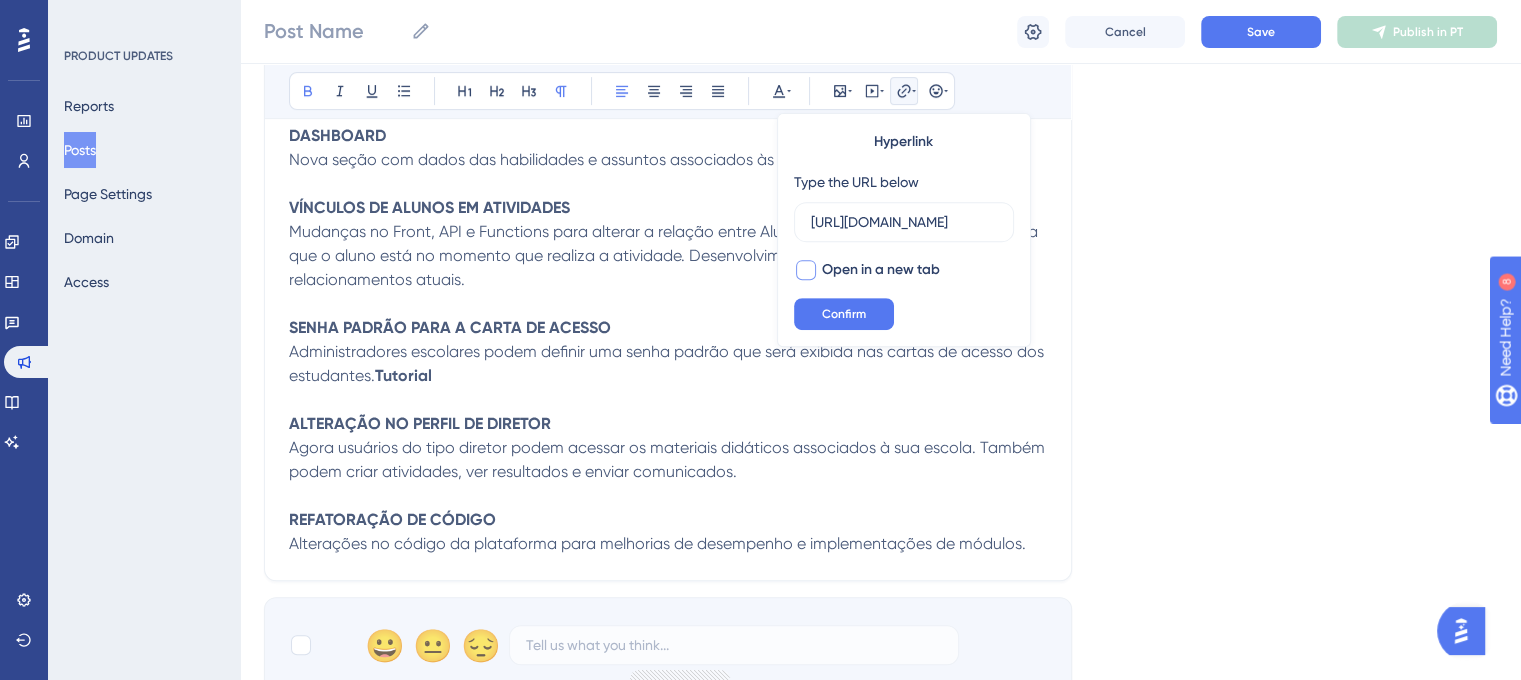 type on "[URL][DOMAIN_NAME]" 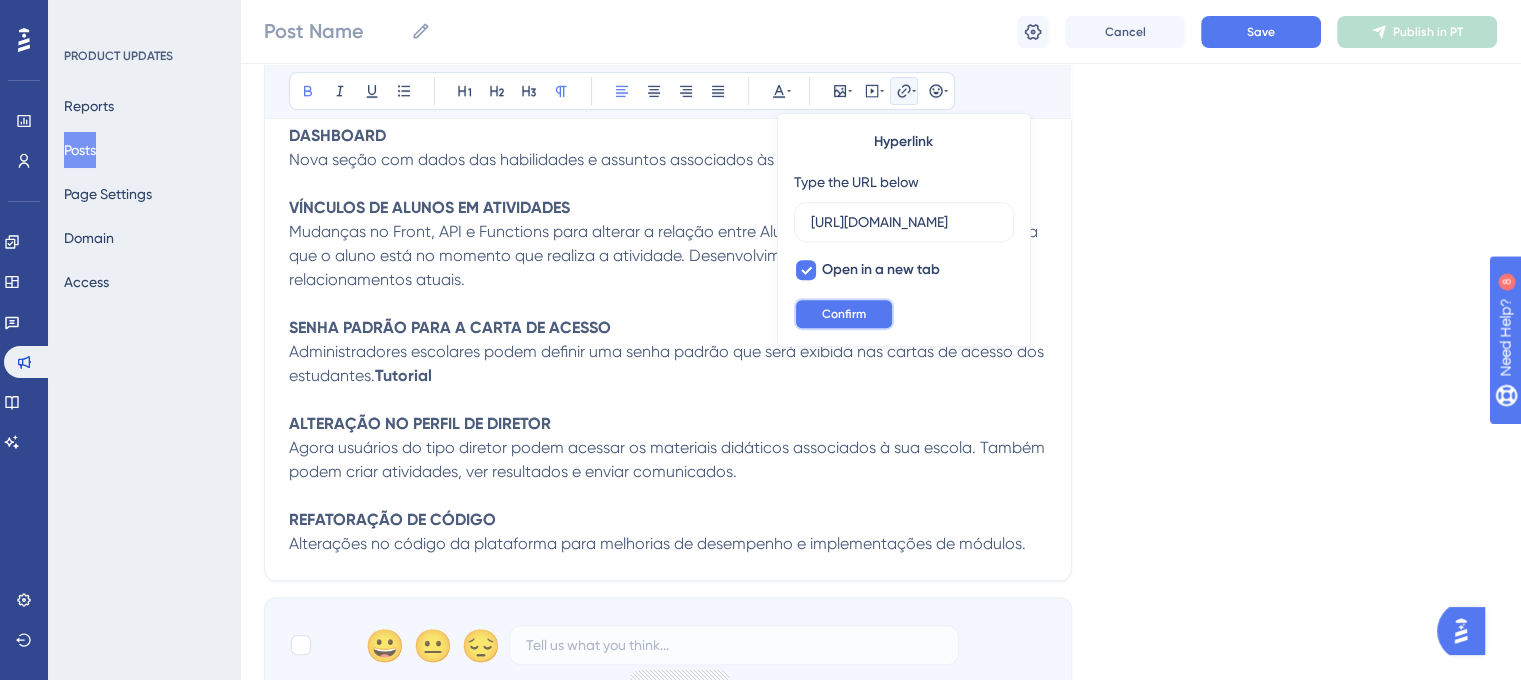 click on "Confirm" at bounding box center [844, 314] 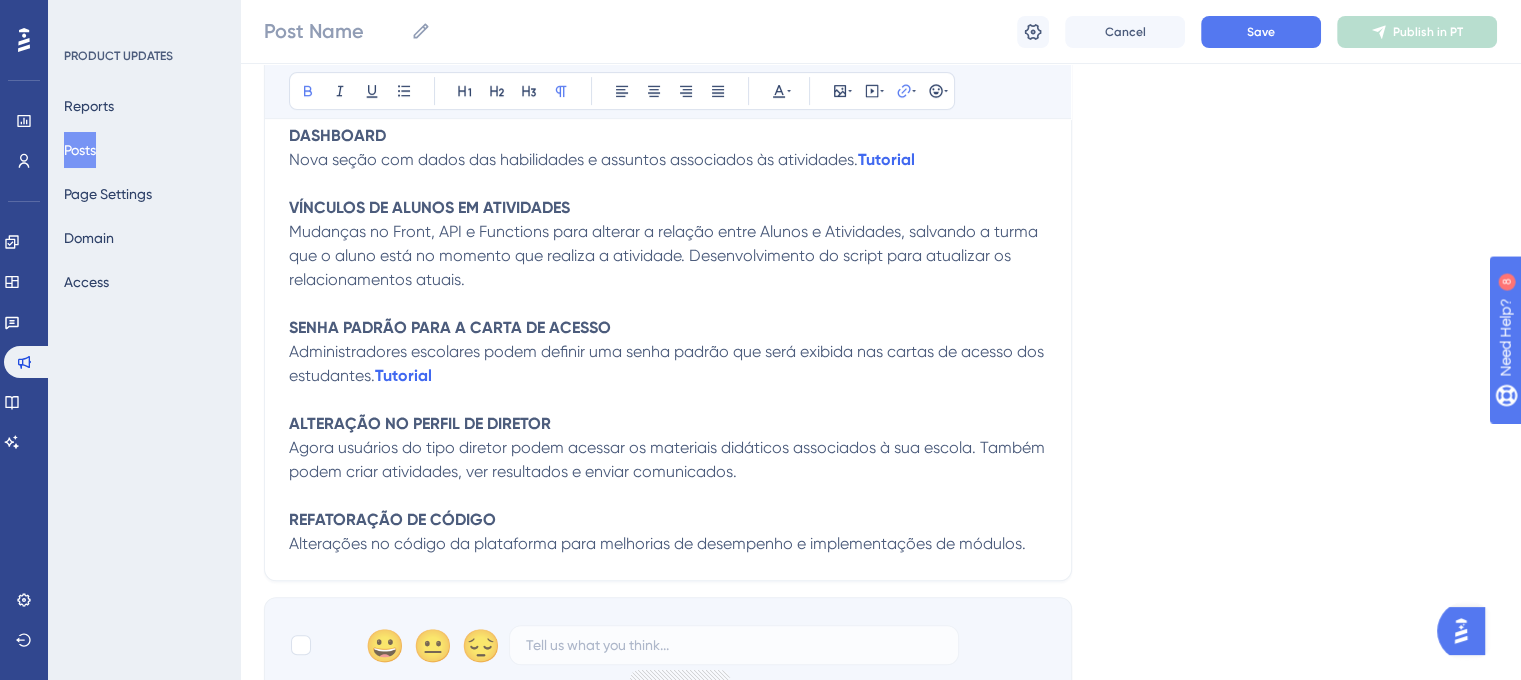 click on "Administradores escolares podem definir uma senha padrão que será exibida nas cartas de acesso dos estudantes.  Tutorial" at bounding box center (668, 364) 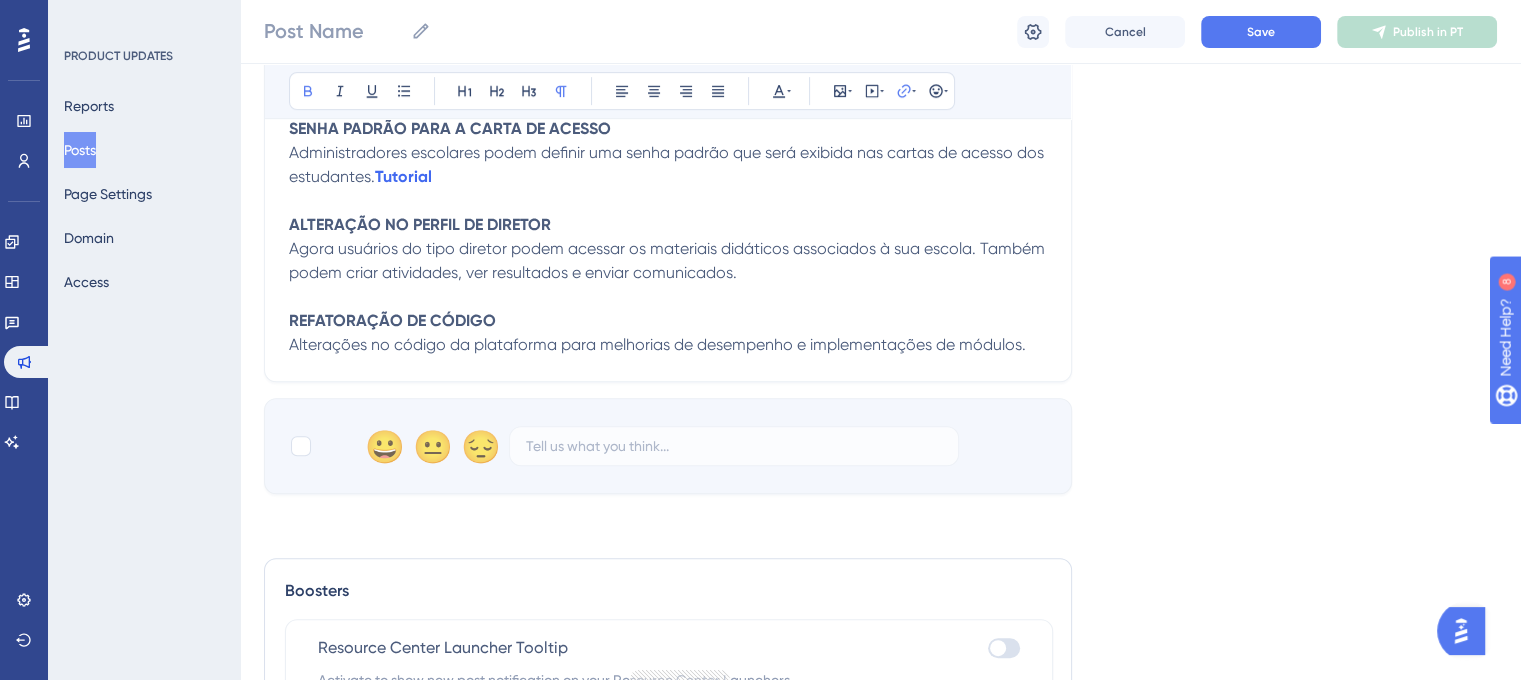scroll, scrollTop: 989, scrollLeft: 0, axis: vertical 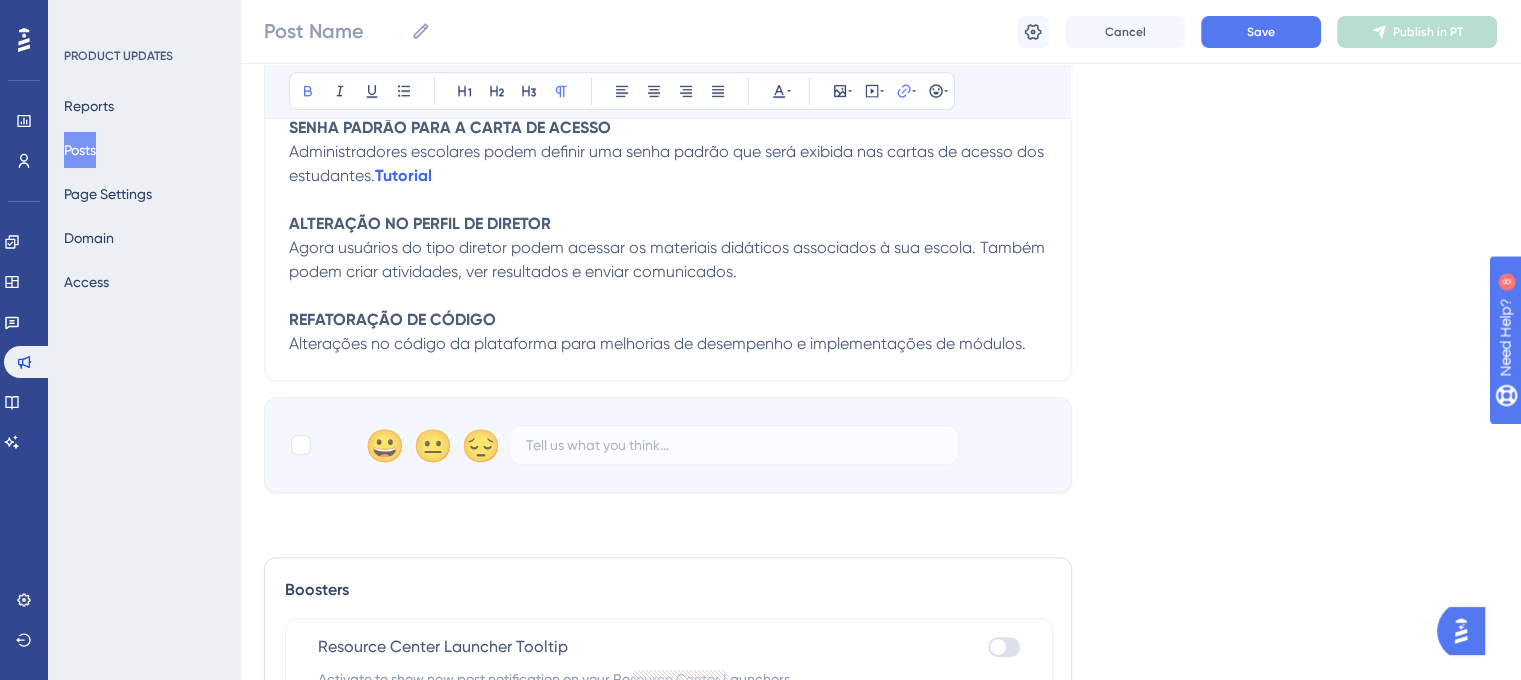 click 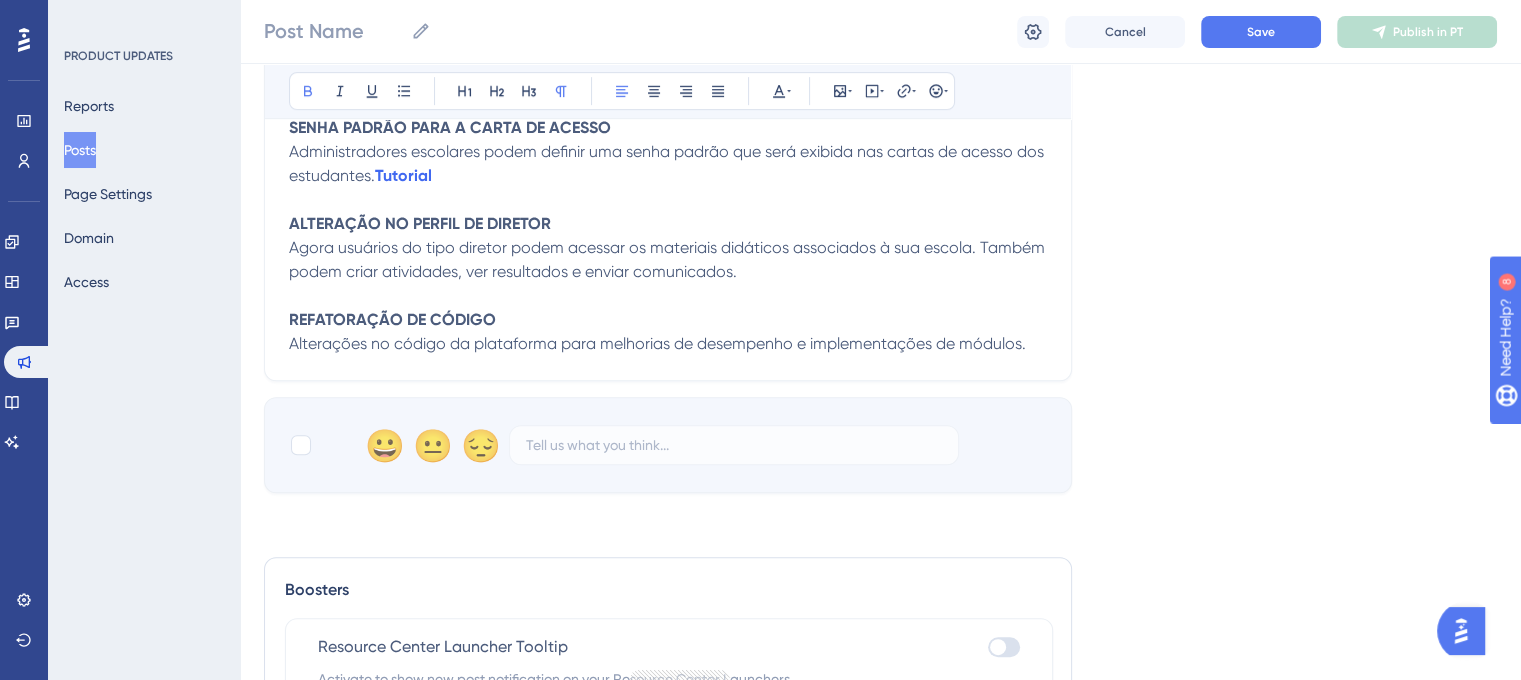 click on "REFATORAÇÃO DE CÓDIGO" at bounding box center [668, 320] 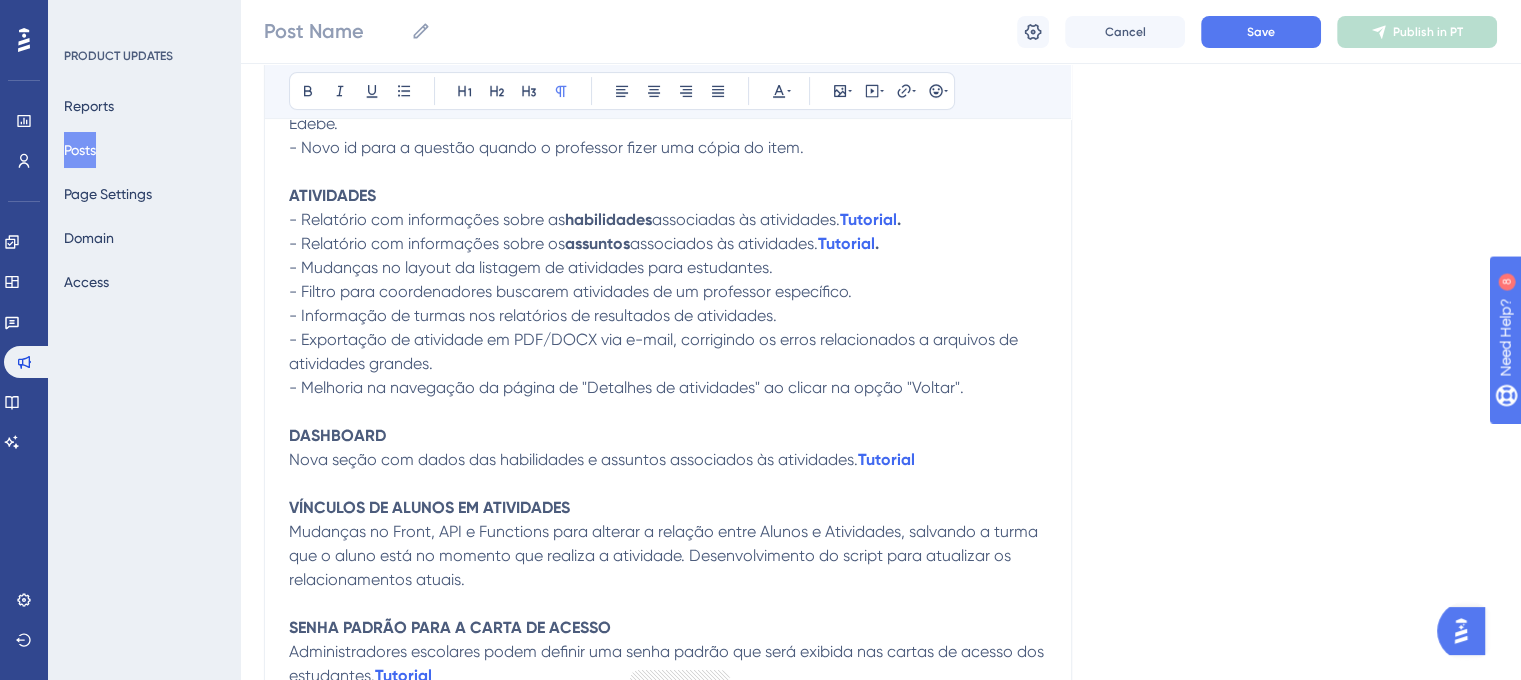 scroll, scrollTop: 189, scrollLeft: 0, axis: vertical 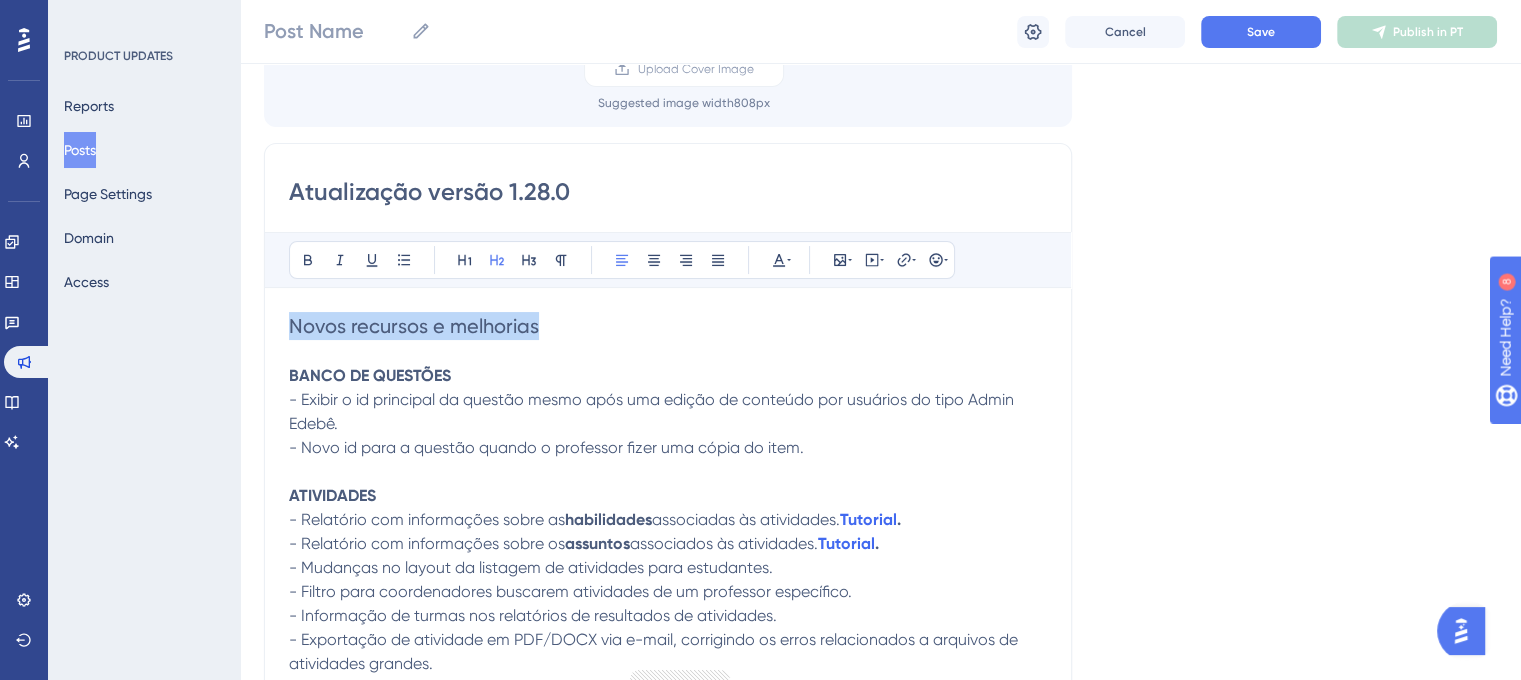 drag, startPoint x: 540, startPoint y: 323, endPoint x: 296, endPoint y: 287, distance: 246.64143 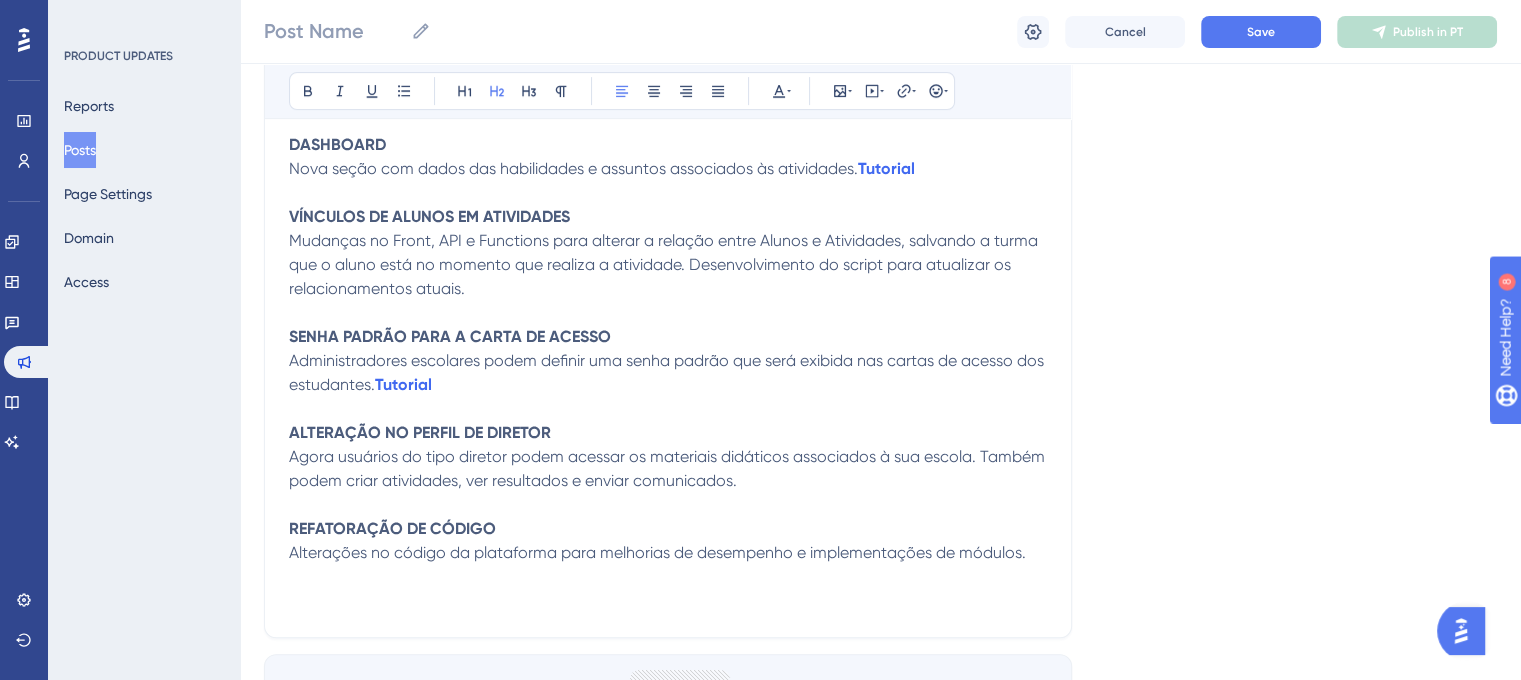 scroll, scrollTop: 989, scrollLeft: 0, axis: vertical 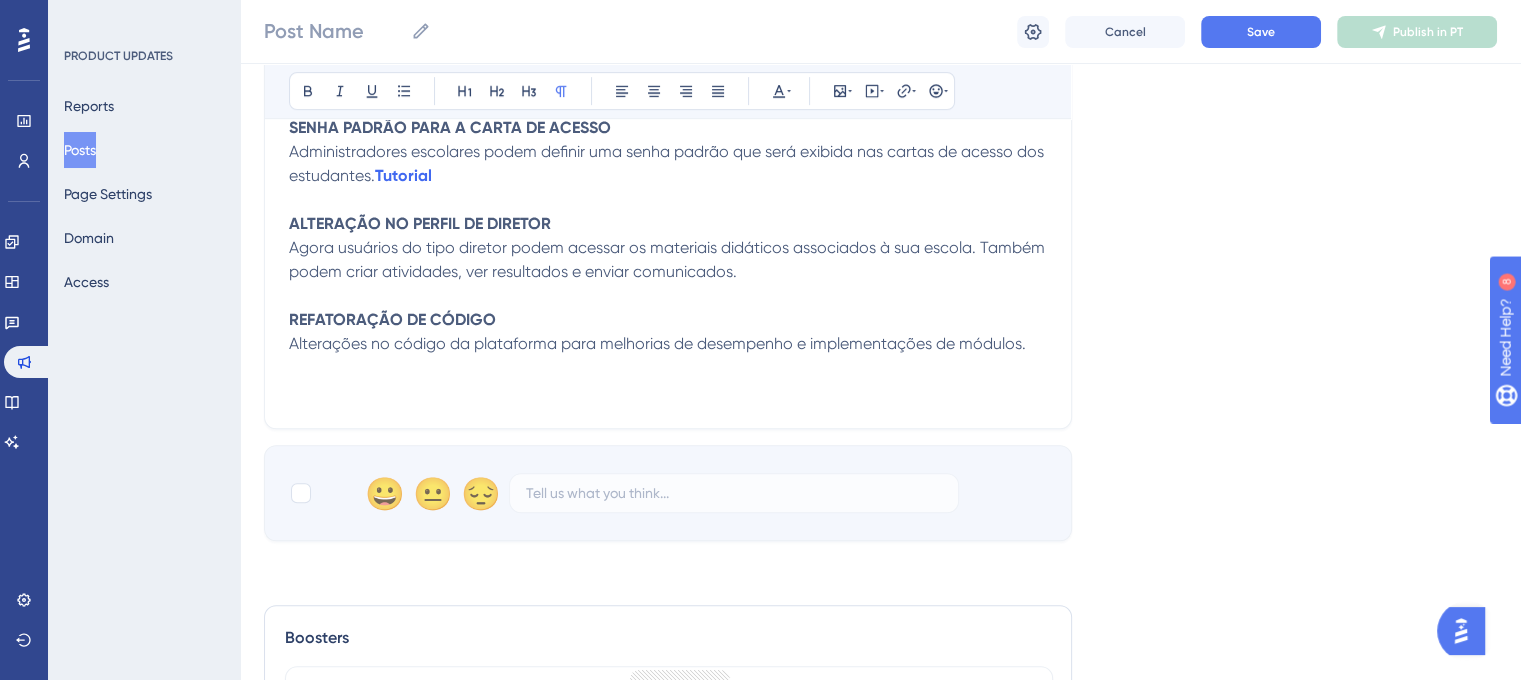 click at bounding box center [668, 392] 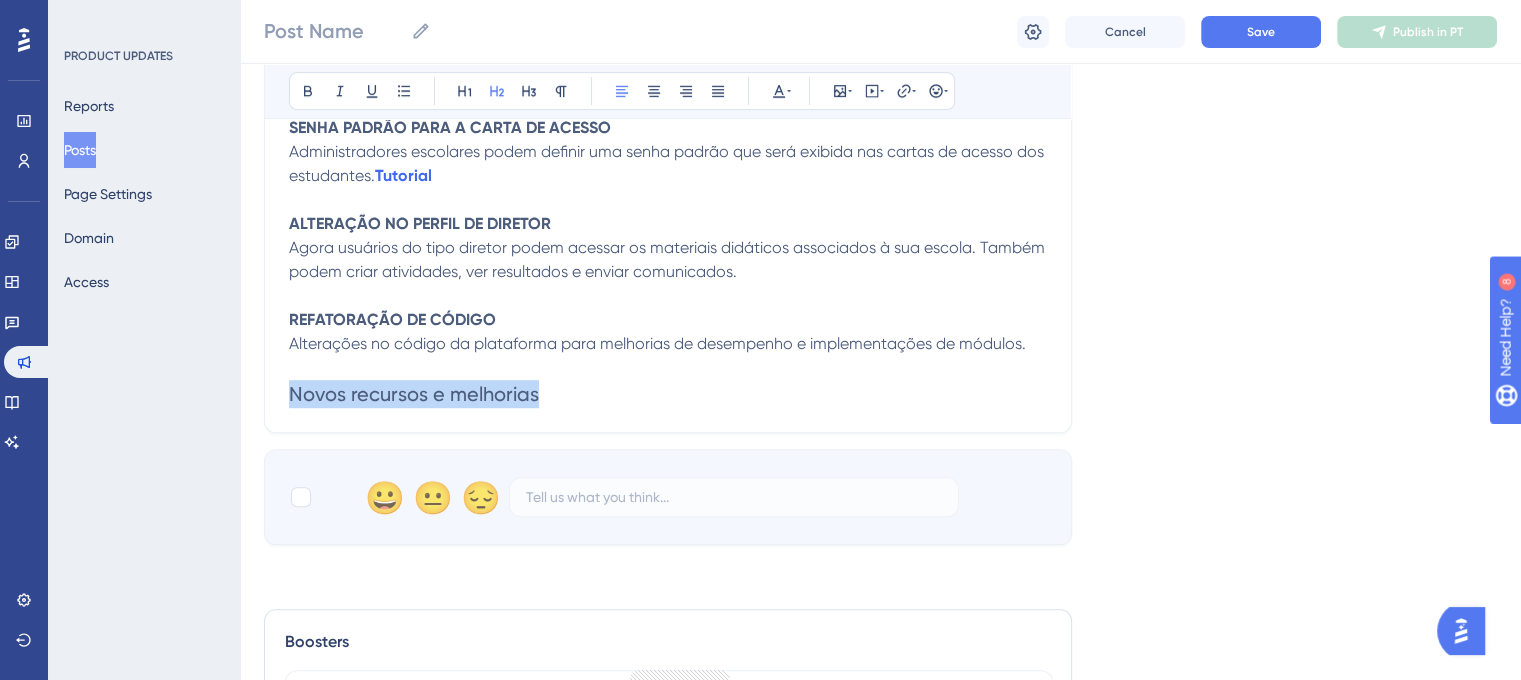 drag, startPoint x: 541, startPoint y: 398, endPoint x: 290, endPoint y: 392, distance: 251.0717 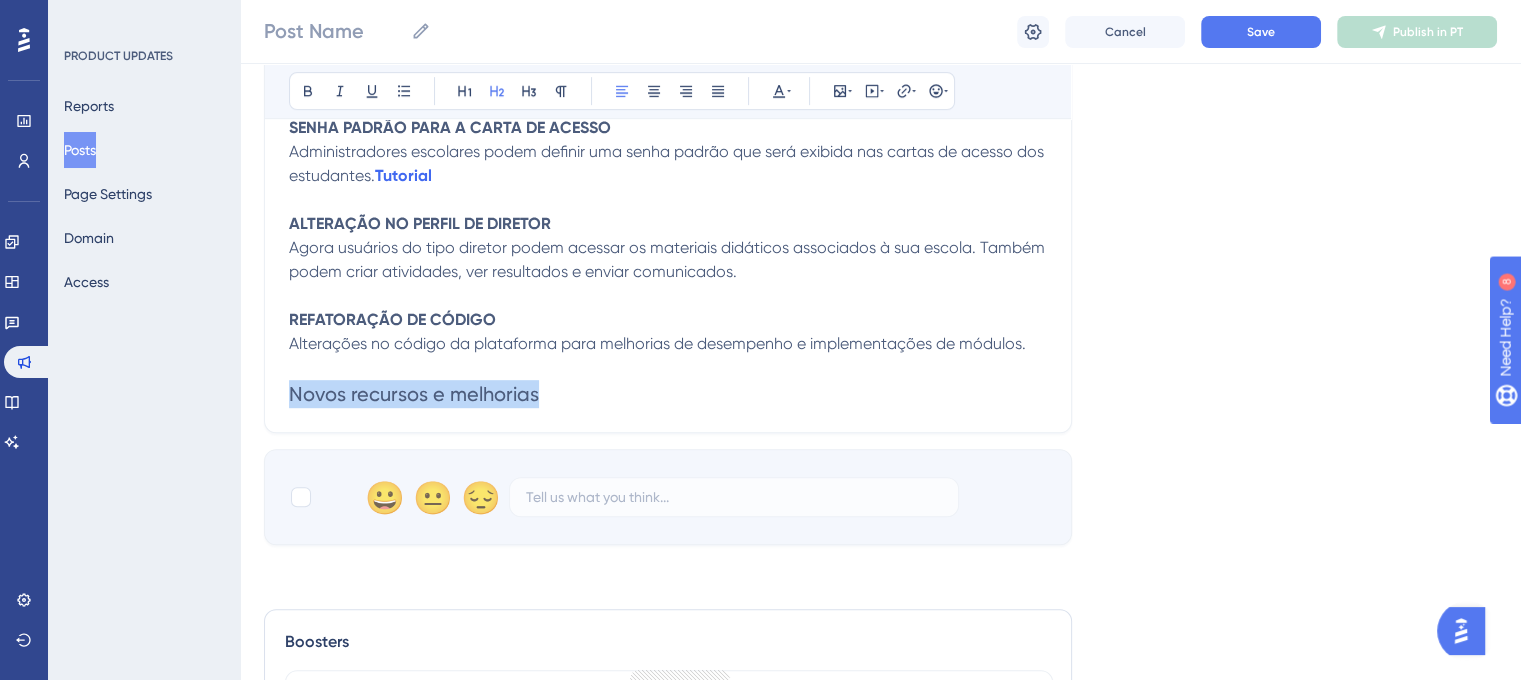 click on "Novos recursos e melhorias" at bounding box center (668, 394) 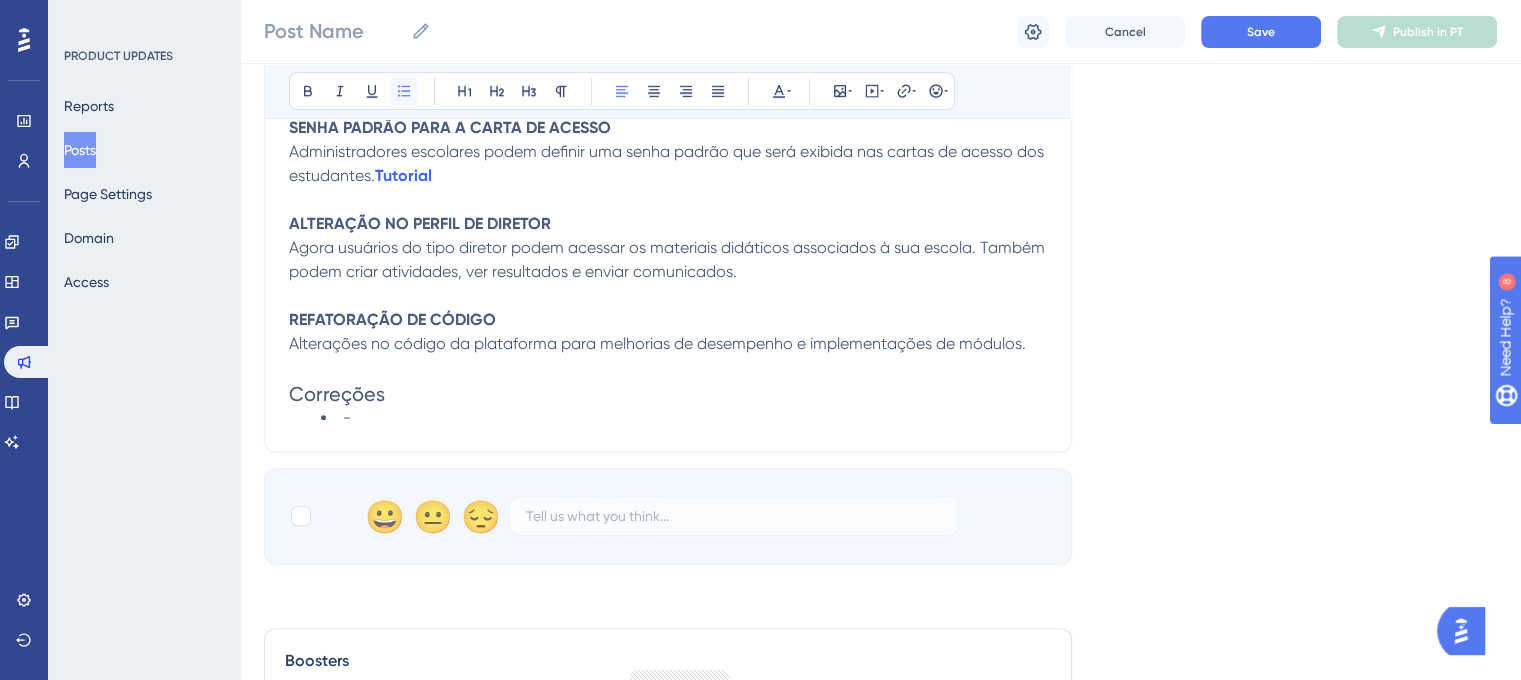 click 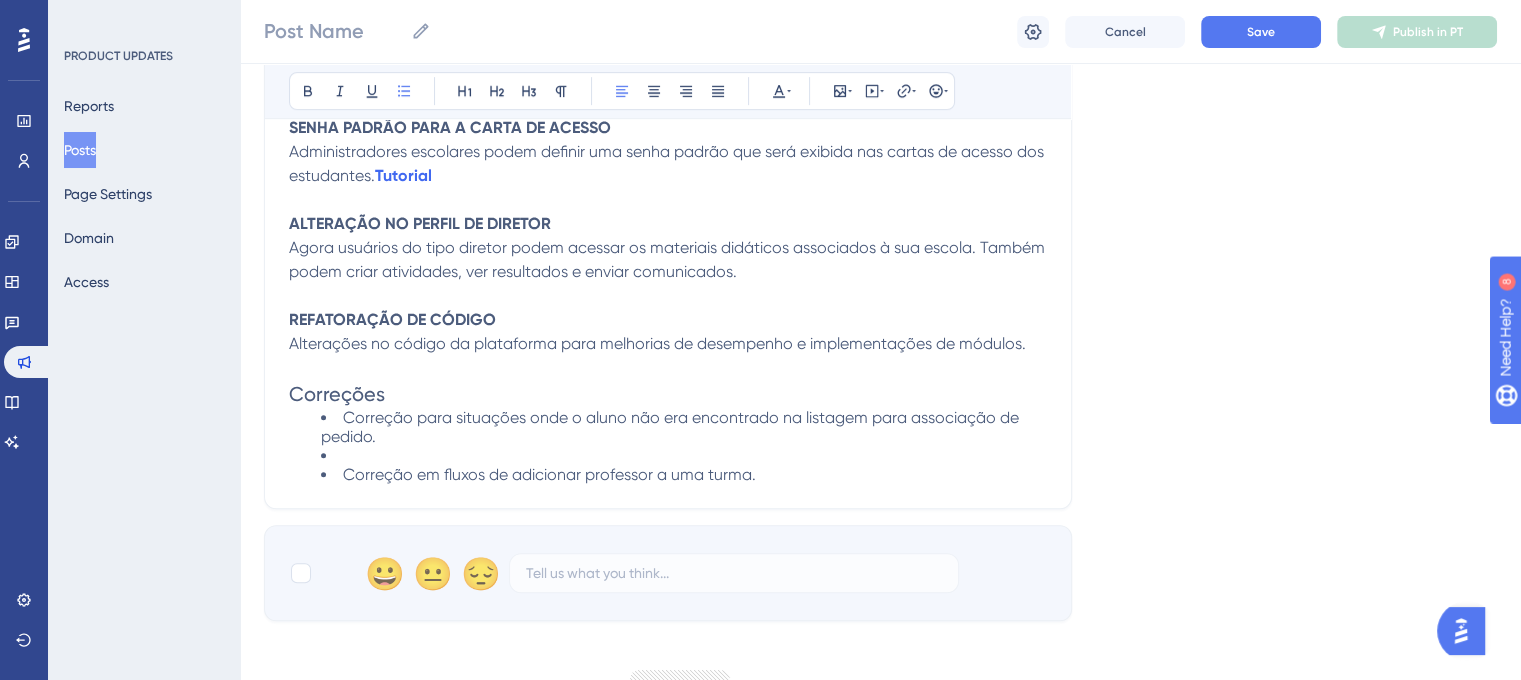 click on "Correção para situações onde o aluno não era encontrado na listagem para associação de pedido." at bounding box center (684, 427) 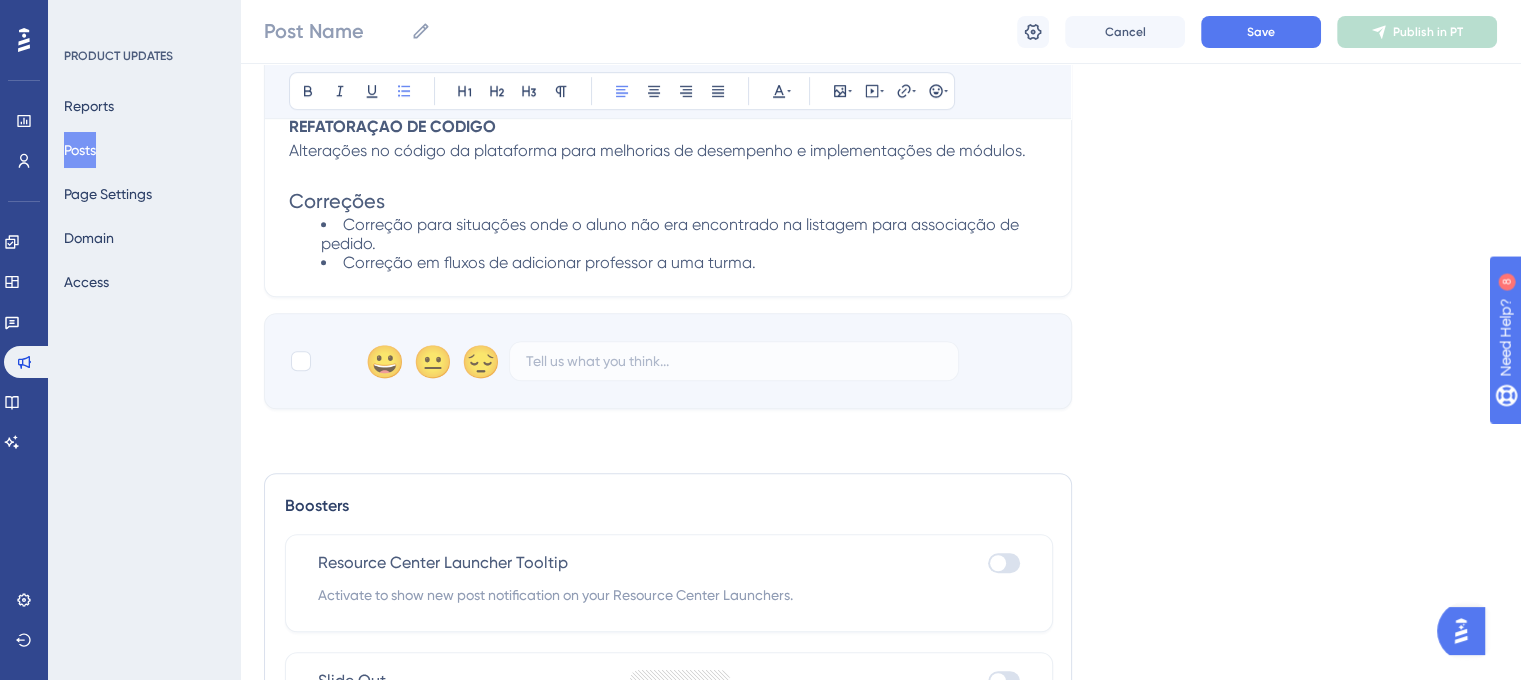 scroll, scrollTop: 1189, scrollLeft: 0, axis: vertical 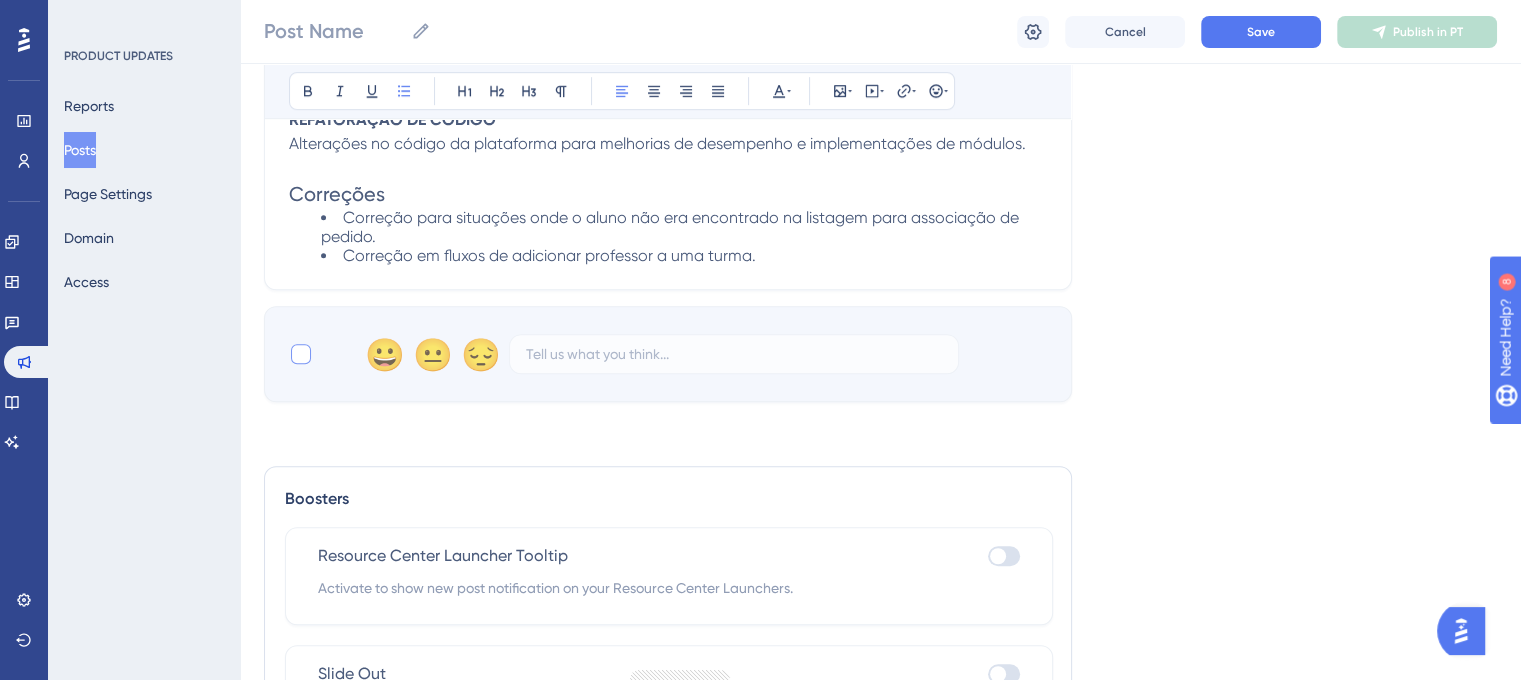 click at bounding box center [301, 354] 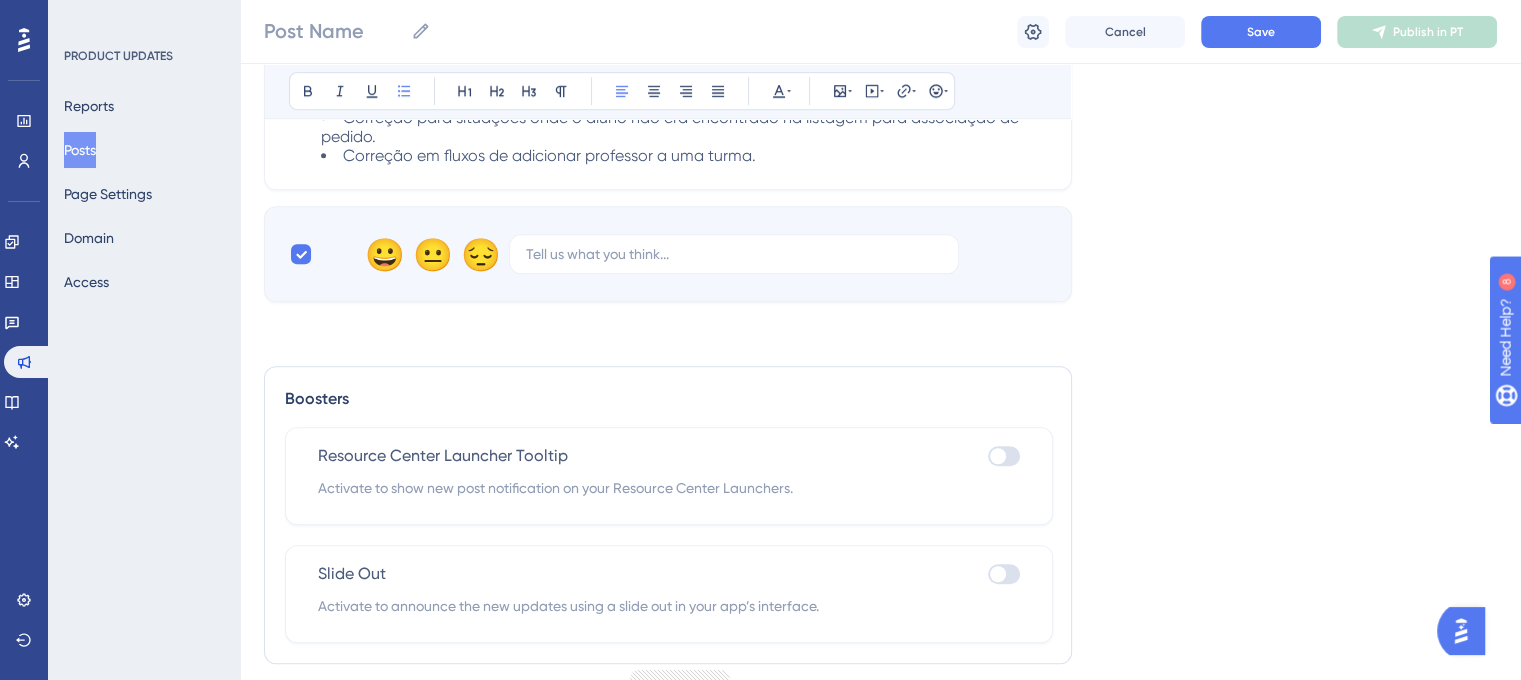 scroll, scrollTop: 1357, scrollLeft: 0, axis: vertical 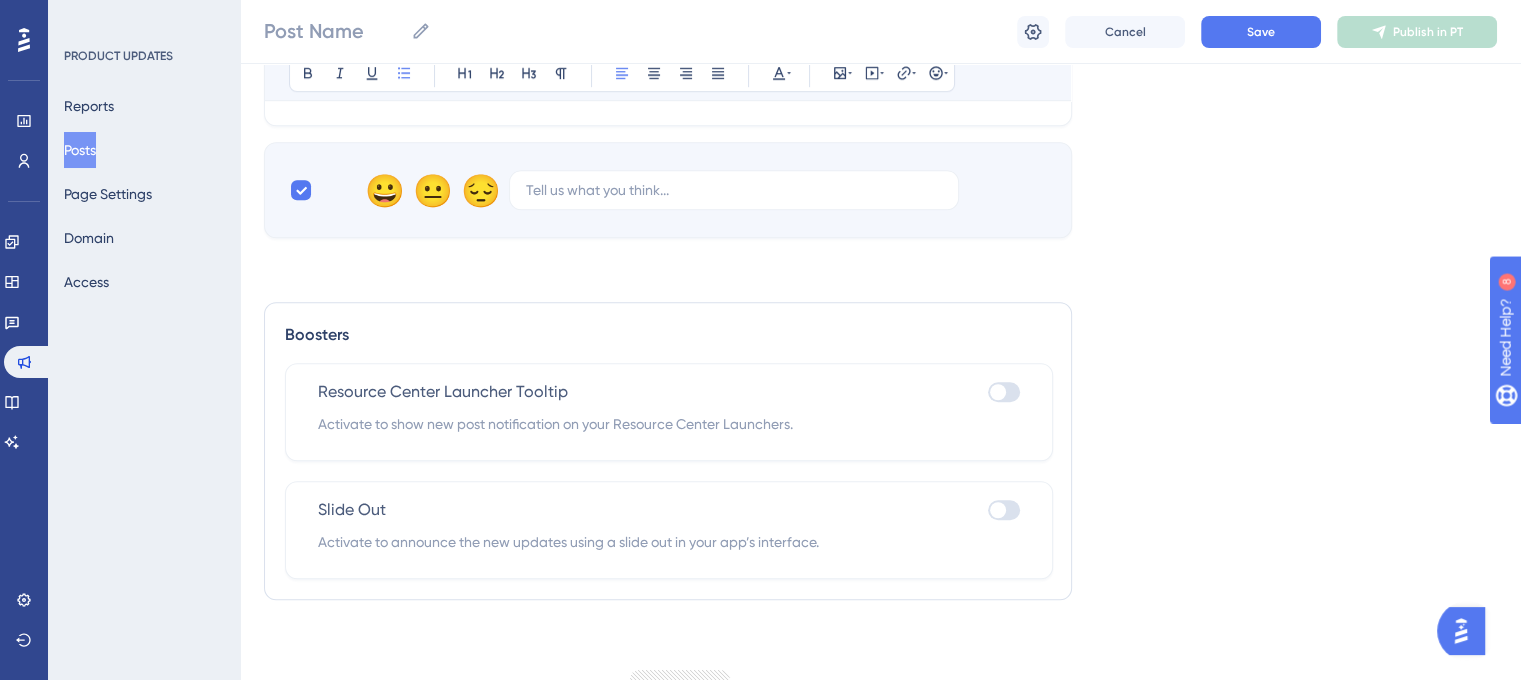 click at bounding box center [998, 392] 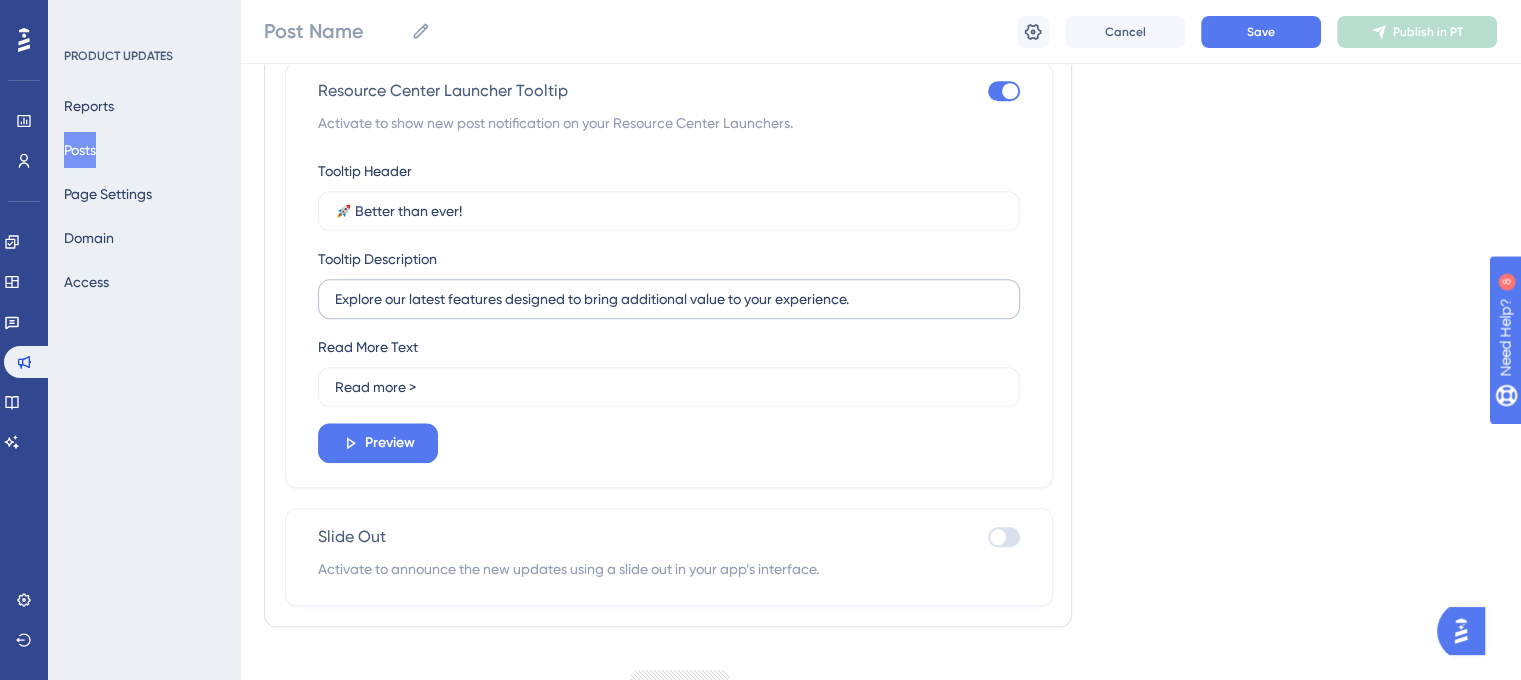 scroll, scrollTop: 1657, scrollLeft: 0, axis: vertical 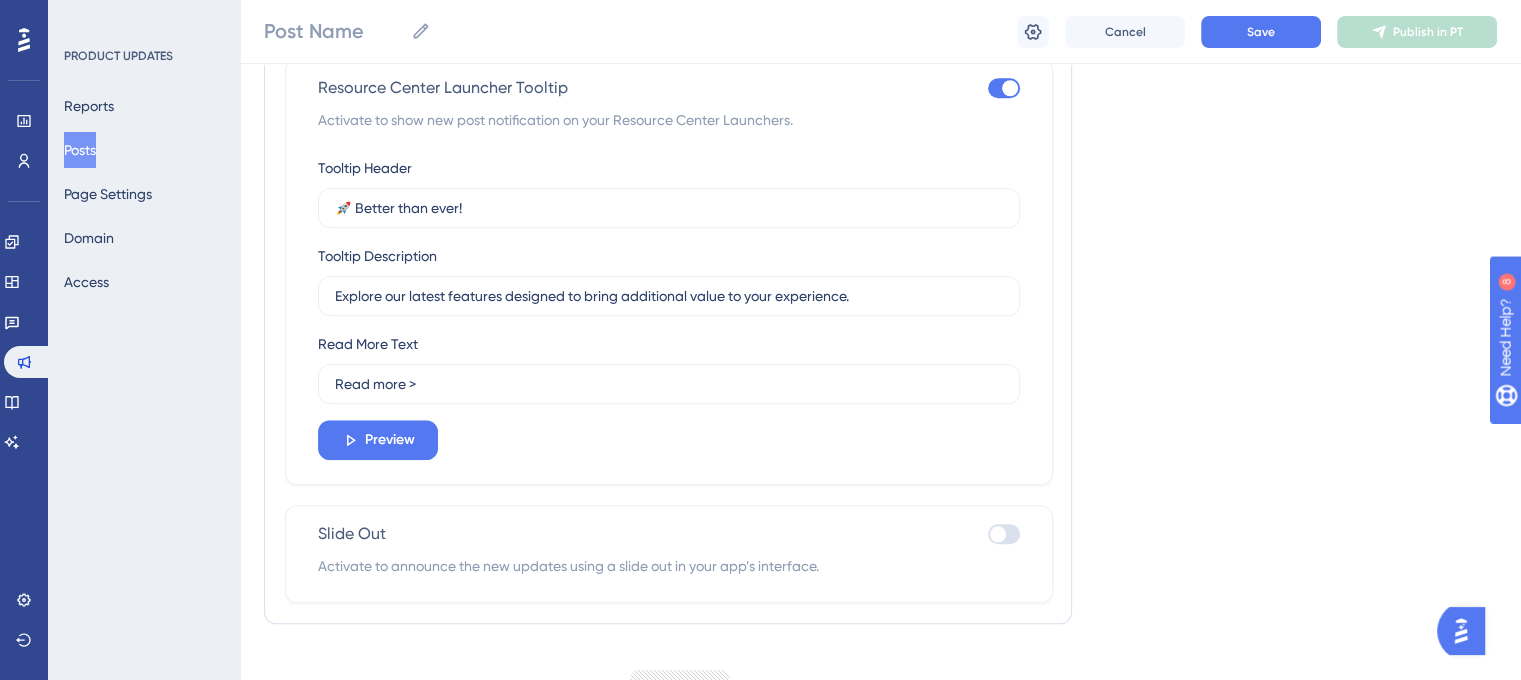 click at bounding box center (1004, 88) 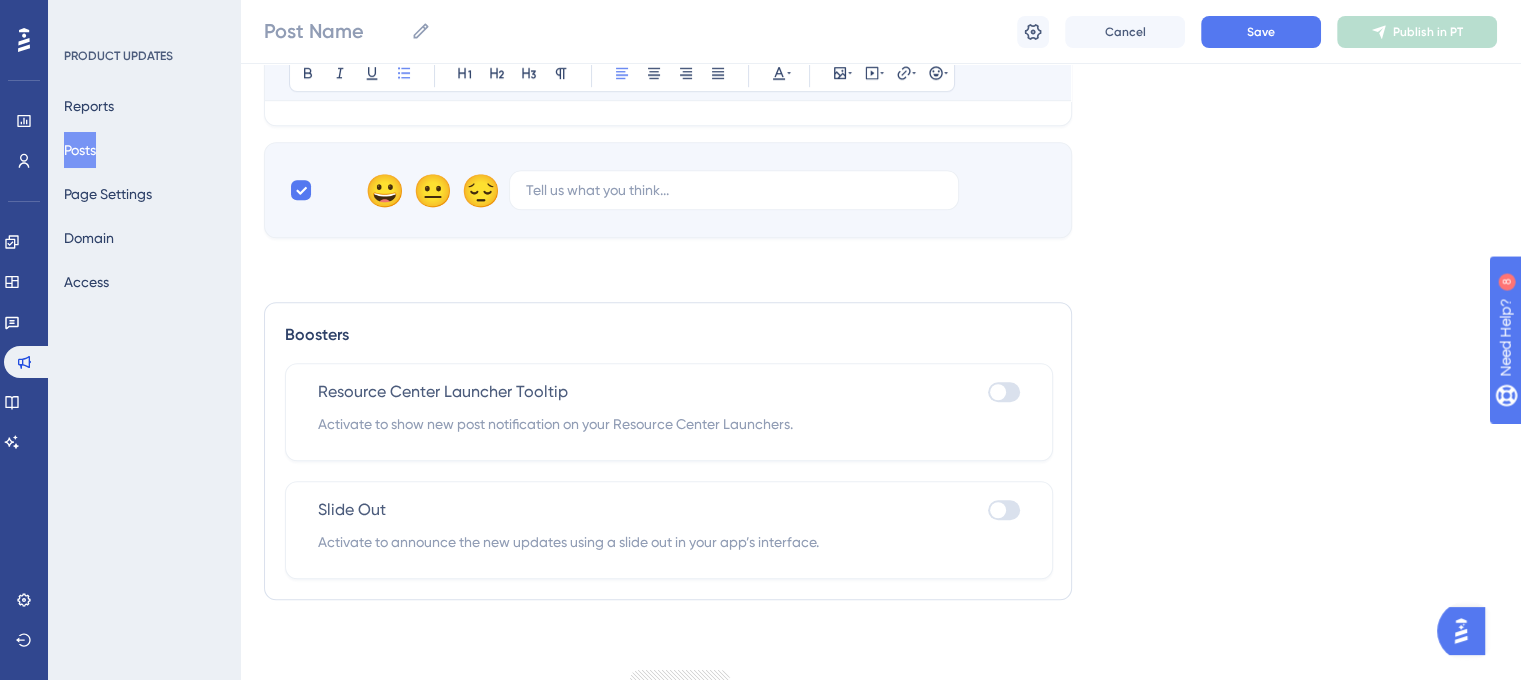 click at bounding box center (1004, 510) 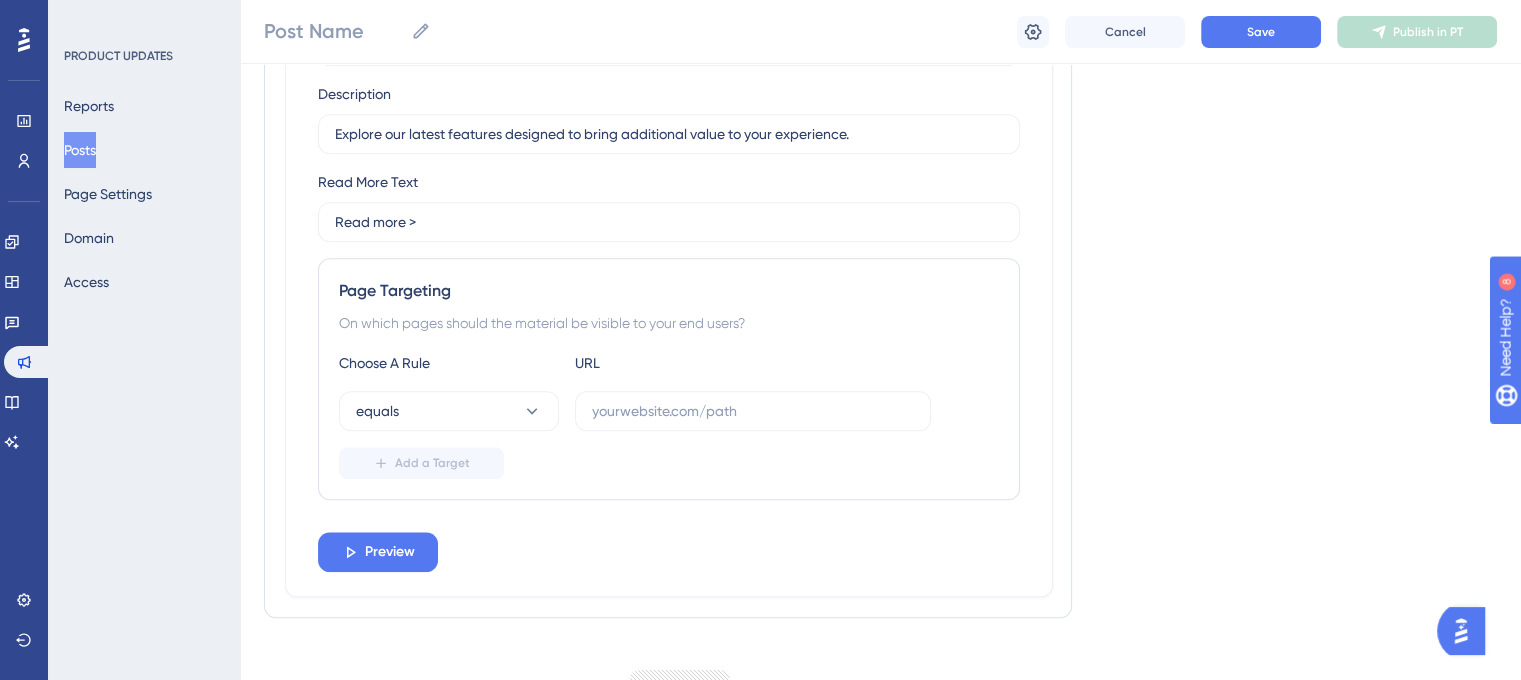 scroll, scrollTop: 1959, scrollLeft: 0, axis: vertical 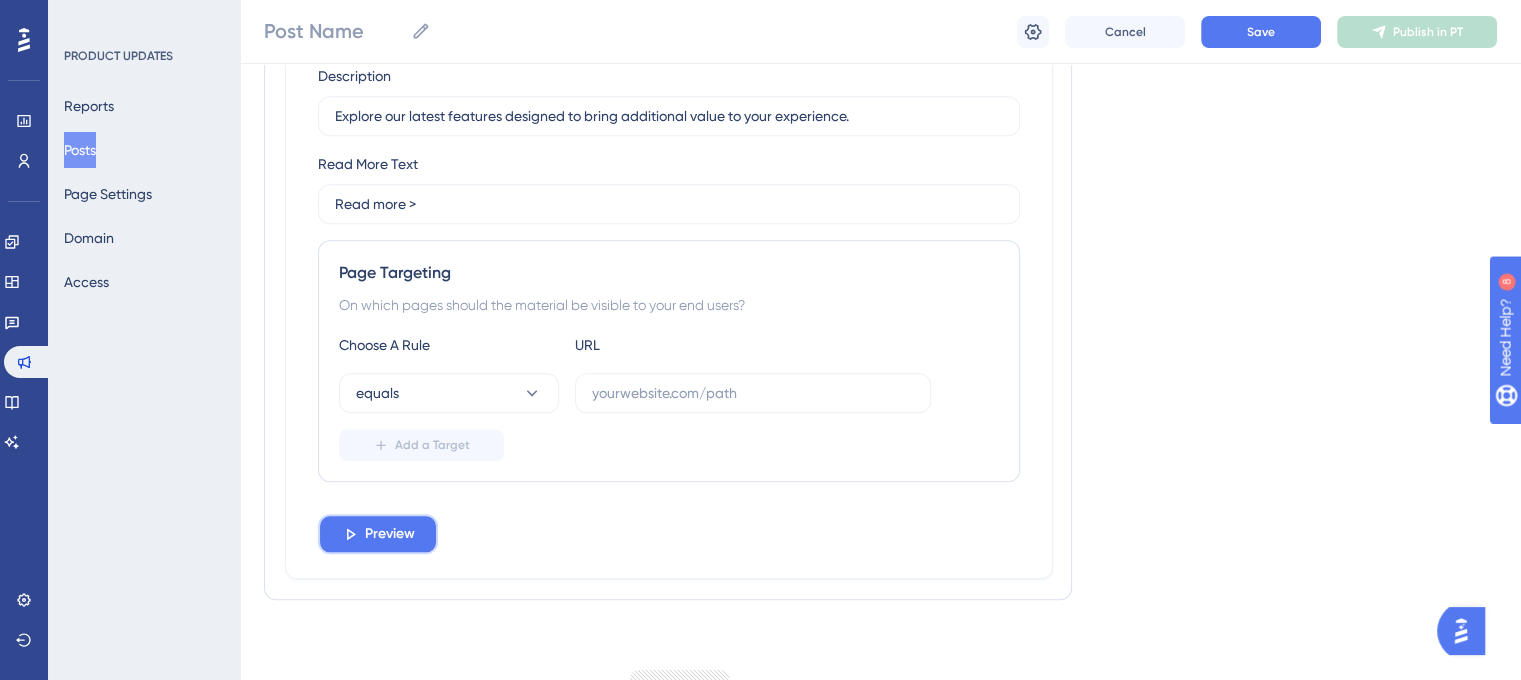 click on "Preview" at bounding box center [390, 534] 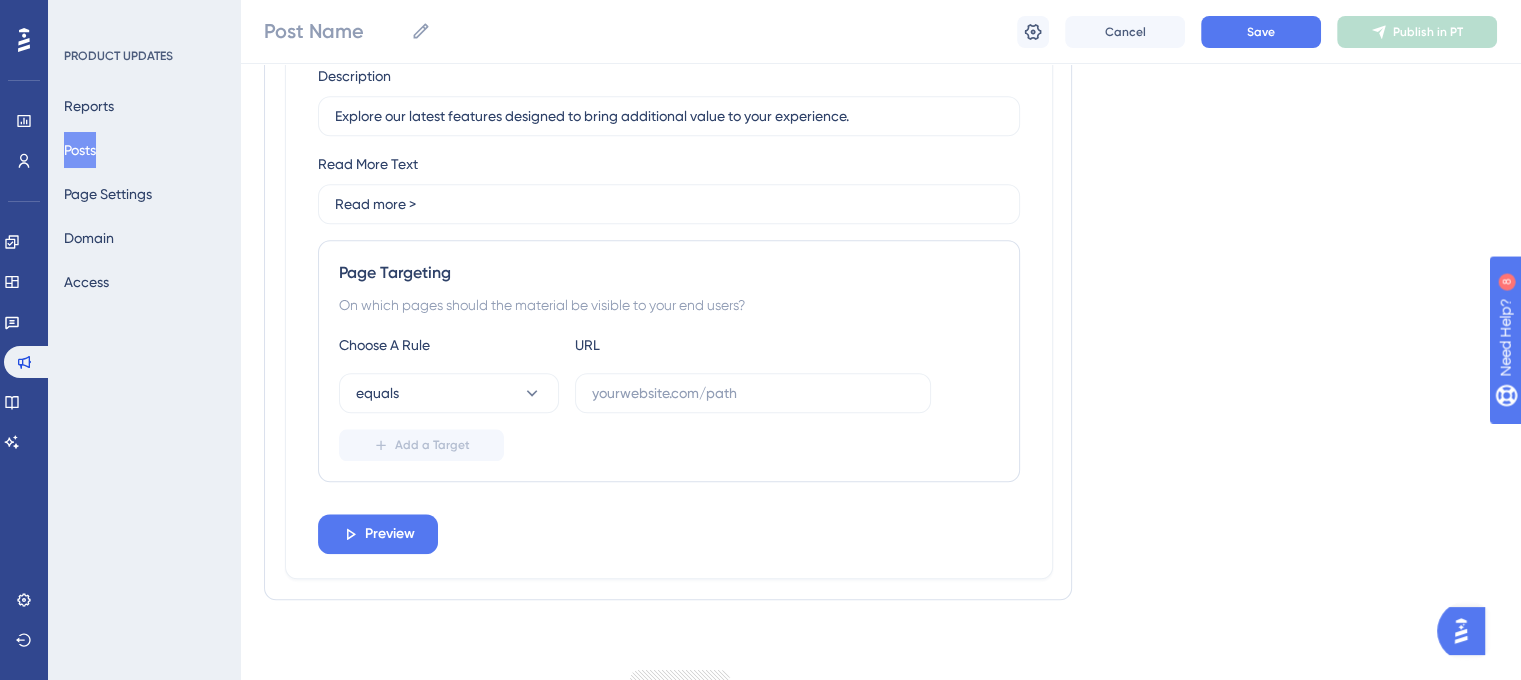 scroll, scrollTop: 0, scrollLeft: 0, axis: both 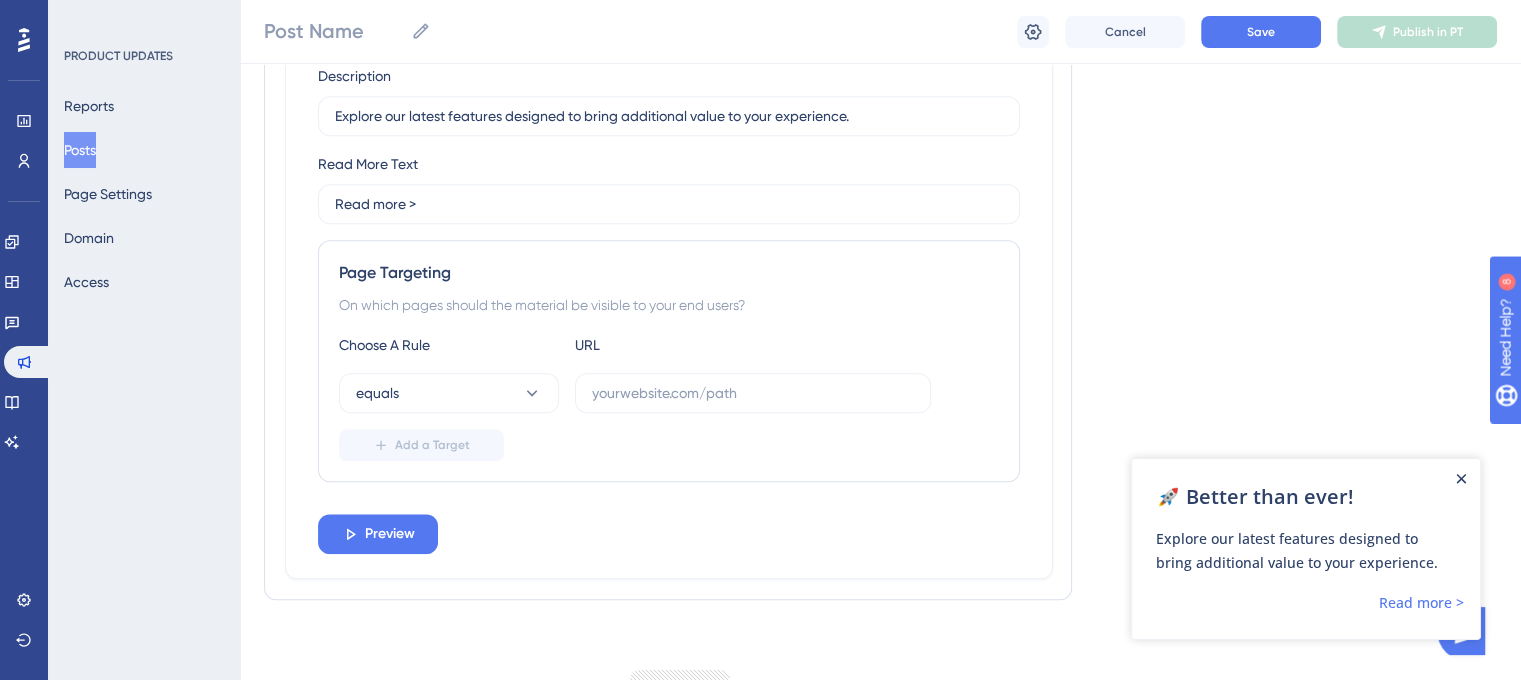 click 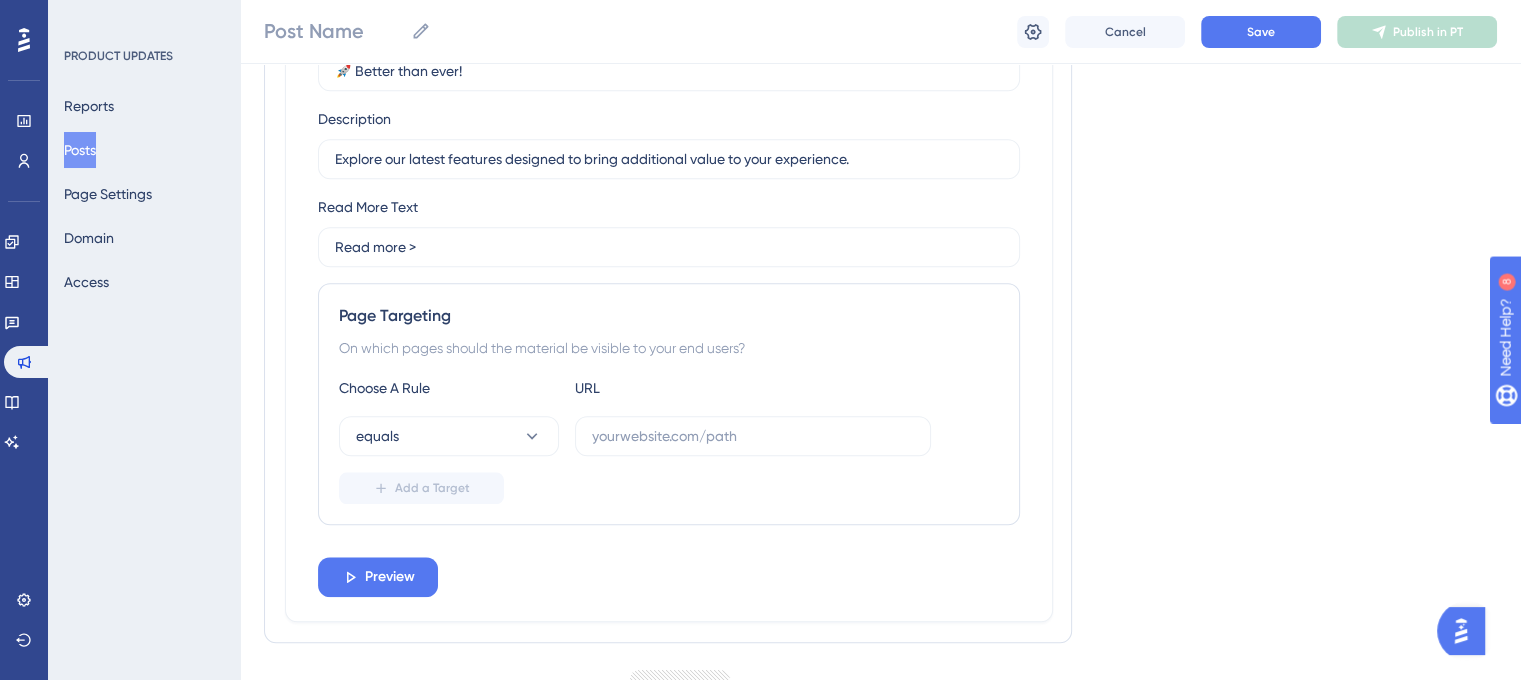 scroll, scrollTop: 1759, scrollLeft: 0, axis: vertical 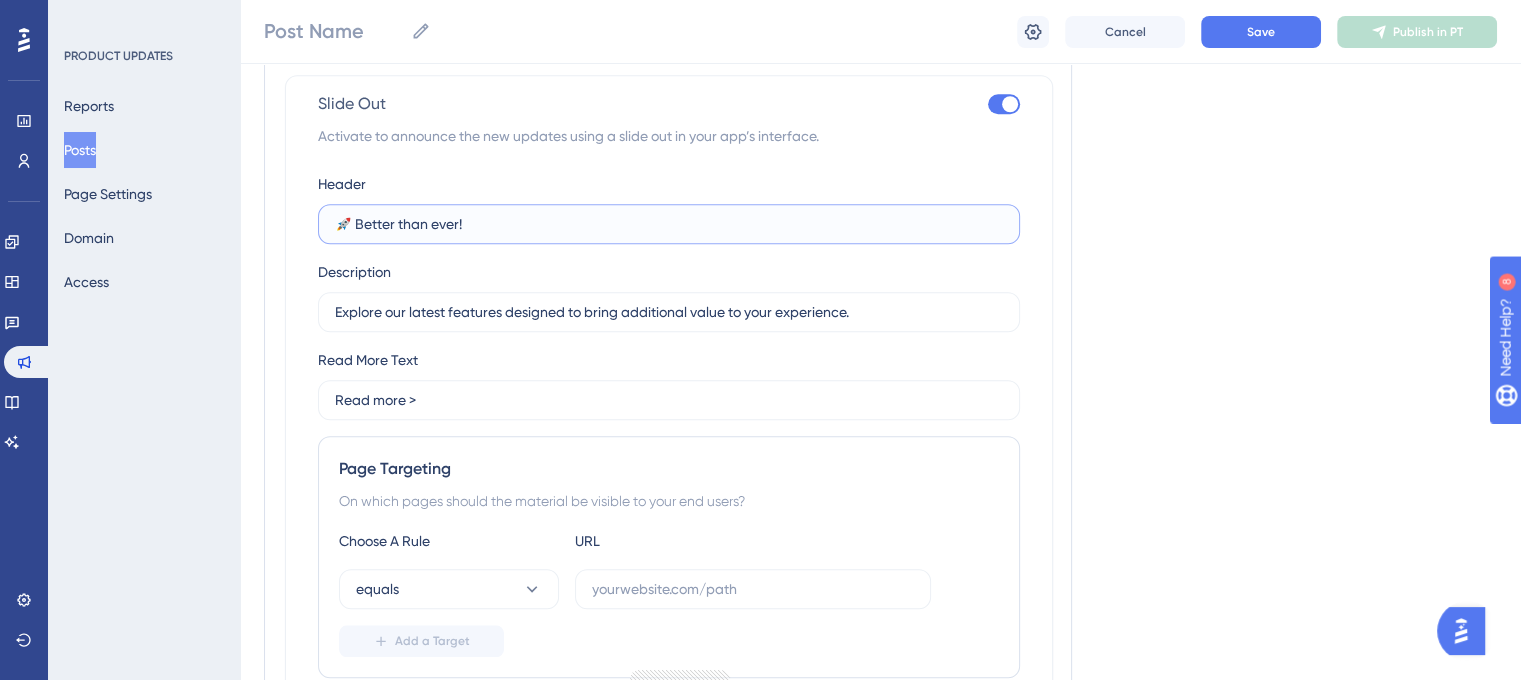 drag, startPoint x: 486, startPoint y: 228, endPoint x: 516, endPoint y: 236, distance: 31.04835 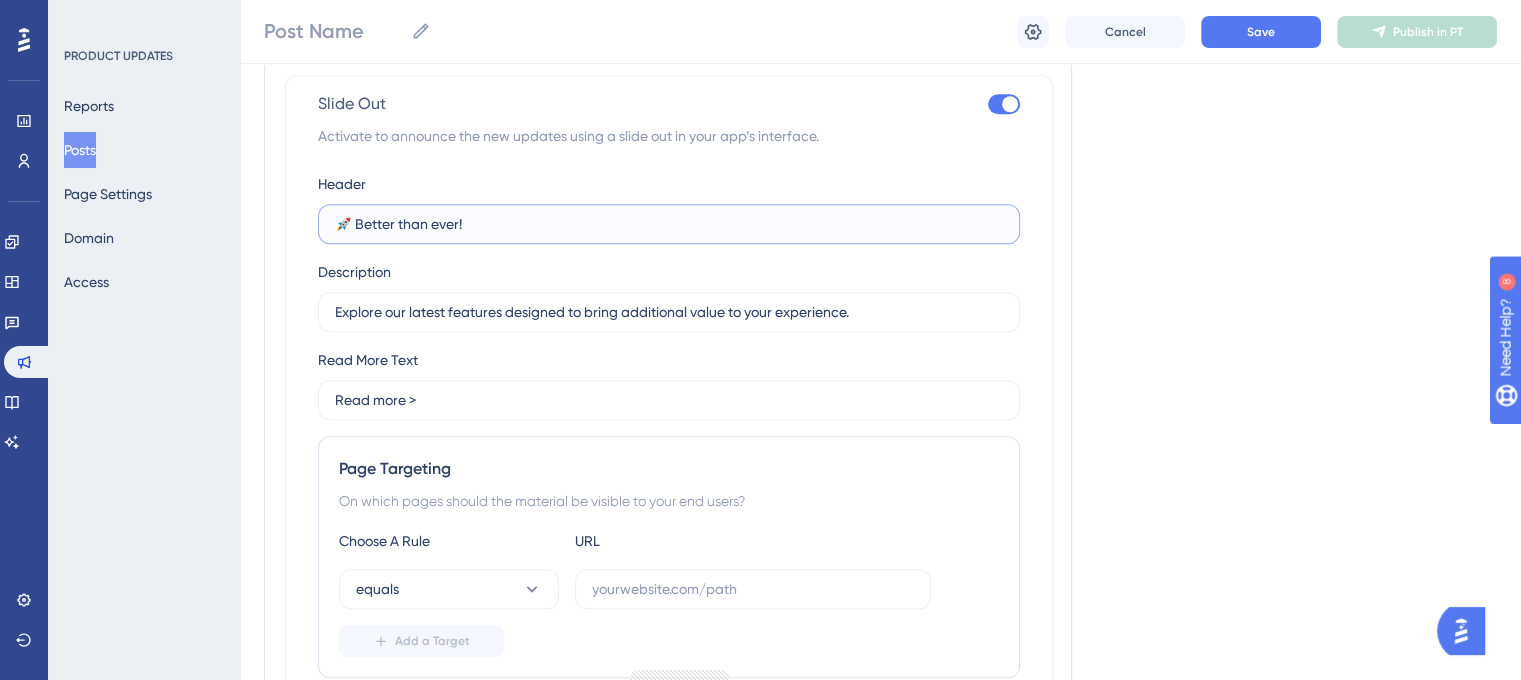 drag, startPoint x: 478, startPoint y: 230, endPoint x: 356, endPoint y: 229, distance: 122.0041 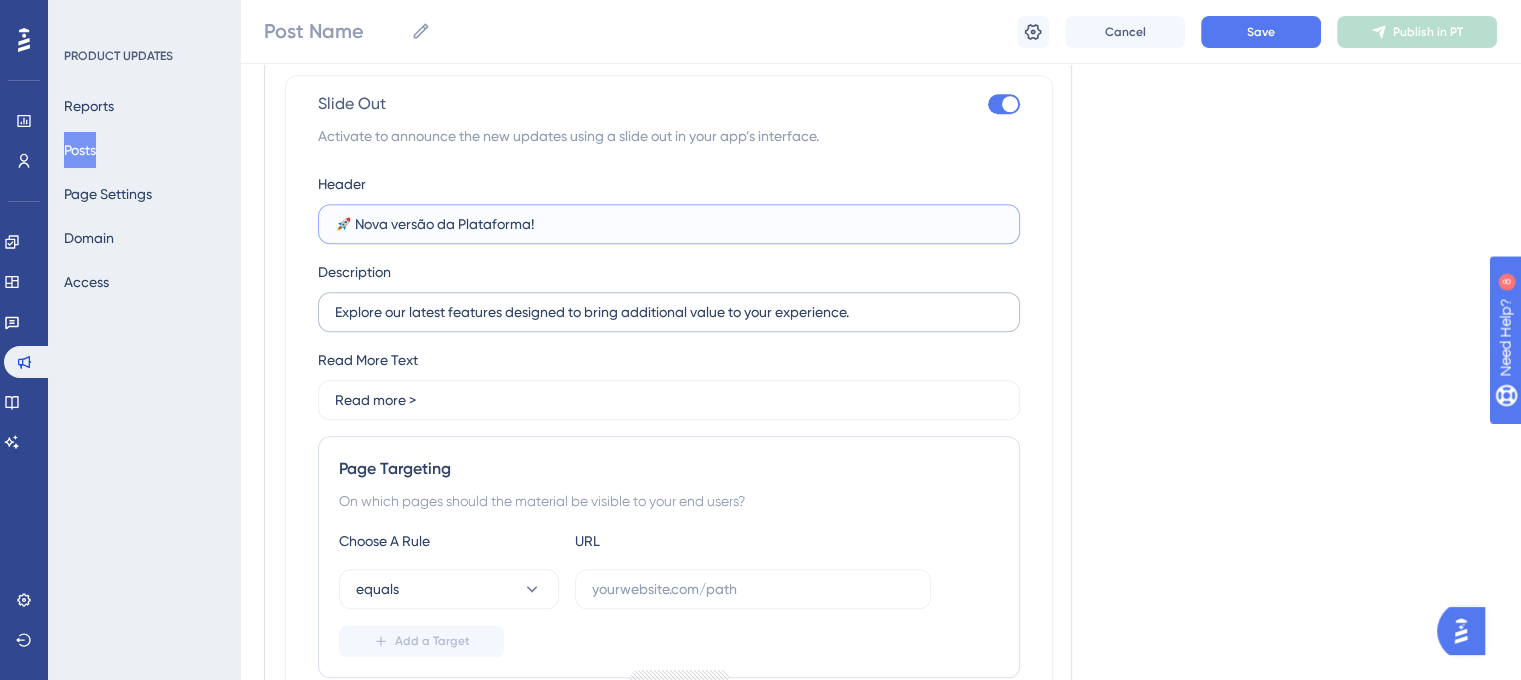 type on "🚀 Nova versão da Plataforma!" 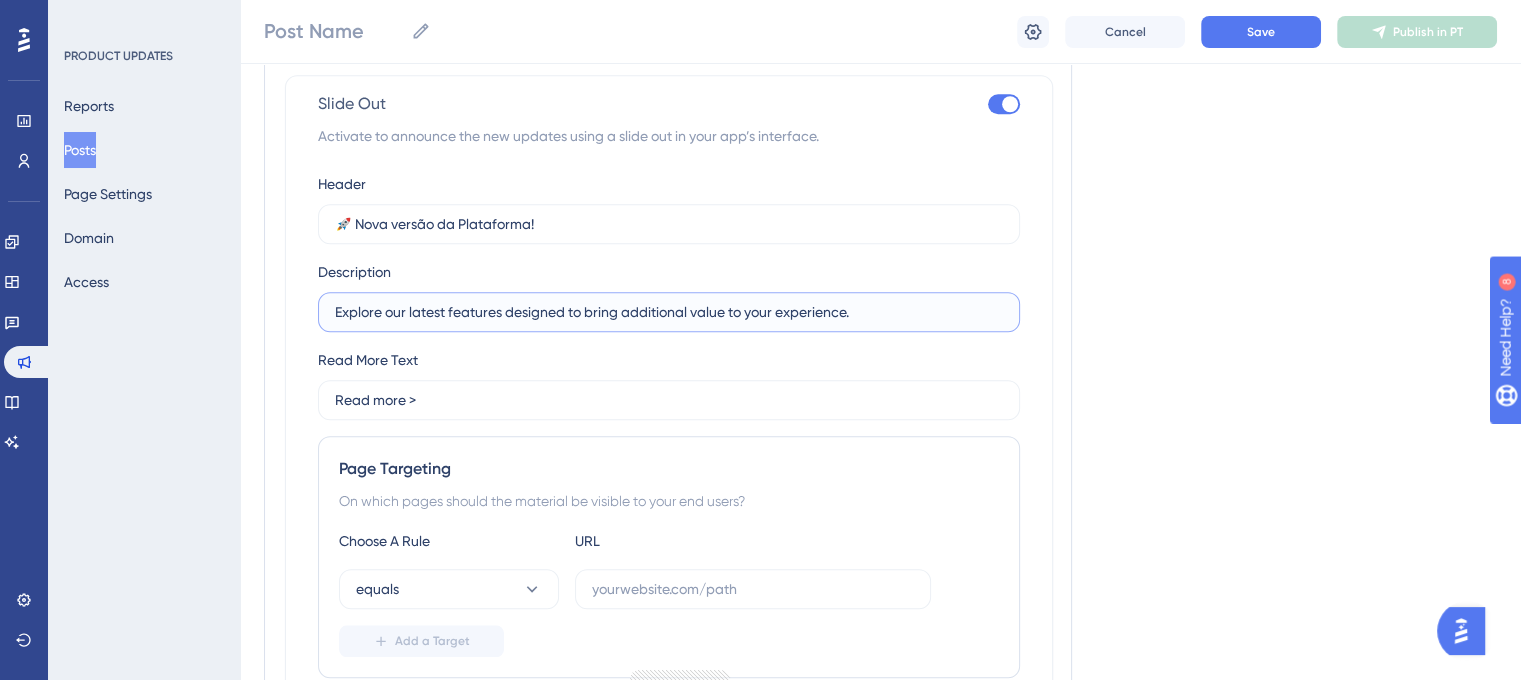 drag, startPoint x: 865, startPoint y: 319, endPoint x: 336, endPoint y: 301, distance: 529.30615 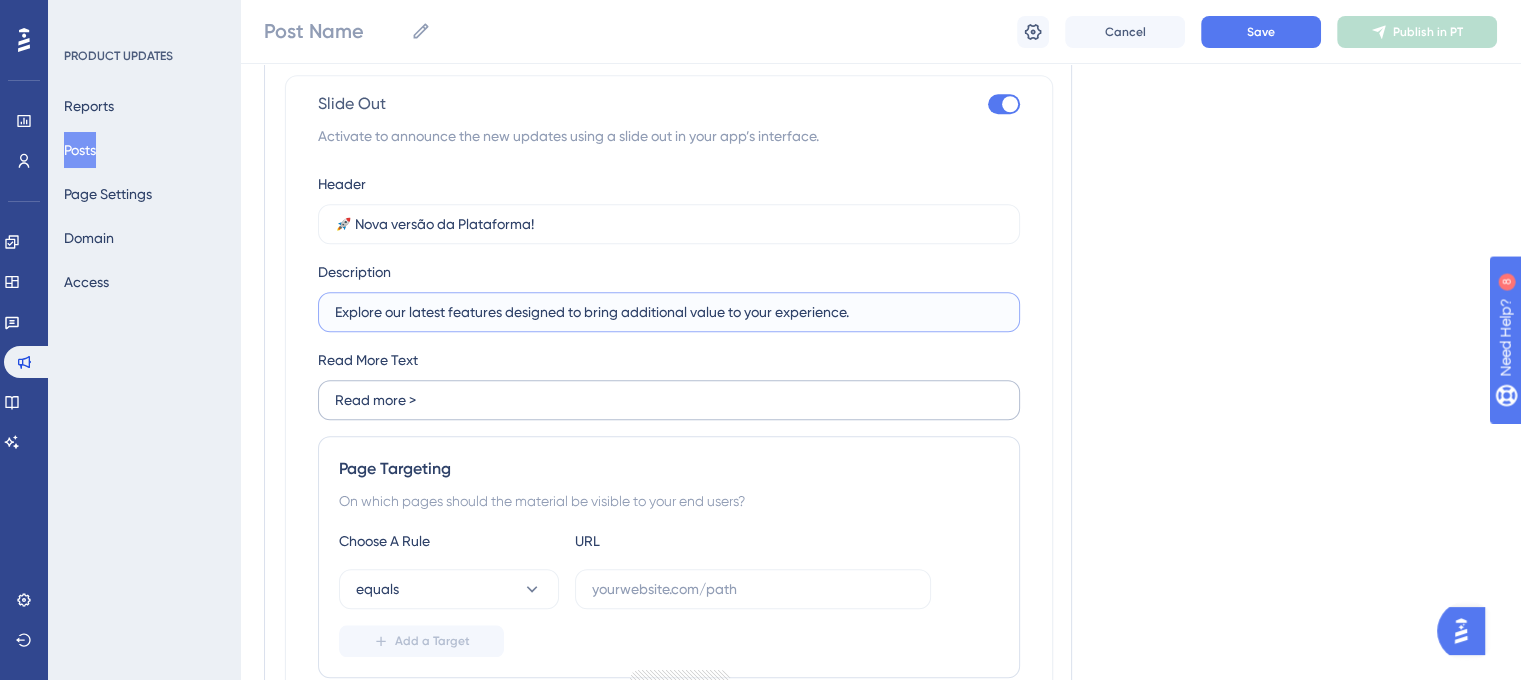 paste on "Confira nossos recursos mais recentes criados para tornar sua experiência ainda melhor" 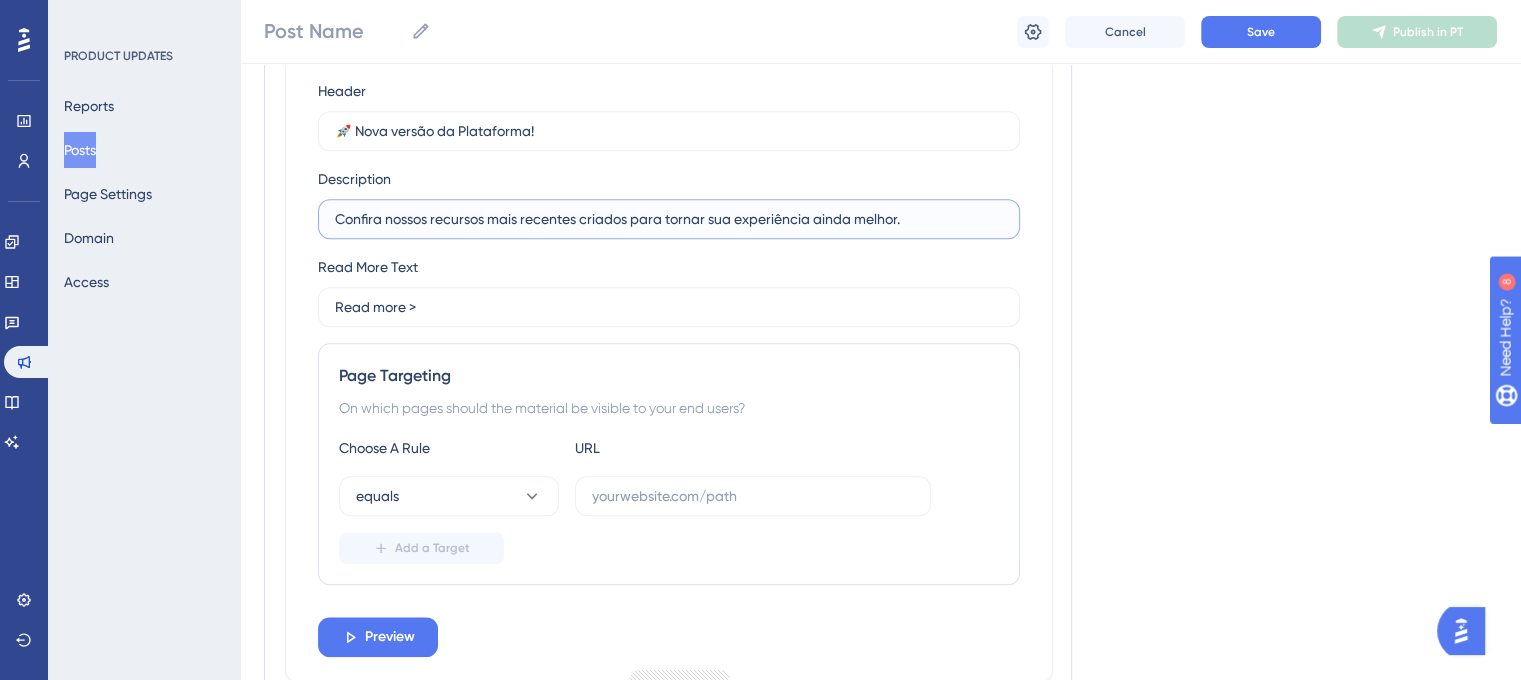 scroll, scrollTop: 1859, scrollLeft: 0, axis: vertical 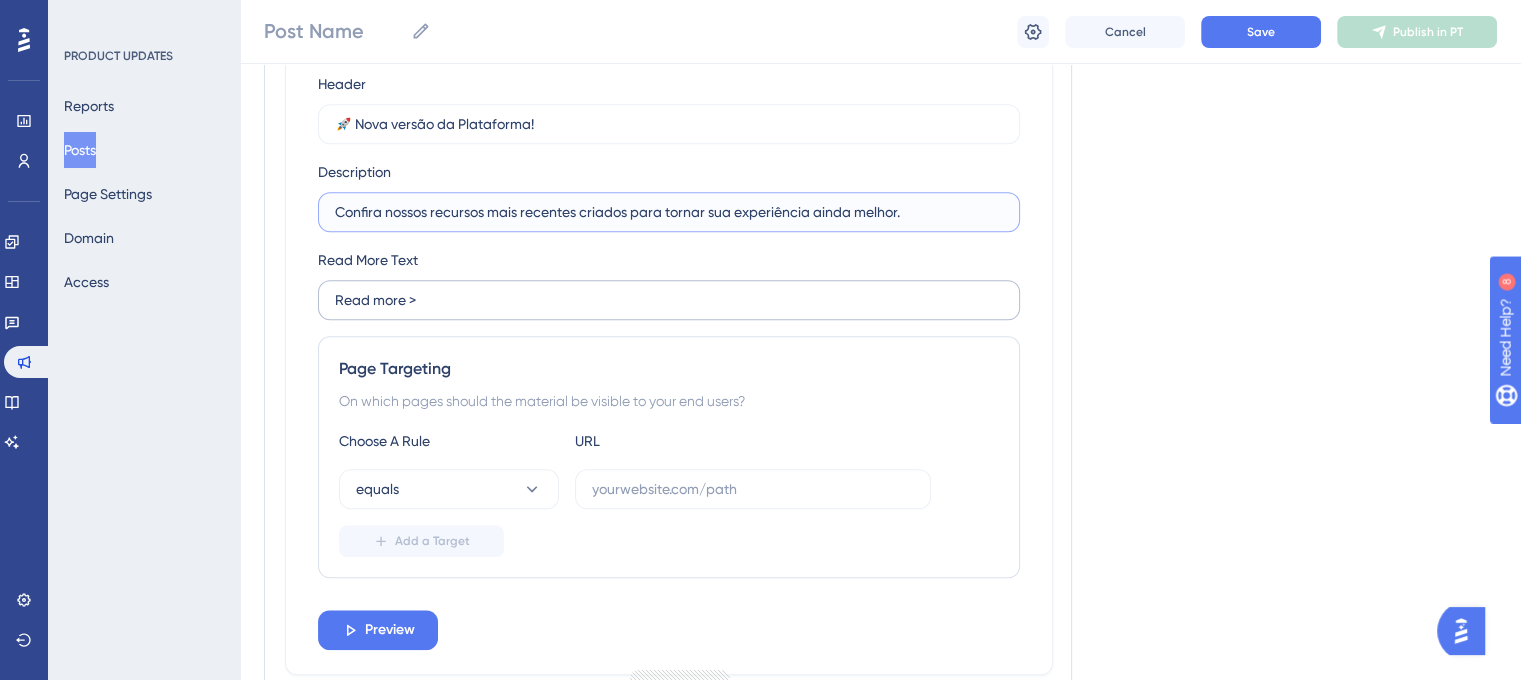 type on "Confira nossos recursos mais recentes criados para tornar sua experiência ainda melhor." 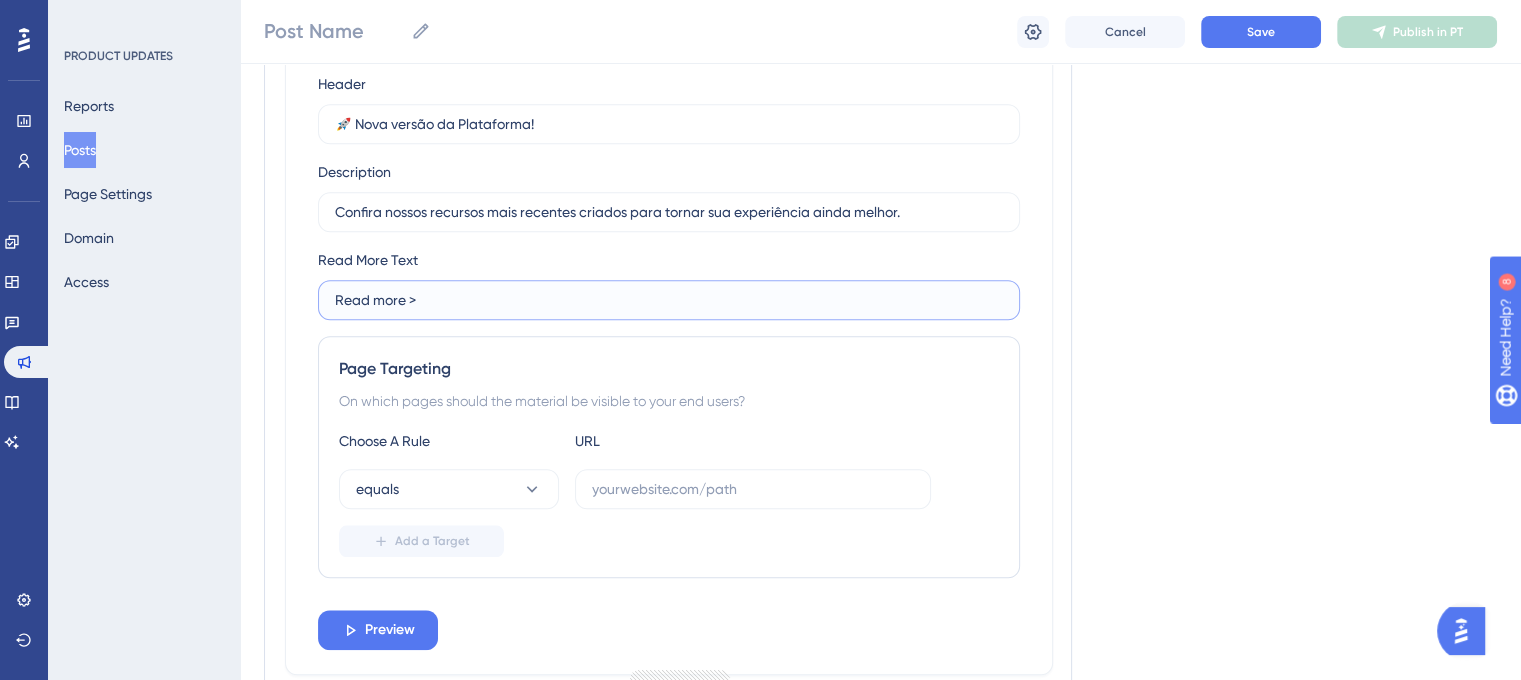 drag, startPoint x: 442, startPoint y: 298, endPoint x: 324, endPoint y: 284, distance: 118.82761 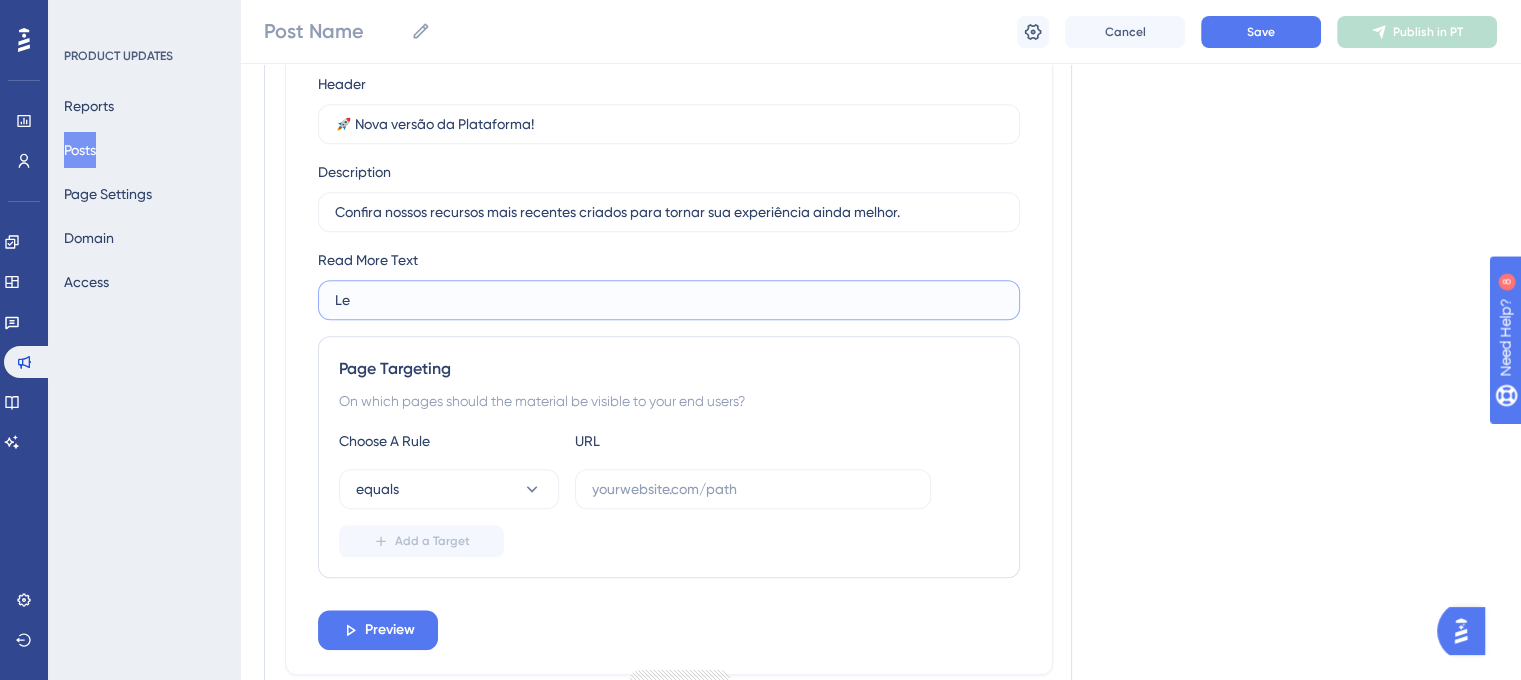 type on "L" 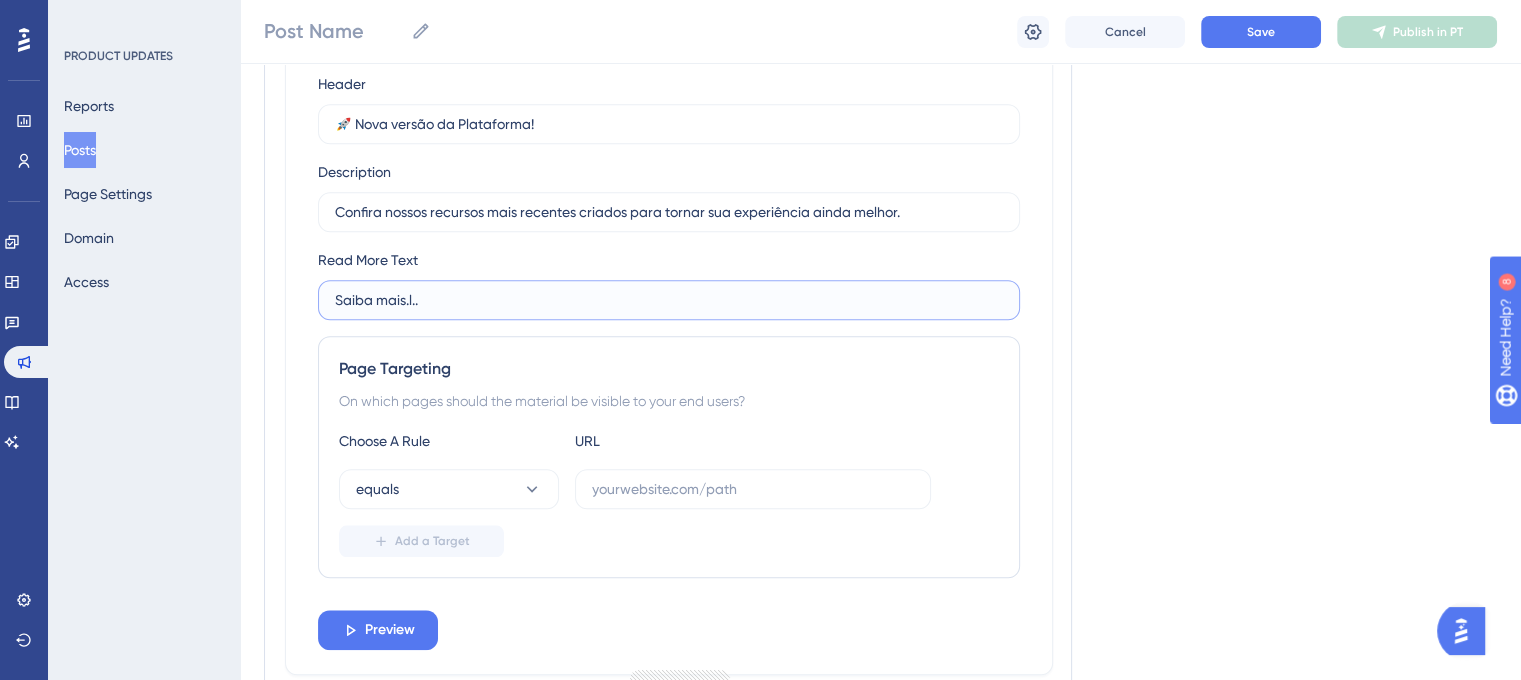 type on "Saibam" 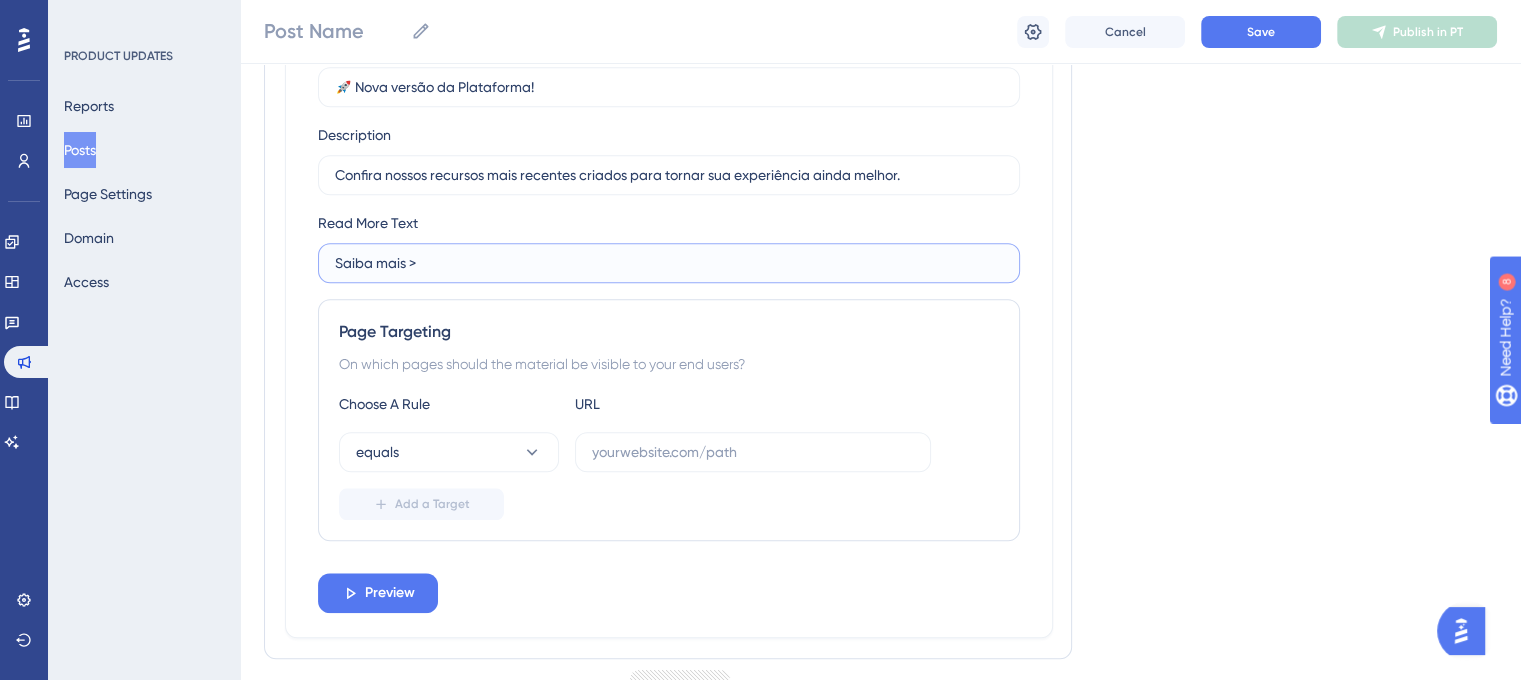 scroll, scrollTop: 1959, scrollLeft: 0, axis: vertical 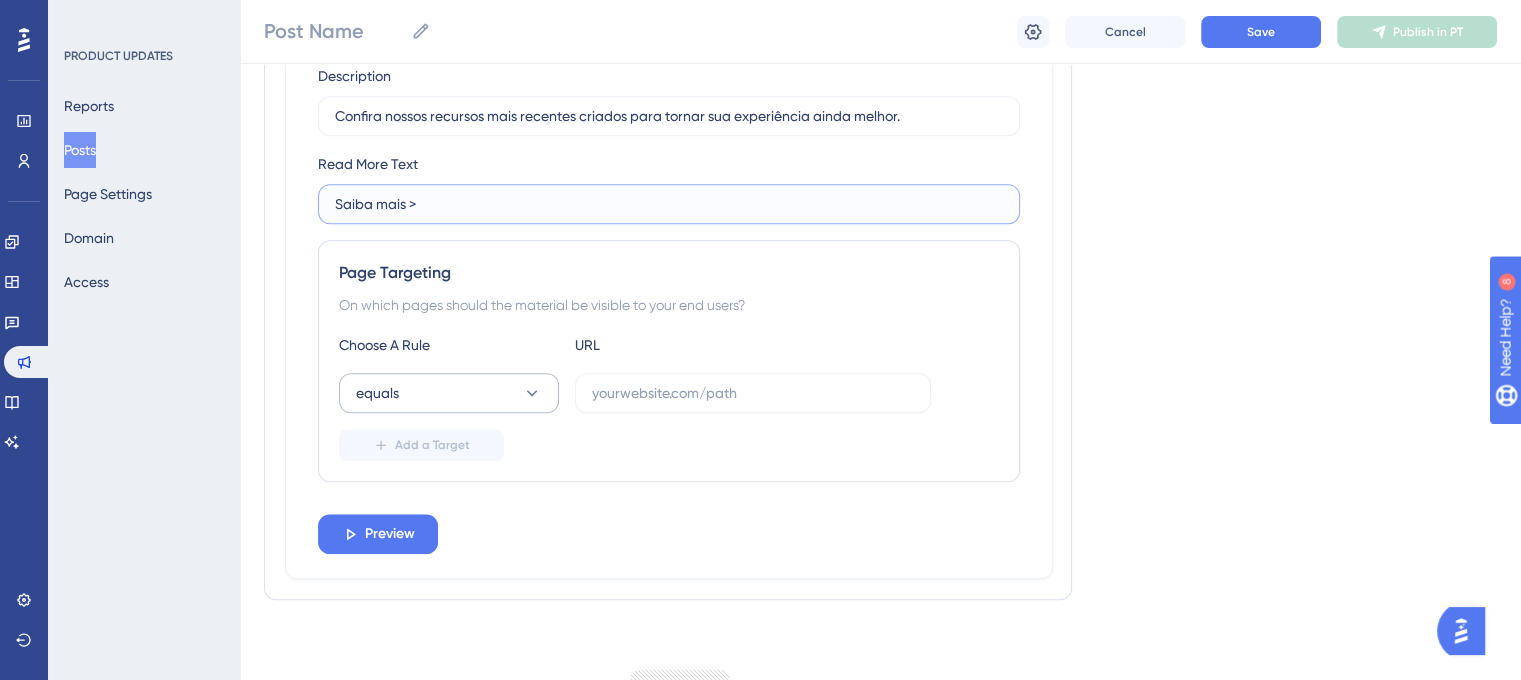 type on "Saiba mais >" 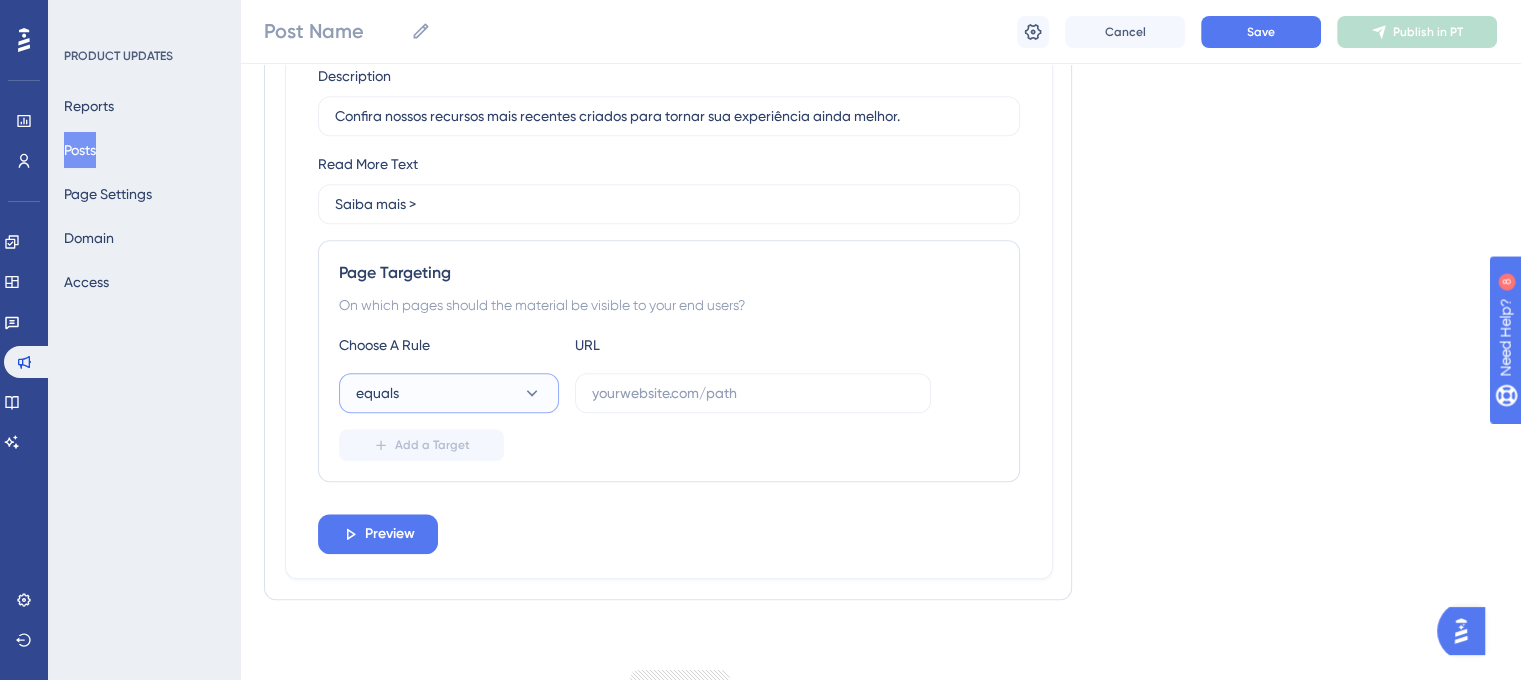 click 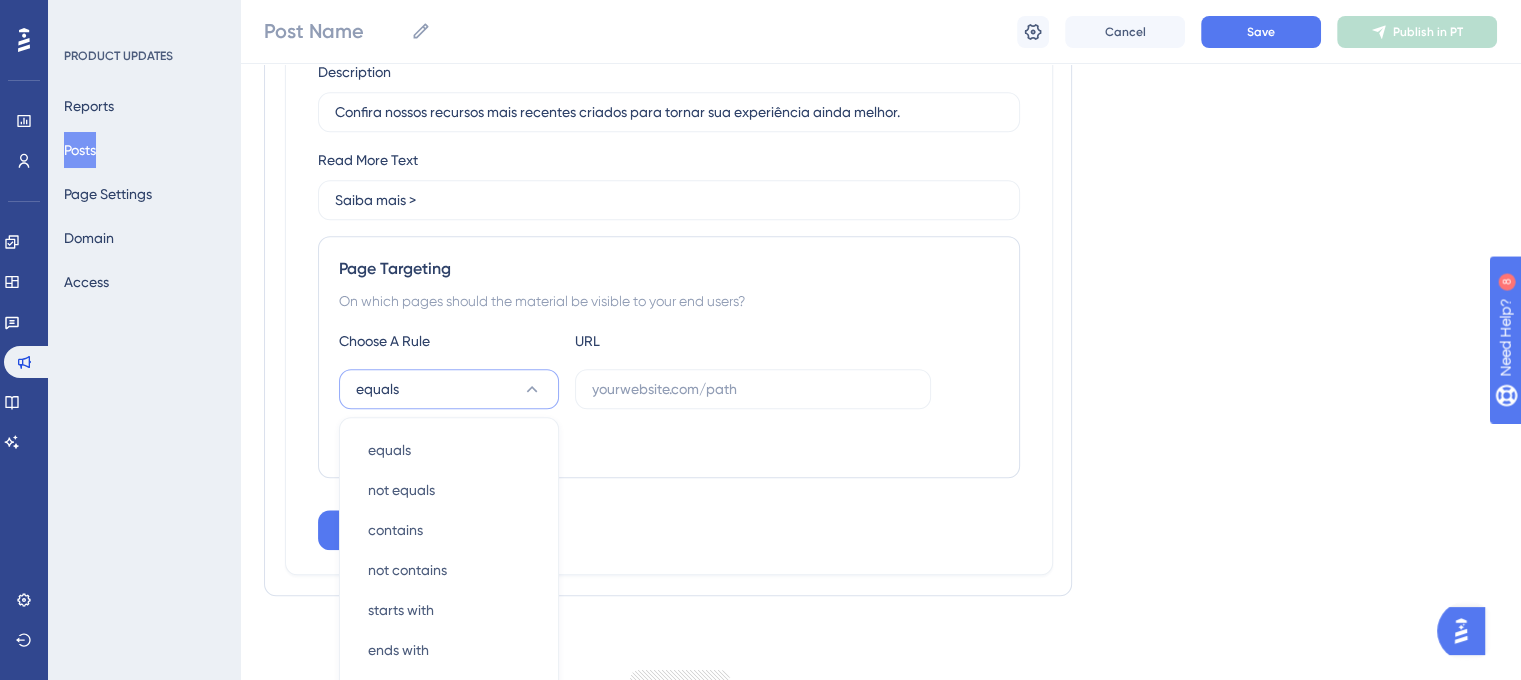 scroll, scrollTop: 2022, scrollLeft: 0, axis: vertical 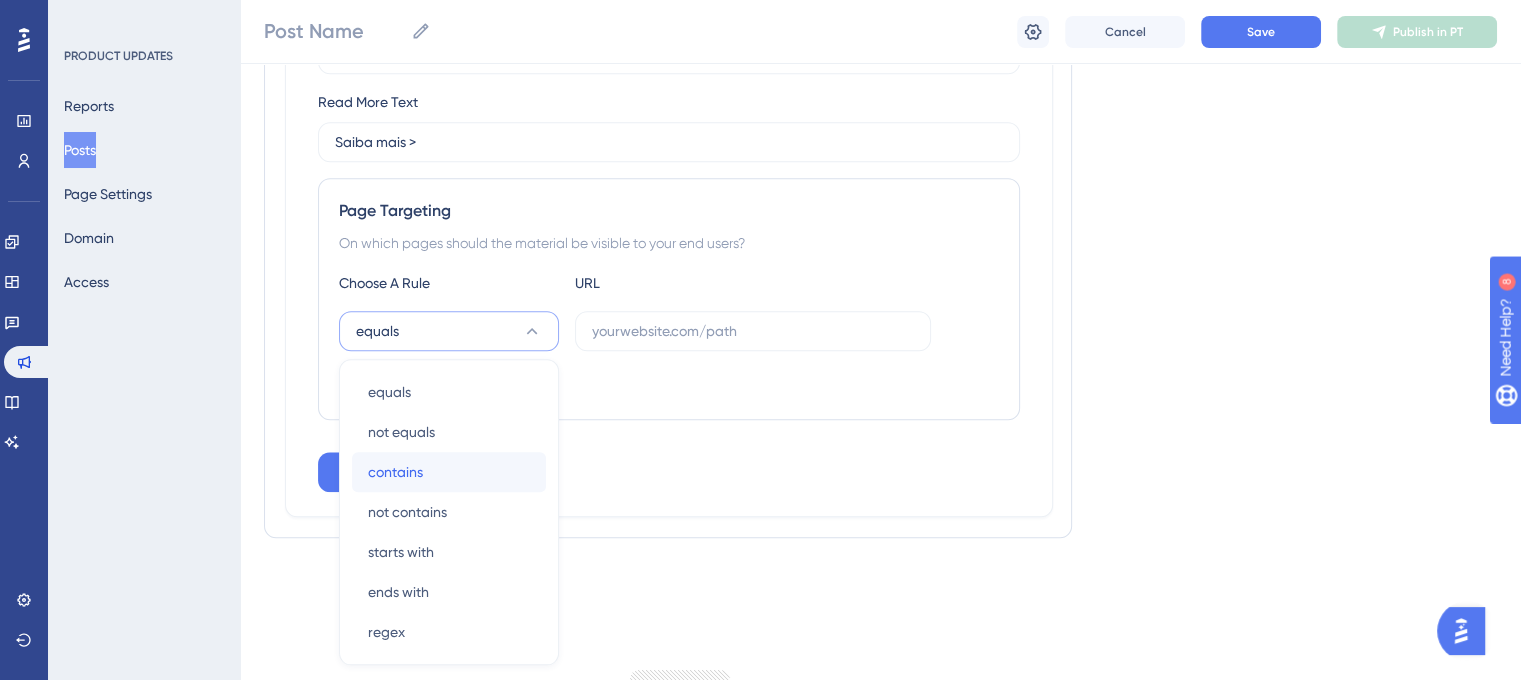 click on "contains" at bounding box center [395, 472] 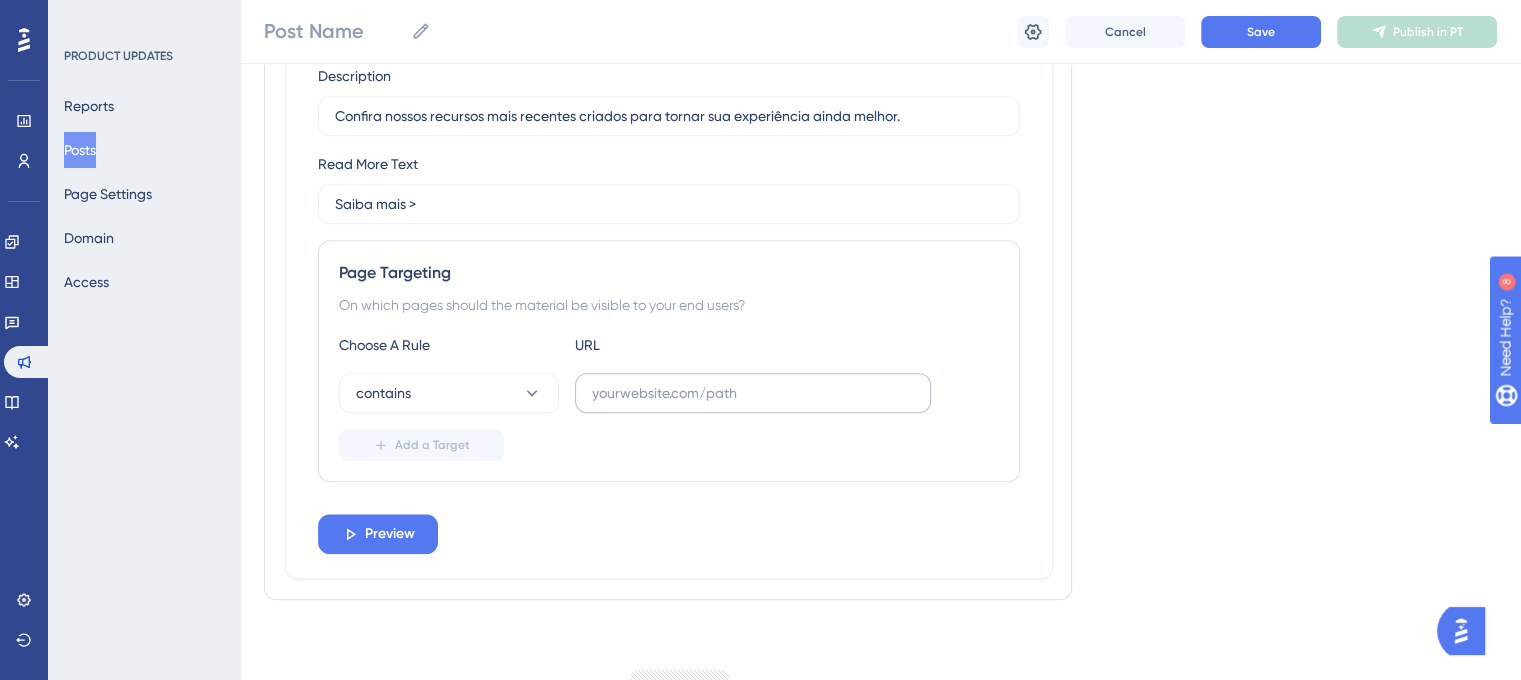scroll, scrollTop: 1959, scrollLeft: 0, axis: vertical 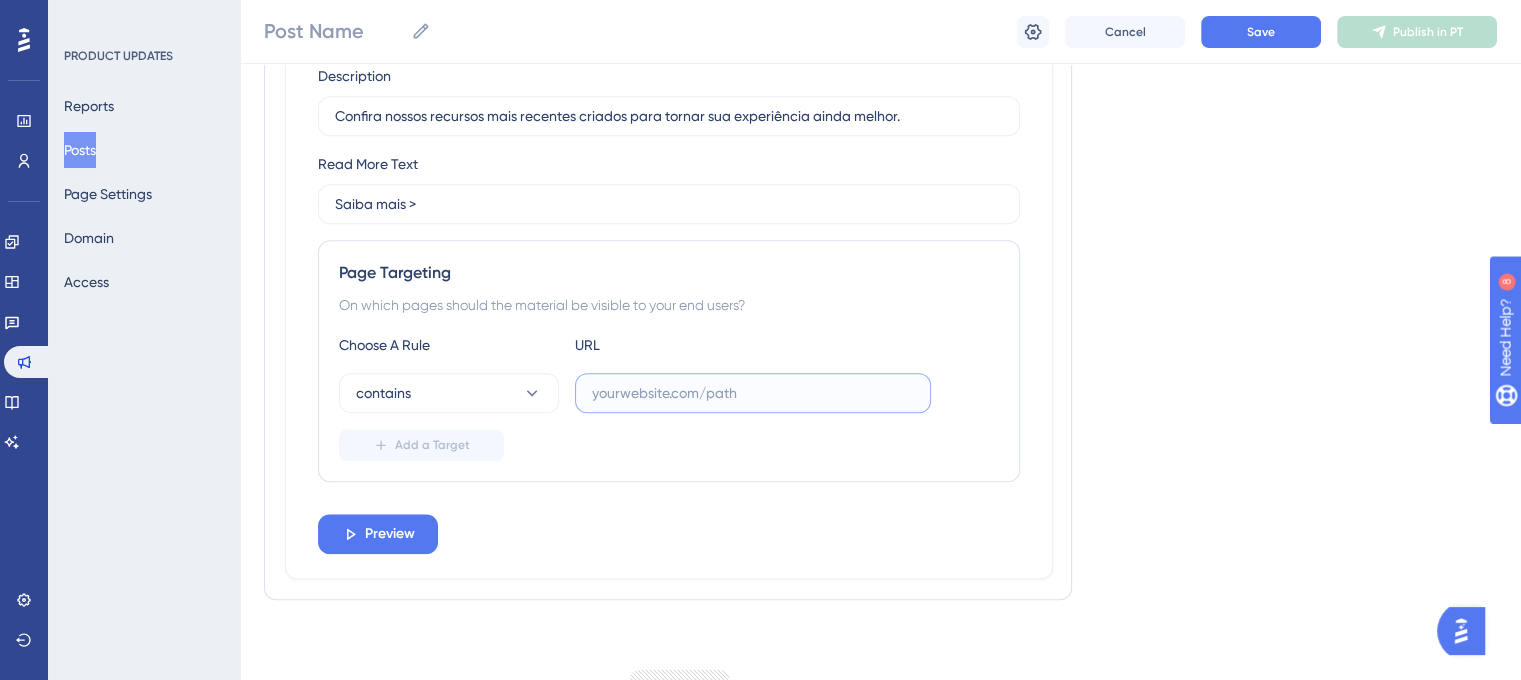 click at bounding box center [753, 393] 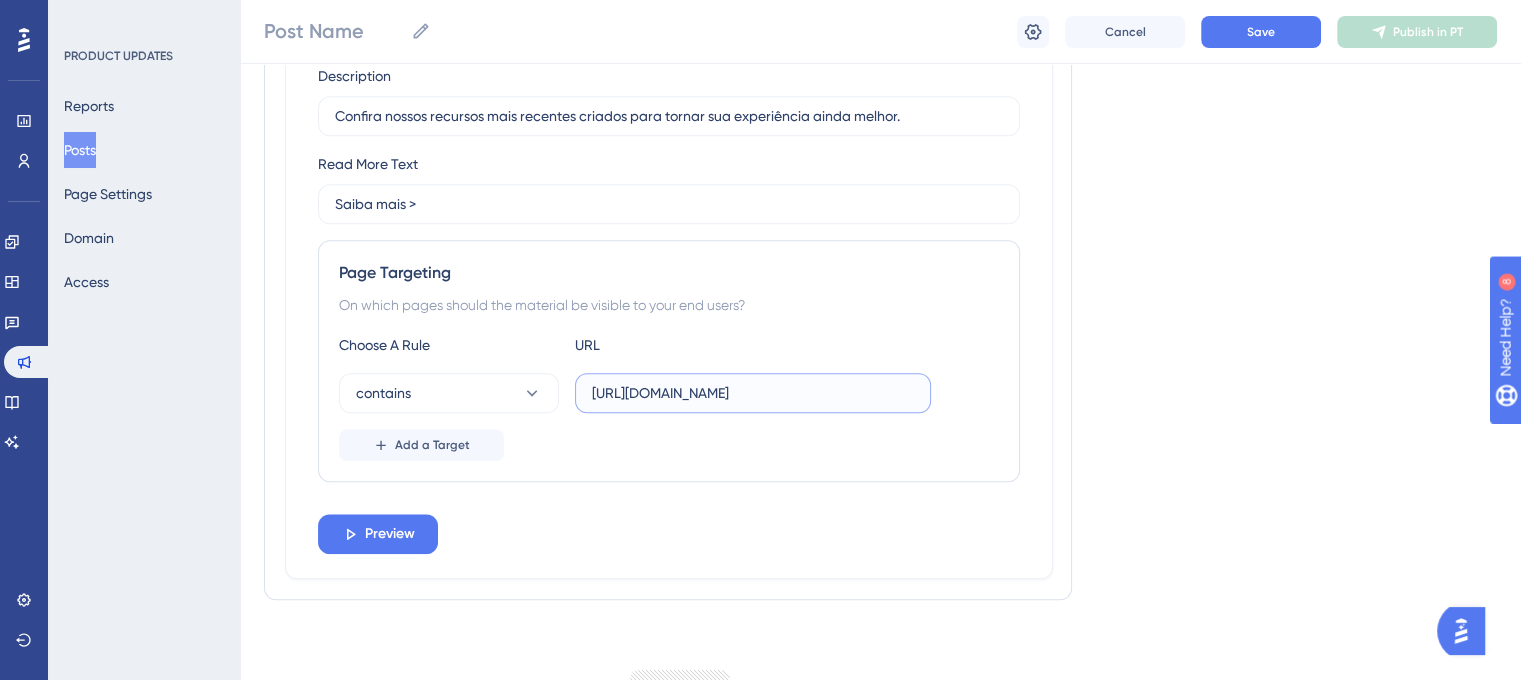 scroll, scrollTop: 0, scrollLeft: 0, axis: both 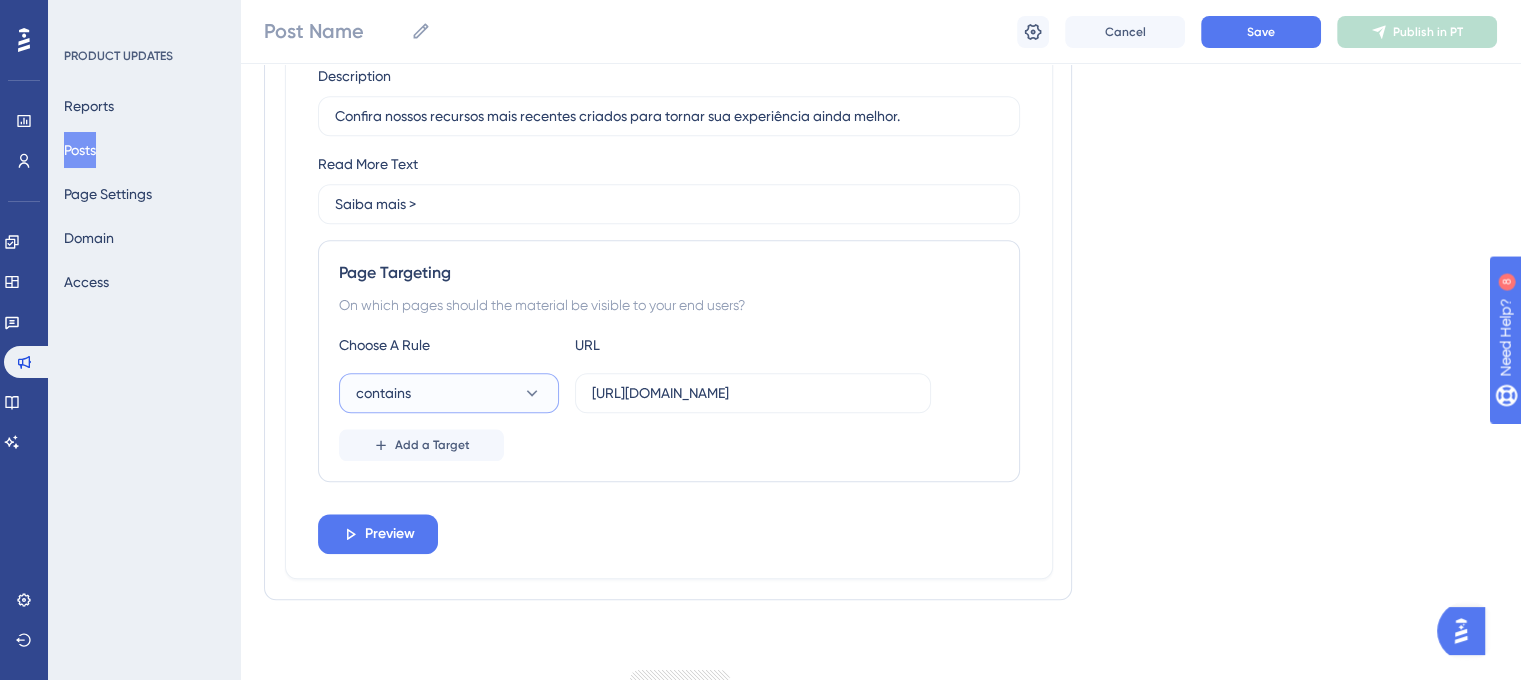 click on "contains" at bounding box center (449, 393) 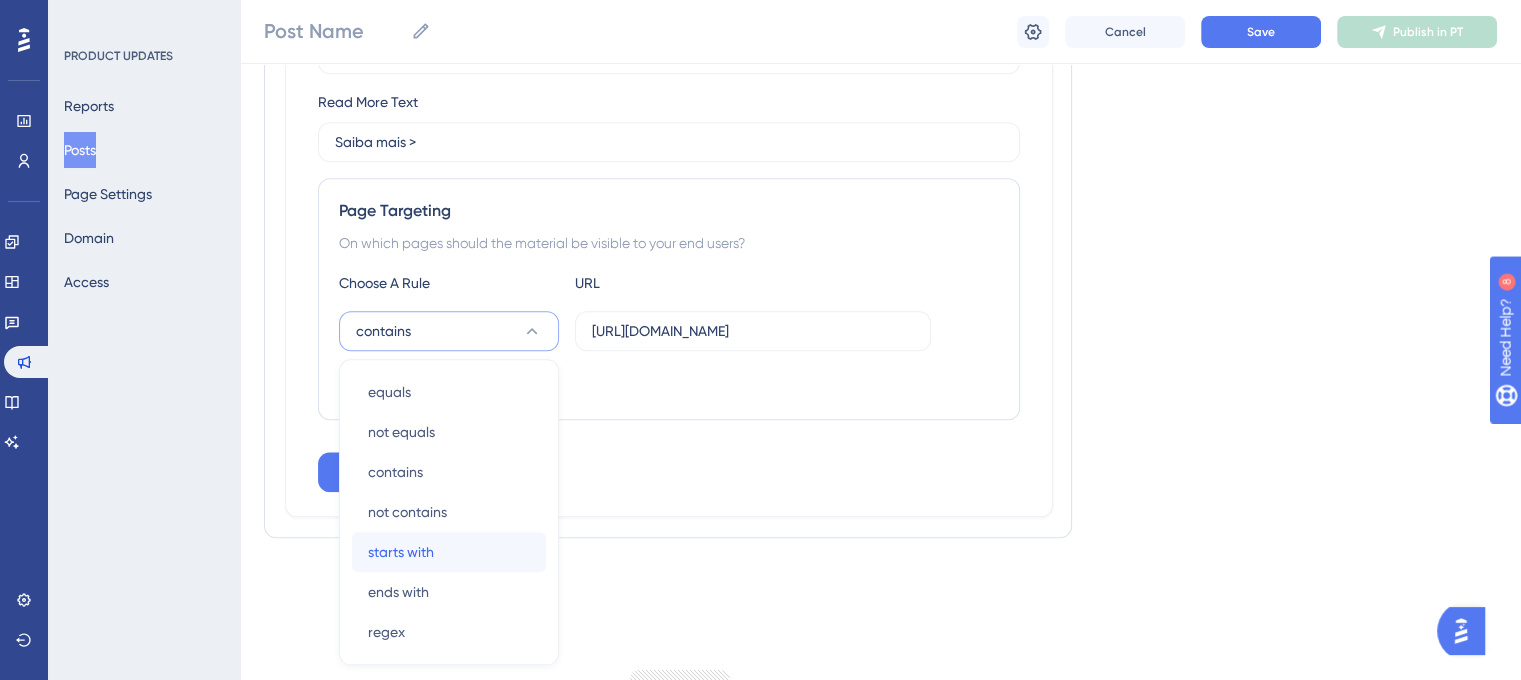 click on "starts with starts with" at bounding box center [449, 552] 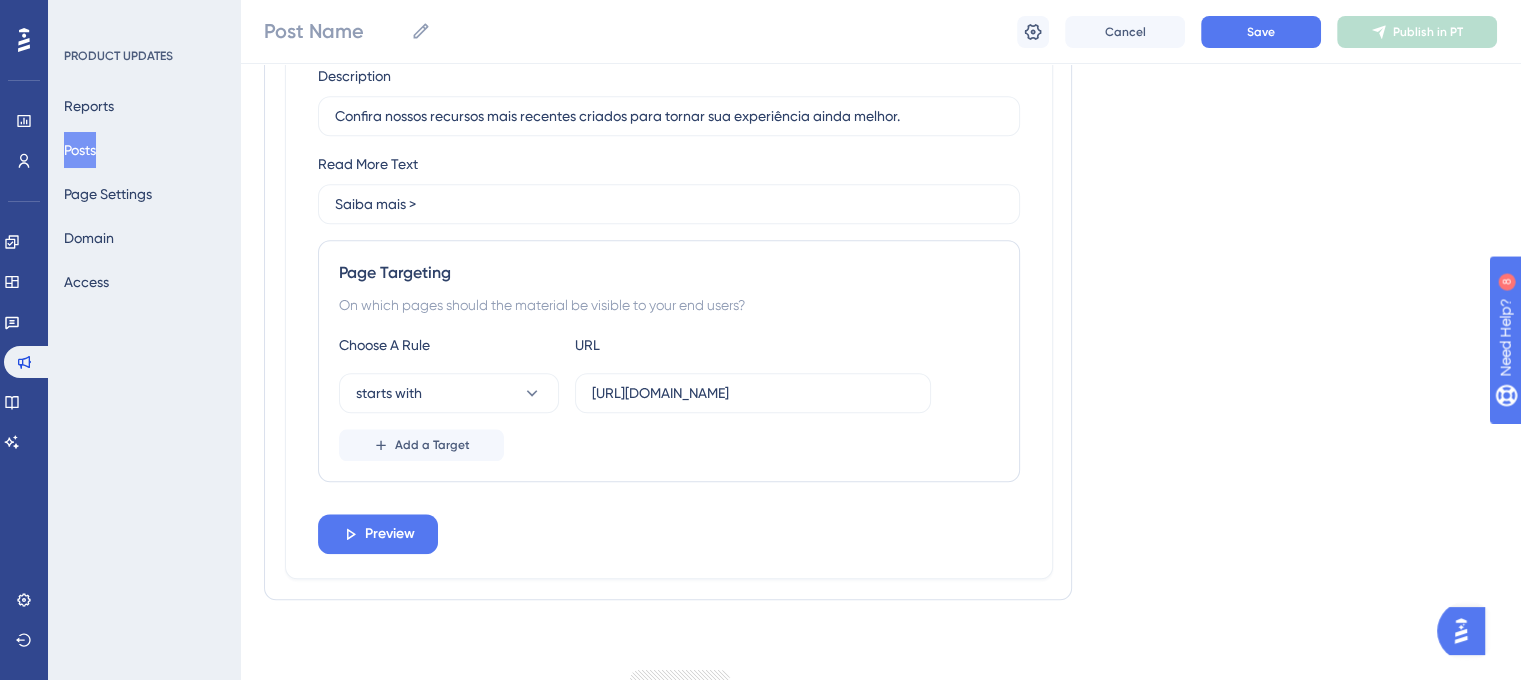scroll, scrollTop: 1959, scrollLeft: 0, axis: vertical 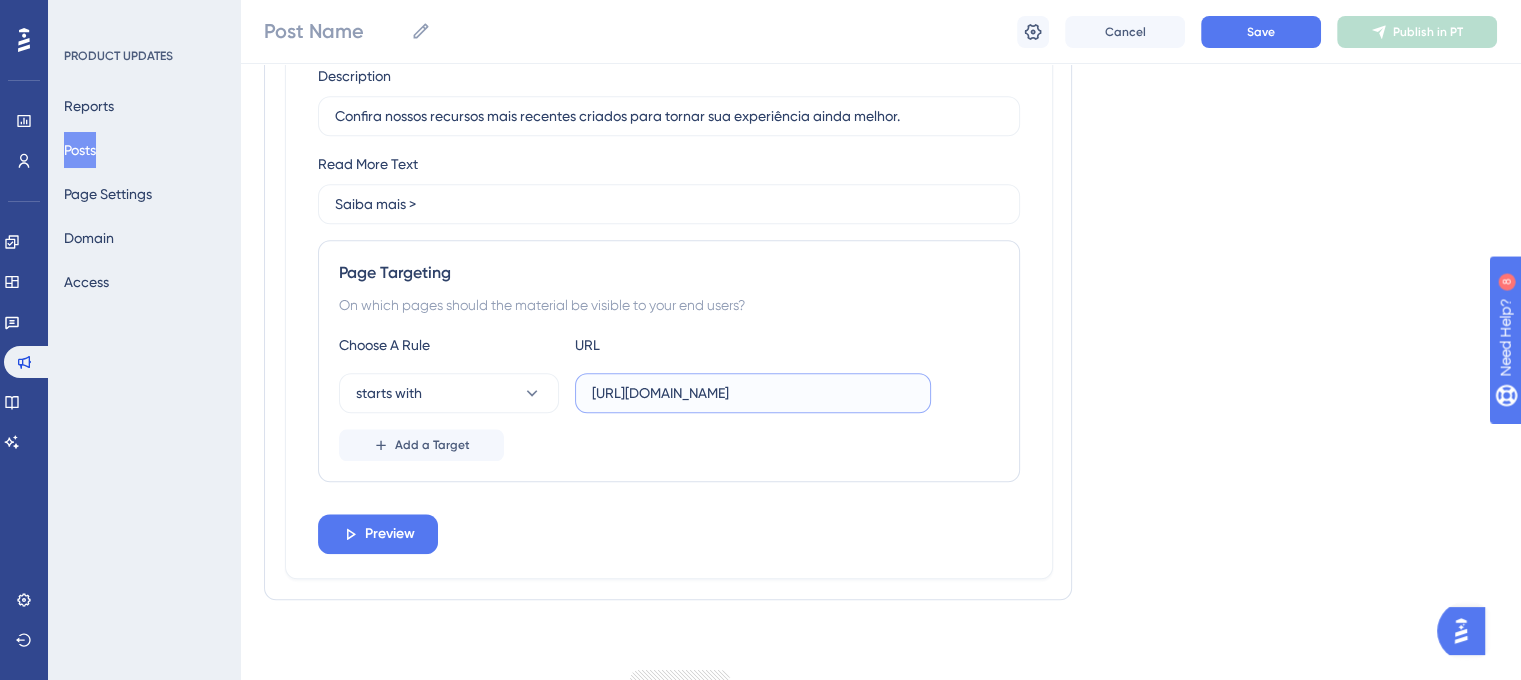 drag, startPoint x: 888, startPoint y: 394, endPoint x: 814, endPoint y: 386, distance: 74.431175 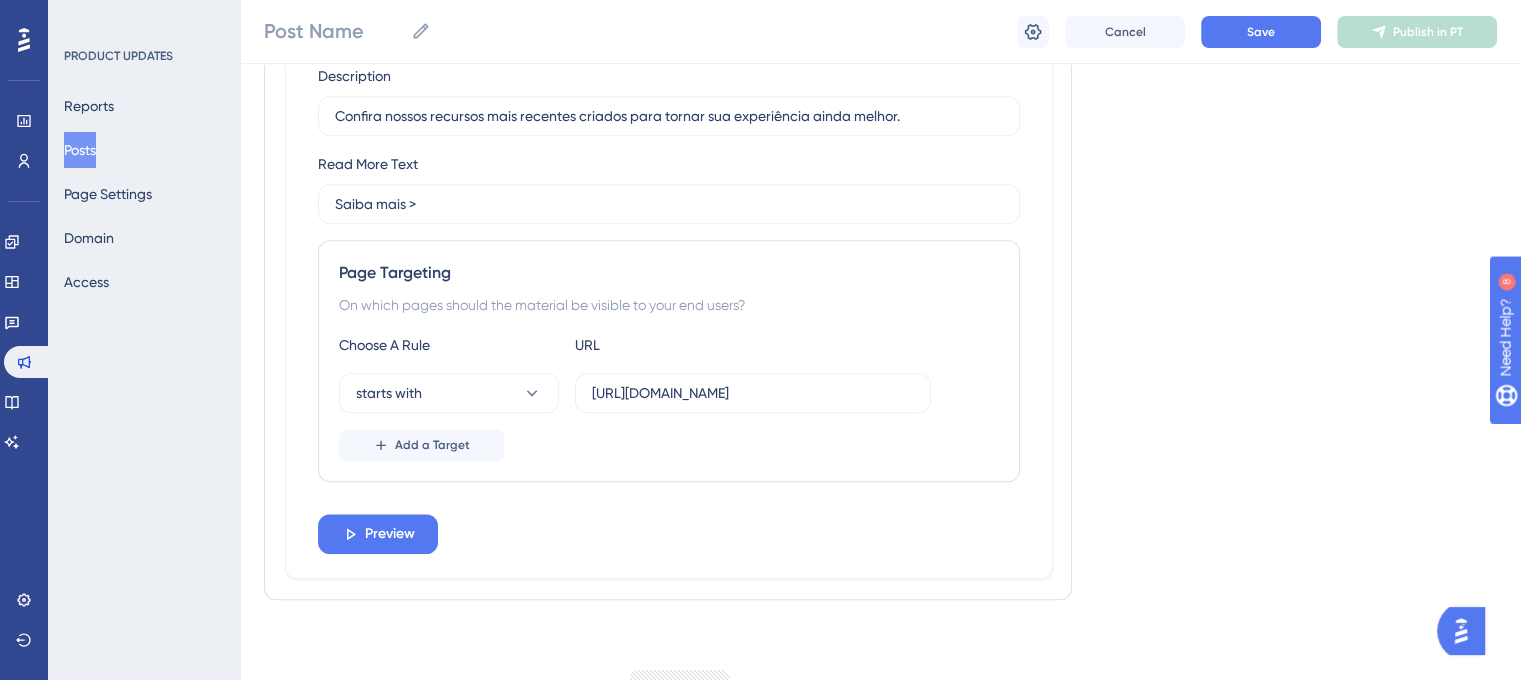 click on "Header 🚀 Nova versão da Plataforma! Description Confira nossos recursos mais recentes criados para tornar sua experiência ainda melhor. Read More Text Saiba mais > Page Targeting
On which pages should the material be visible to your end users?
Choose A Rule URL starts with [URL][DOMAIN_NAME] Add a Target Preview" at bounding box center [669, 265] 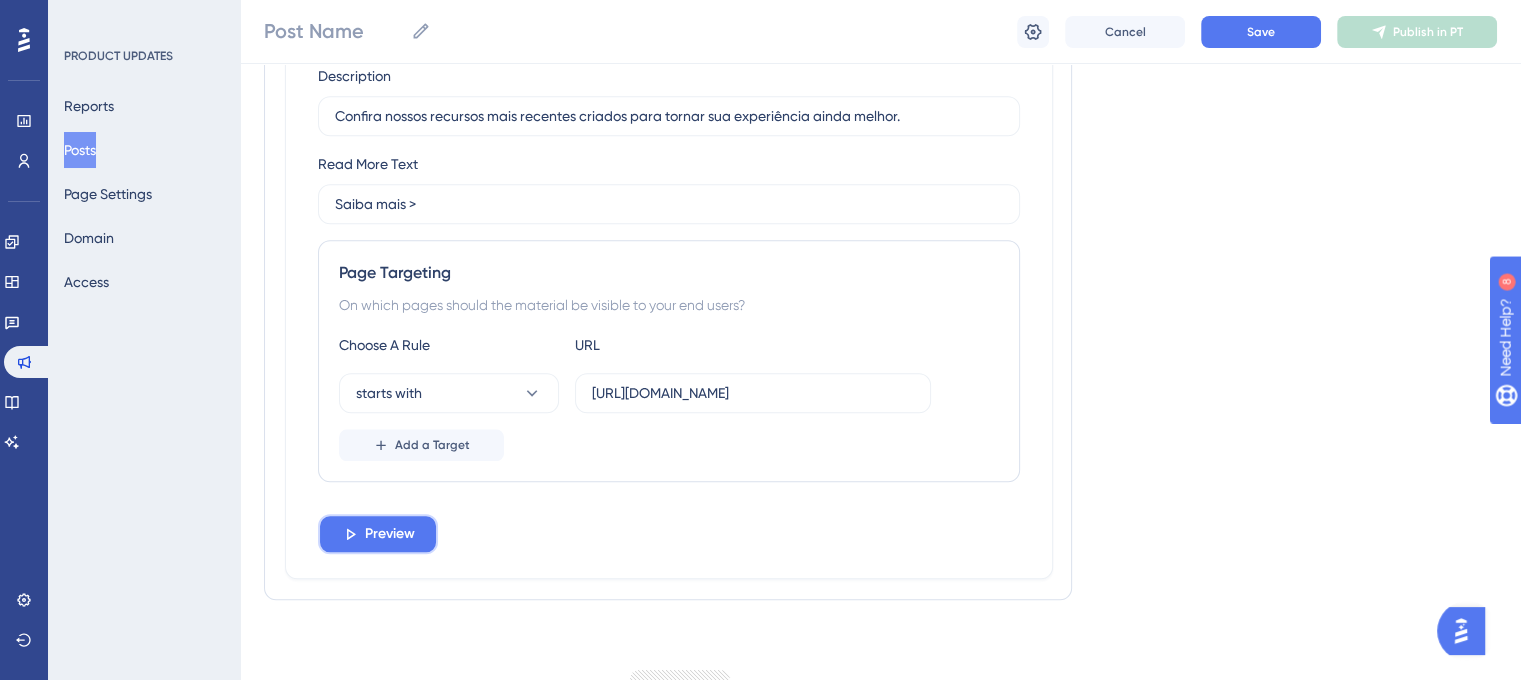 click on "Preview" at bounding box center [390, 534] 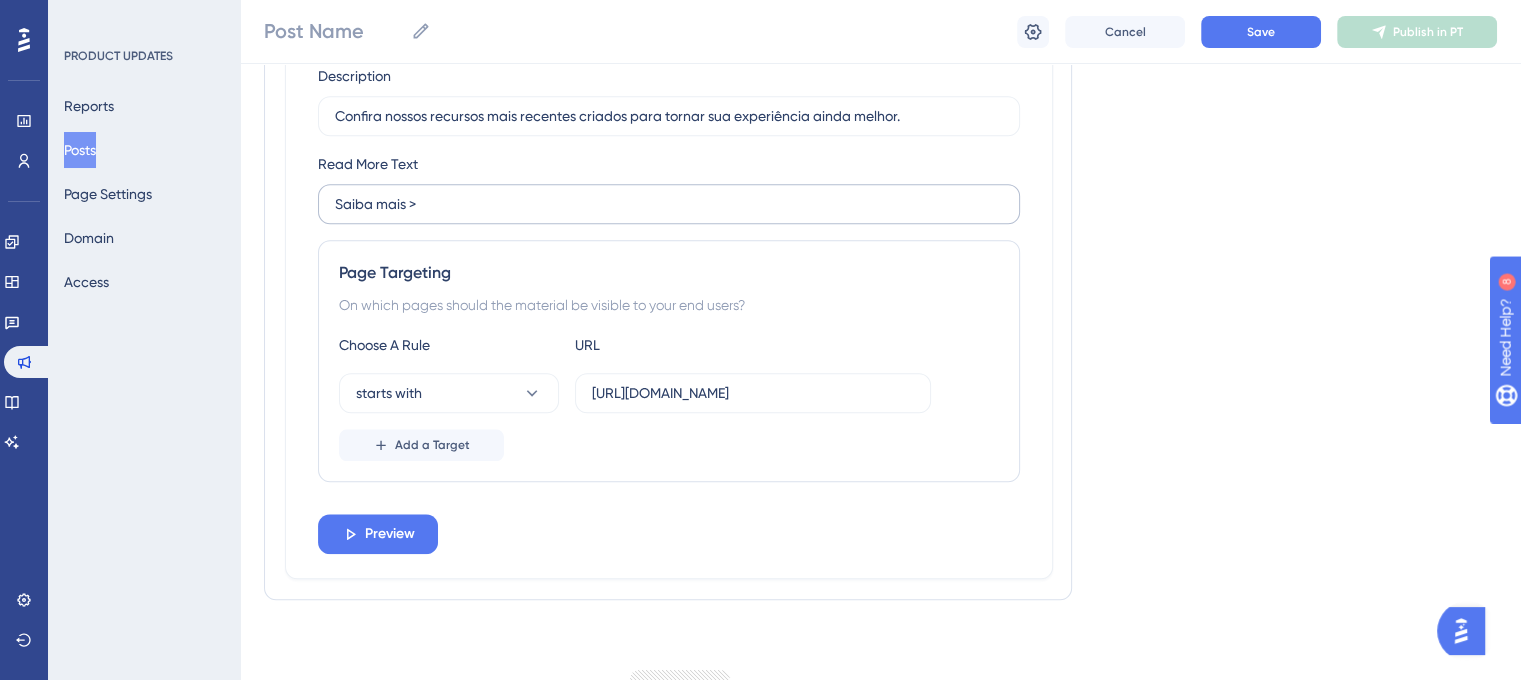 scroll, scrollTop: 0, scrollLeft: 0, axis: both 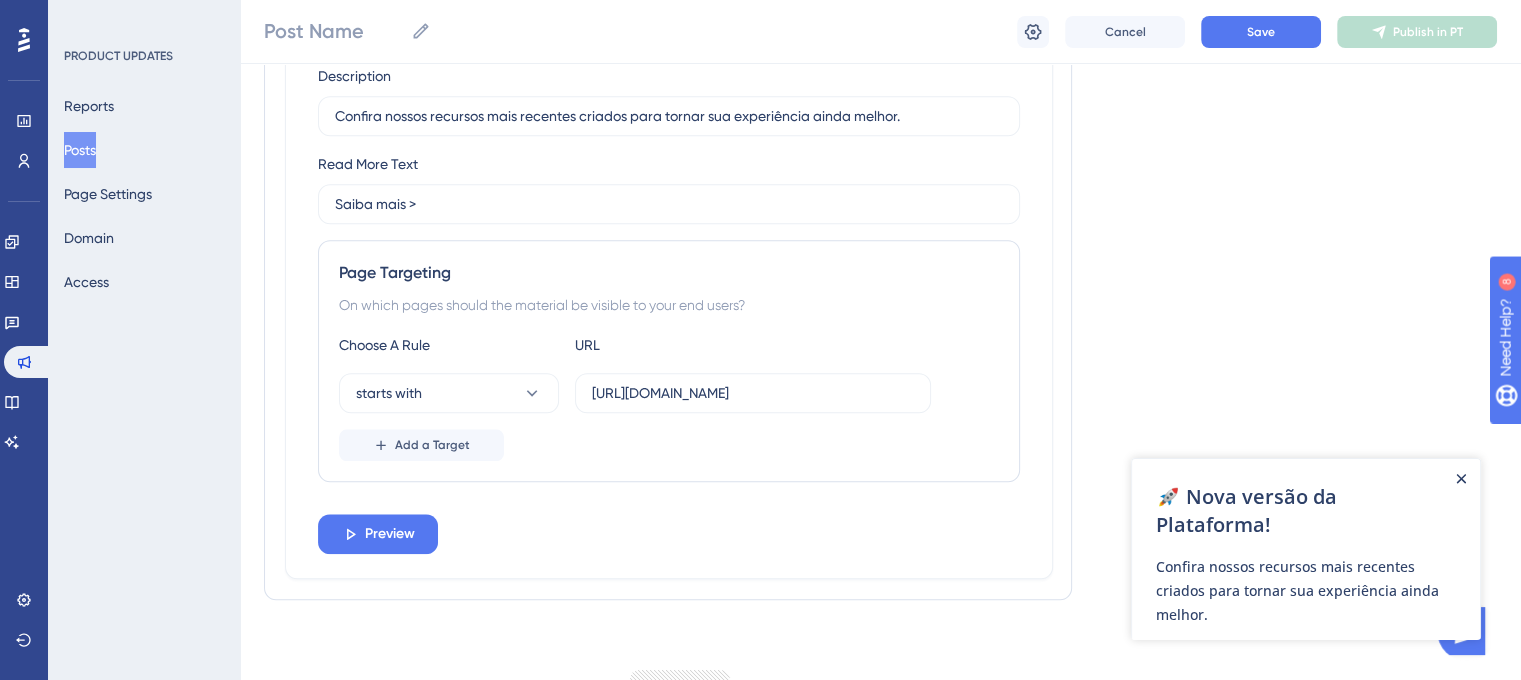 click 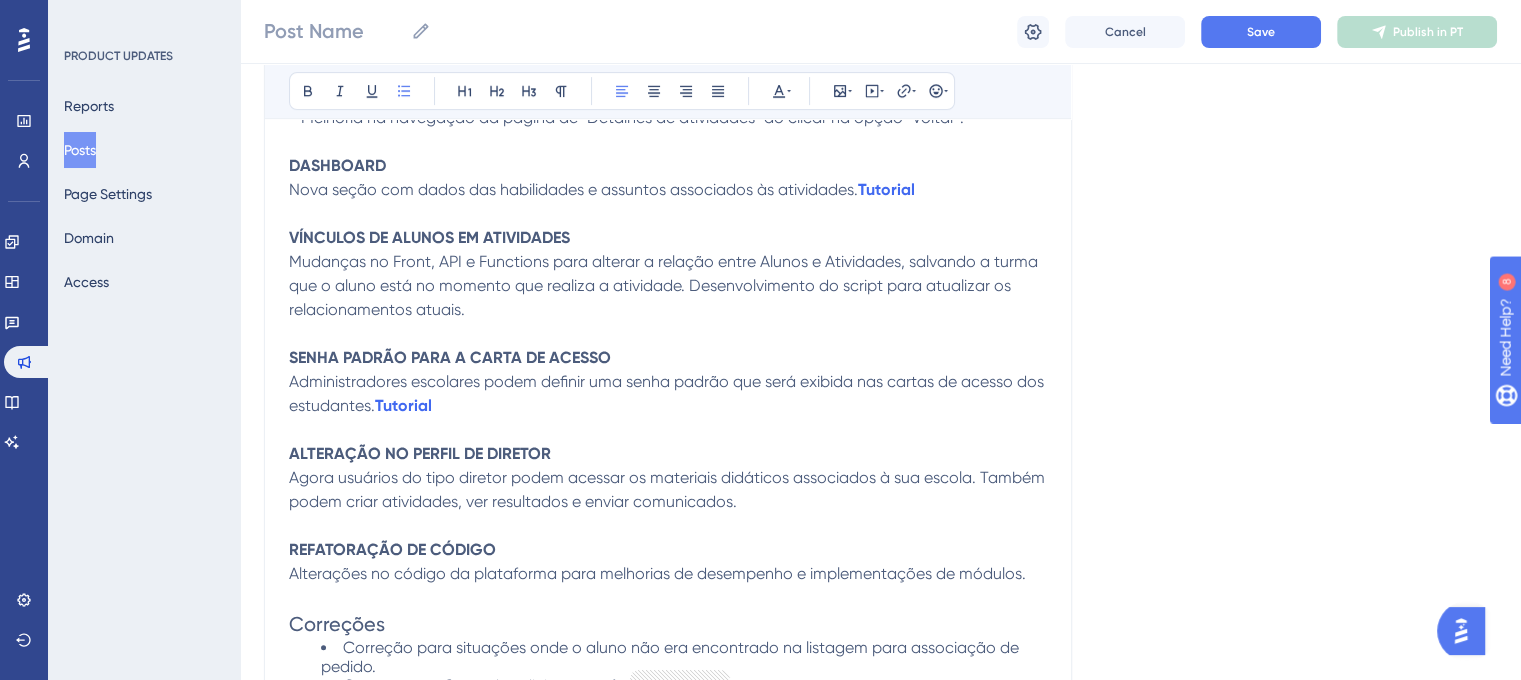 scroll, scrollTop: 1059, scrollLeft: 0, axis: vertical 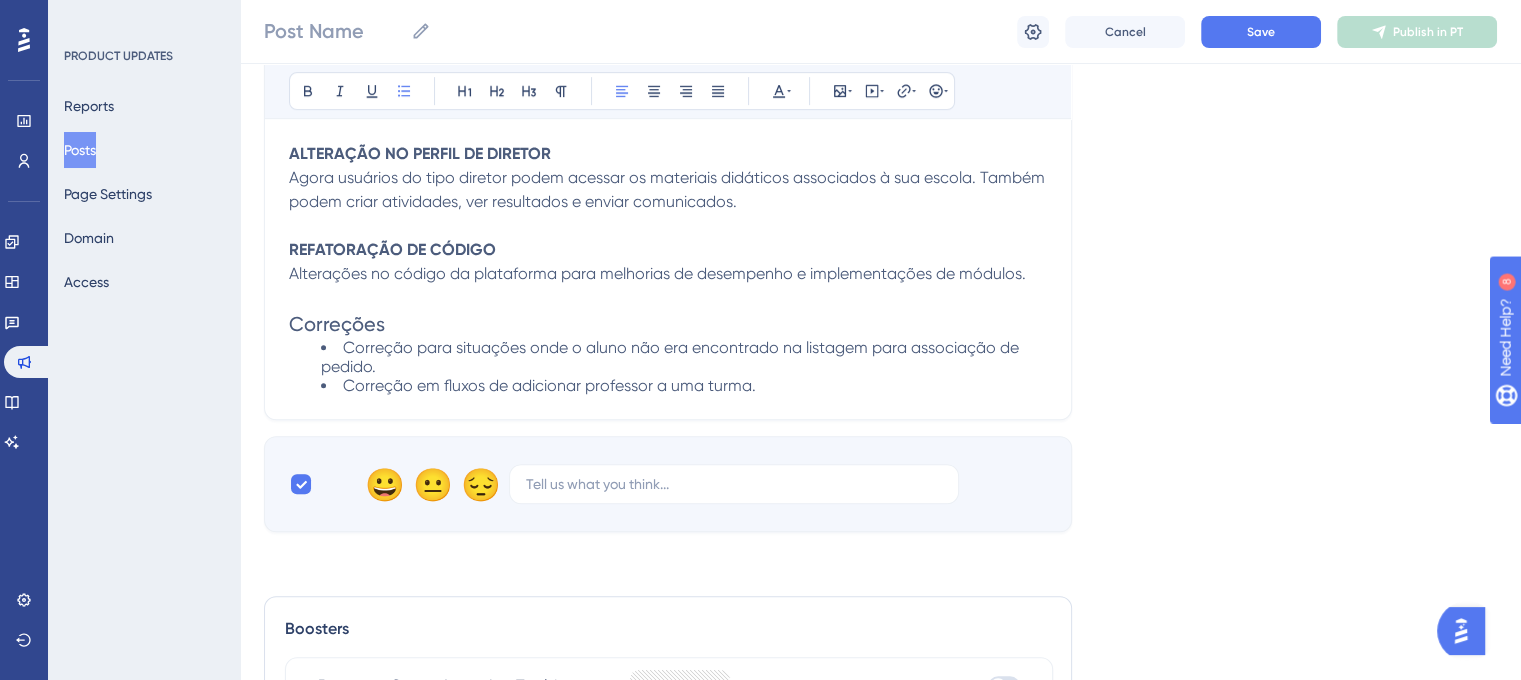 click on "Correção em fluxos de adicionar professor a uma turma." at bounding box center (684, 385) 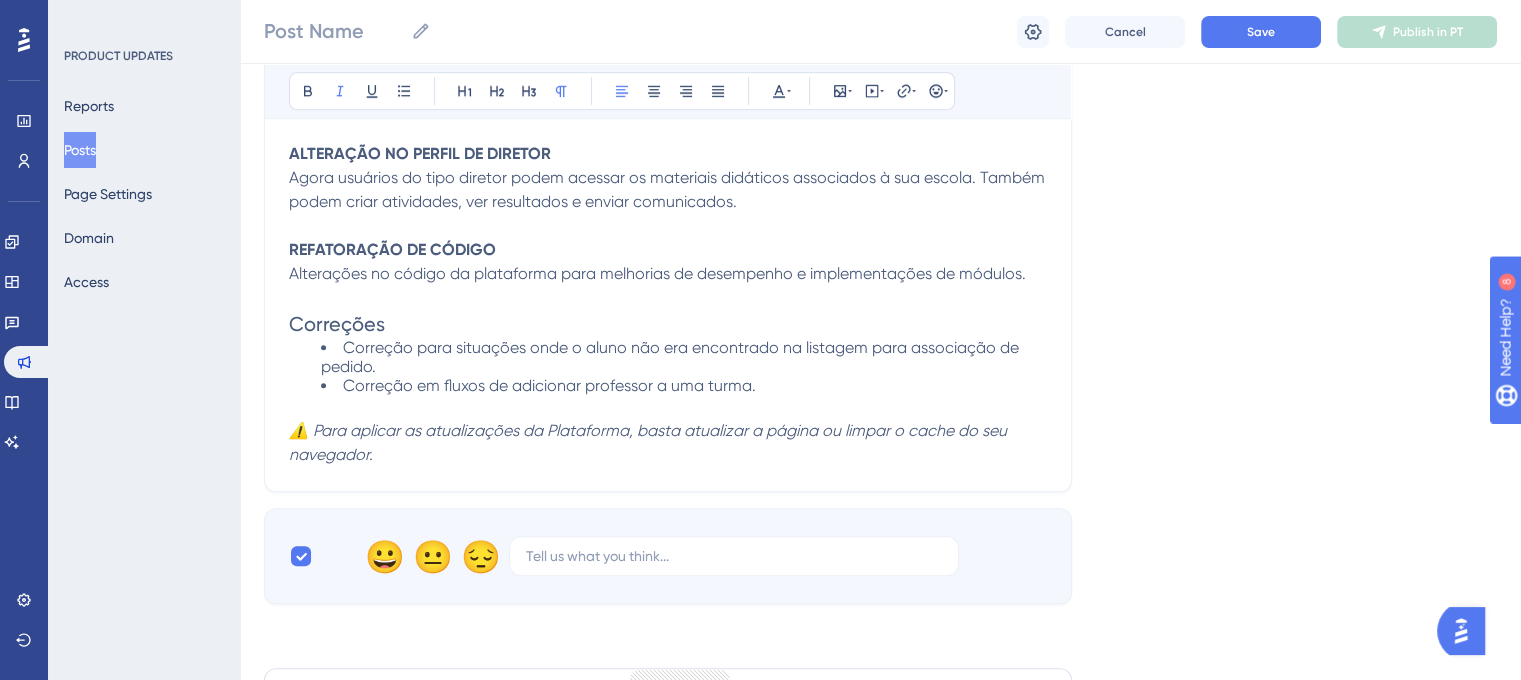 click on "Correção em fluxos de adicionar professor a uma turma." at bounding box center [684, 385] 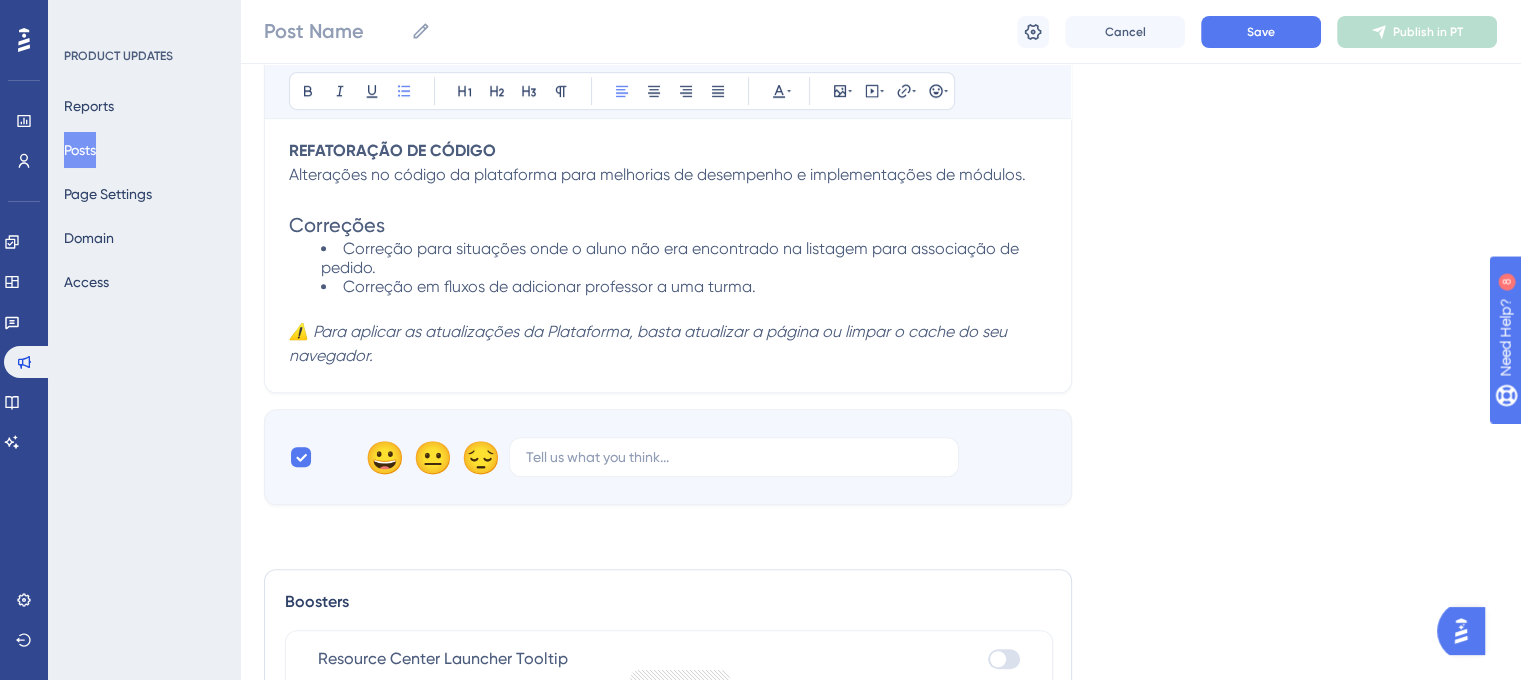 scroll, scrollTop: 1131, scrollLeft: 0, axis: vertical 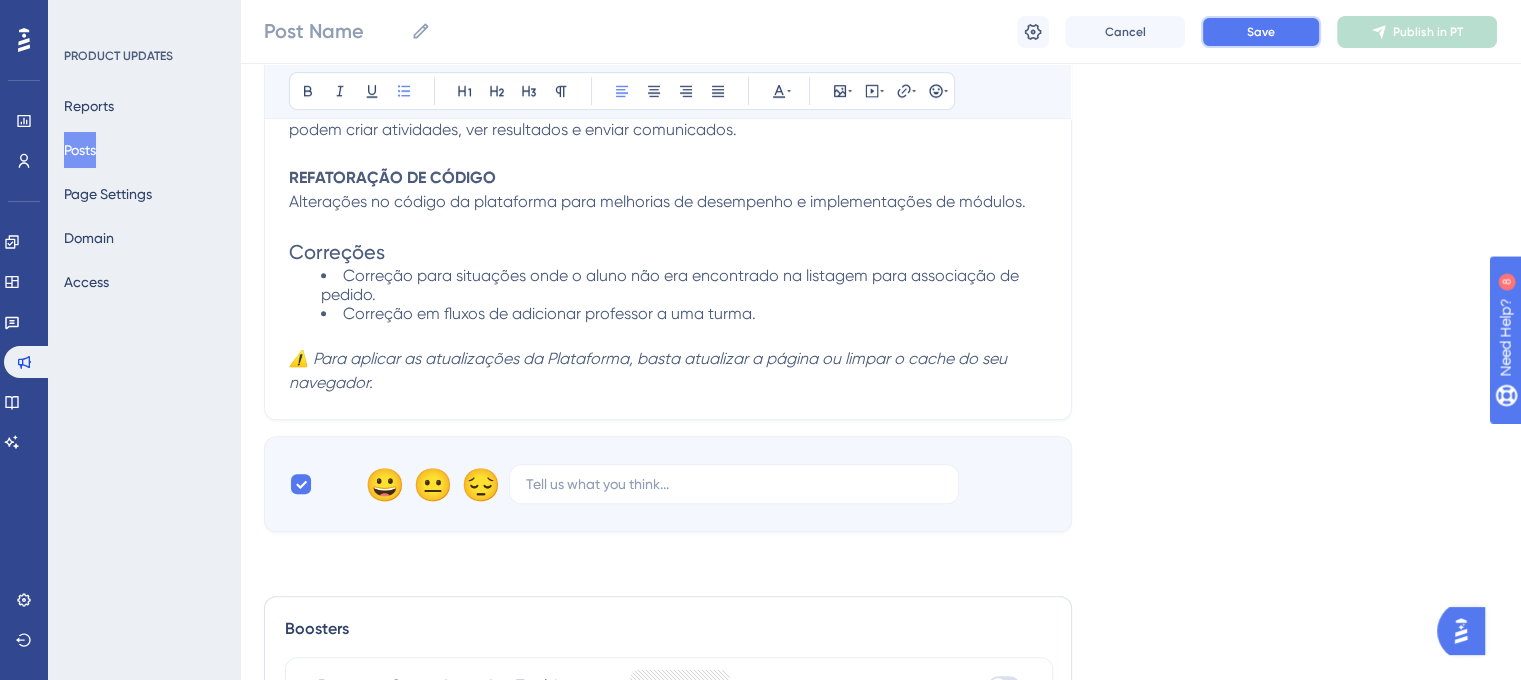 click on "Save" at bounding box center (1261, 32) 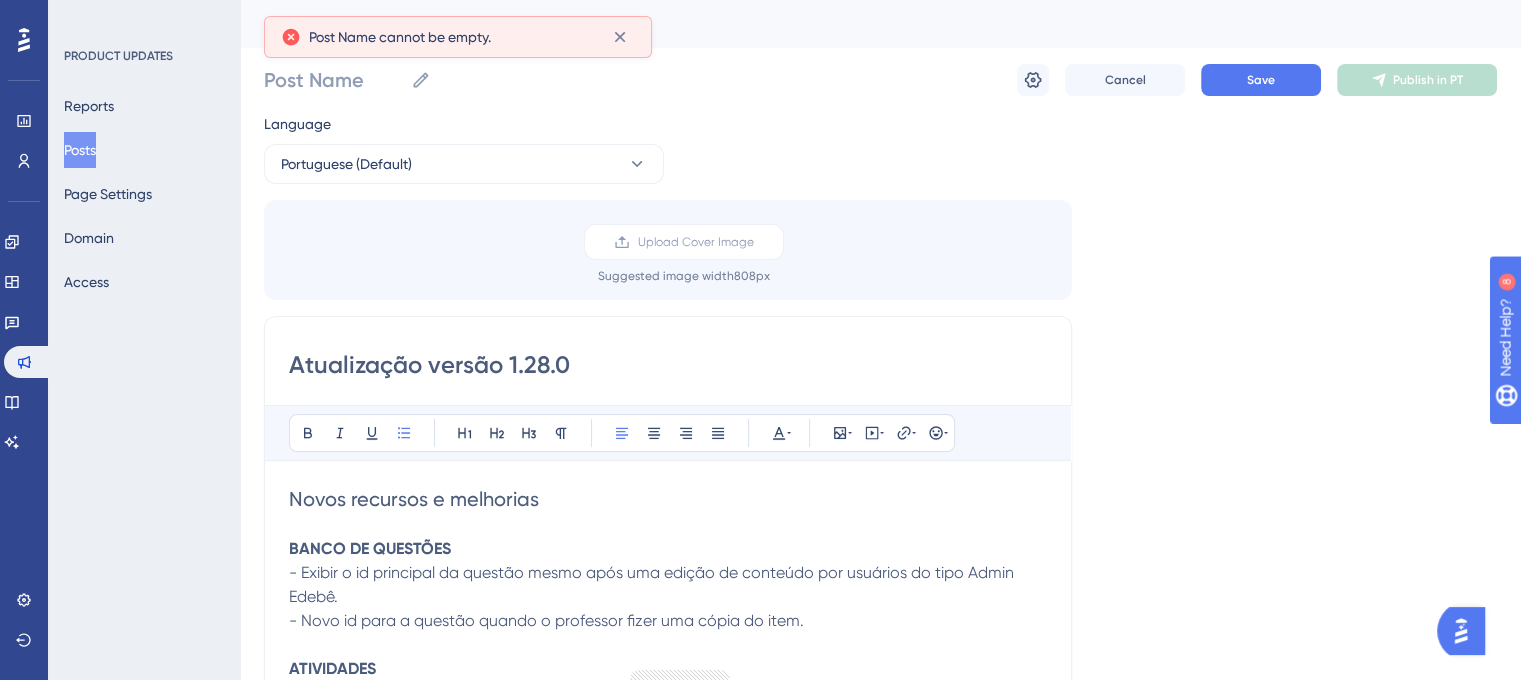 scroll, scrollTop: 0, scrollLeft: 0, axis: both 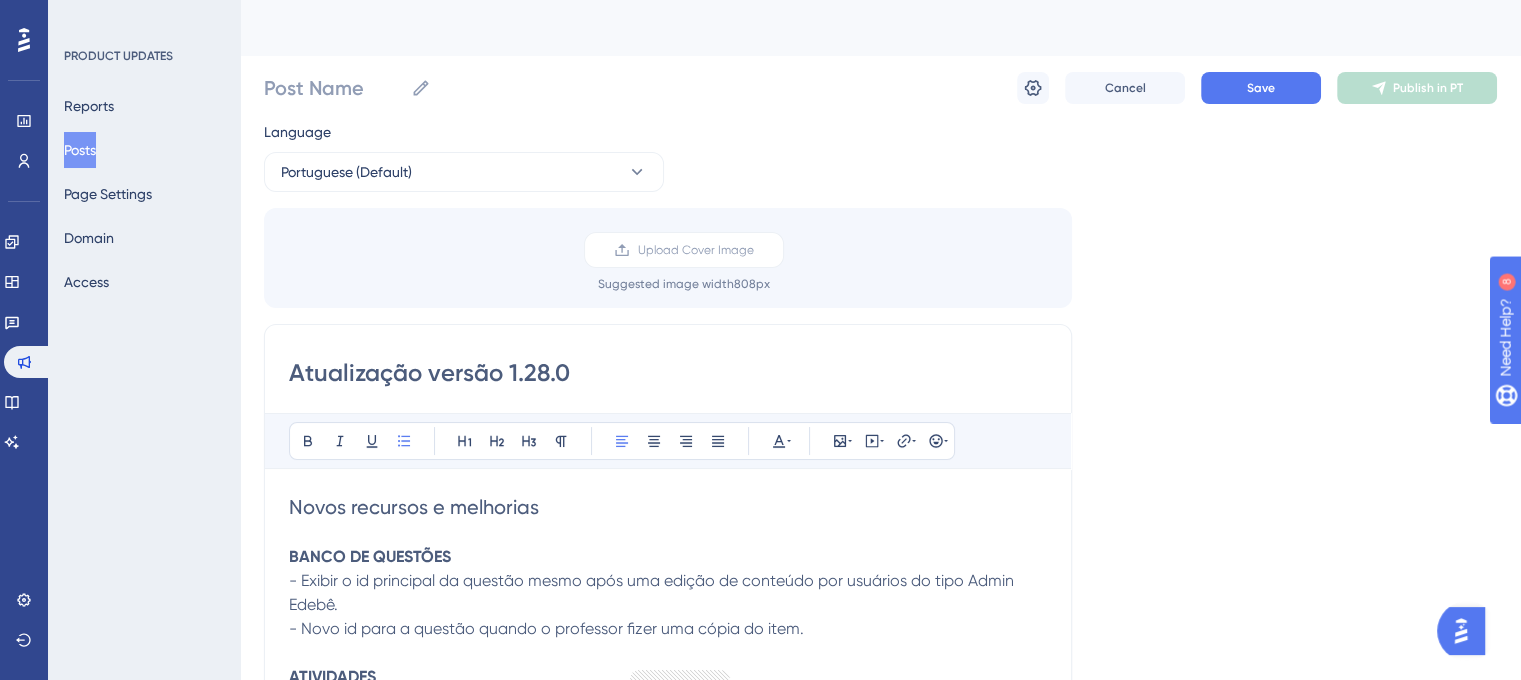 click on "Atualização versão 1.28.0" at bounding box center (668, 373) 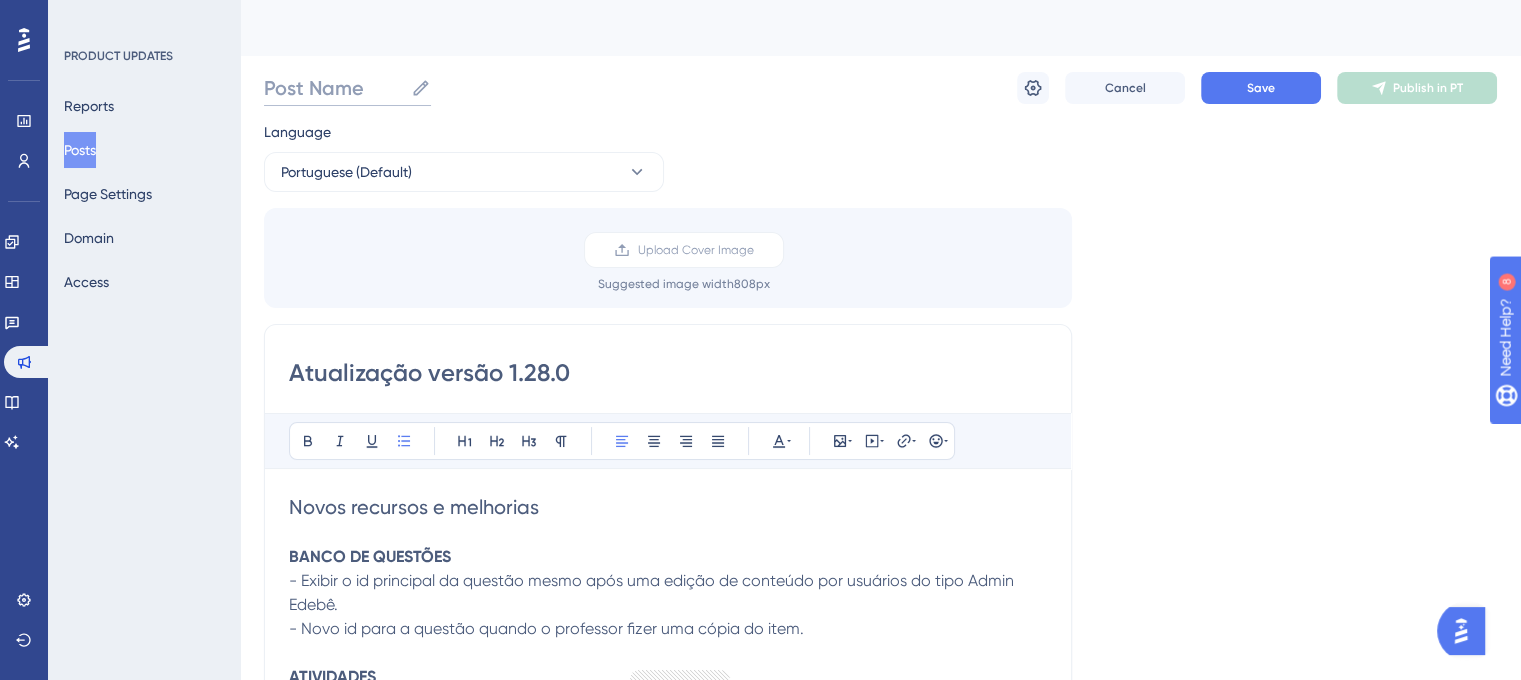 click on "Post Name" at bounding box center (333, 88) 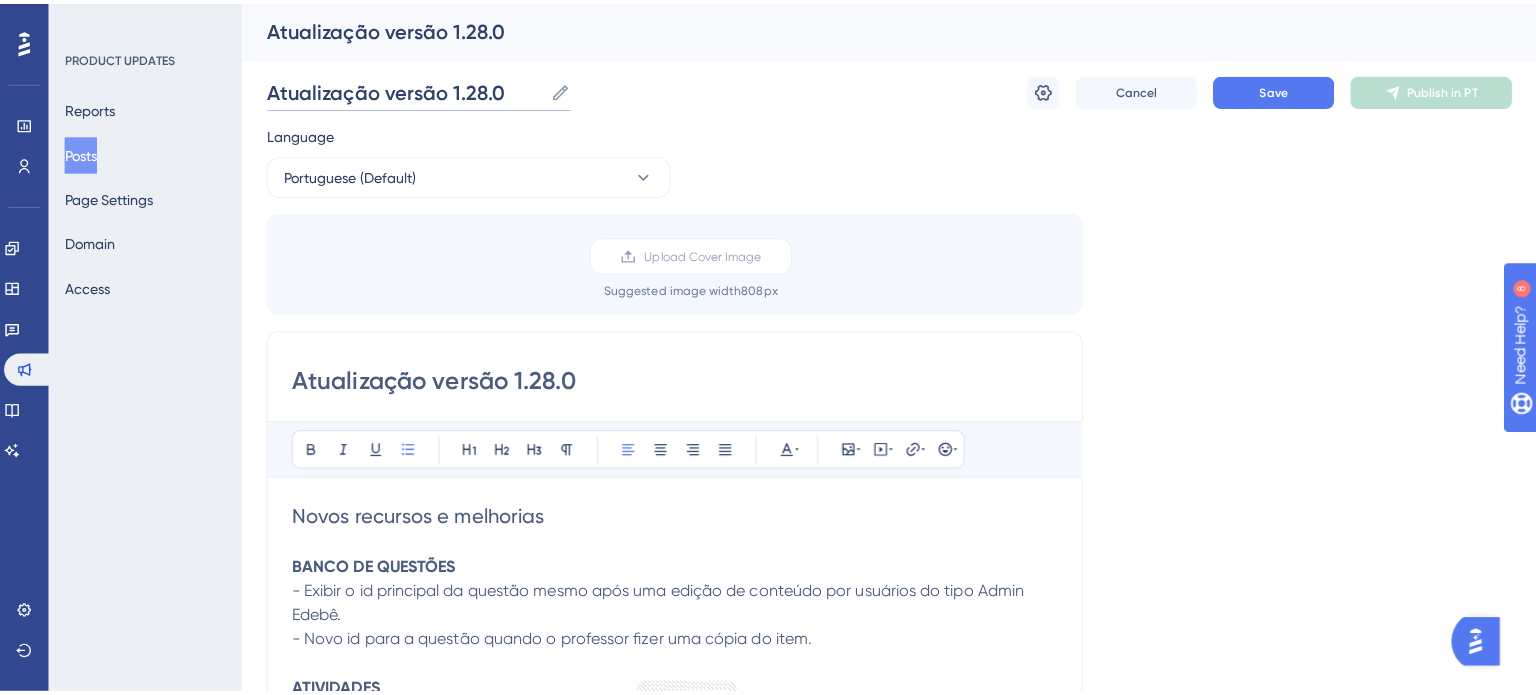 scroll, scrollTop: 0, scrollLeft: 0, axis: both 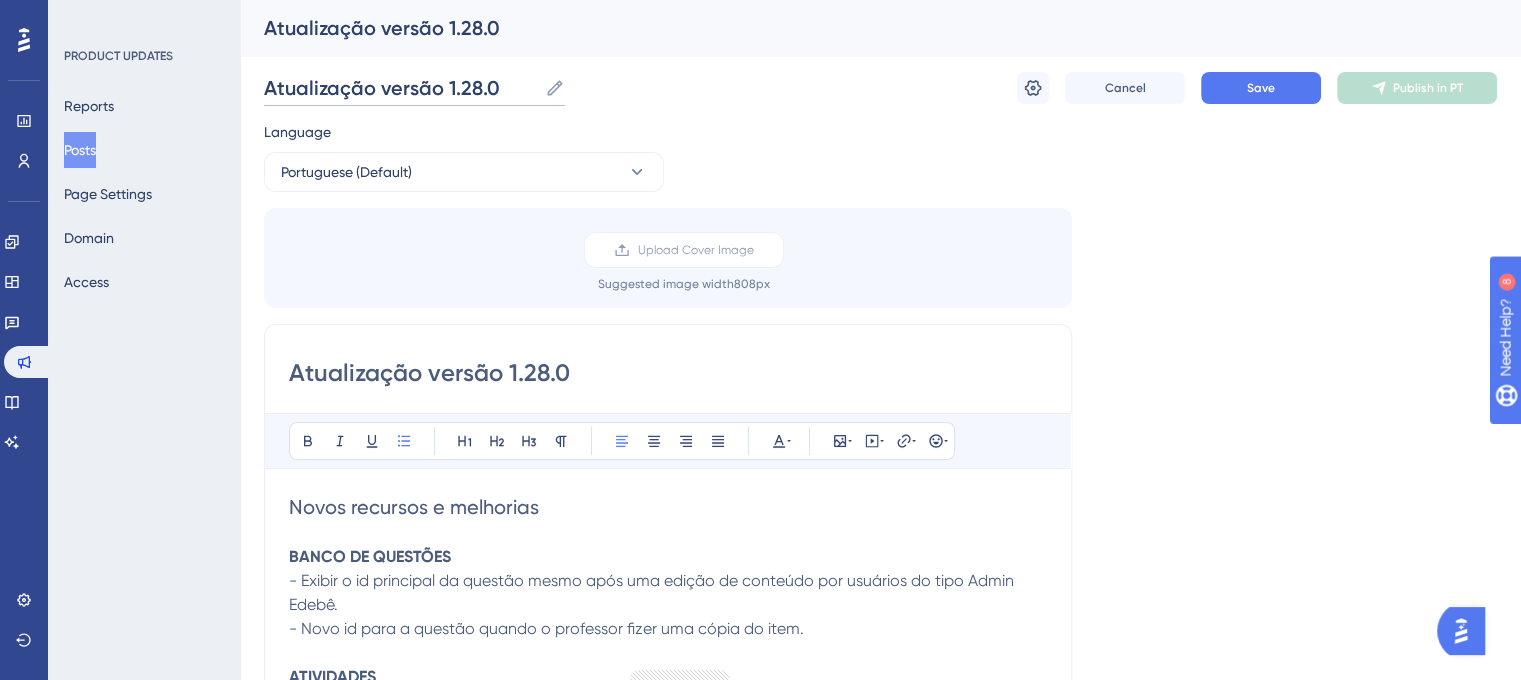 type on "Atualização versão 1.28.0" 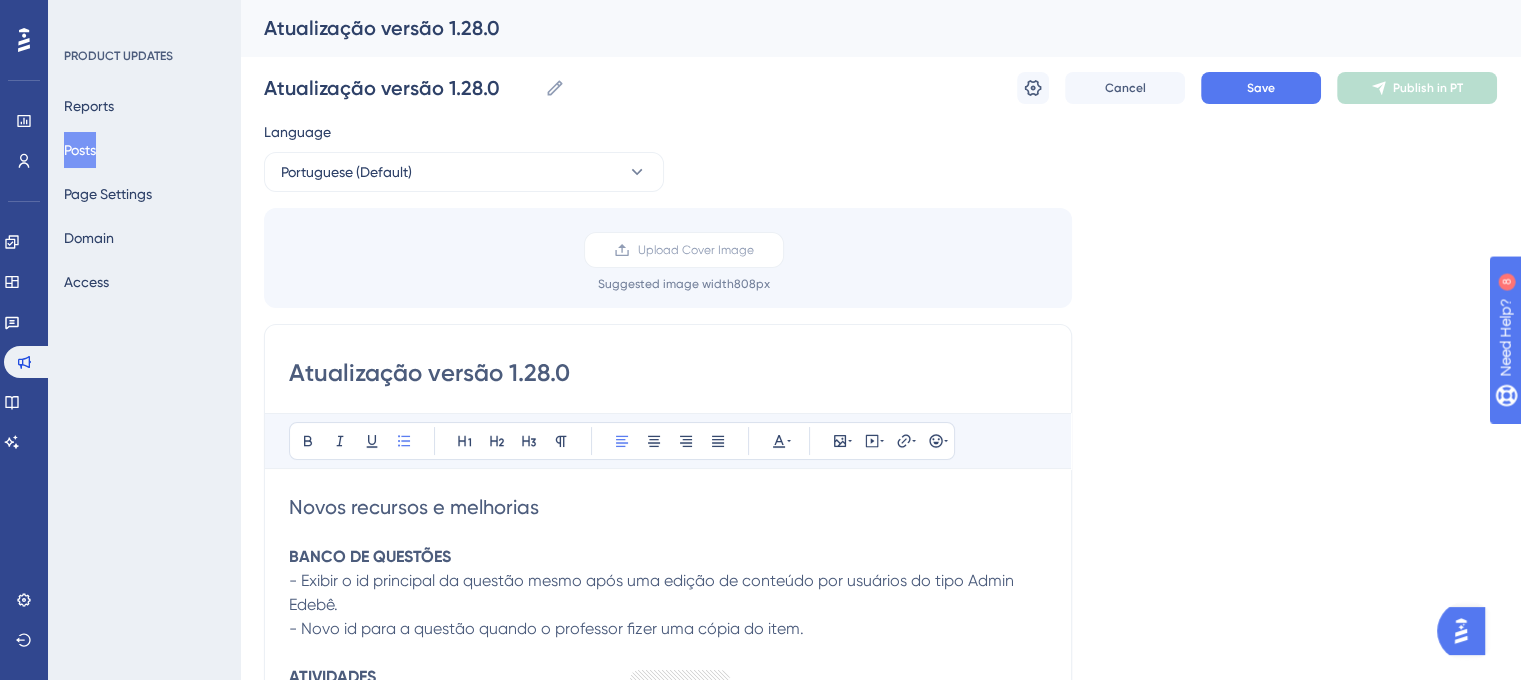 click on "Atualização versão 1.28.0" at bounding box center [668, 373] 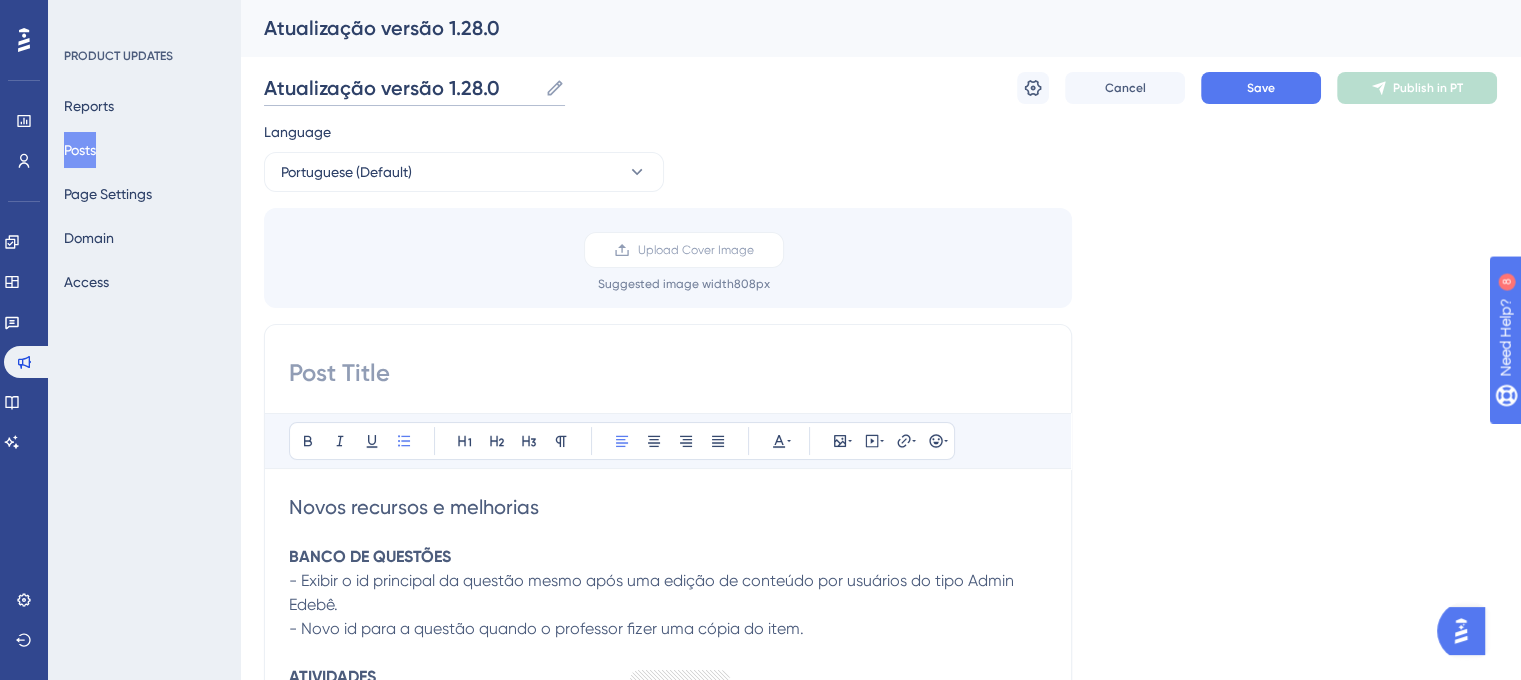 drag, startPoint x: 504, startPoint y: 87, endPoint x: 260, endPoint y: 65, distance: 244.98979 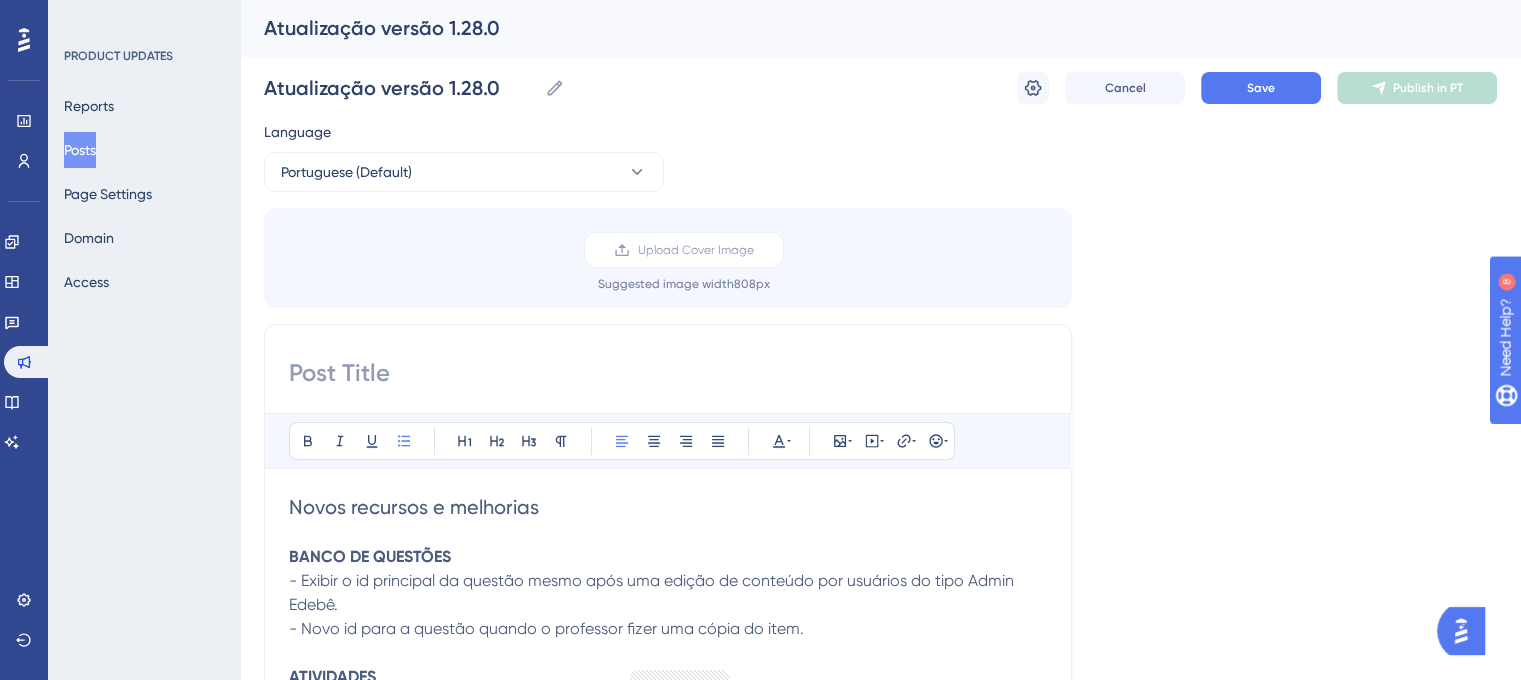 click at bounding box center (668, 373) 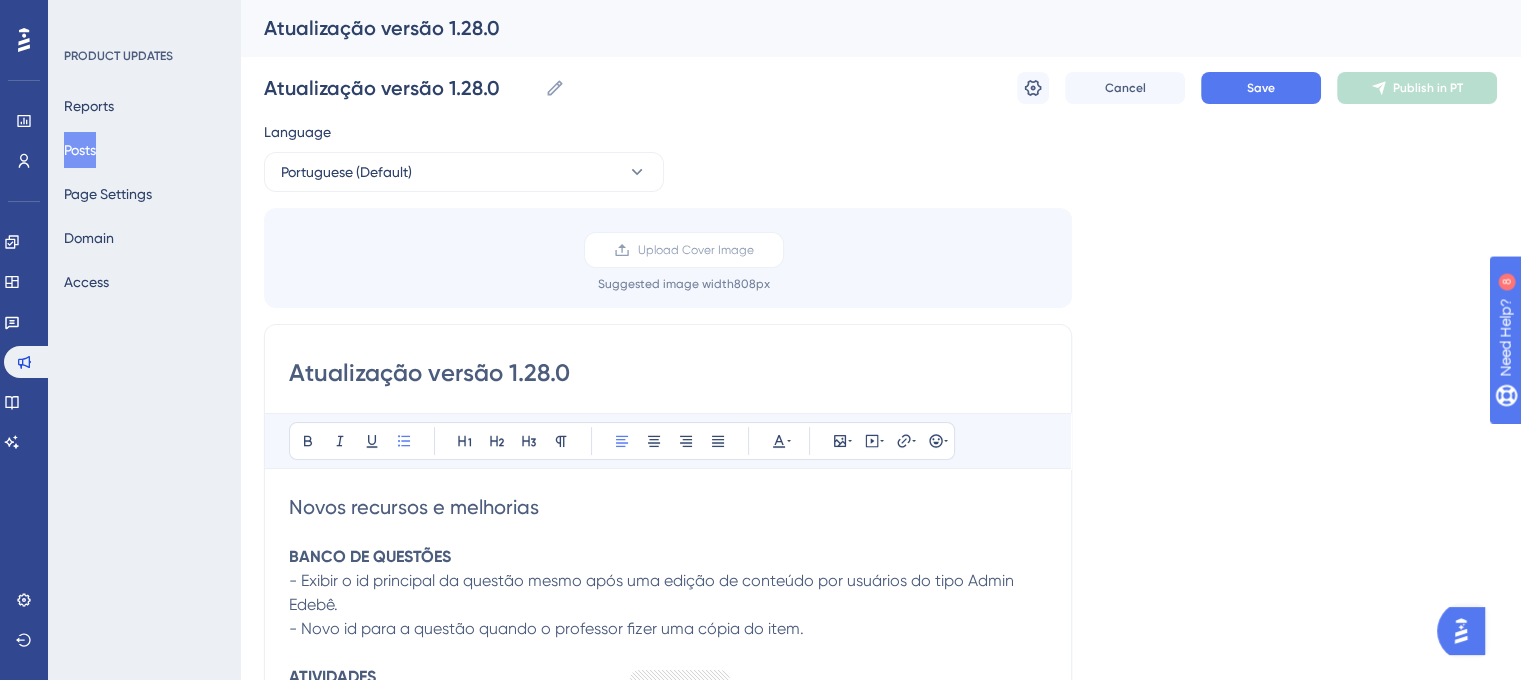 type on "Atualização versão 1.28.0" 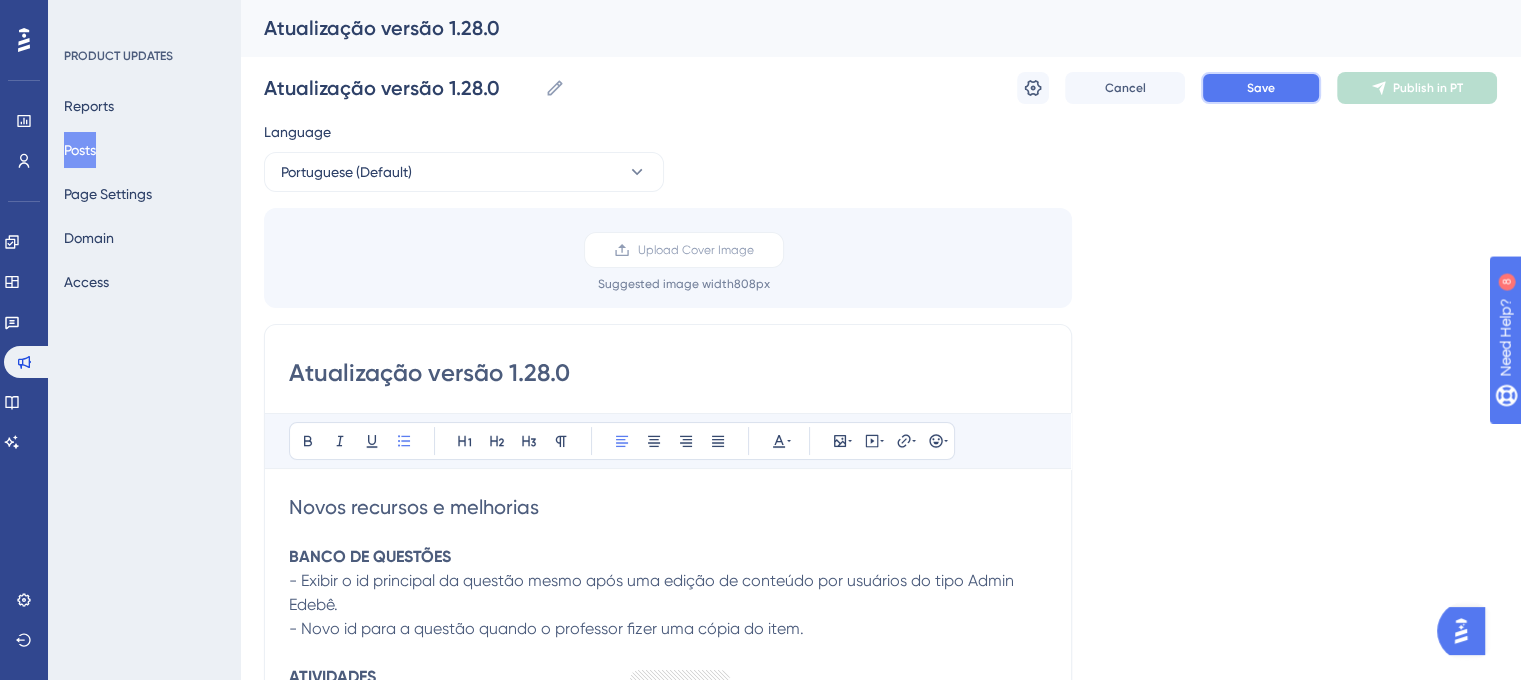 click on "Save" at bounding box center (1261, 88) 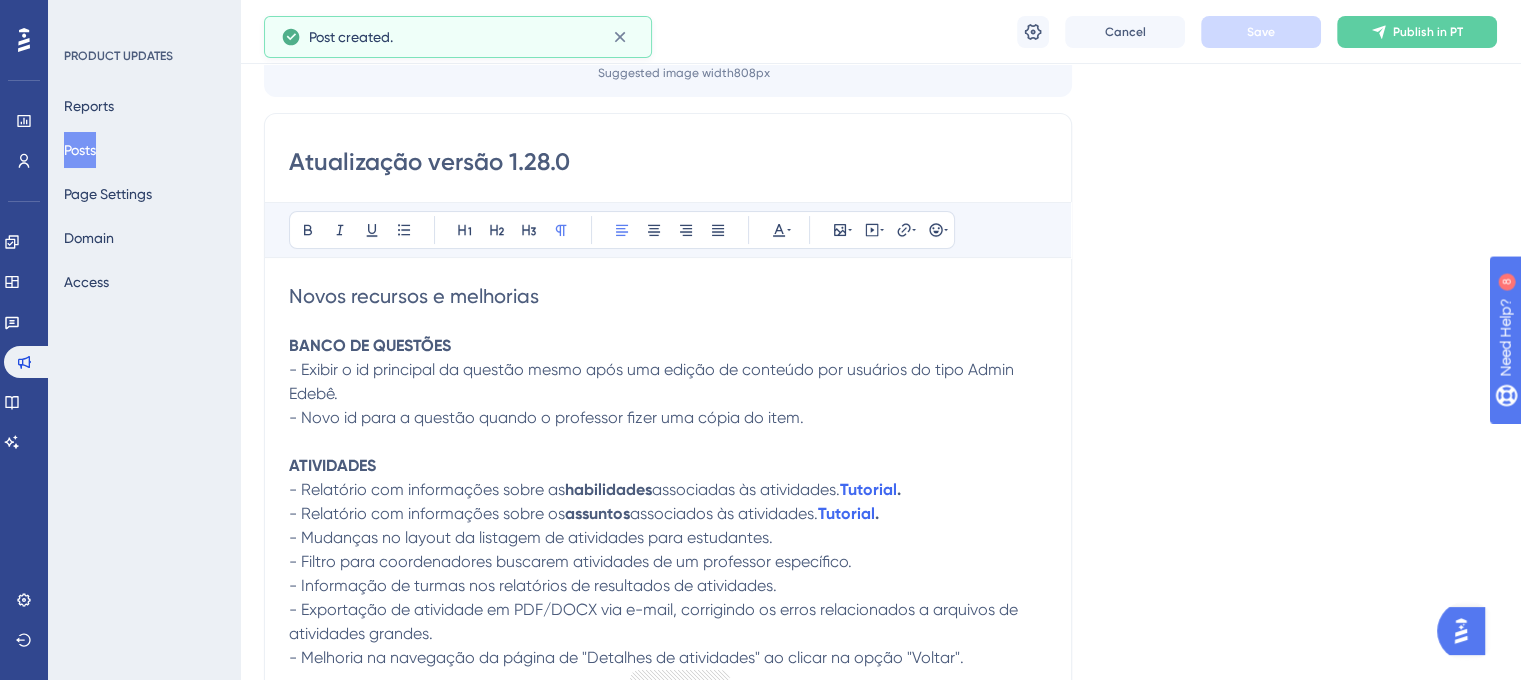 scroll, scrollTop: 0, scrollLeft: 0, axis: both 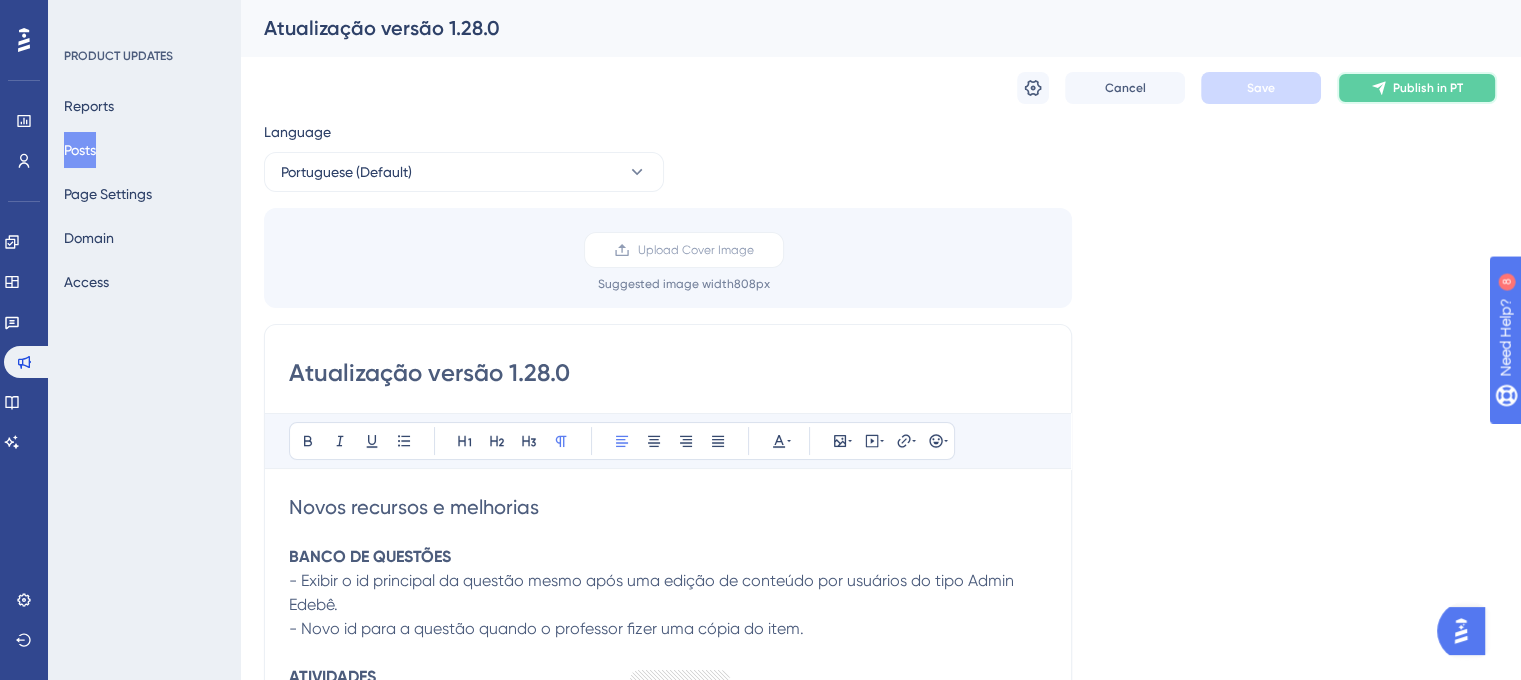 click on "Publish in PT" at bounding box center [1428, 88] 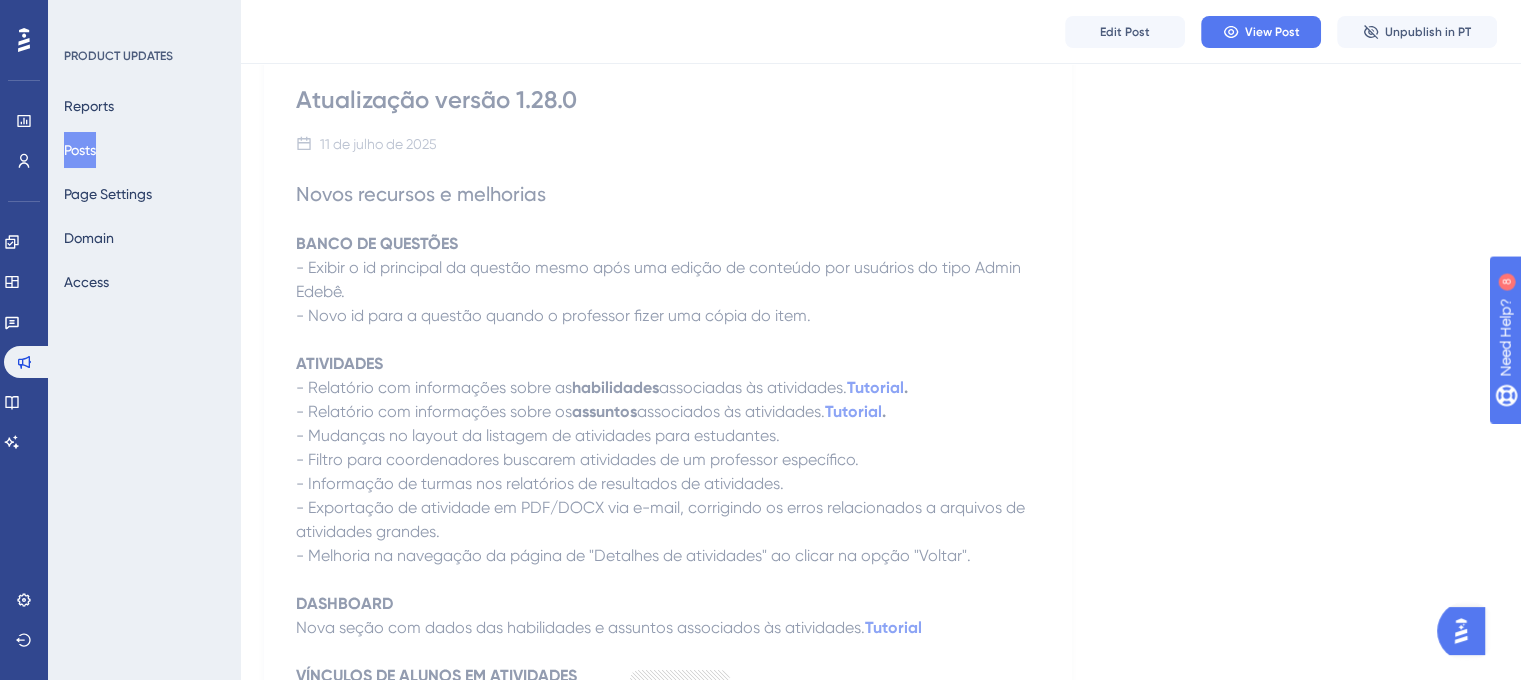 scroll, scrollTop: 100, scrollLeft: 0, axis: vertical 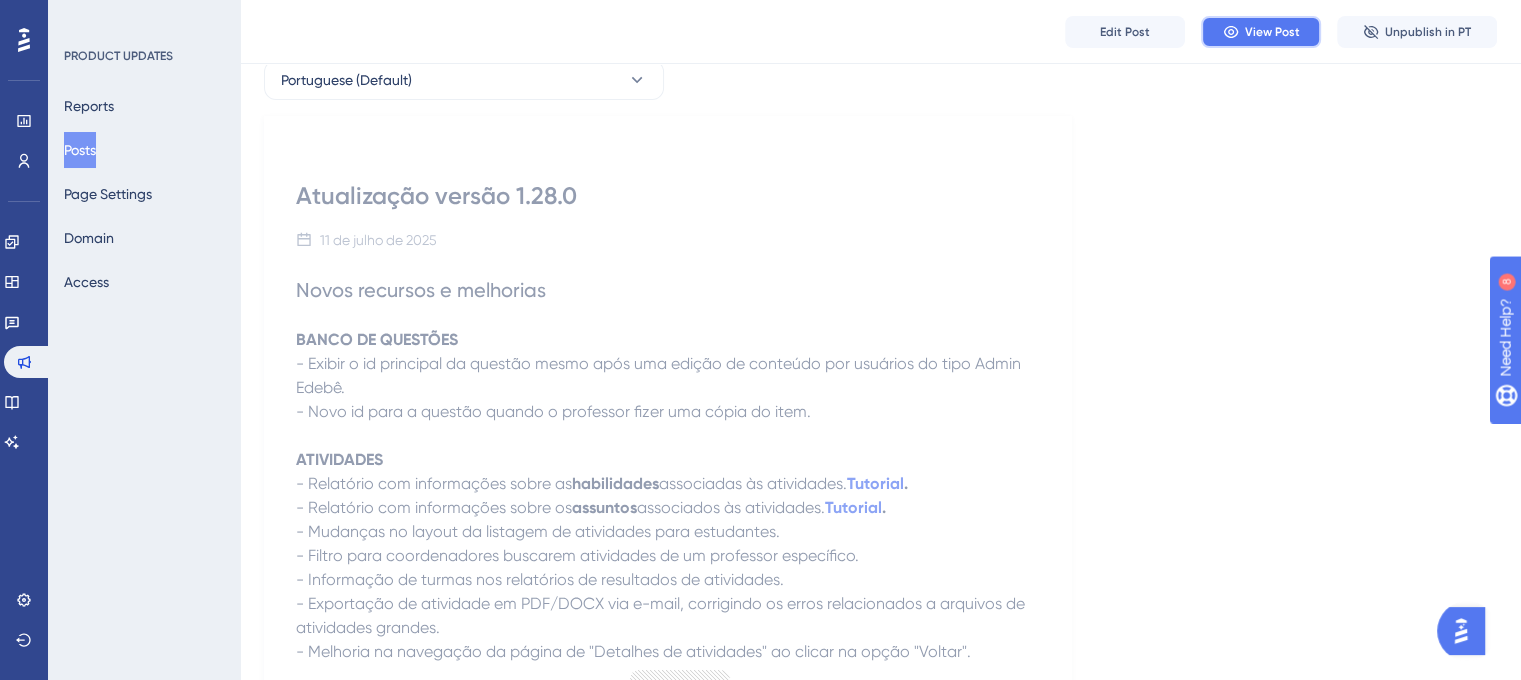 click on "View Post" at bounding box center (1272, 32) 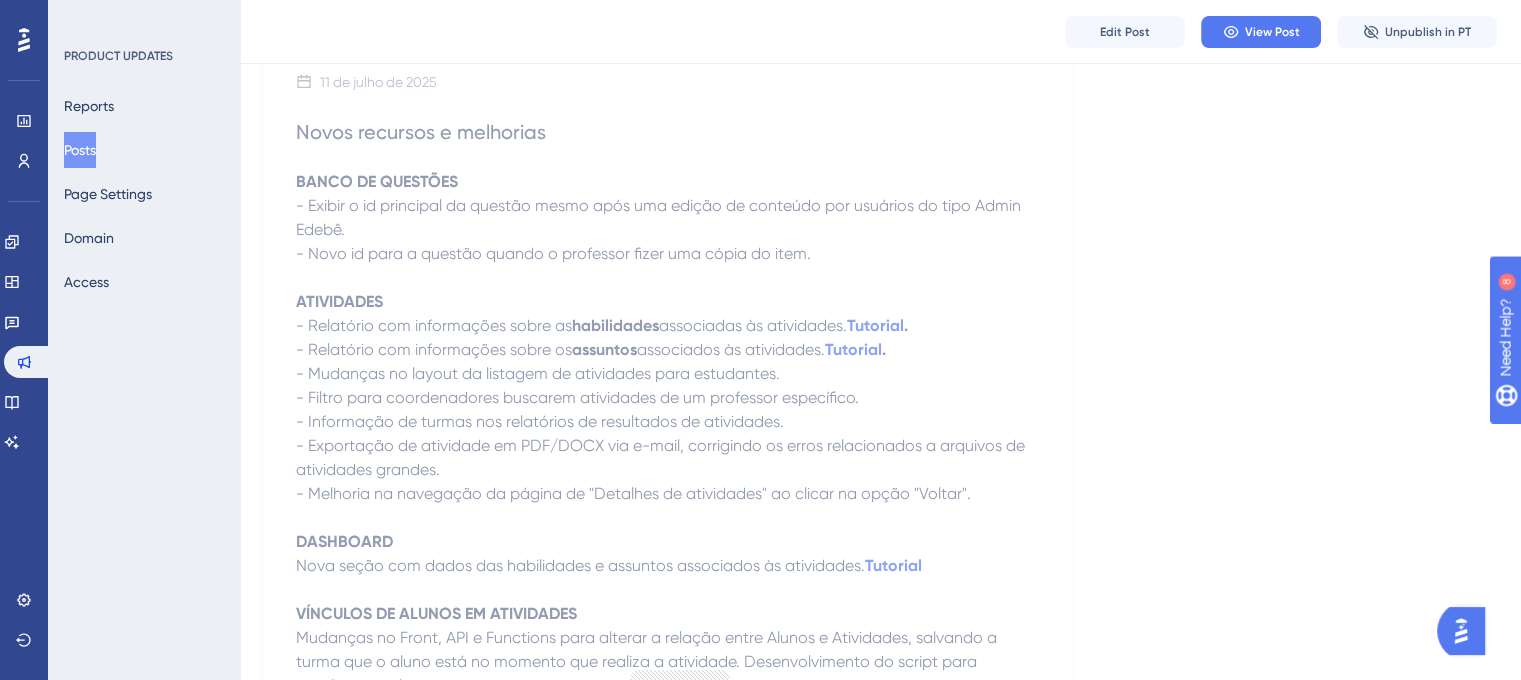 scroll, scrollTop: 208, scrollLeft: 0, axis: vertical 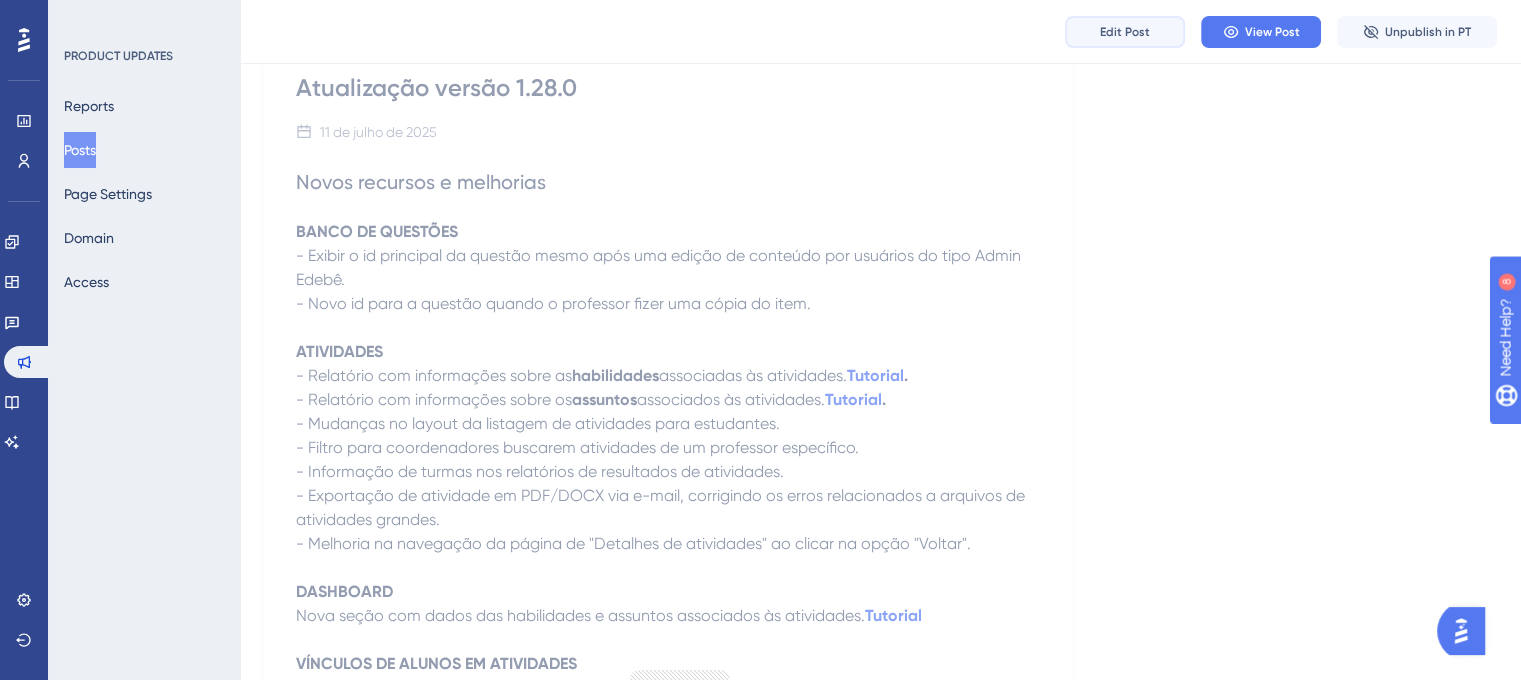 click on "Edit Post" at bounding box center [1125, 32] 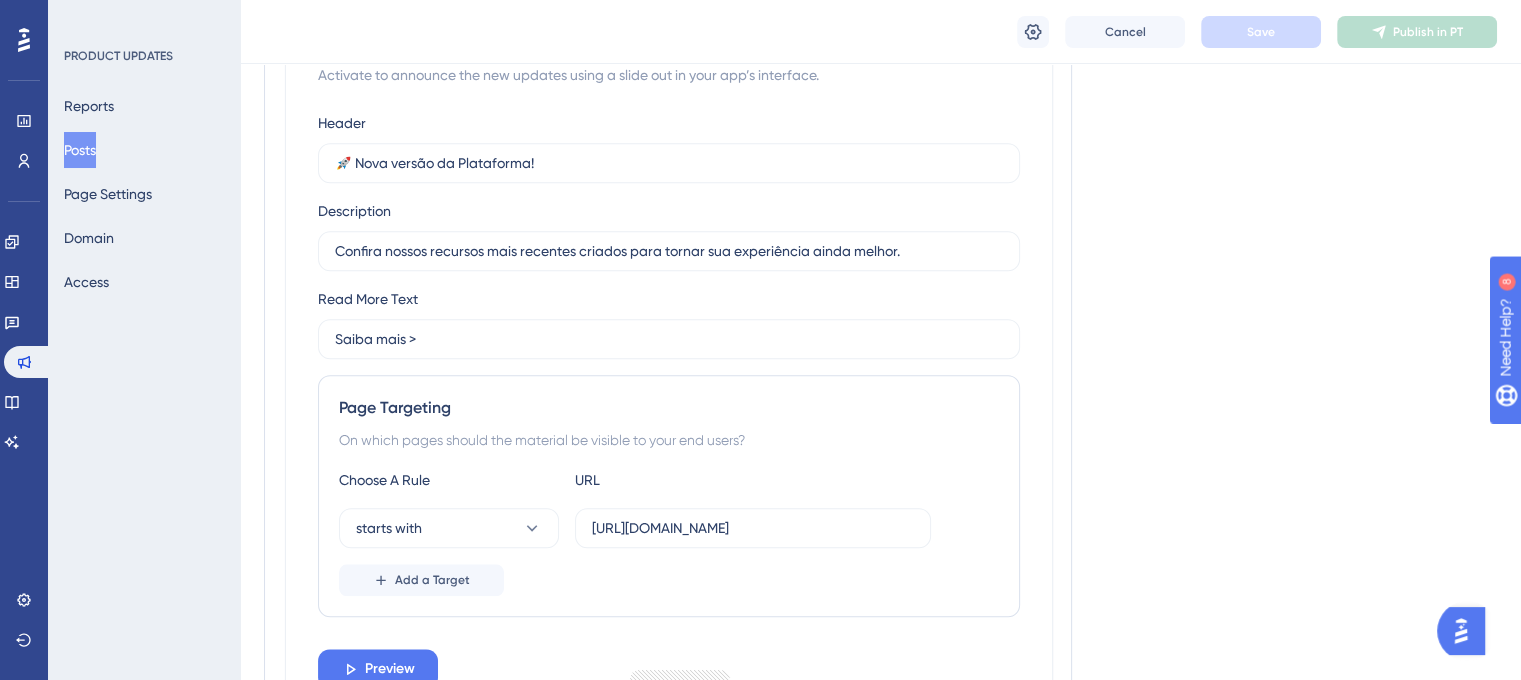 scroll, scrollTop: 2031, scrollLeft: 0, axis: vertical 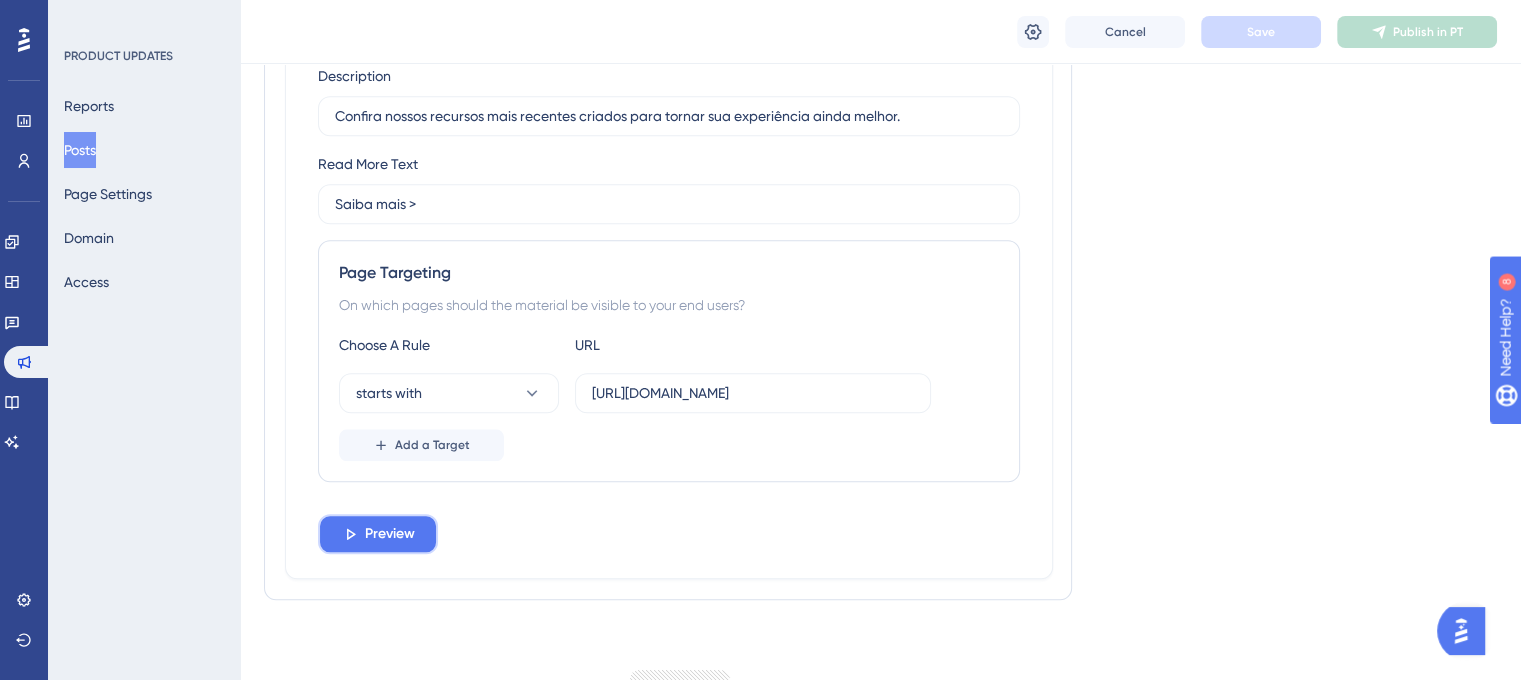 click on "Preview" at bounding box center (390, 534) 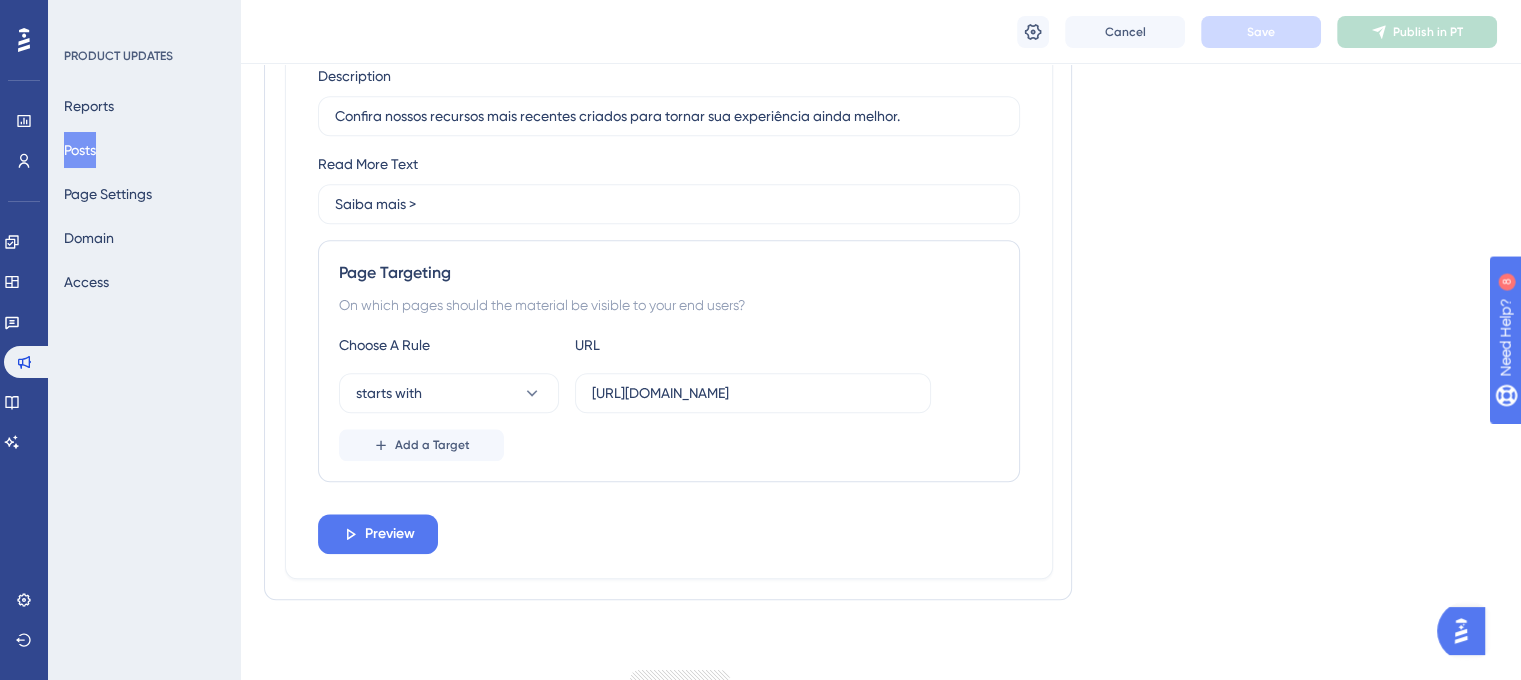 scroll, scrollTop: 0, scrollLeft: 0, axis: both 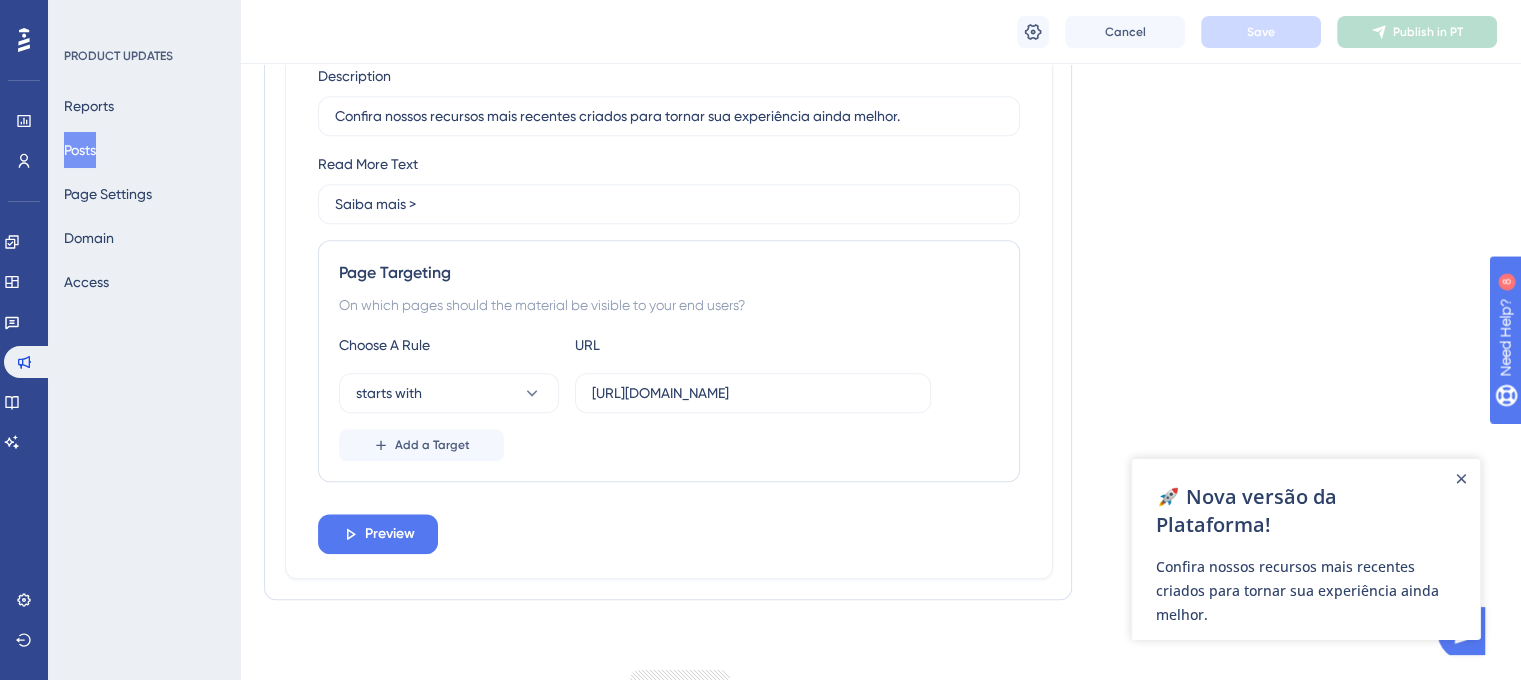 click at bounding box center (1461, 478) 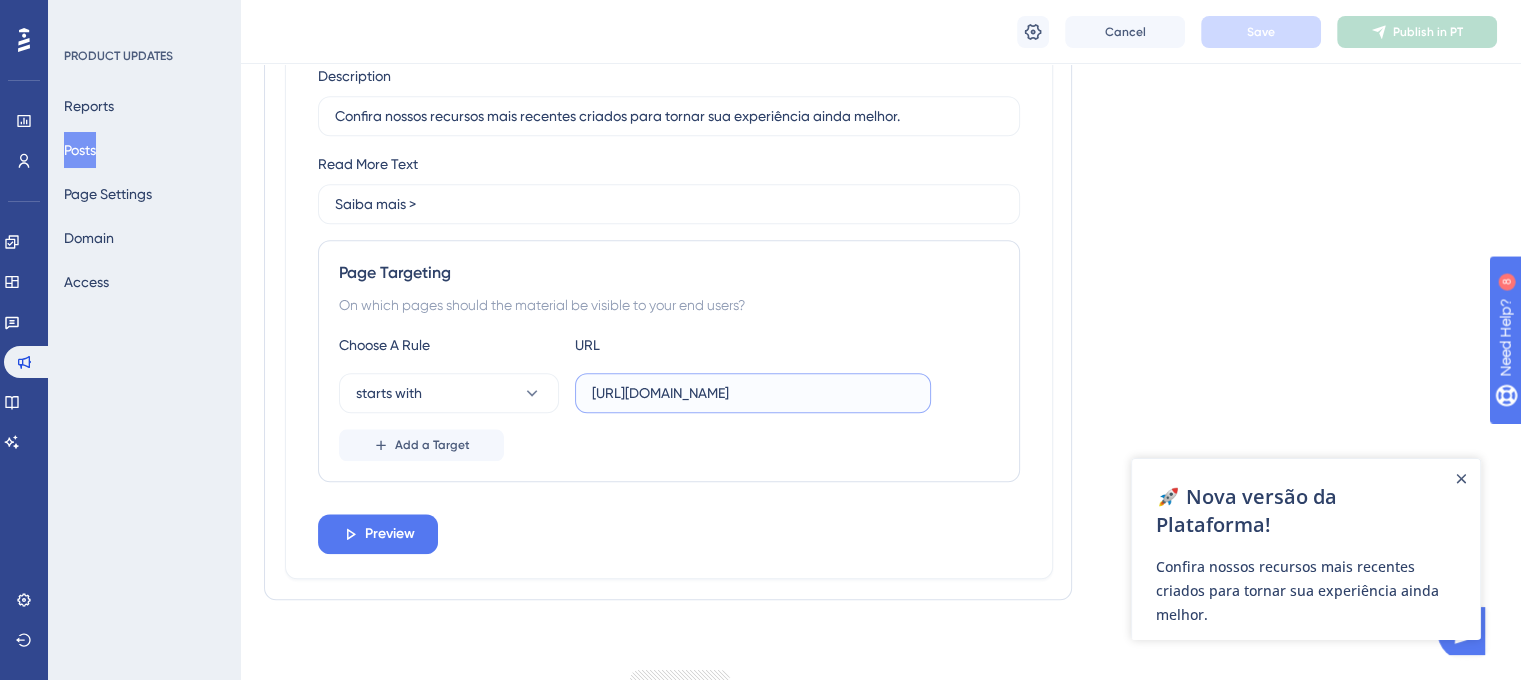 click on "[URL][DOMAIN_NAME]" at bounding box center (753, 393) 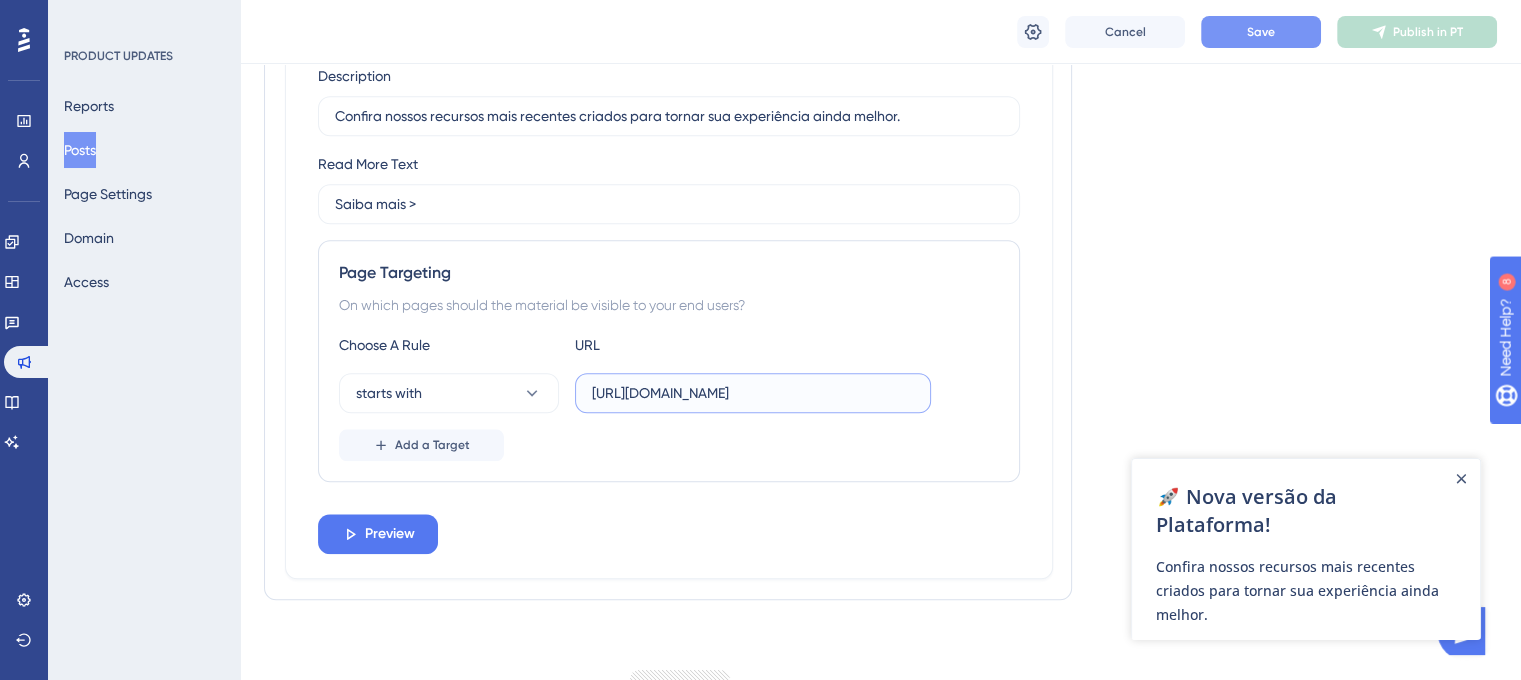 type on "[URL][DOMAIN_NAME]" 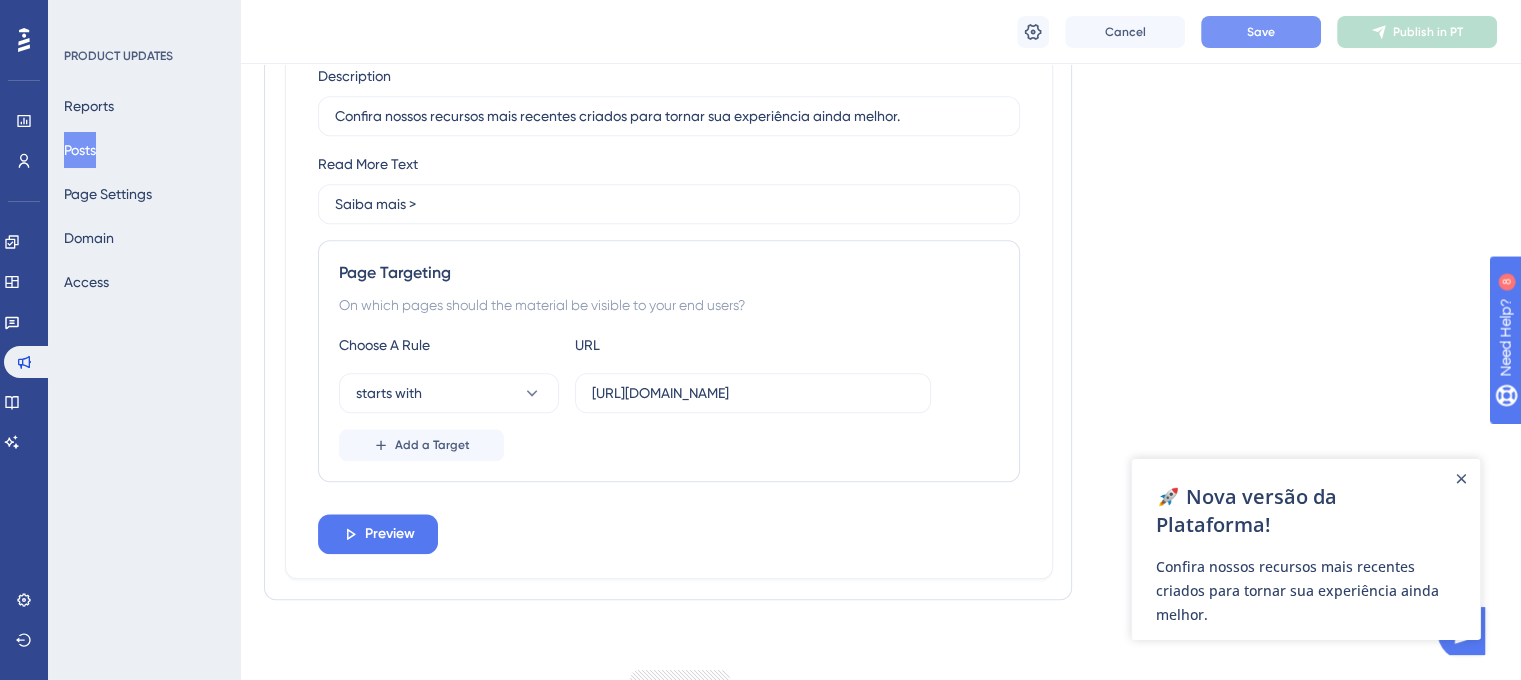 click on "Save" at bounding box center (1261, 32) 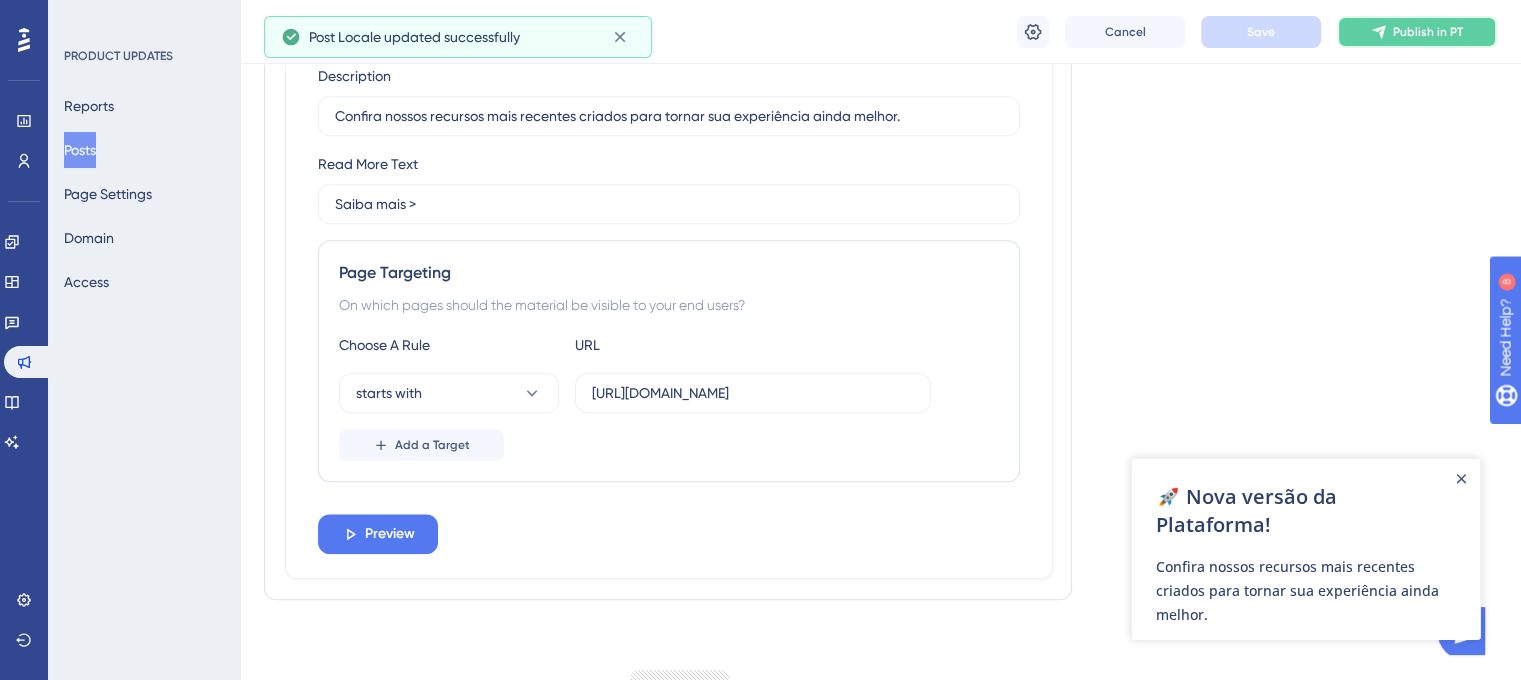 click on "Publish in PT" at bounding box center (1428, 32) 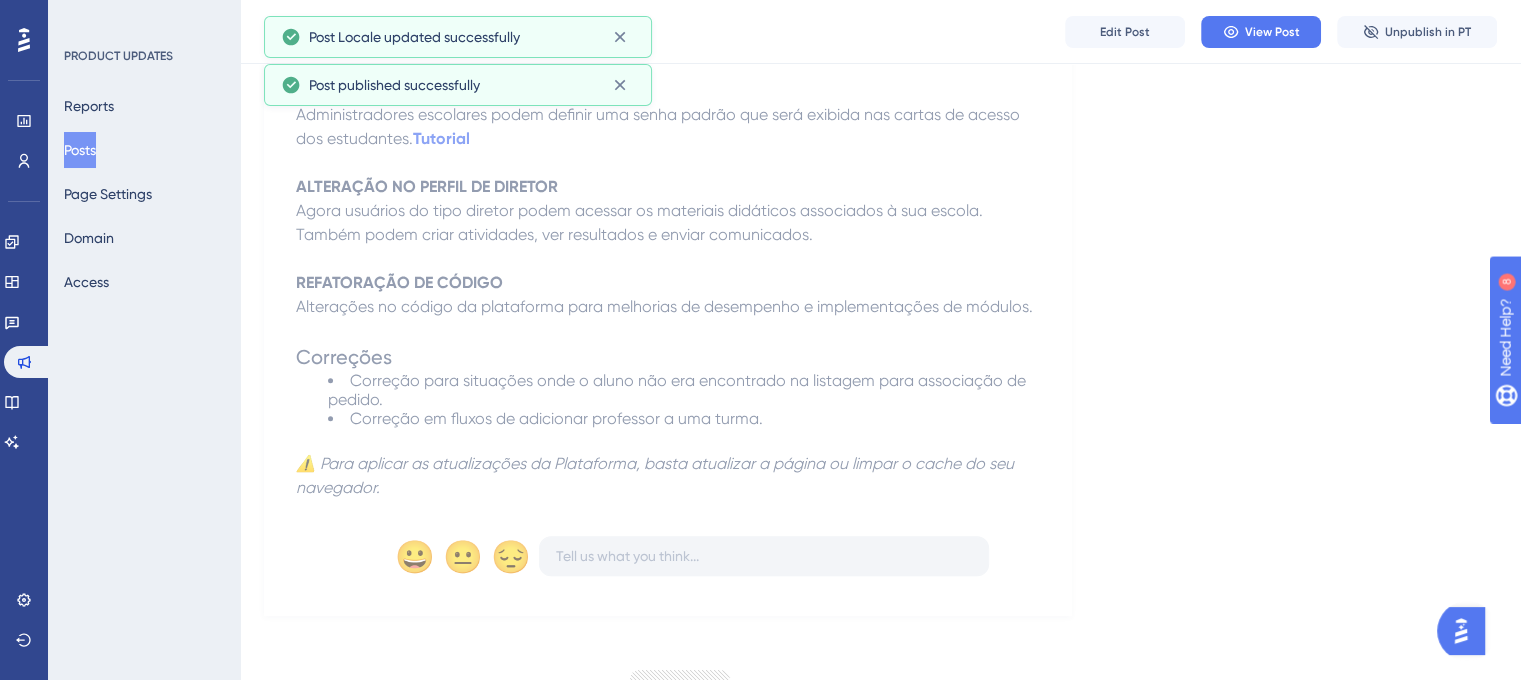 scroll, scrollTop: 908, scrollLeft: 0, axis: vertical 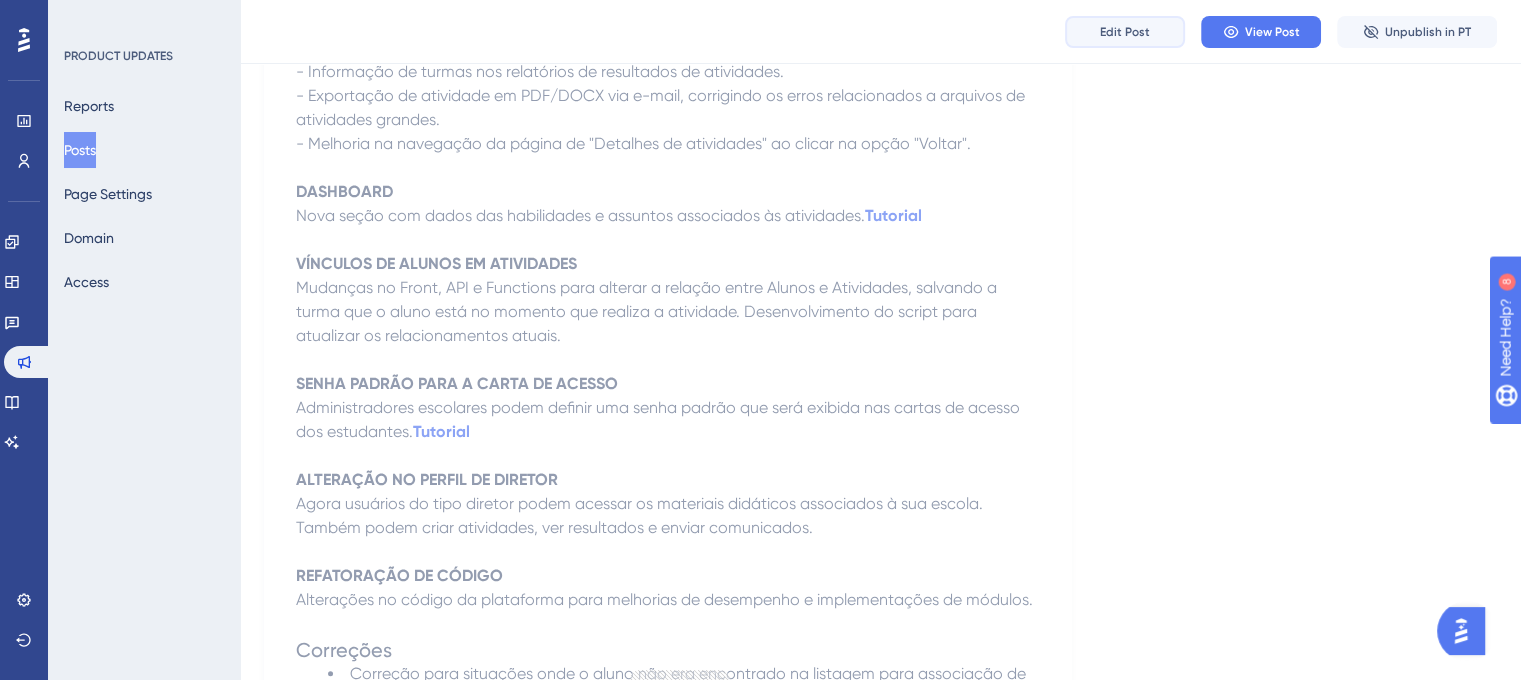 click on "Edit Post" at bounding box center [1125, 32] 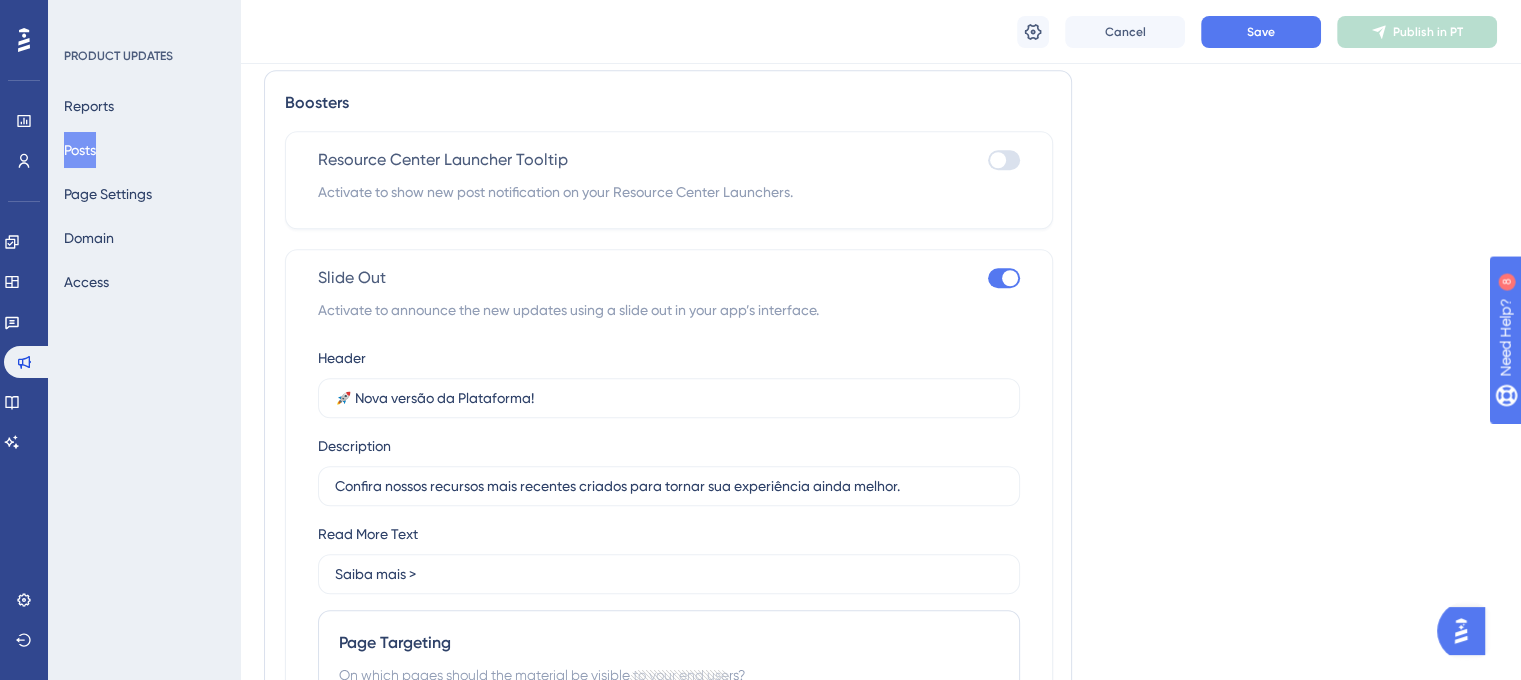 scroll, scrollTop: 2031, scrollLeft: 0, axis: vertical 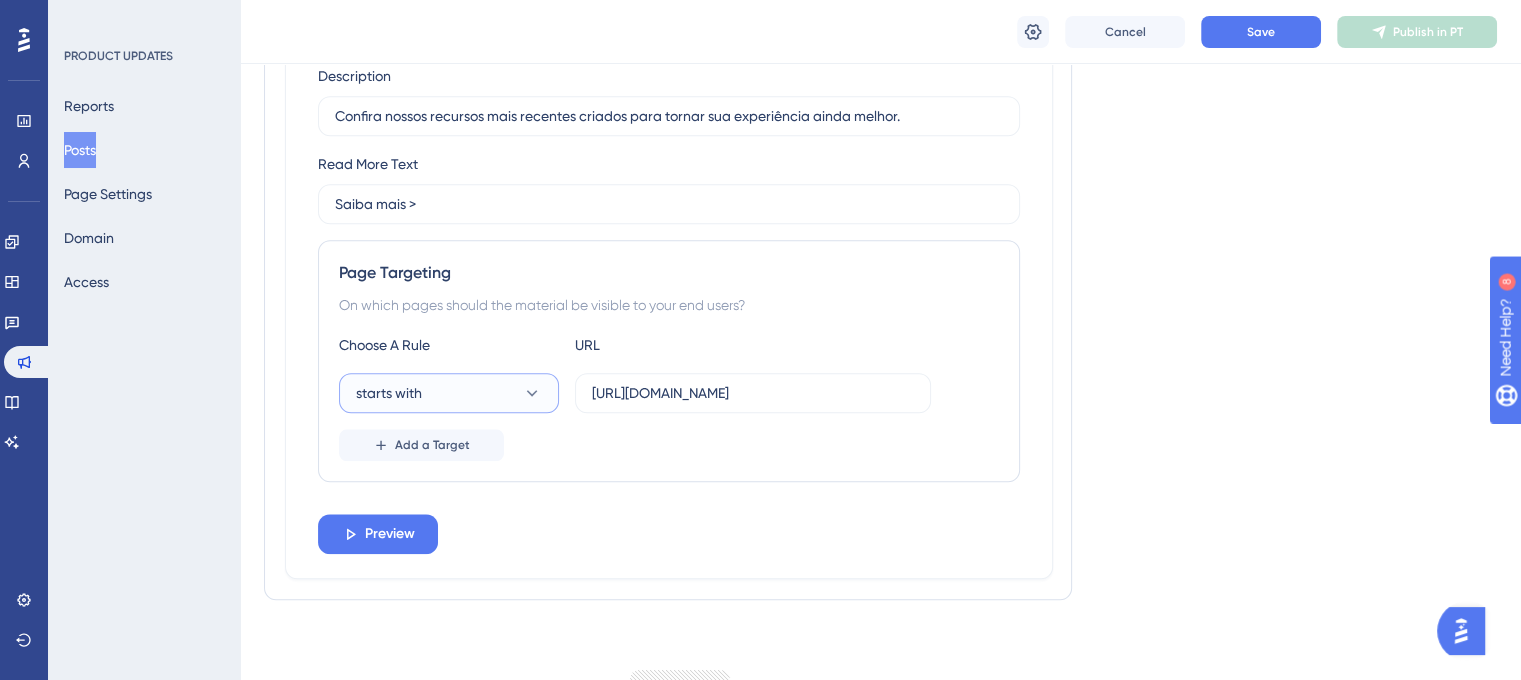 click on "starts with" at bounding box center [449, 393] 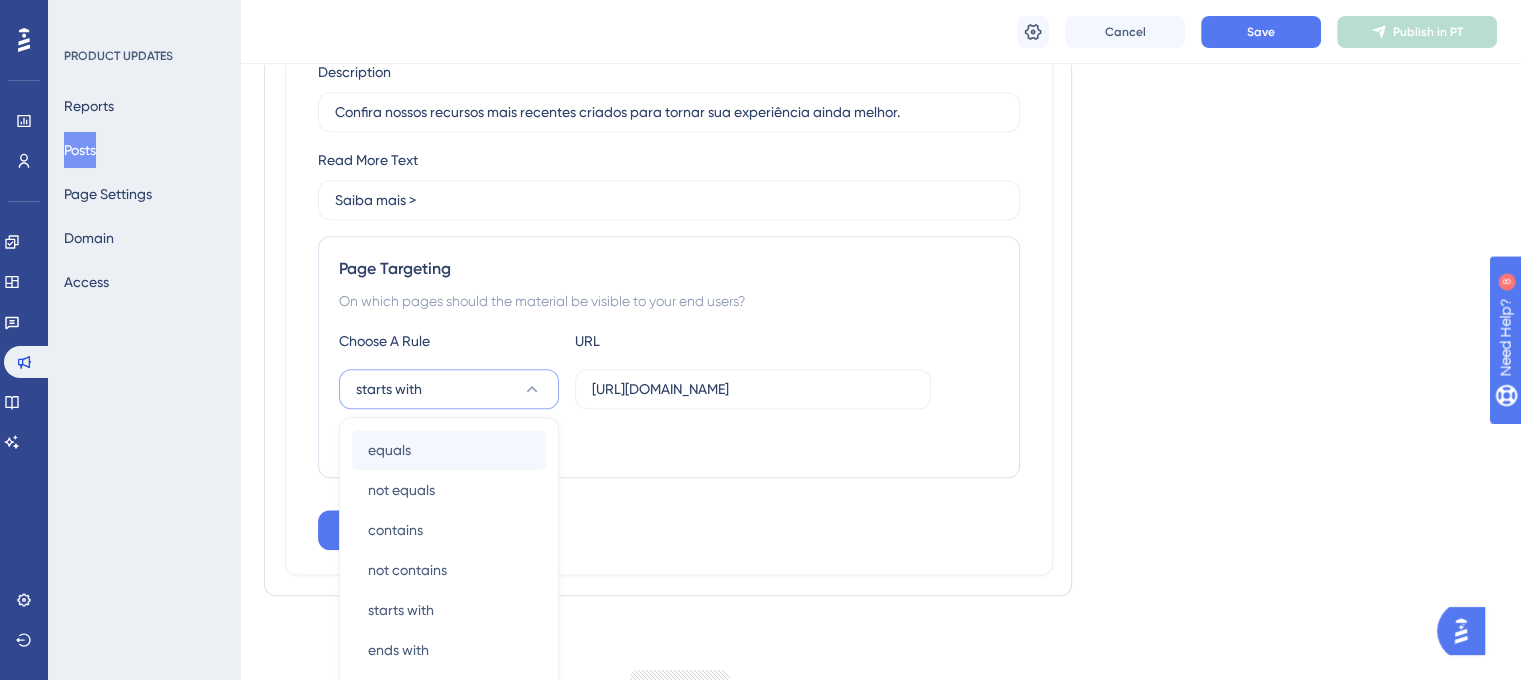 scroll, scrollTop: 2094, scrollLeft: 0, axis: vertical 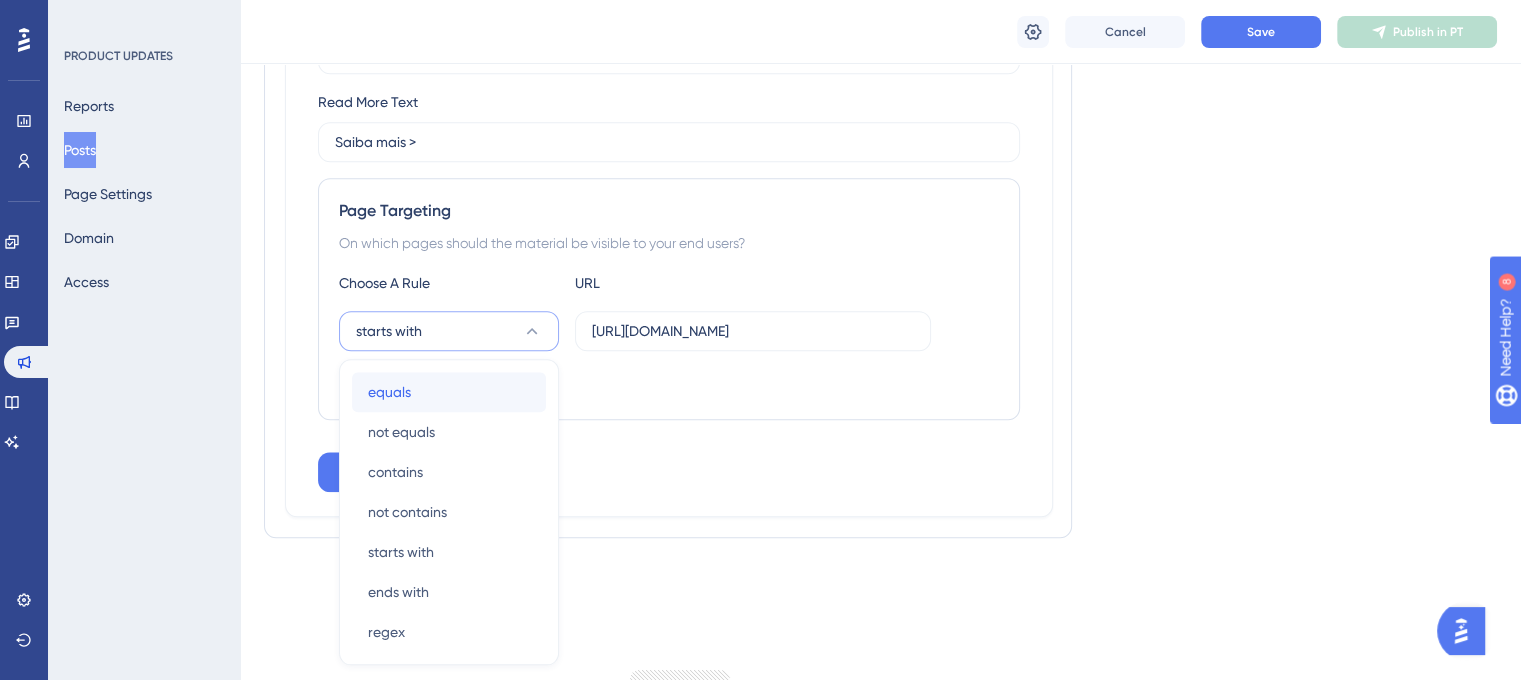 click on "equals equals" at bounding box center [449, 392] 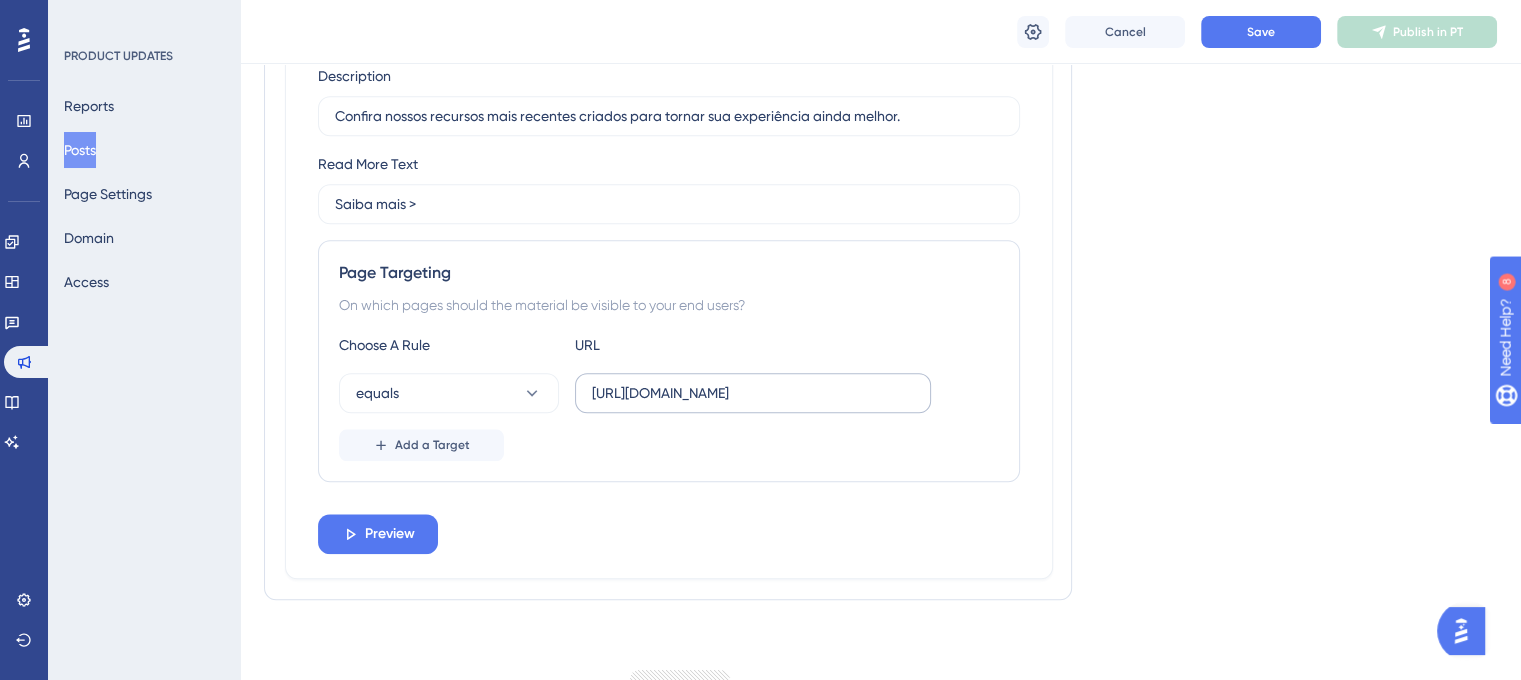 scroll, scrollTop: 2031, scrollLeft: 0, axis: vertical 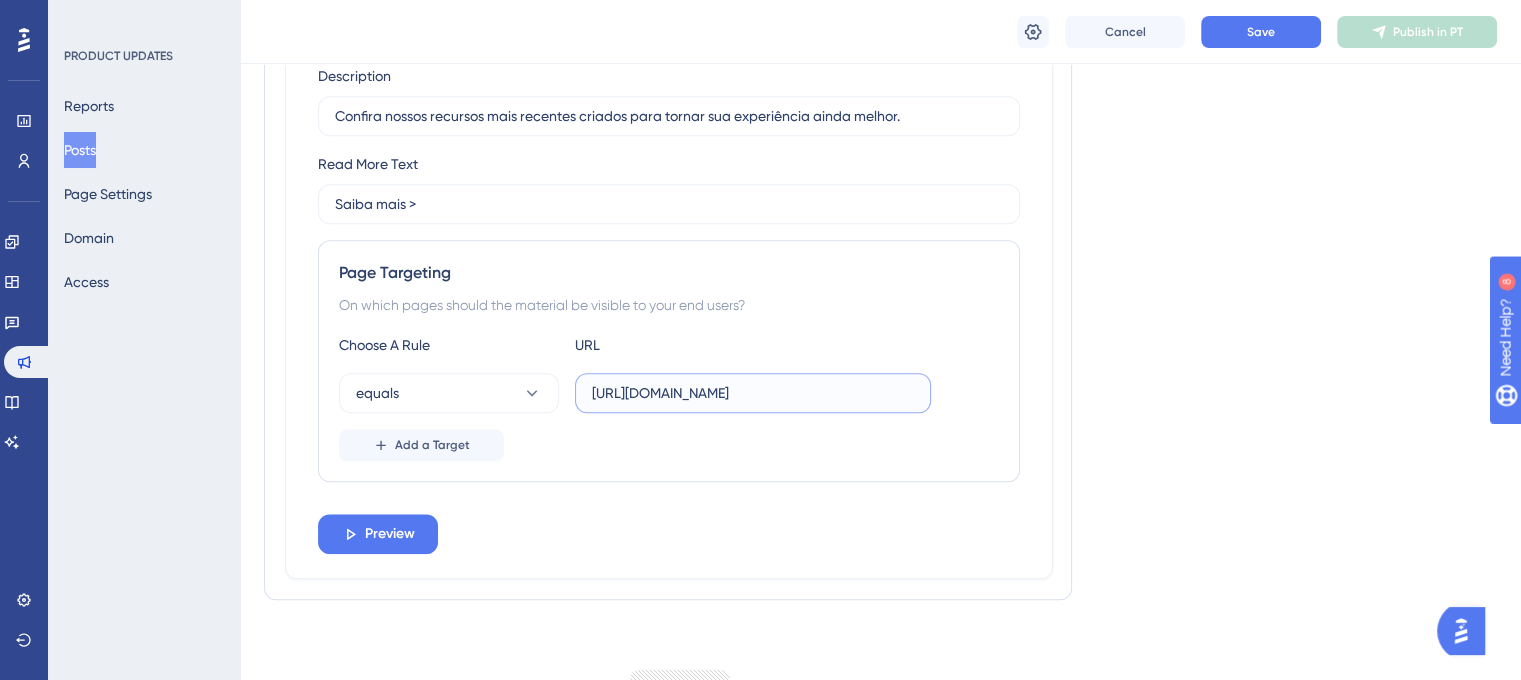 click on "[URL][DOMAIN_NAME]" at bounding box center (753, 393) 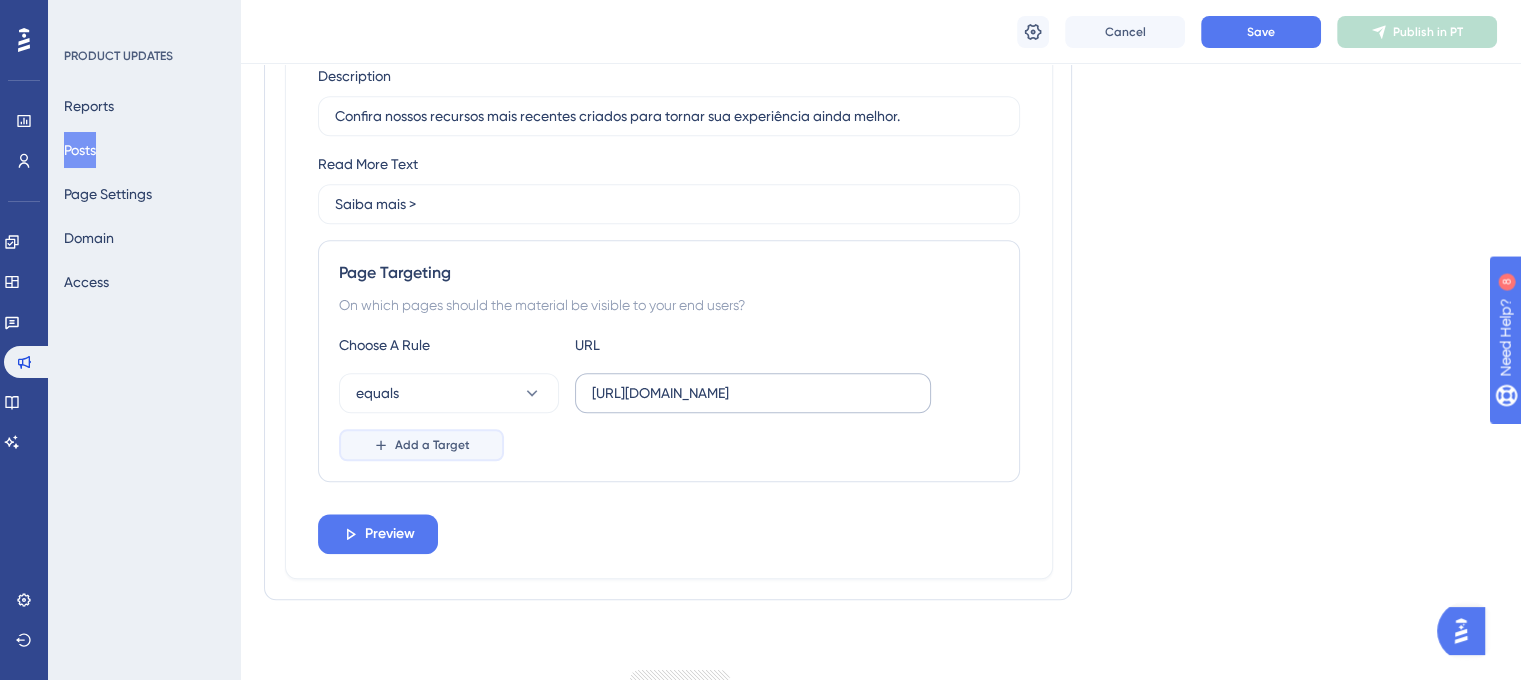 type 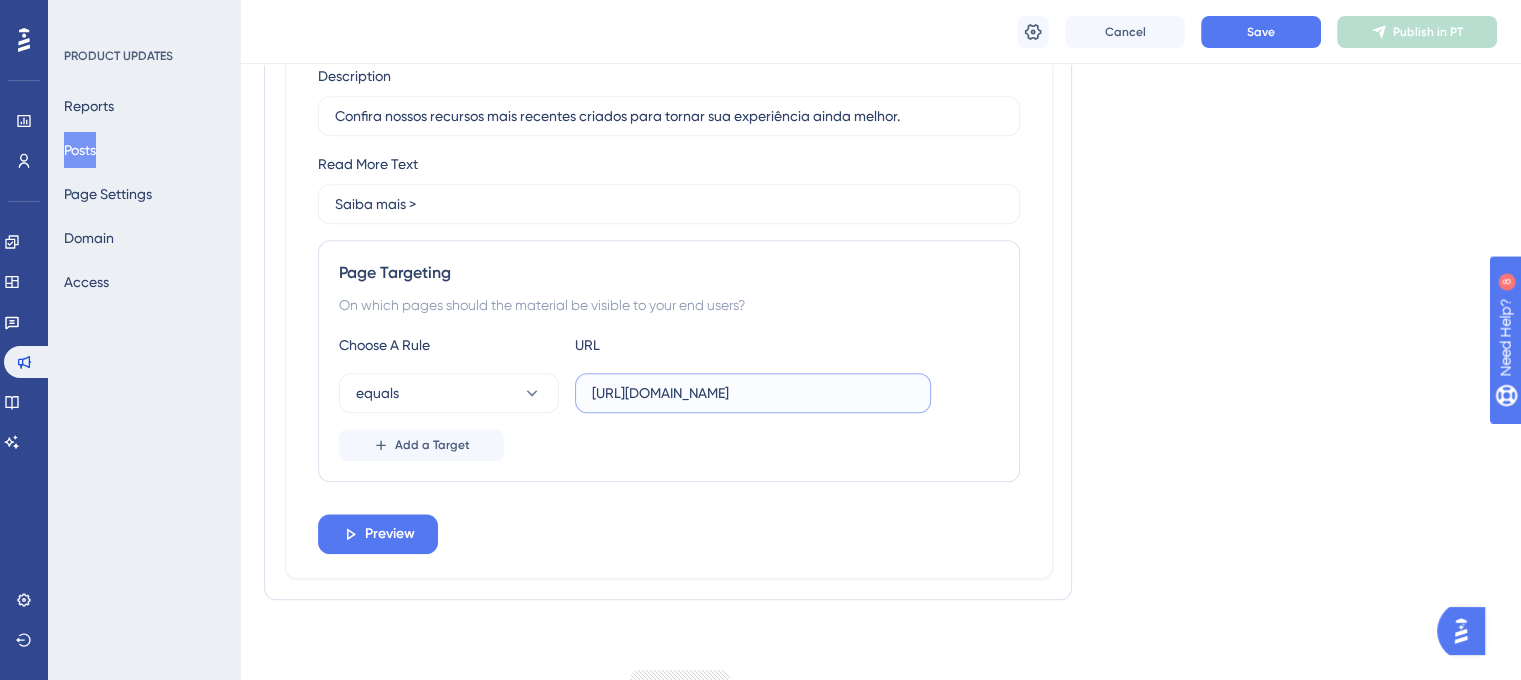 click on "[URL][DOMAIN_NAME]" at bounding box center (753, 393) 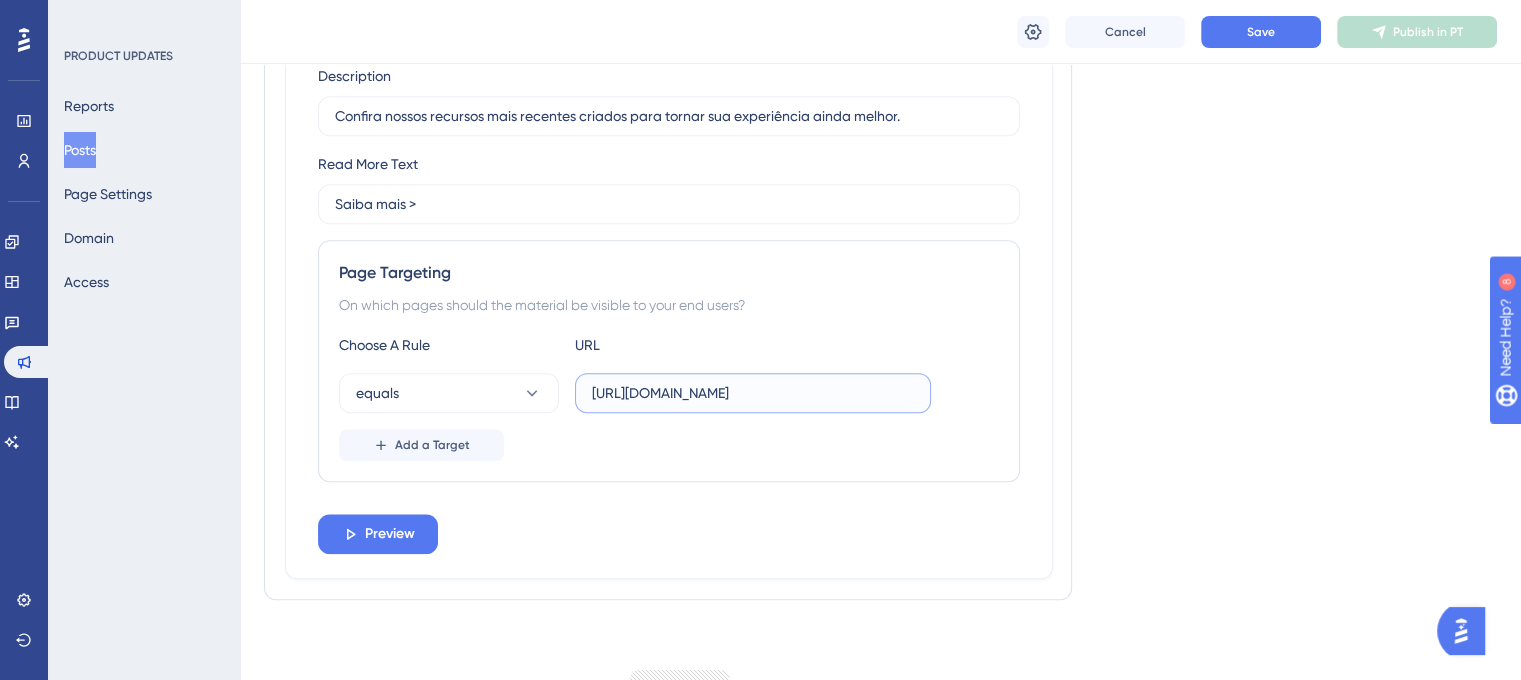 paste on "#/pages/home" 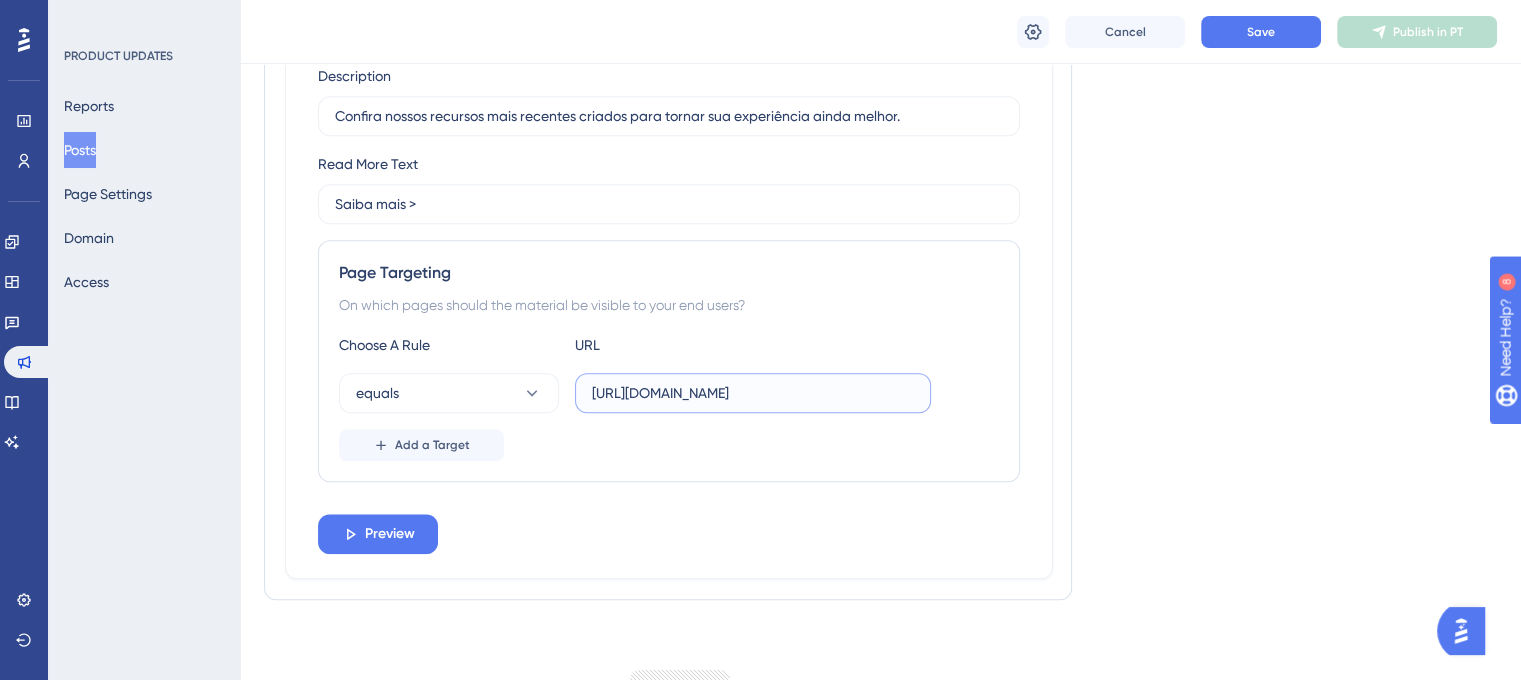 type on "[URL][DOMAIN_NAME]" 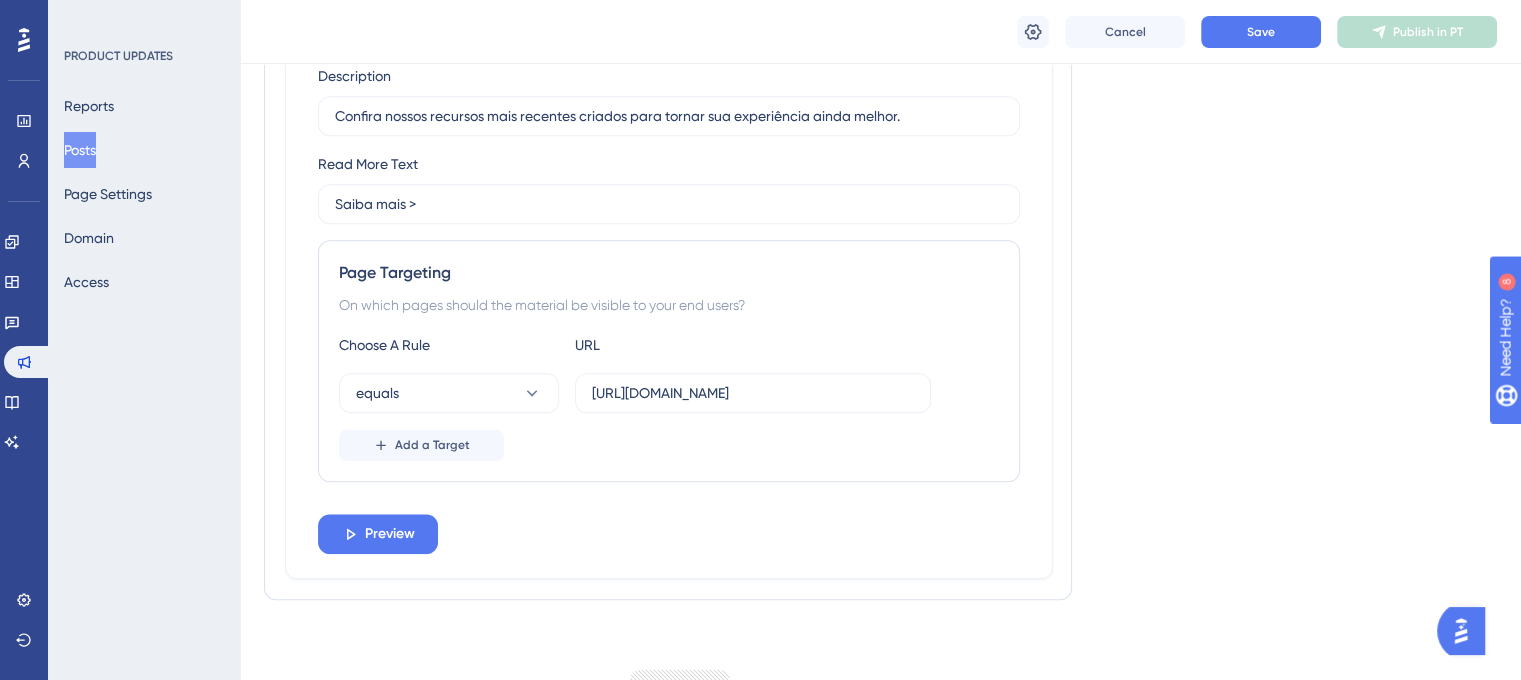 scroll, scrollTop: 0, scrollLeft: 0, axis: both 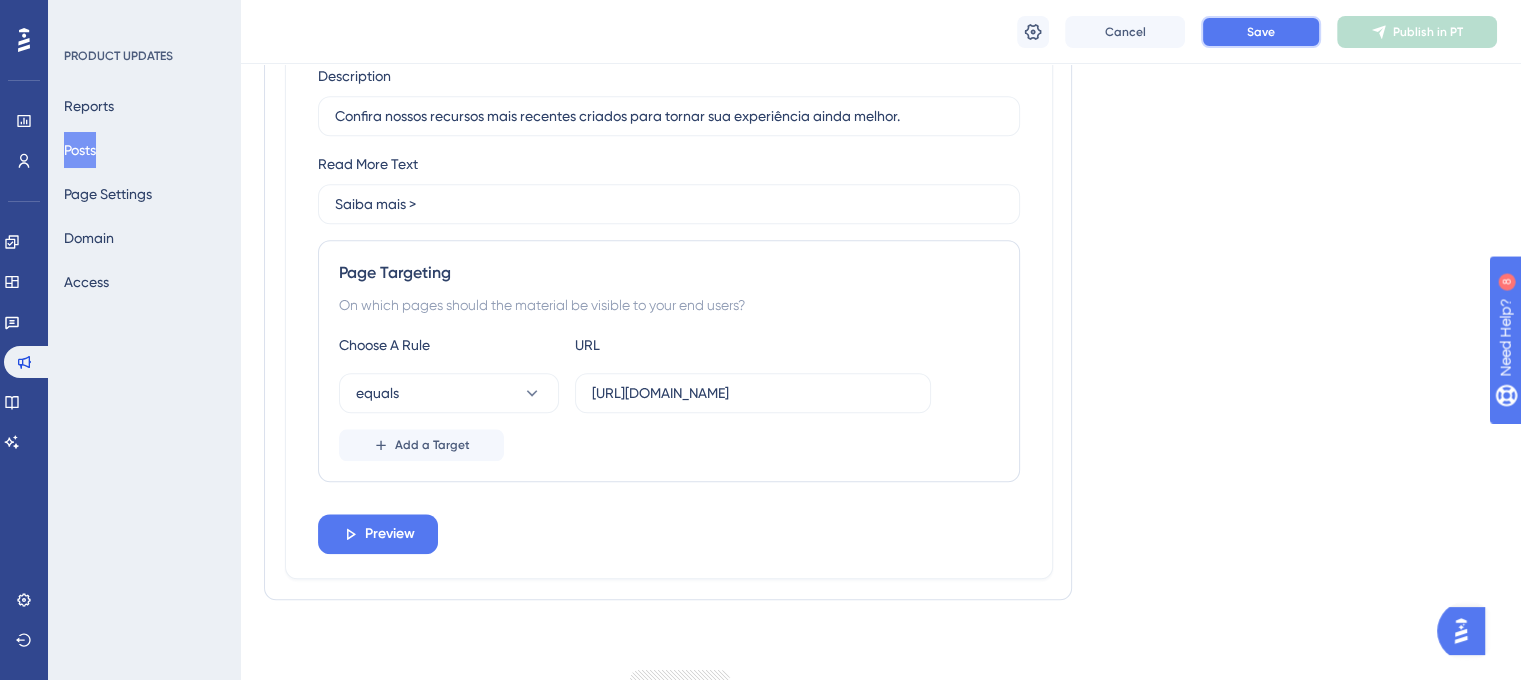 click on "Save" at bounding box center (1261, 32) 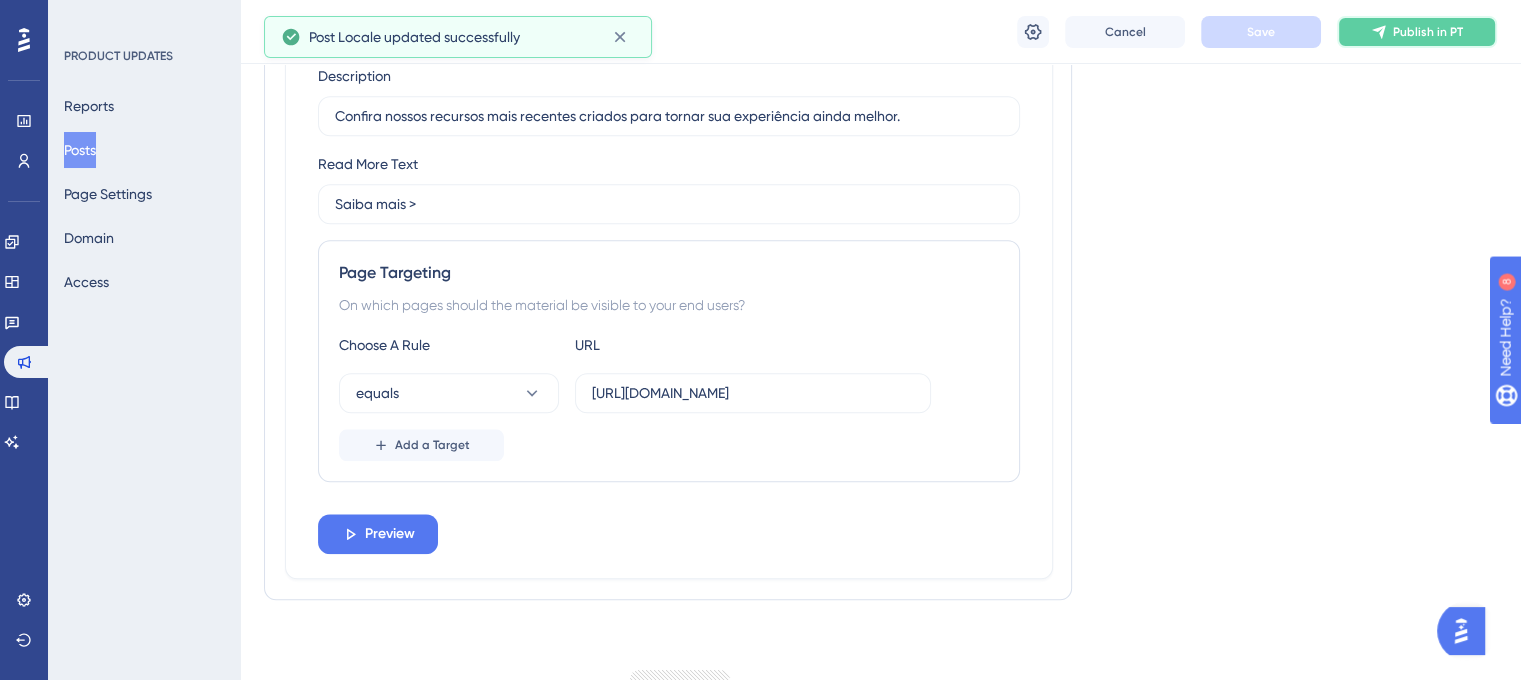 click on "Publish in PT" at bounding box center [1428, 32] 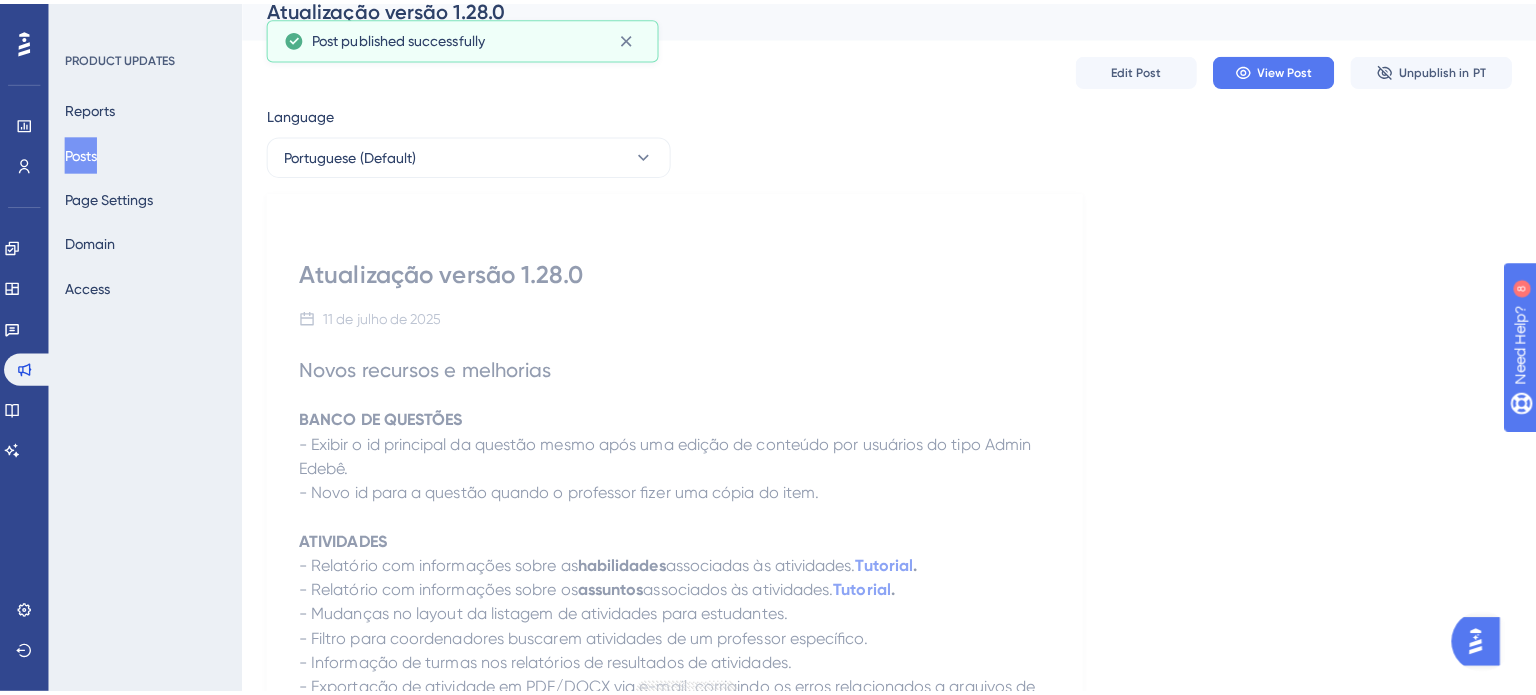 scroll, scrollTop: 0, scrollLeft: 0, axis: both 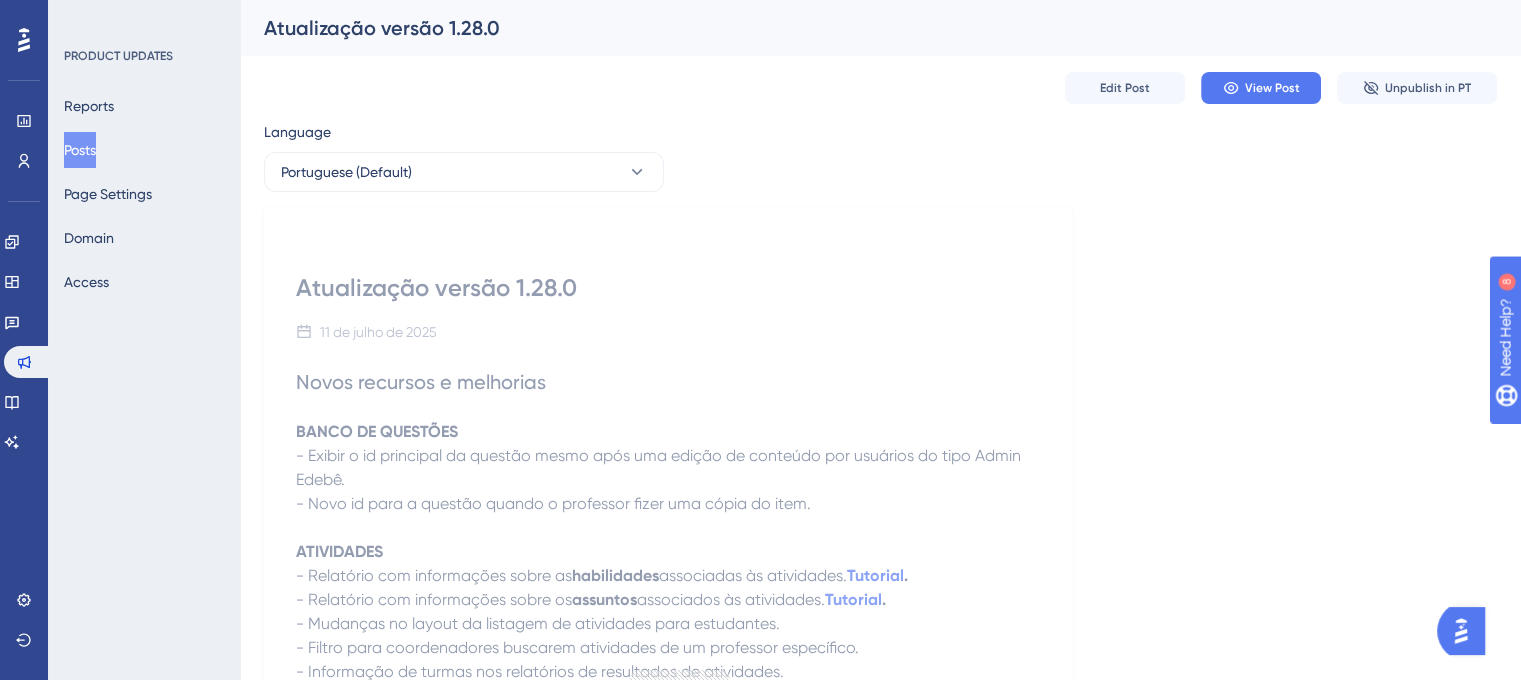 click 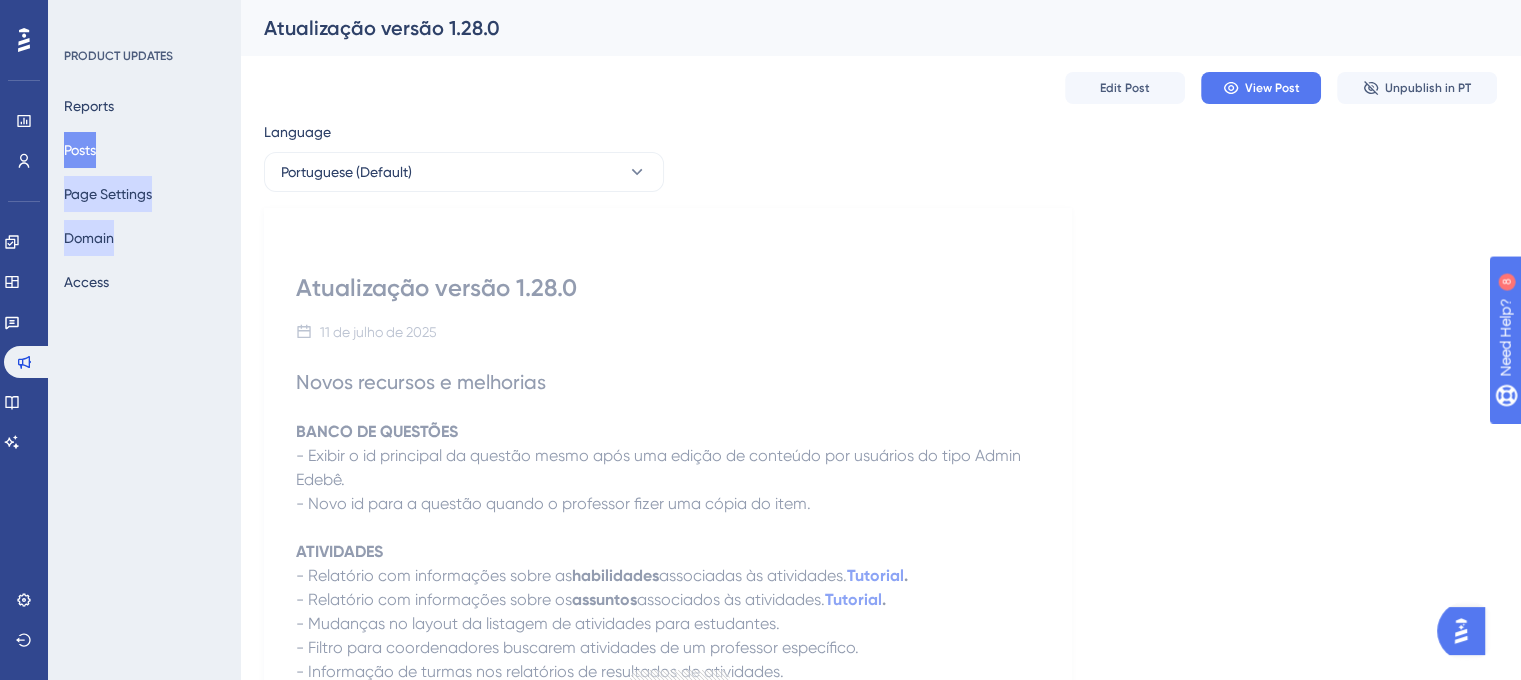 drag, startPoint x: 107, startPoint y: 201, endPoint x: 110, endPoint y: 220, distance: 19.235384 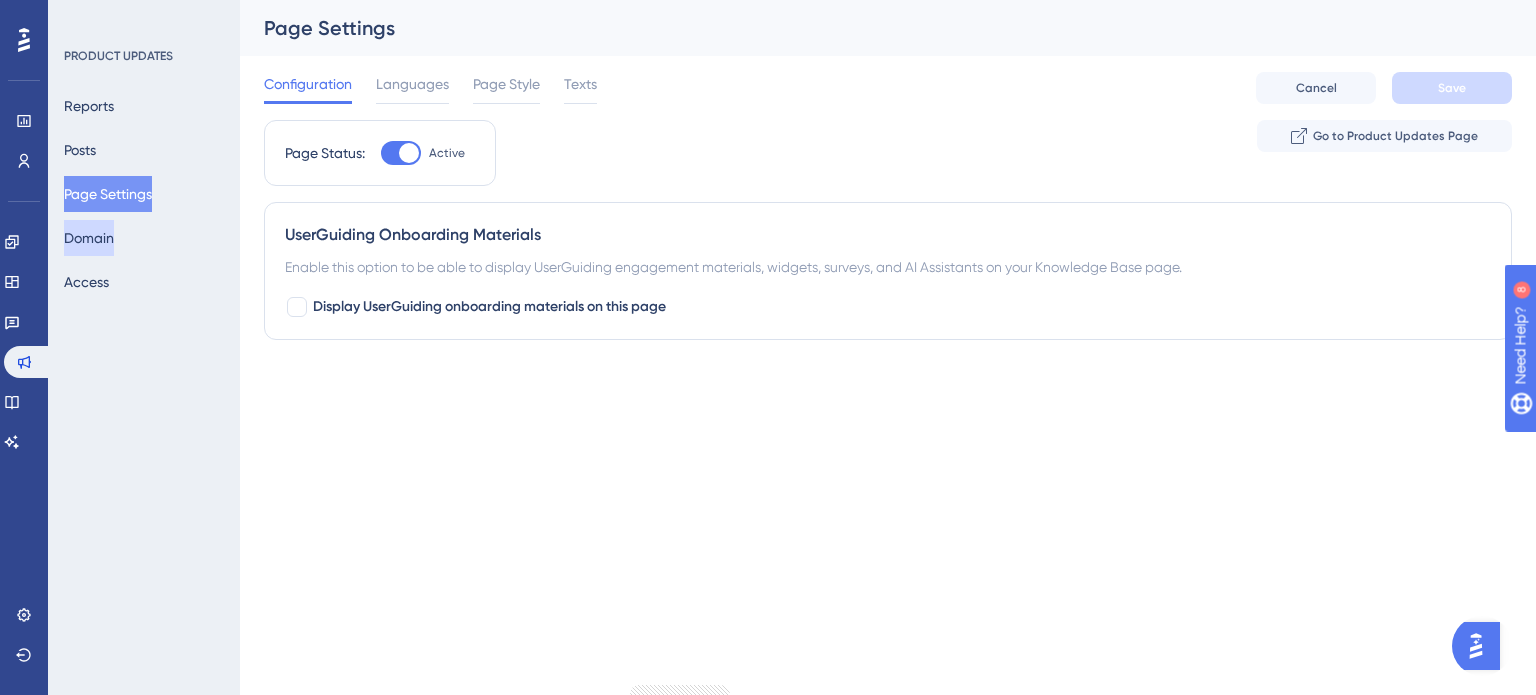 click on "Domain" at bounding box center (89, 238) 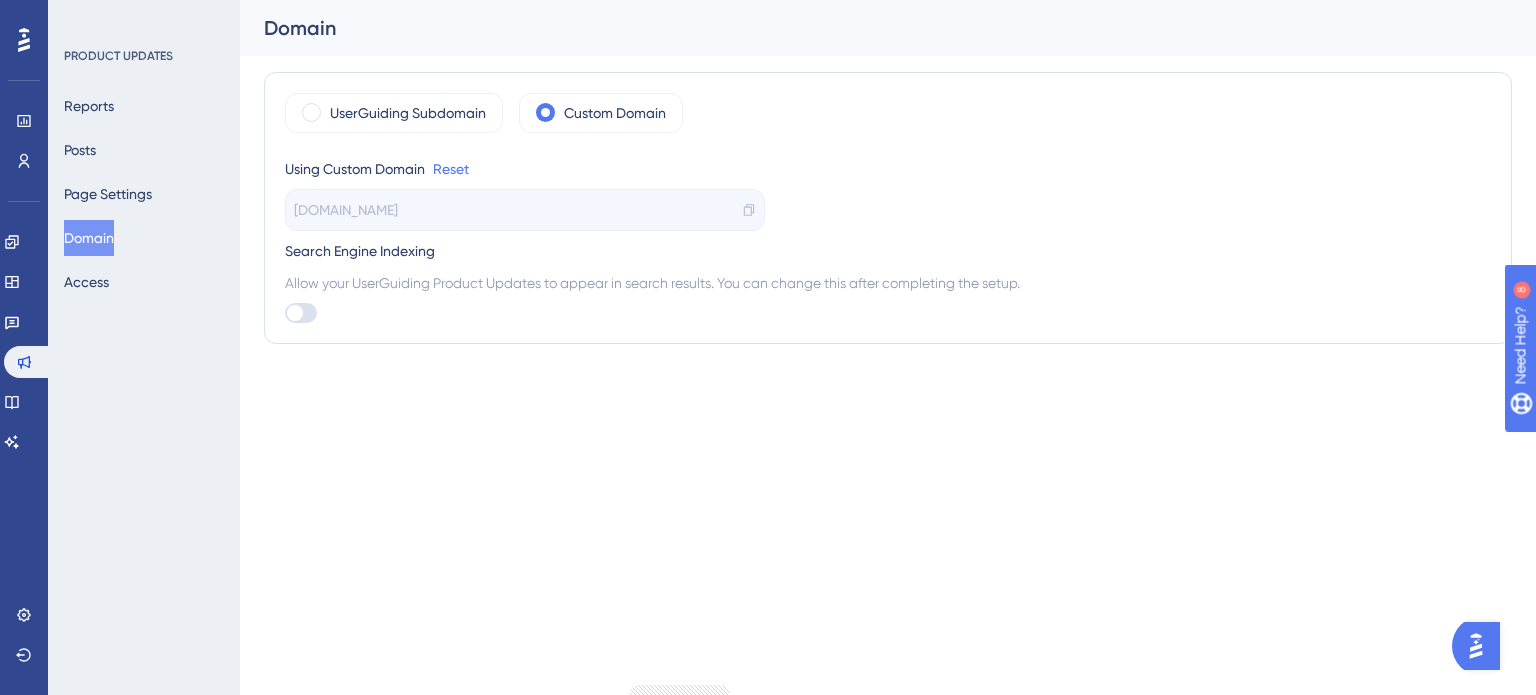 type 